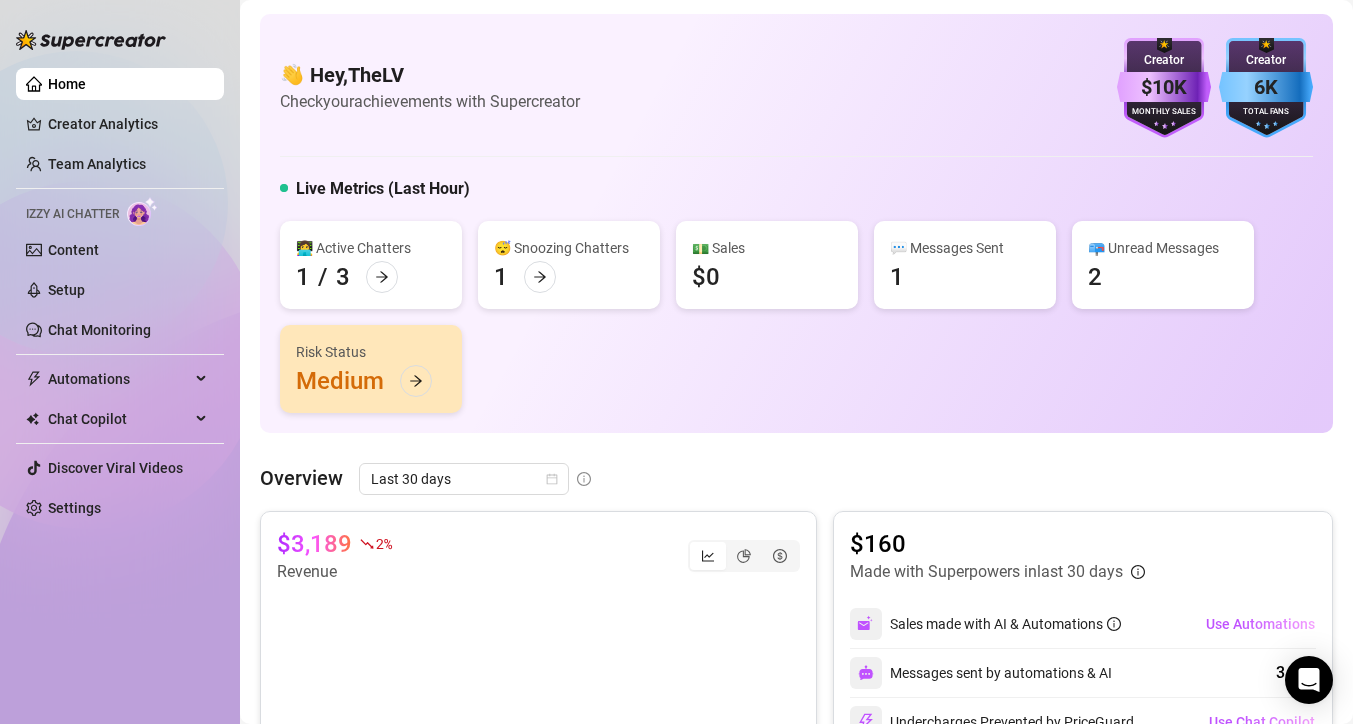 scroll, scrollTop: 0, scrollLeft: 0, axis: both 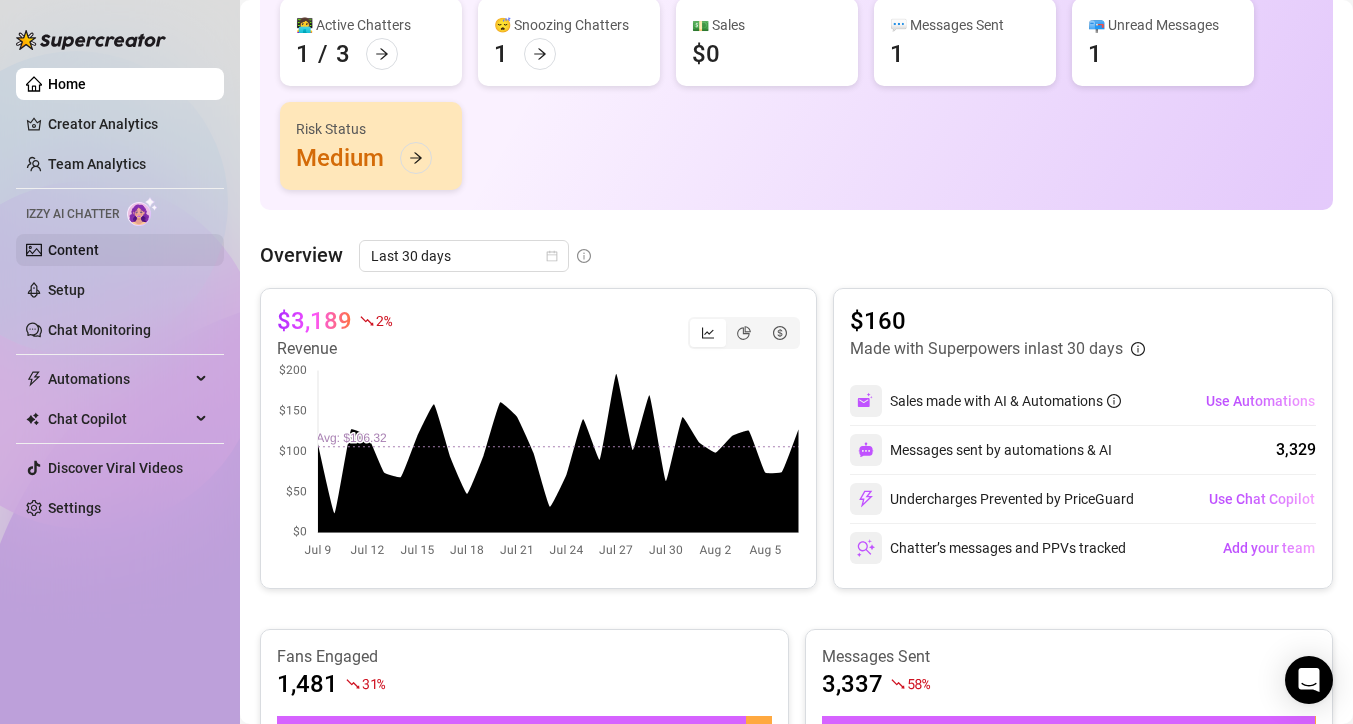 click on "Content" at bounding box center (73, 250) 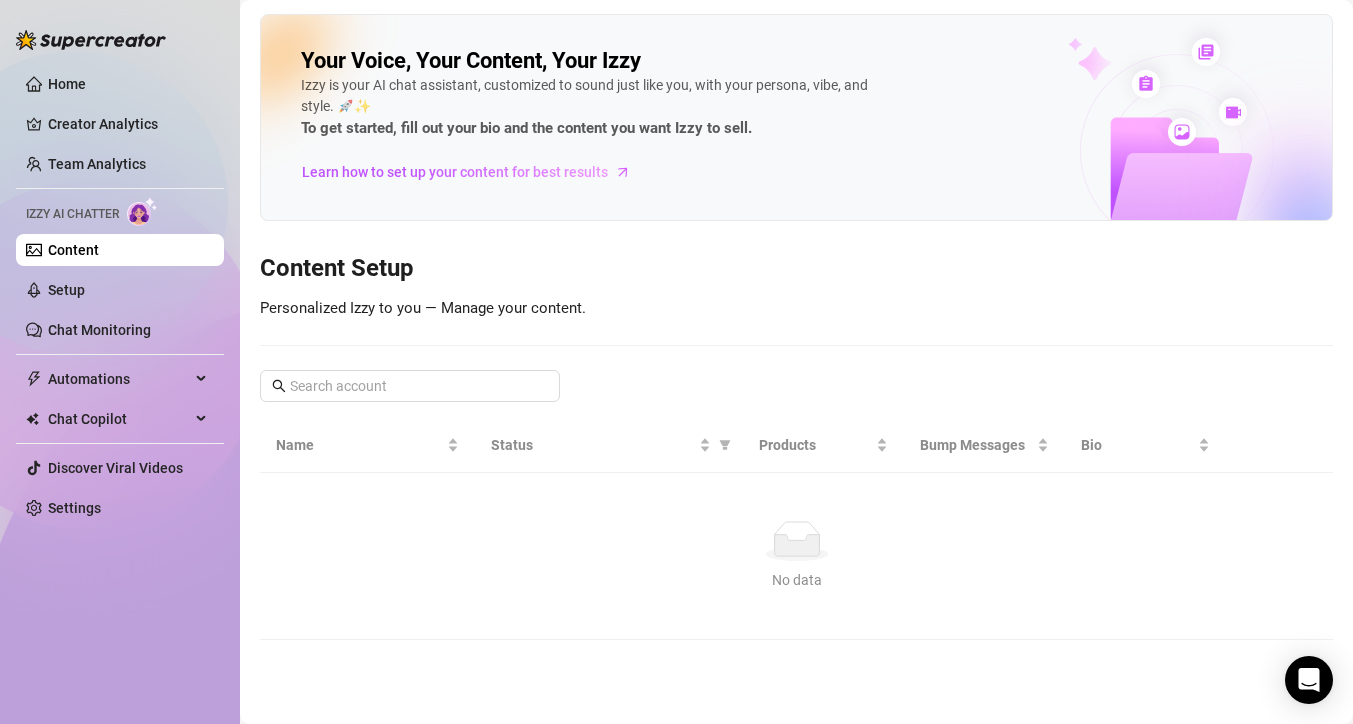 scroll, scrollTop: 0, scrollLeft: 0, axis: both 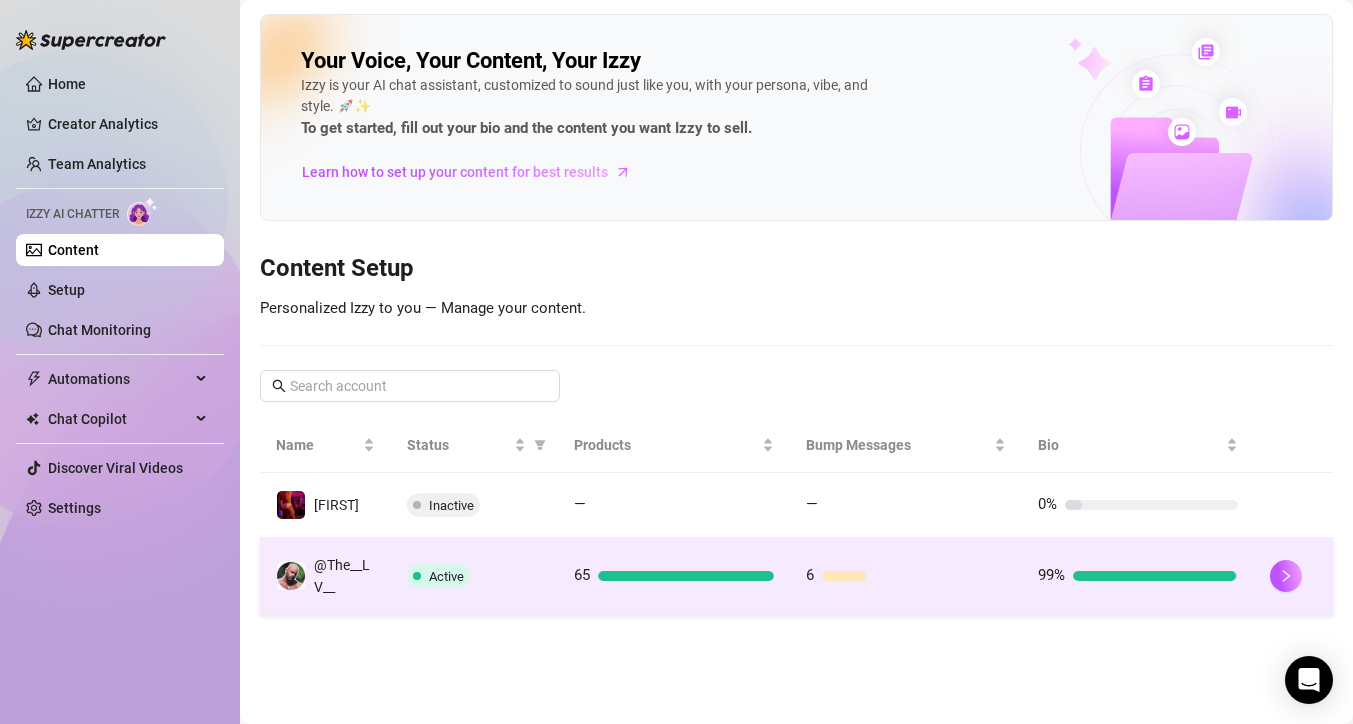 click on "Active" at bounding box center [474, 576] 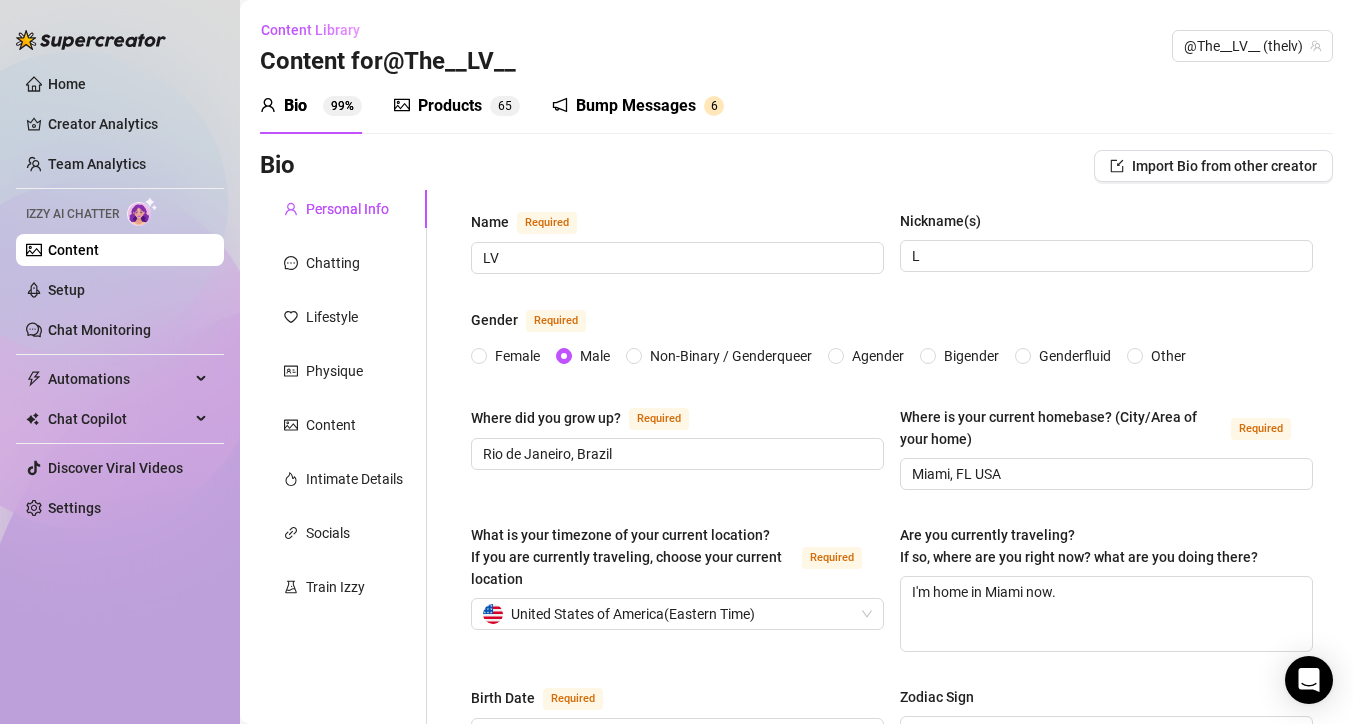 type on "June 12th, 1988" 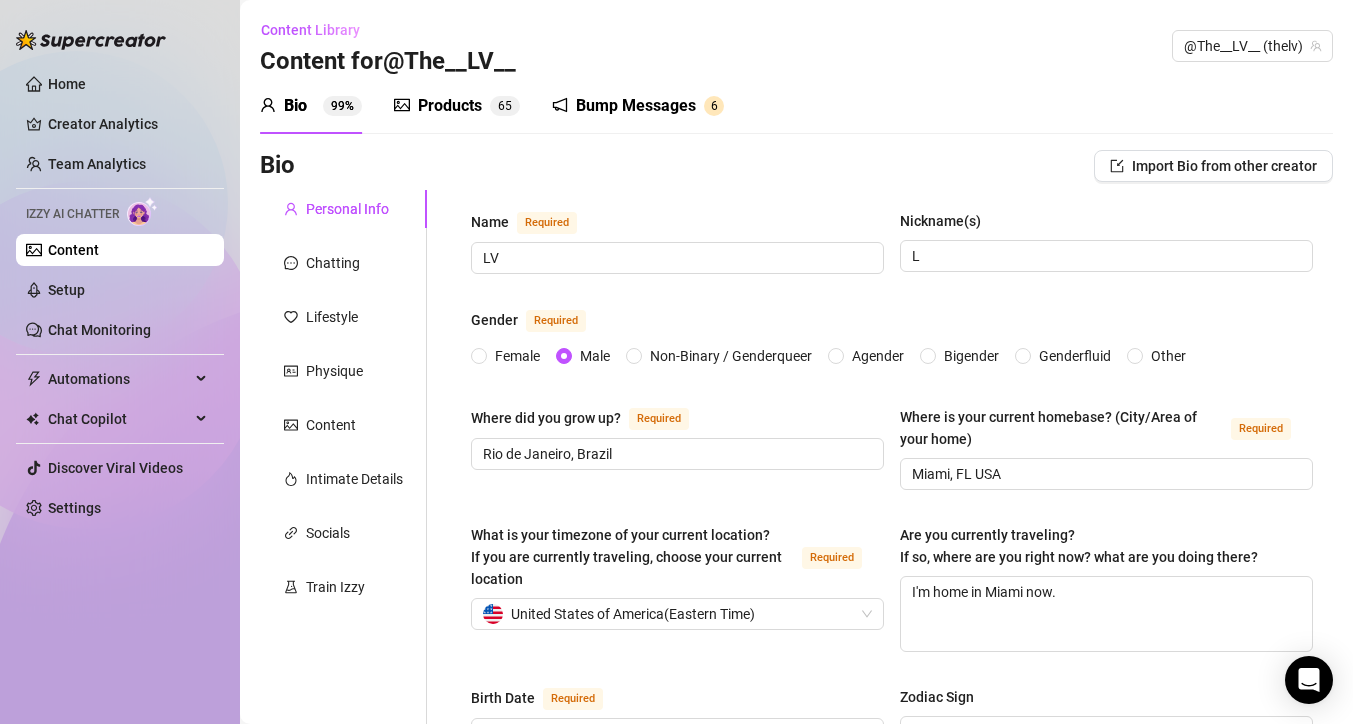 click on "Bump Messages 6" at bounding box center (638, 106) 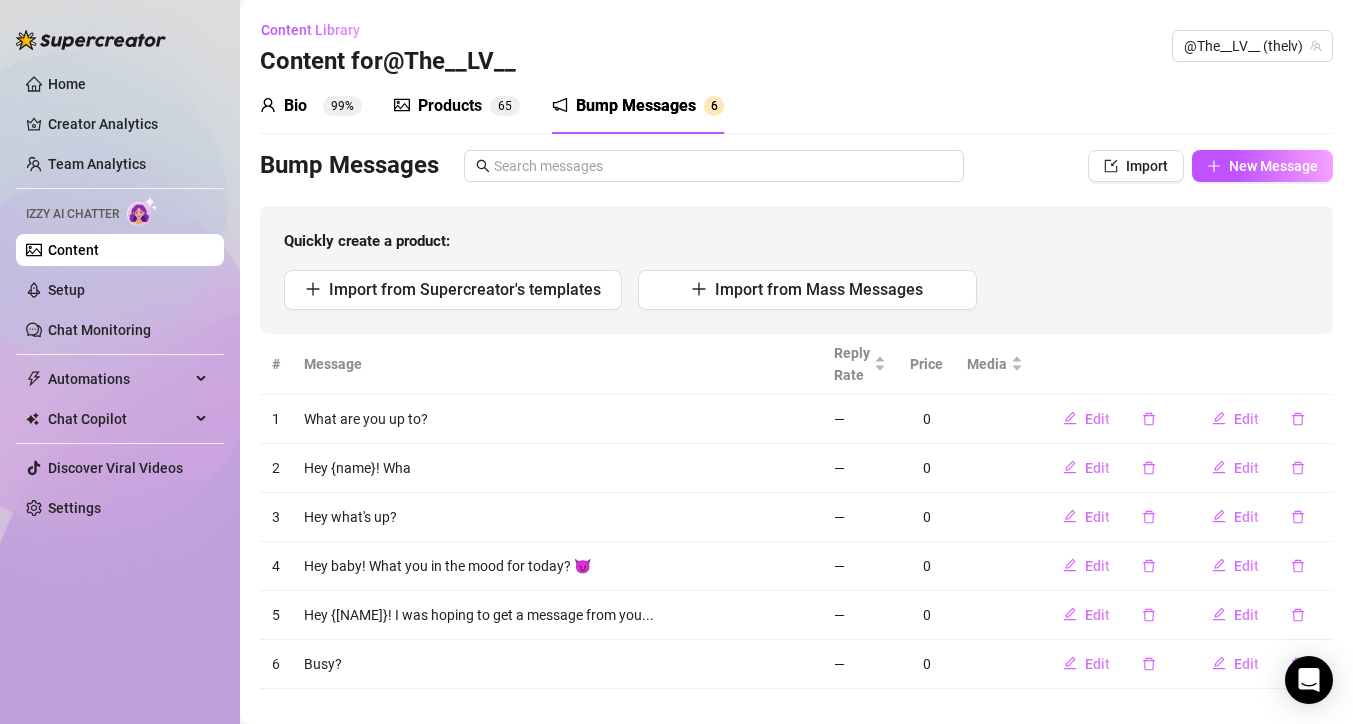 scroll, scrollTop: 24, scrollLeft: 0, axis: vertical 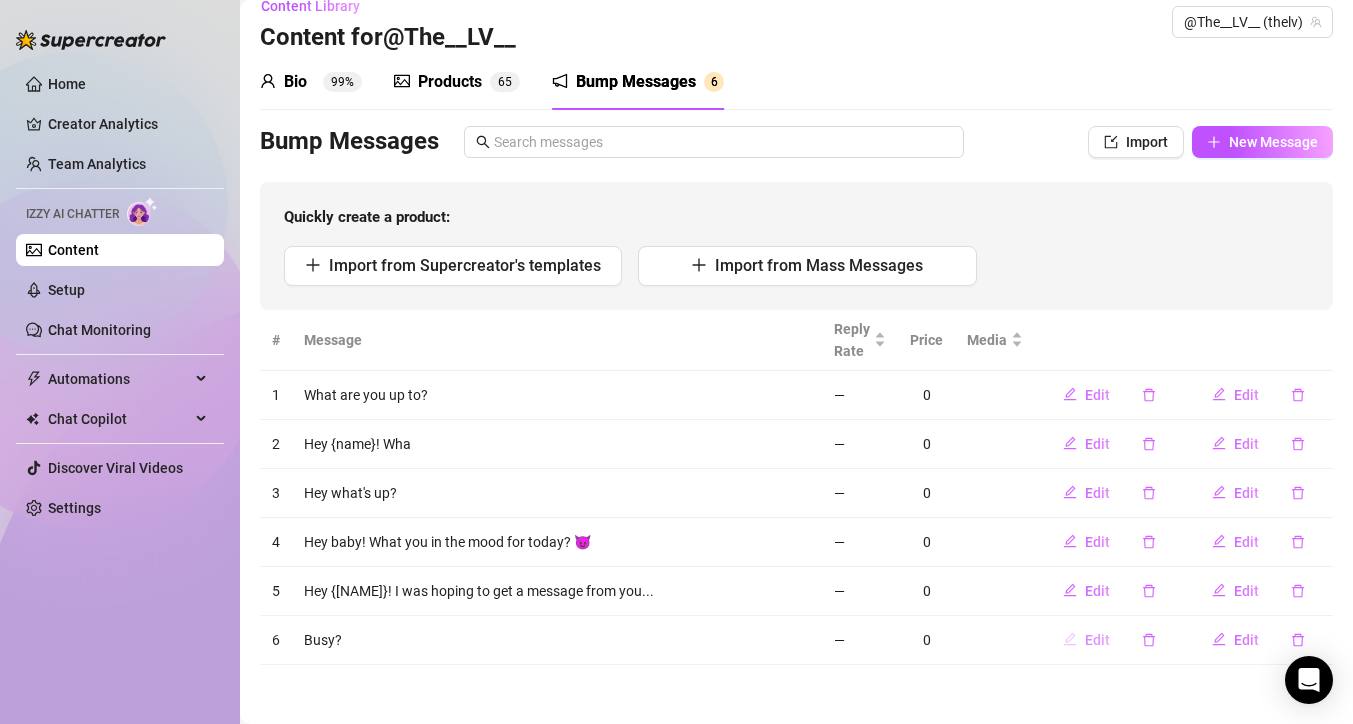 click on "Edit" at bounding box center (1097, 640) 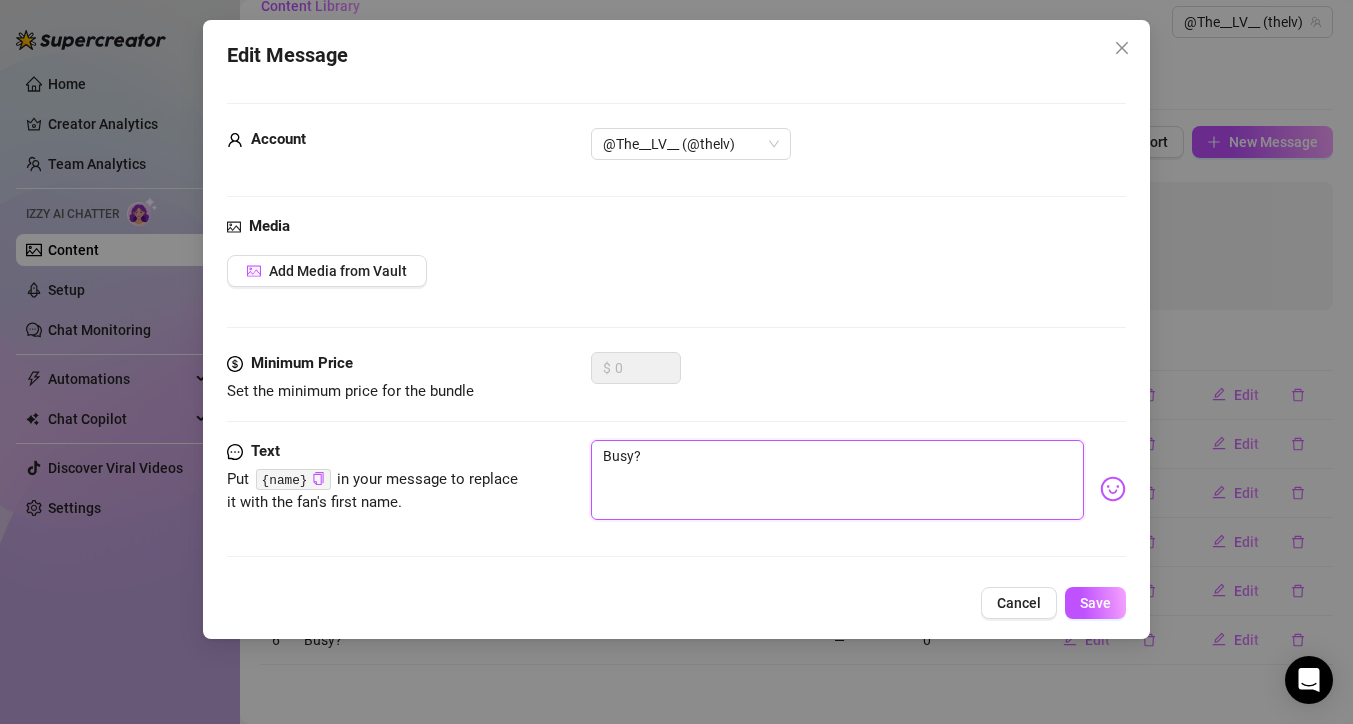 drag, startPoint x: 632, startPoint y: 449, endPoint x: 560, endPoint y: 459, distance: 72.691124 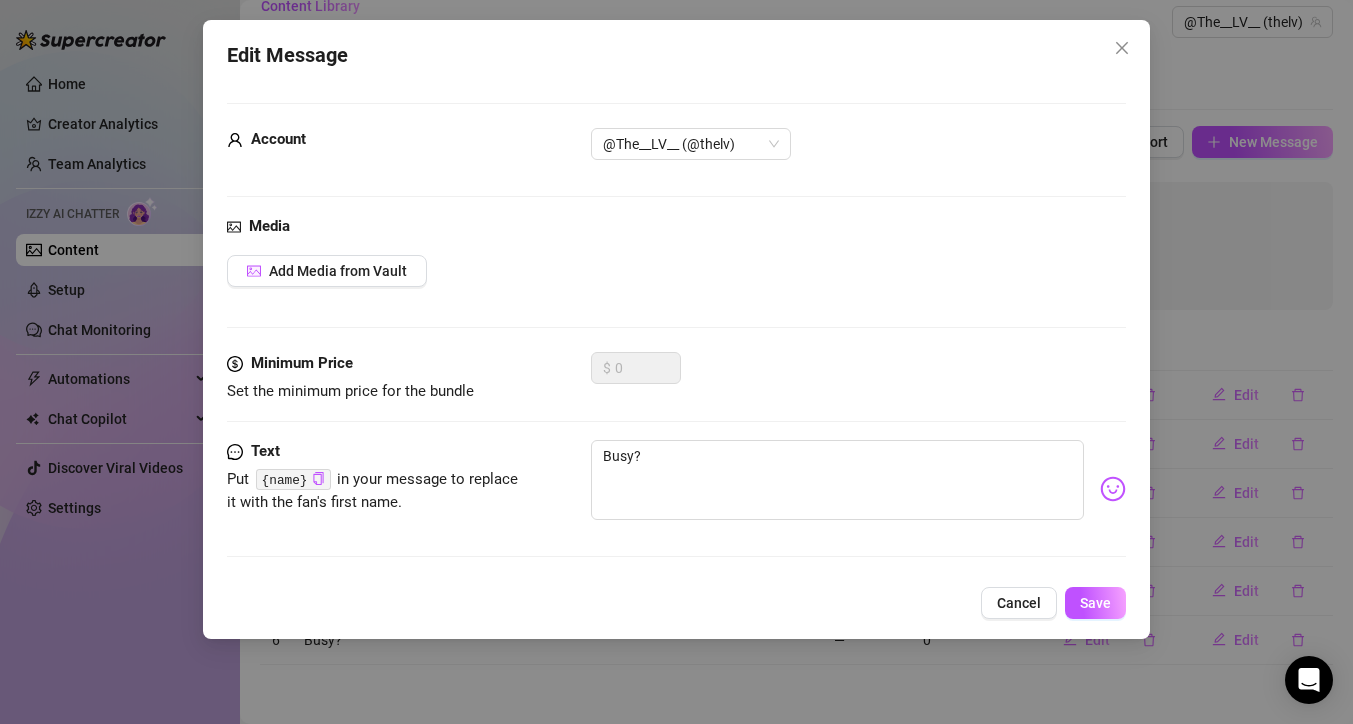 click on "Text Put   [NAME]   in your message to replace it with the fan's first name." at bounding box center (377, 477) 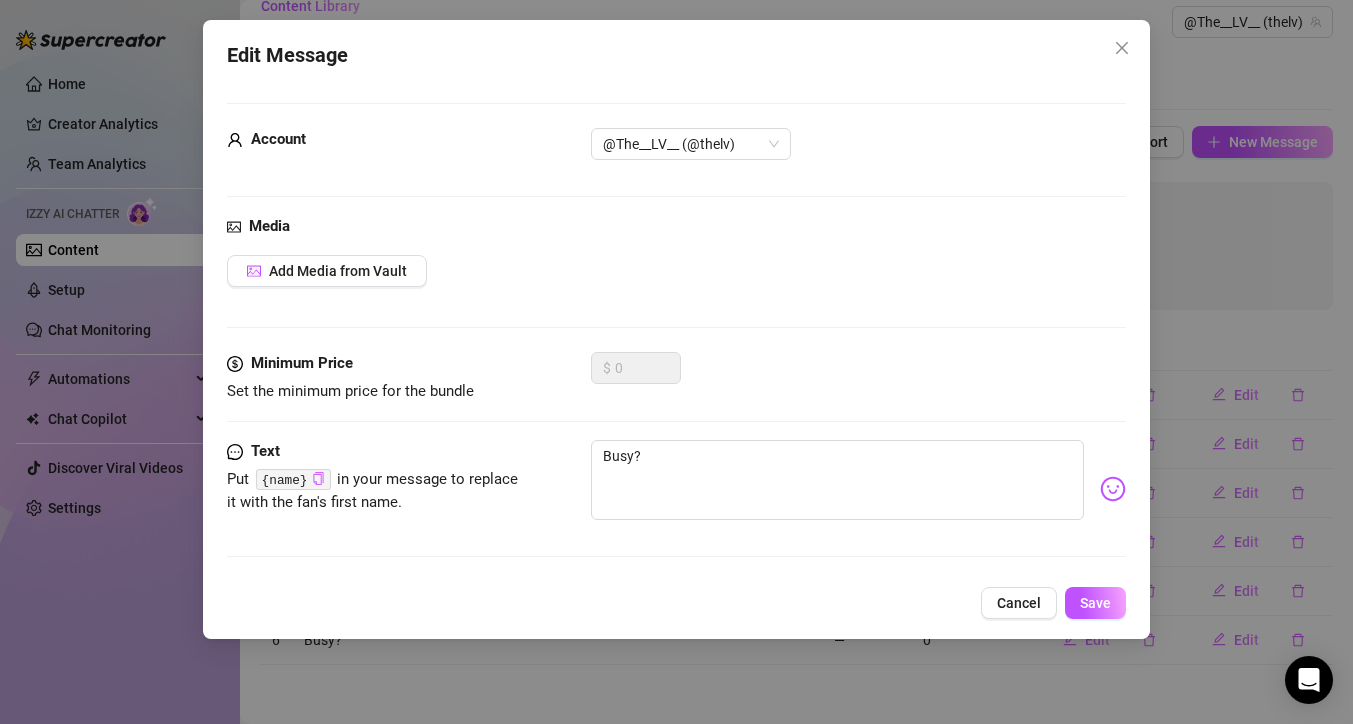 click 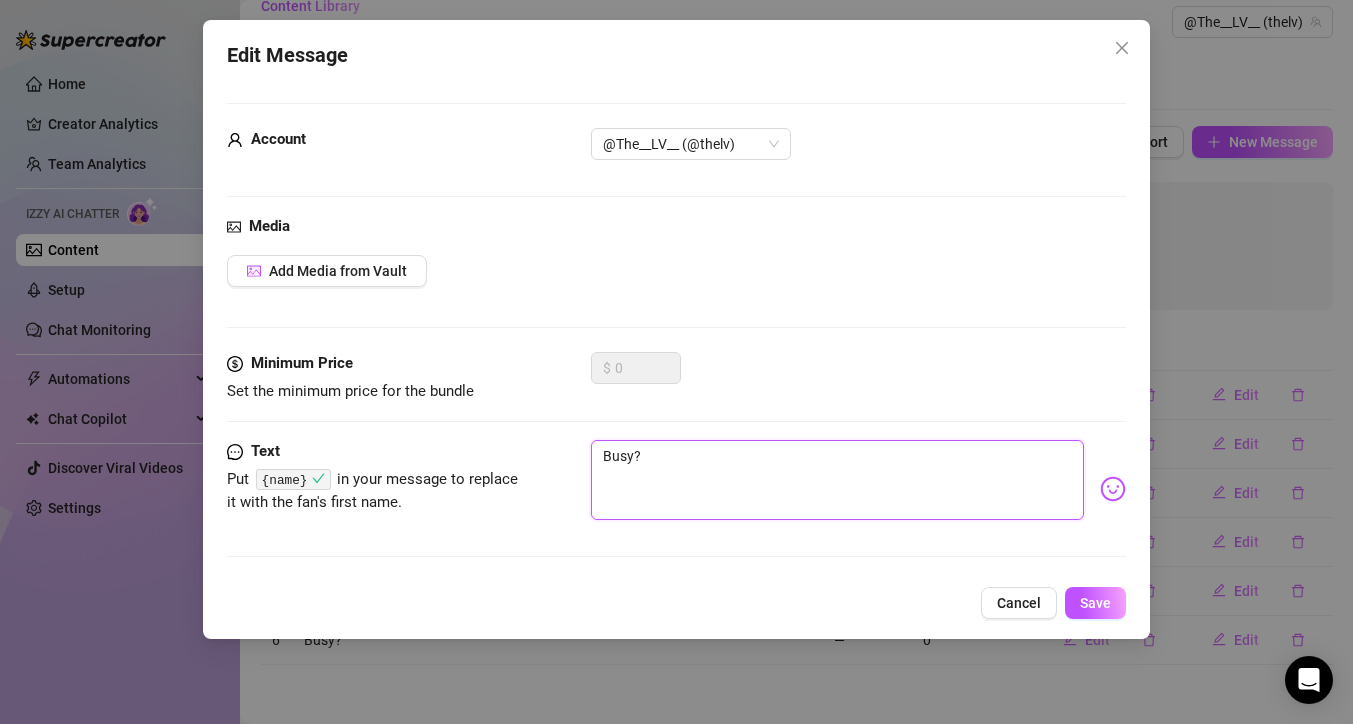 click on "Busy?" at bounding box center [837, 480] 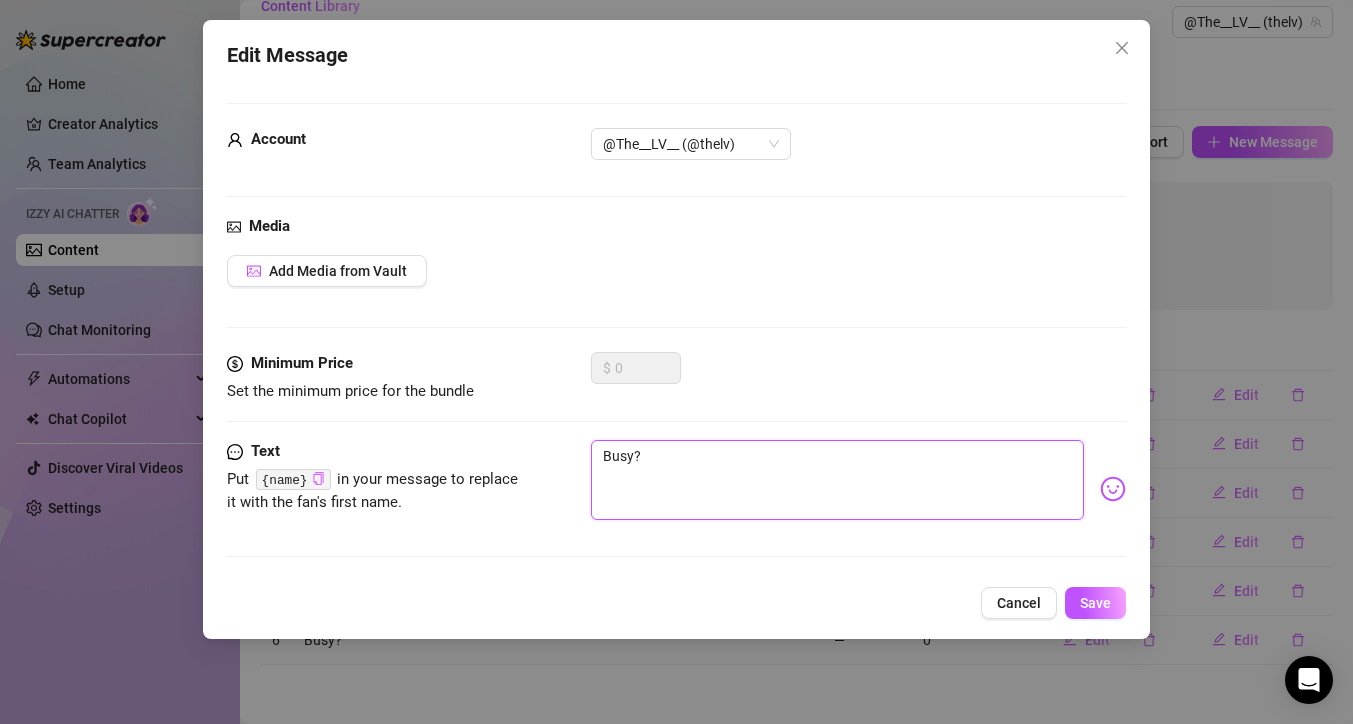 paste on "{name}" 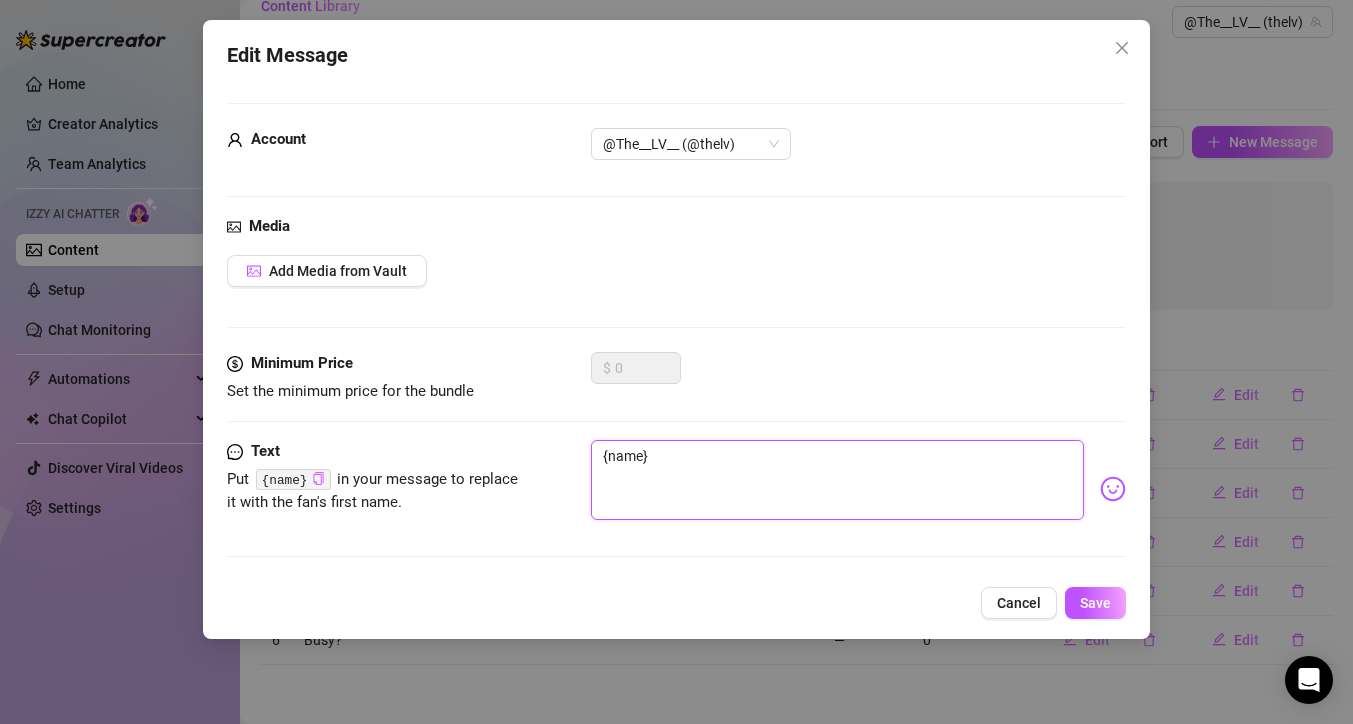 type on "{[NAME]}!" 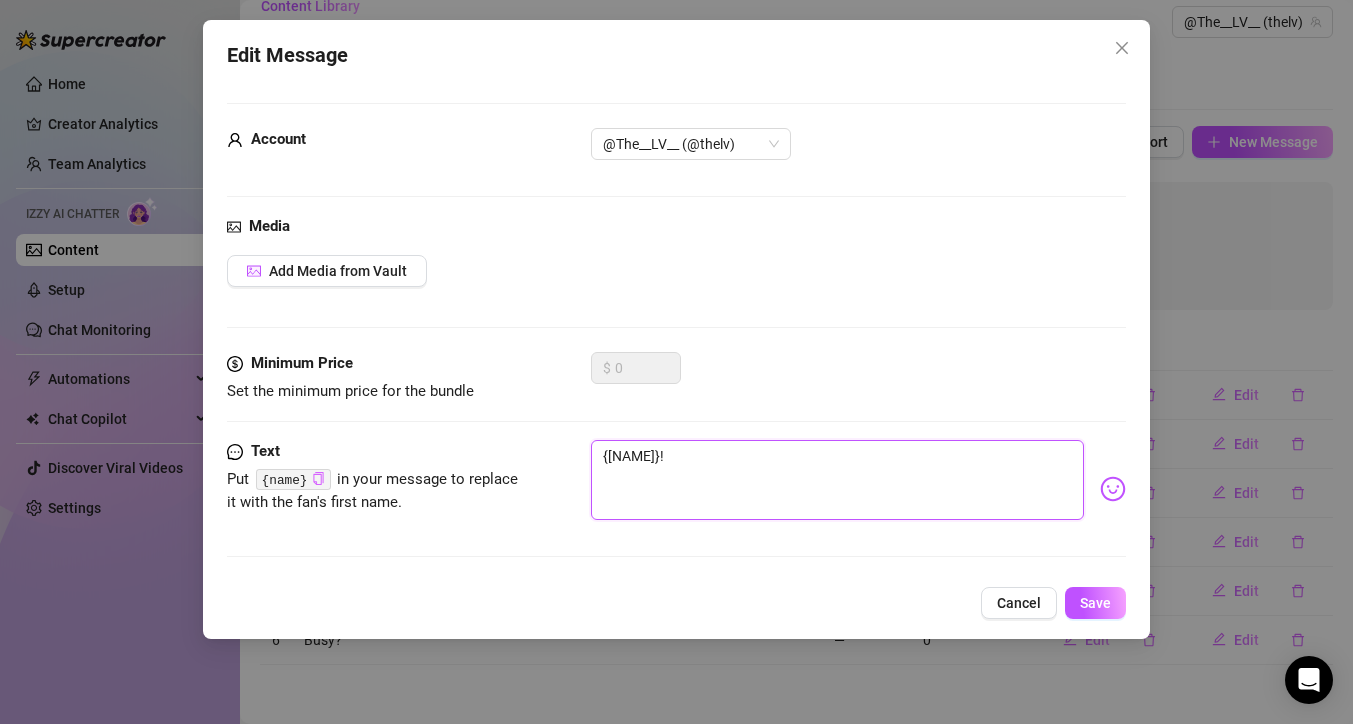 type on "{[NAME]}!" 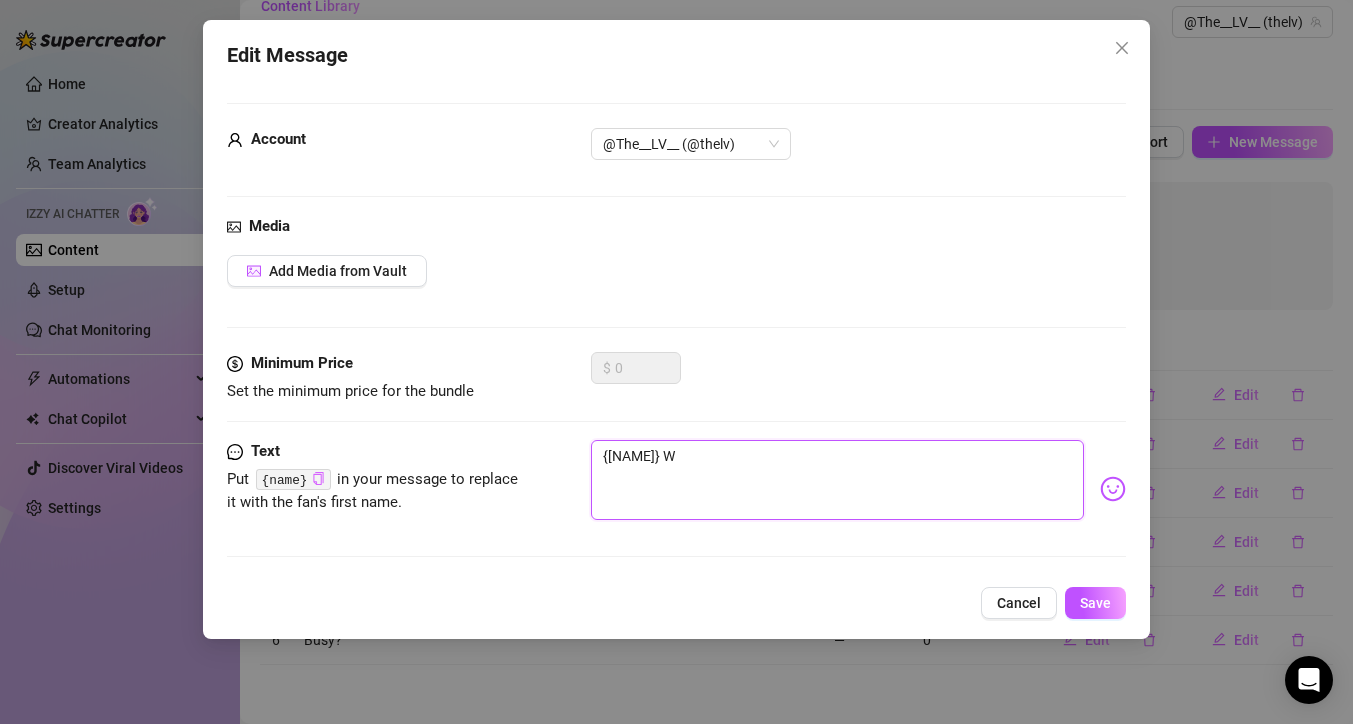 type on "{[NAME]} Wh" 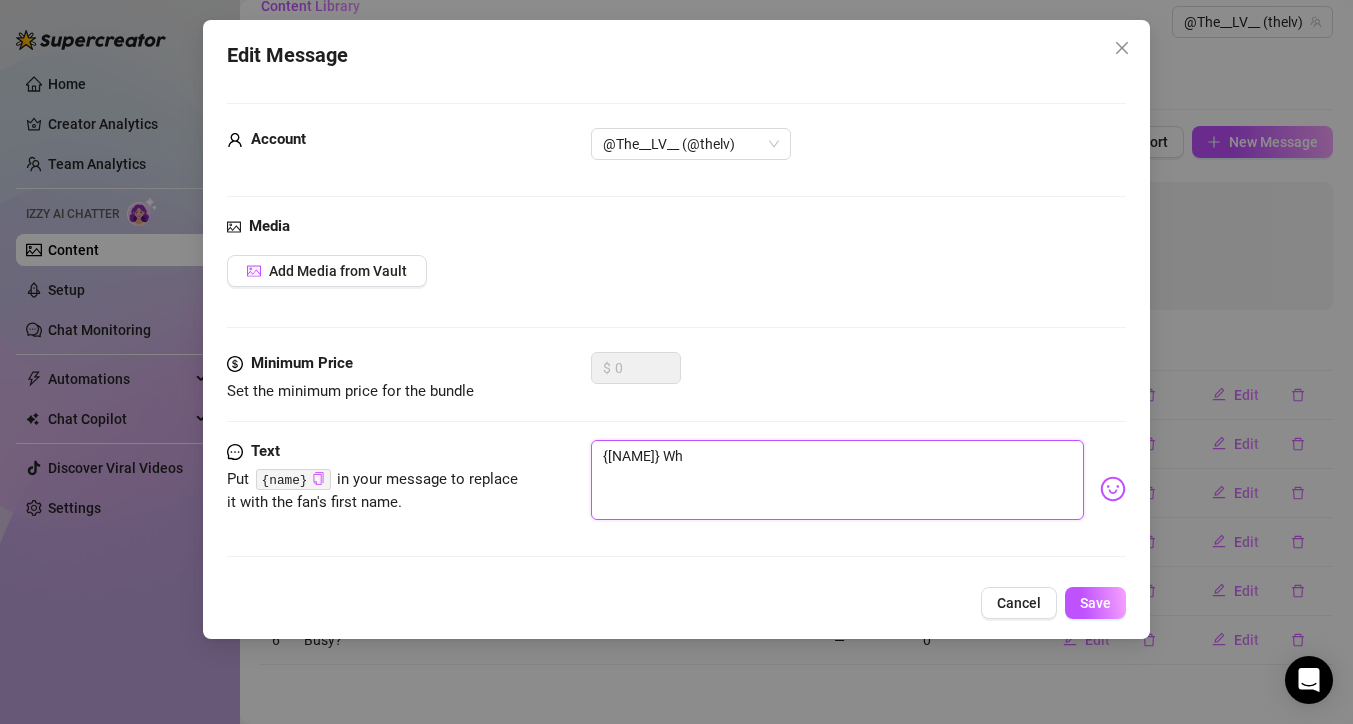 type on "{name}! Wha" 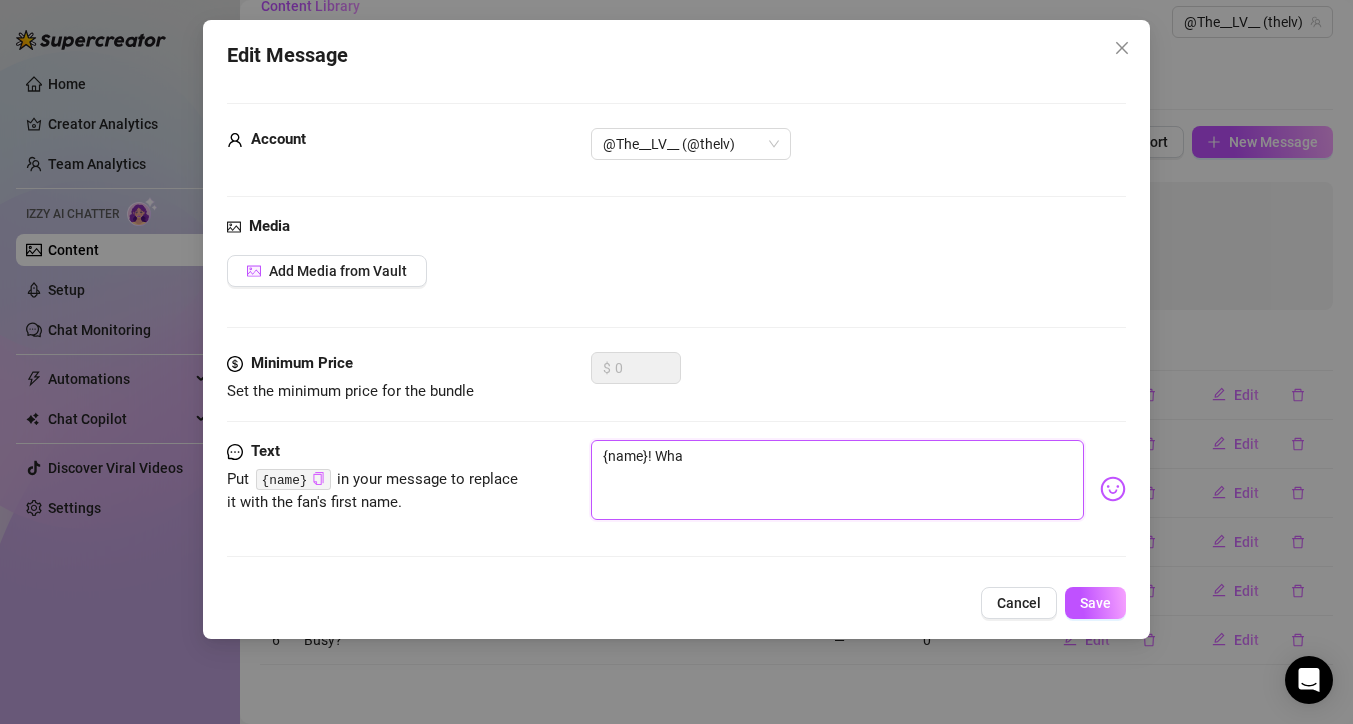 type on "{name}! What" 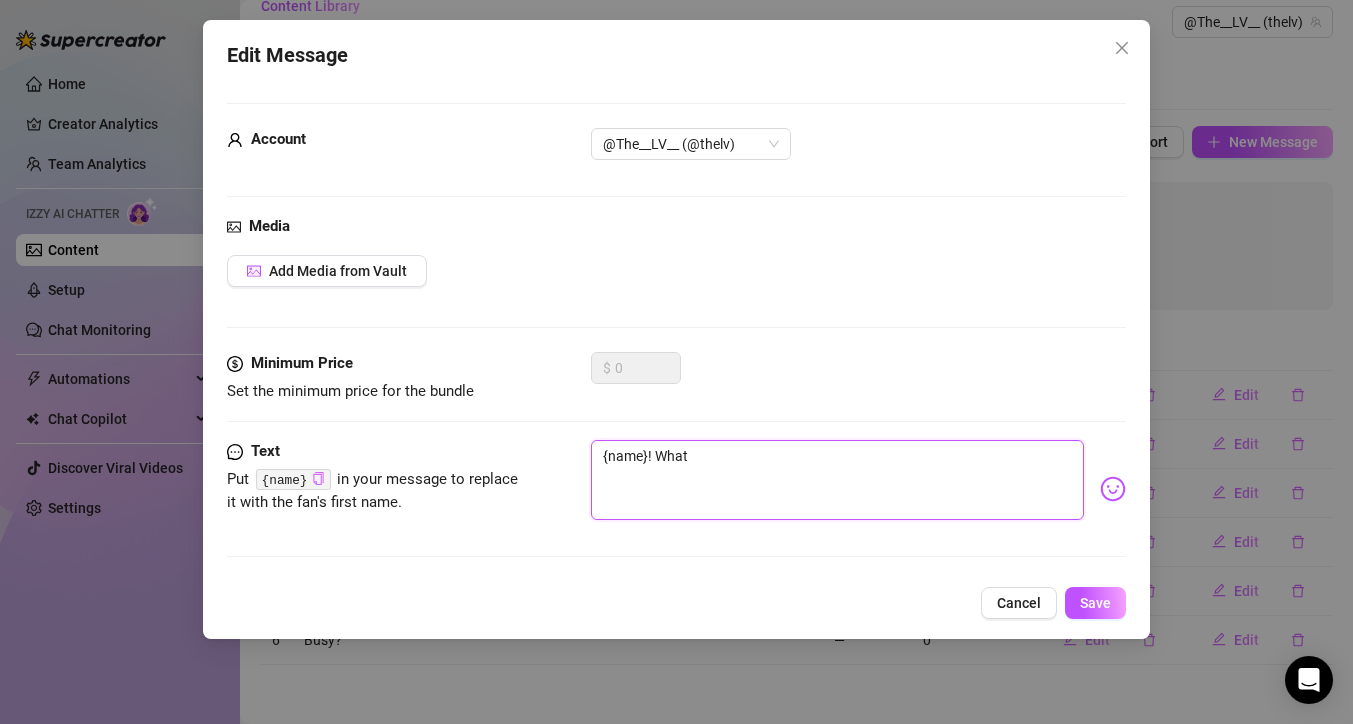 type on "{name}! Whats" 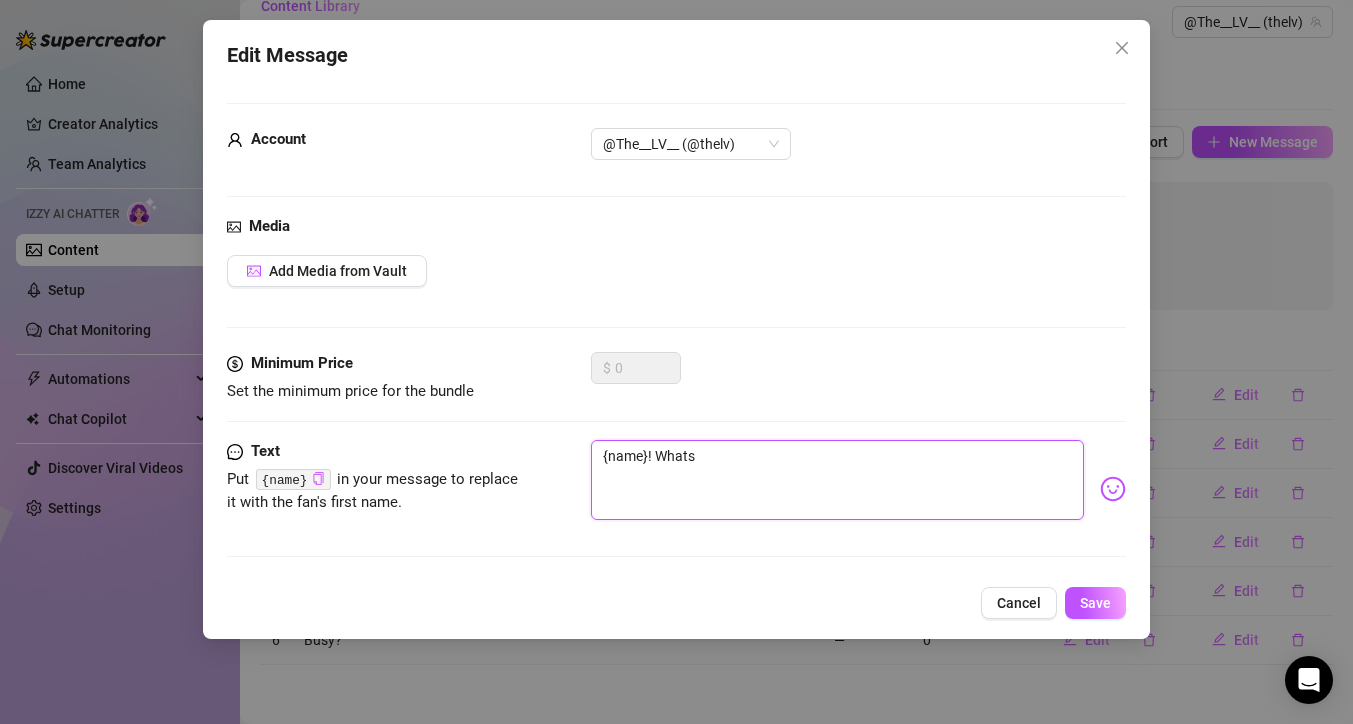 type on "{name}! Whats" 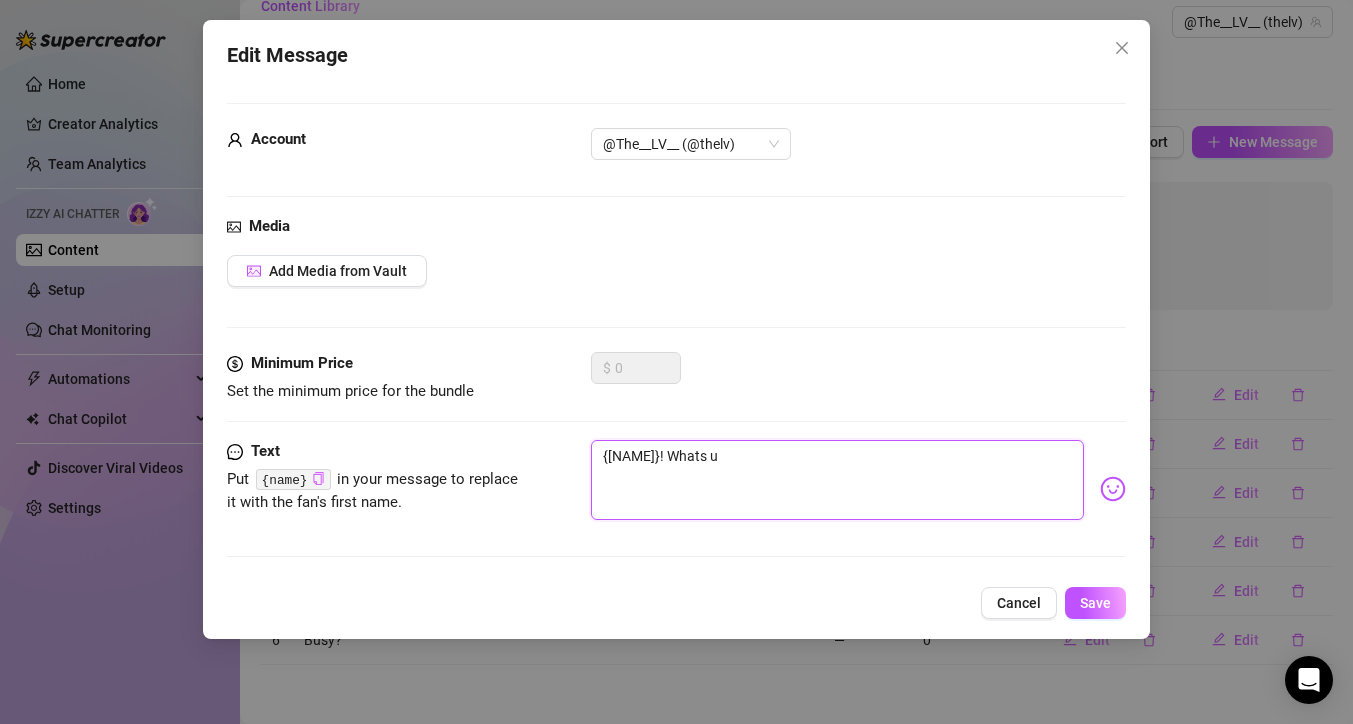 type on "[NAME]! Whats up" 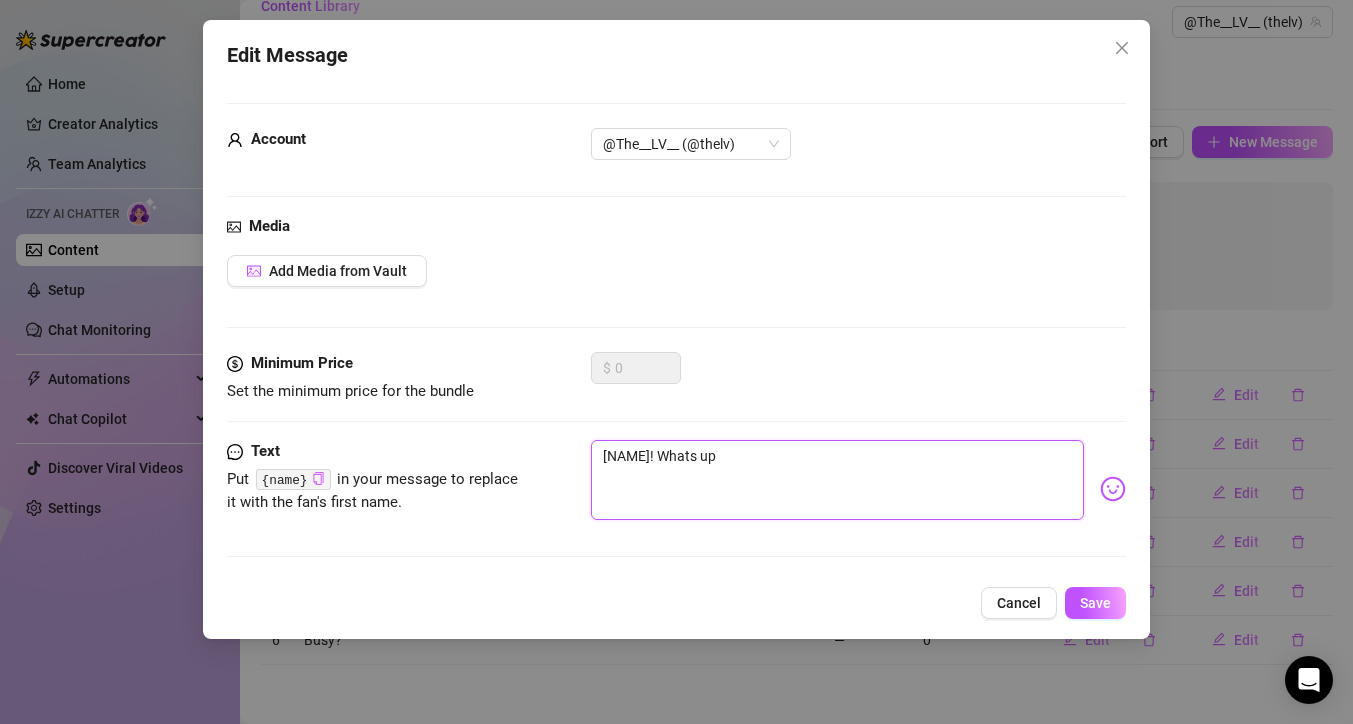 type on "{name}! Whats up?" 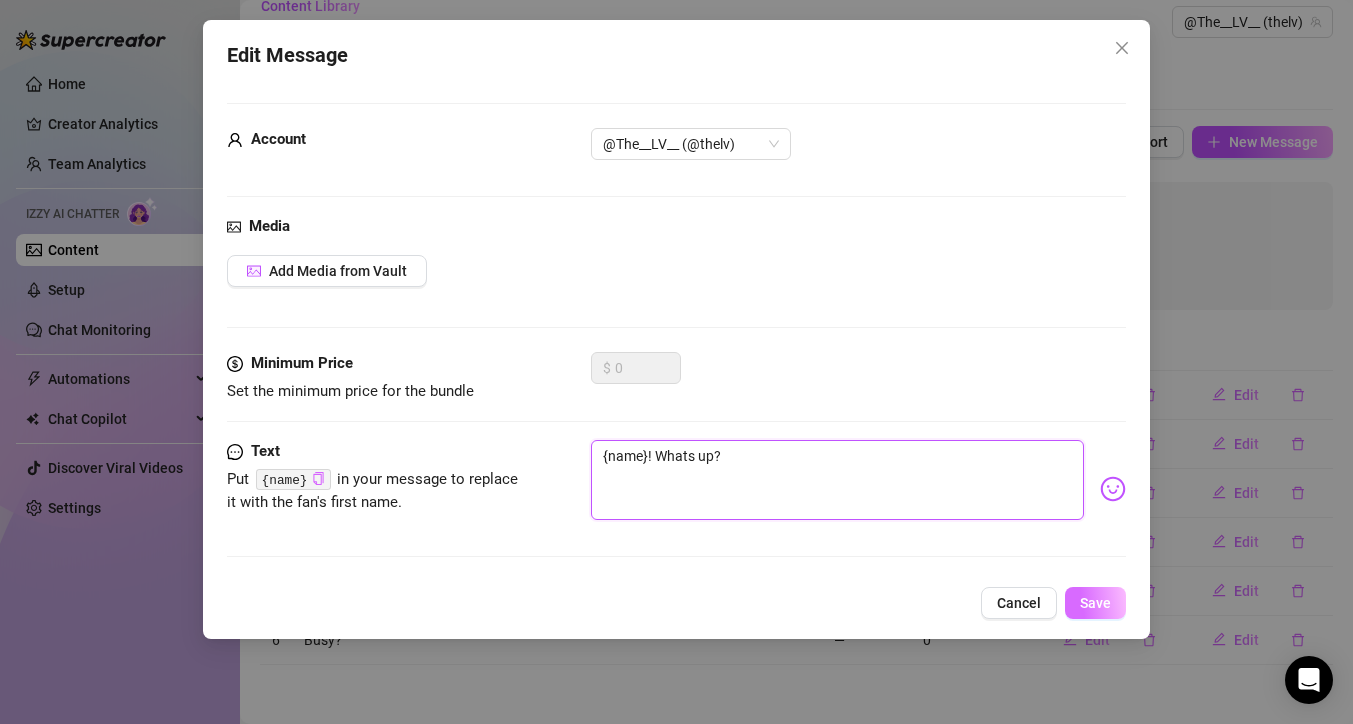 type on "{name}! Whats up?" 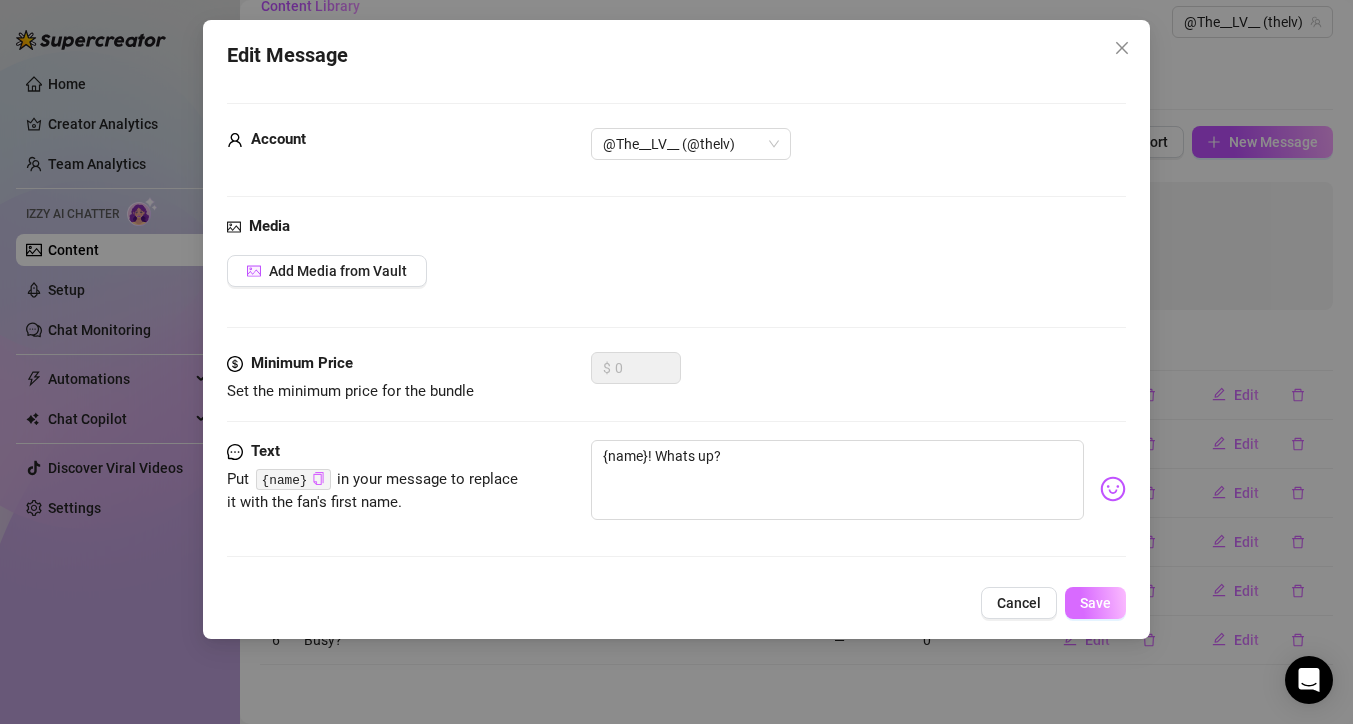 click on "Save" at bounding box center [1095, 603] 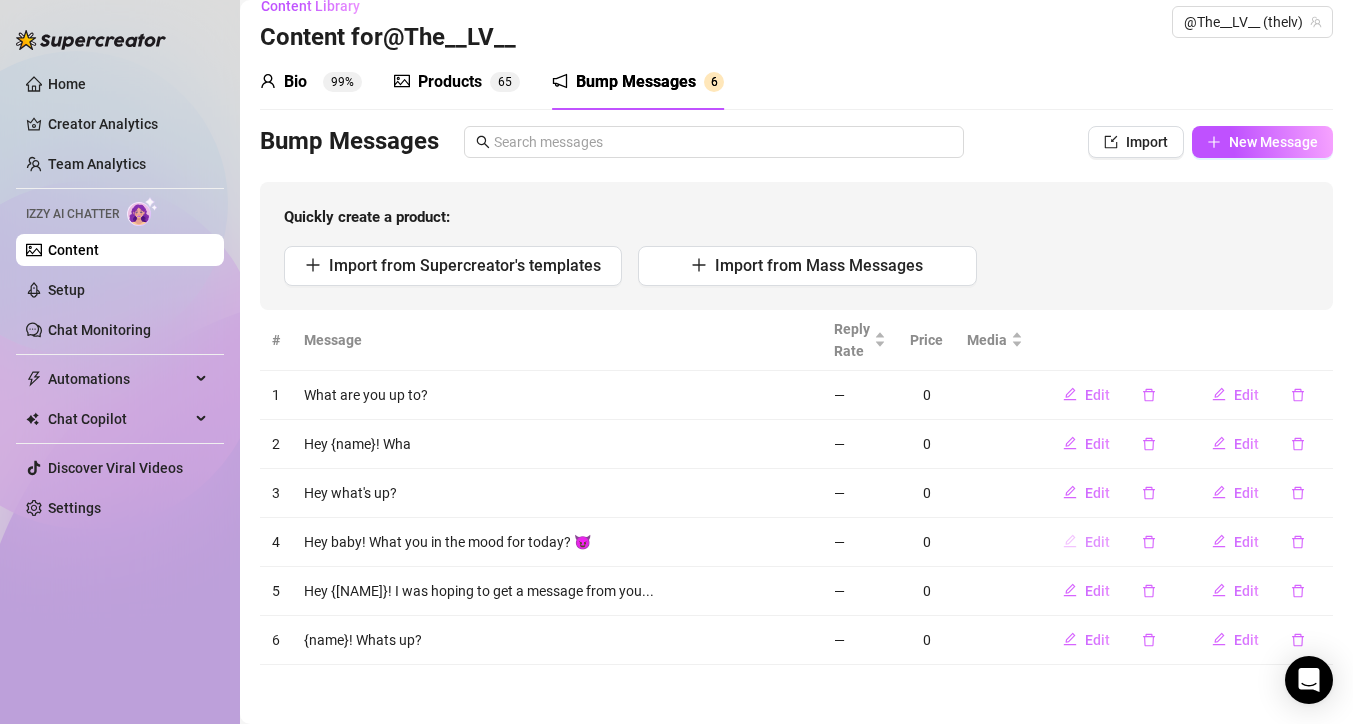 click on "Edit" at bounding box center (1097, 542) 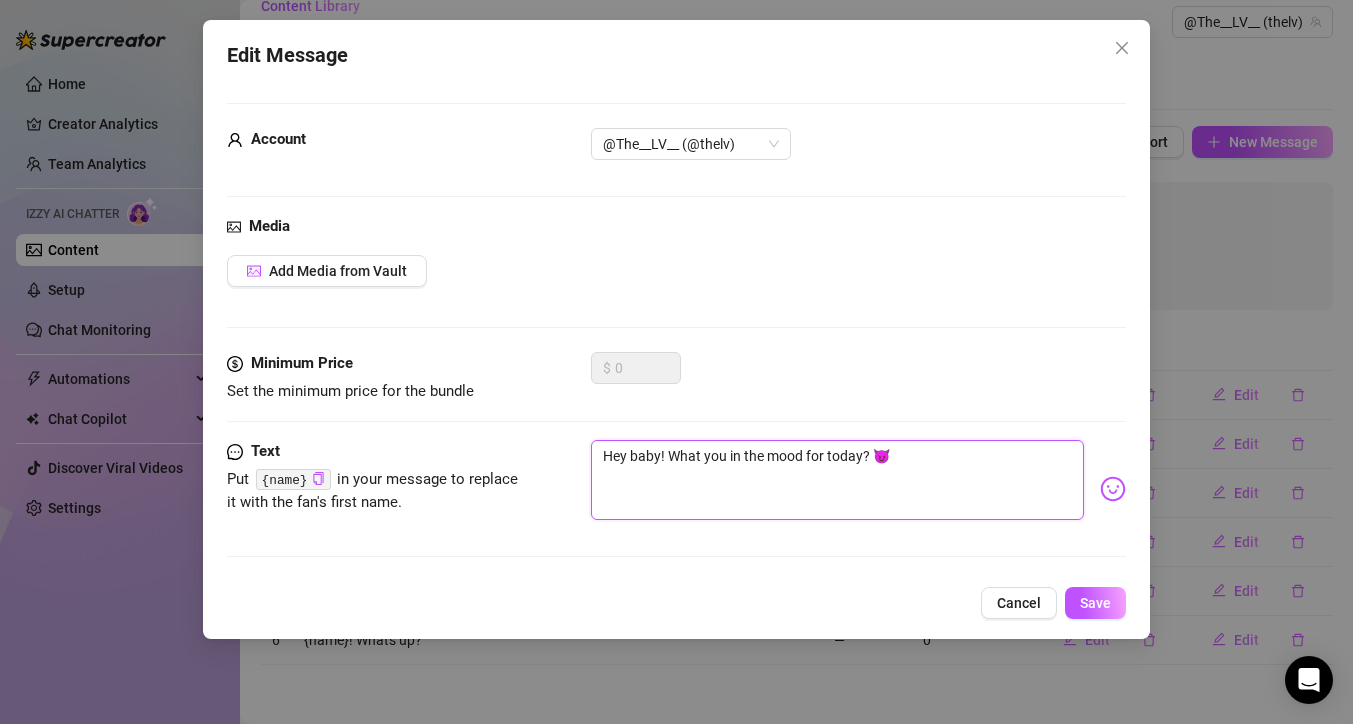drag, startPoint x: 869, startPoint y: 453, endPoint x: 467, endPoint y: 482, distance: 403.04468 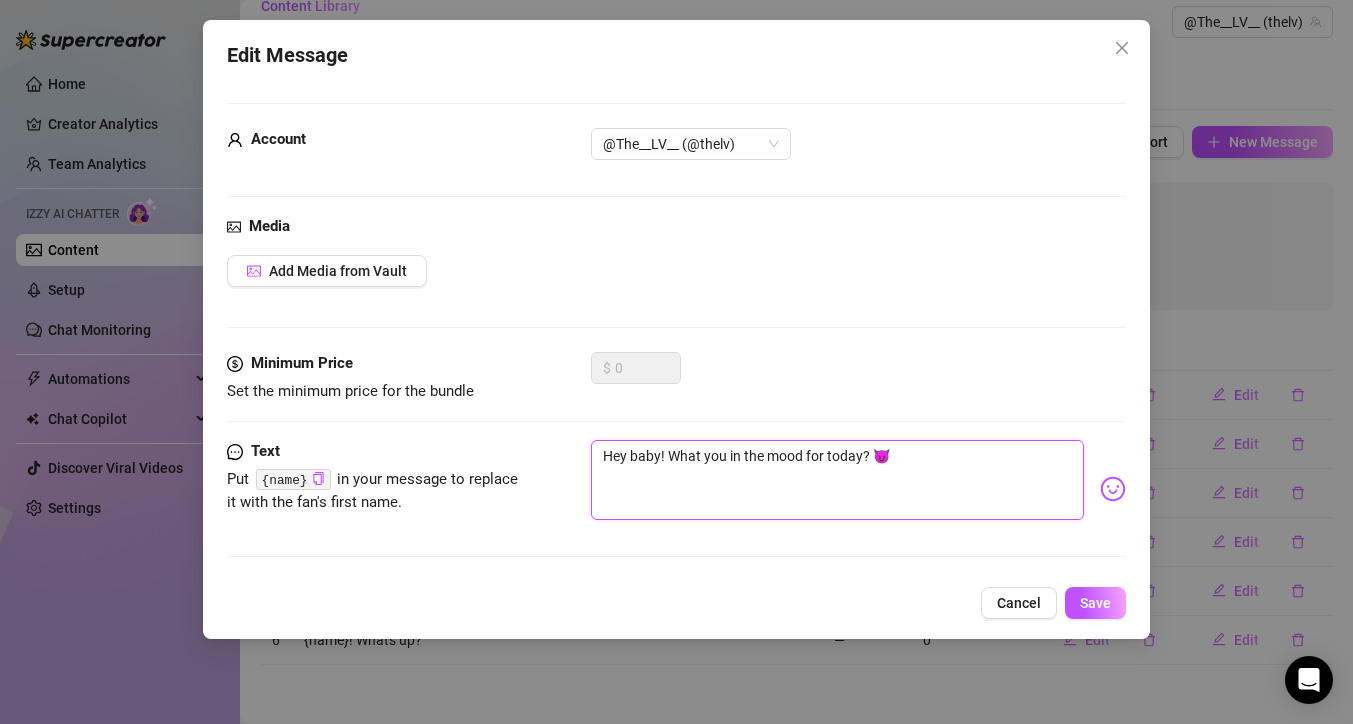 click on "Text Put   {name}   in your message to replace it with the fan's first name. Hey baby! What you in the mood for today? 😈" at bounding box center (676, 489) 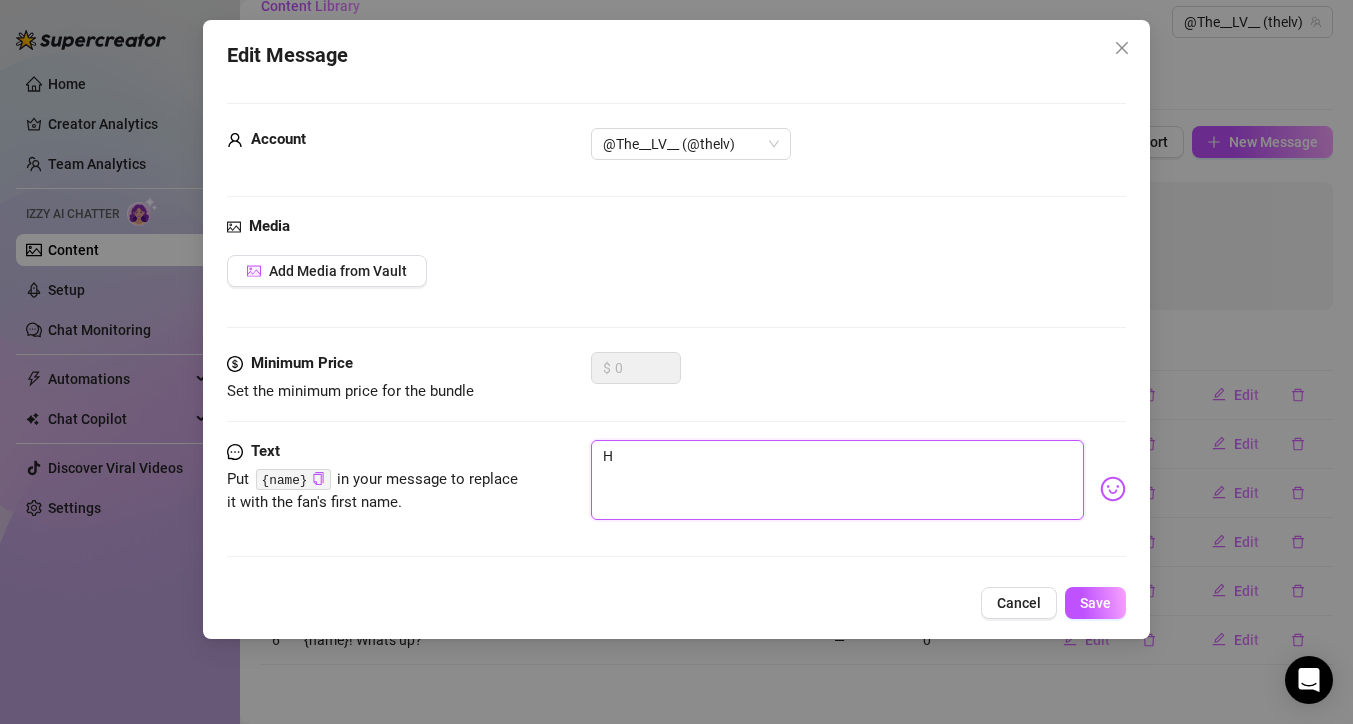 type on "He" 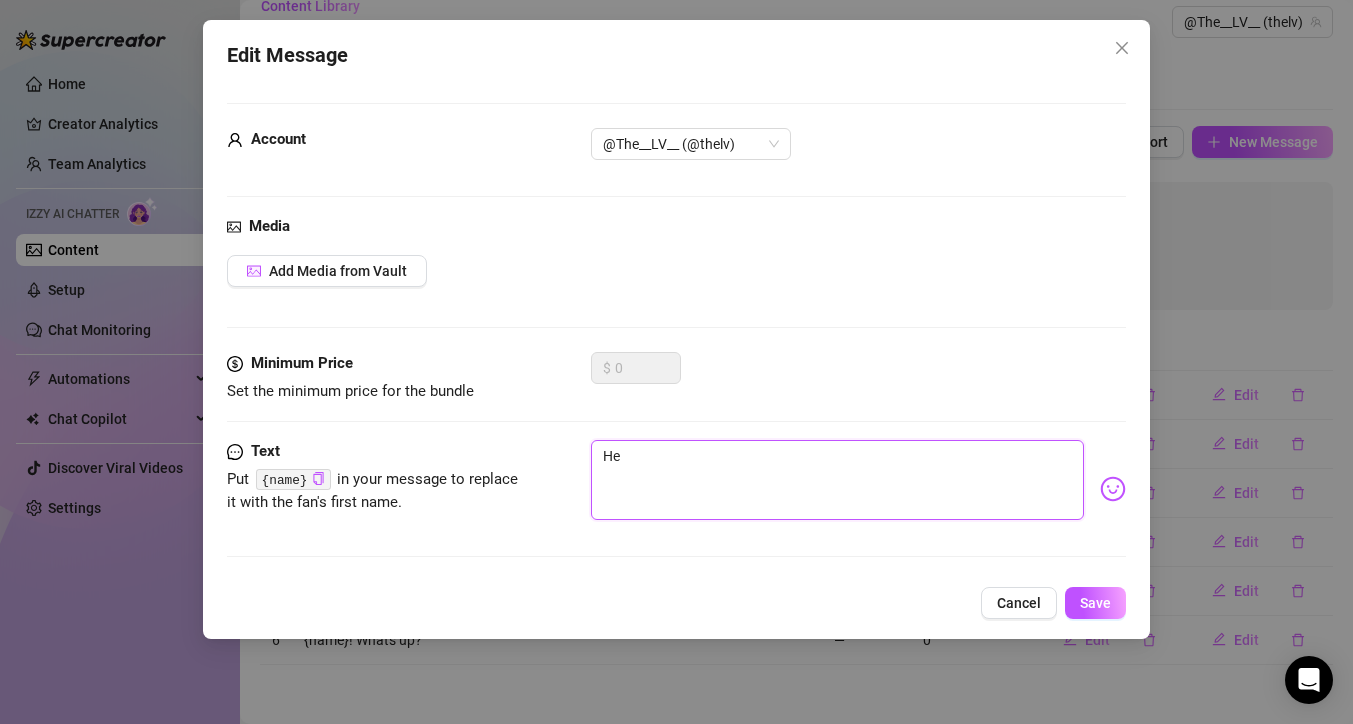 type on "Hel" 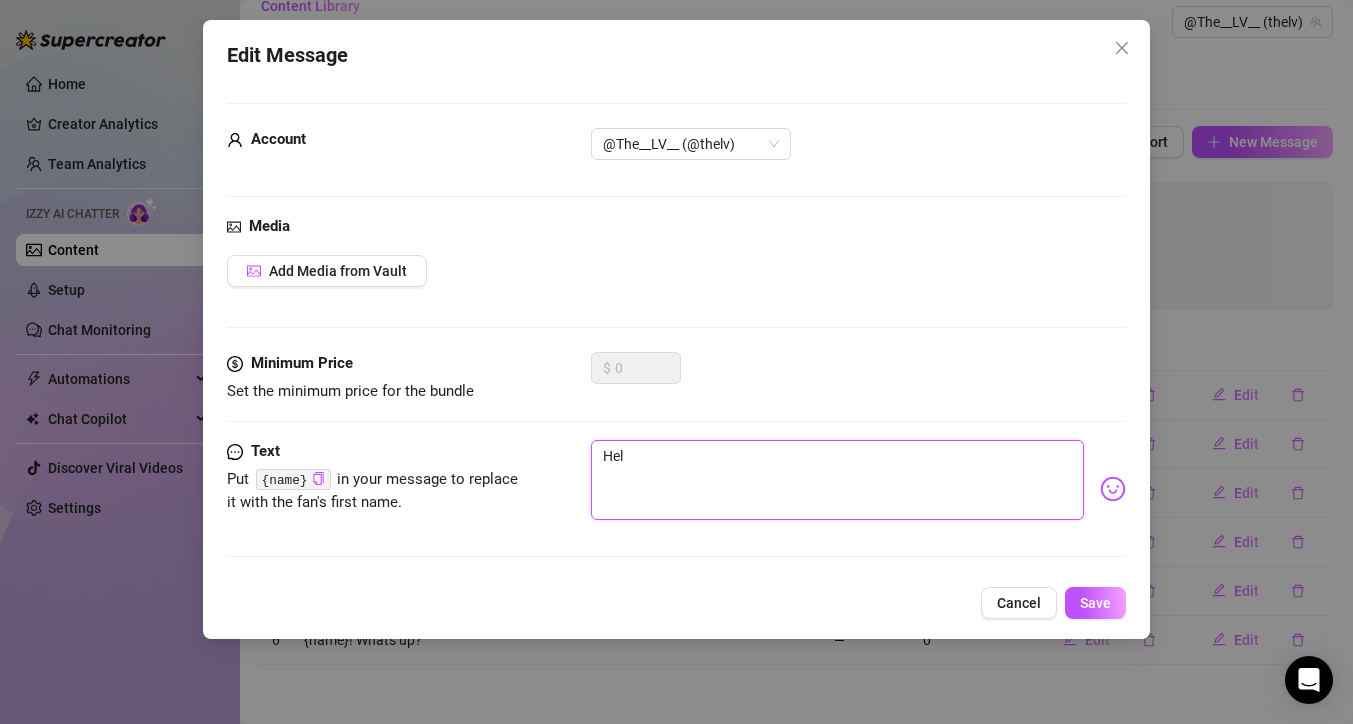 type on "Hell" 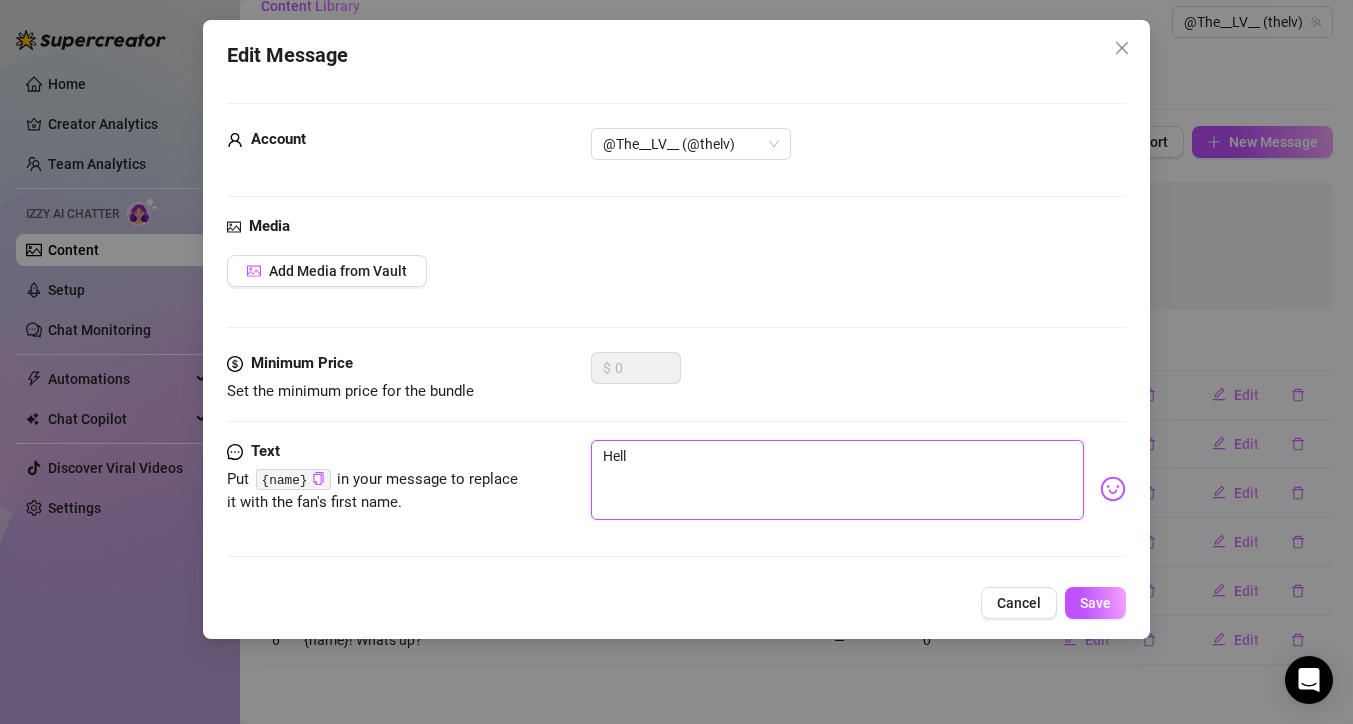 type on "Hello" 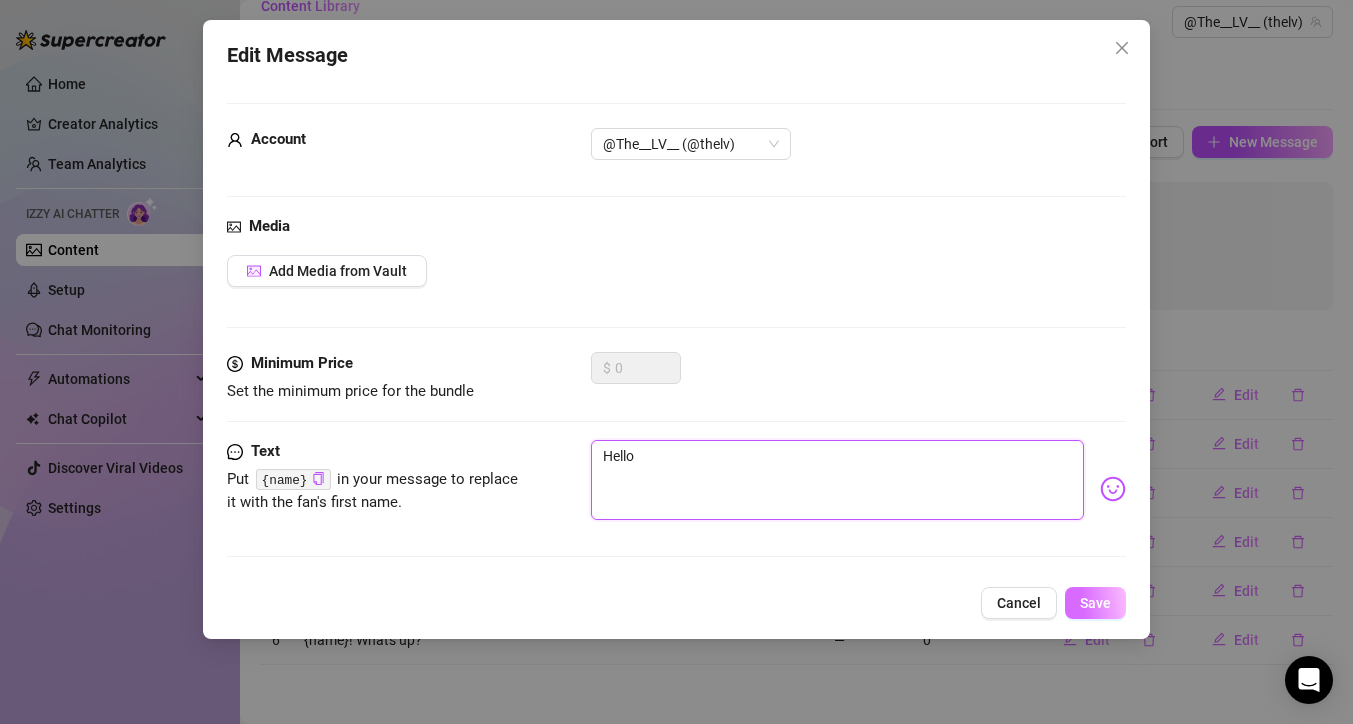 type on "Hello" 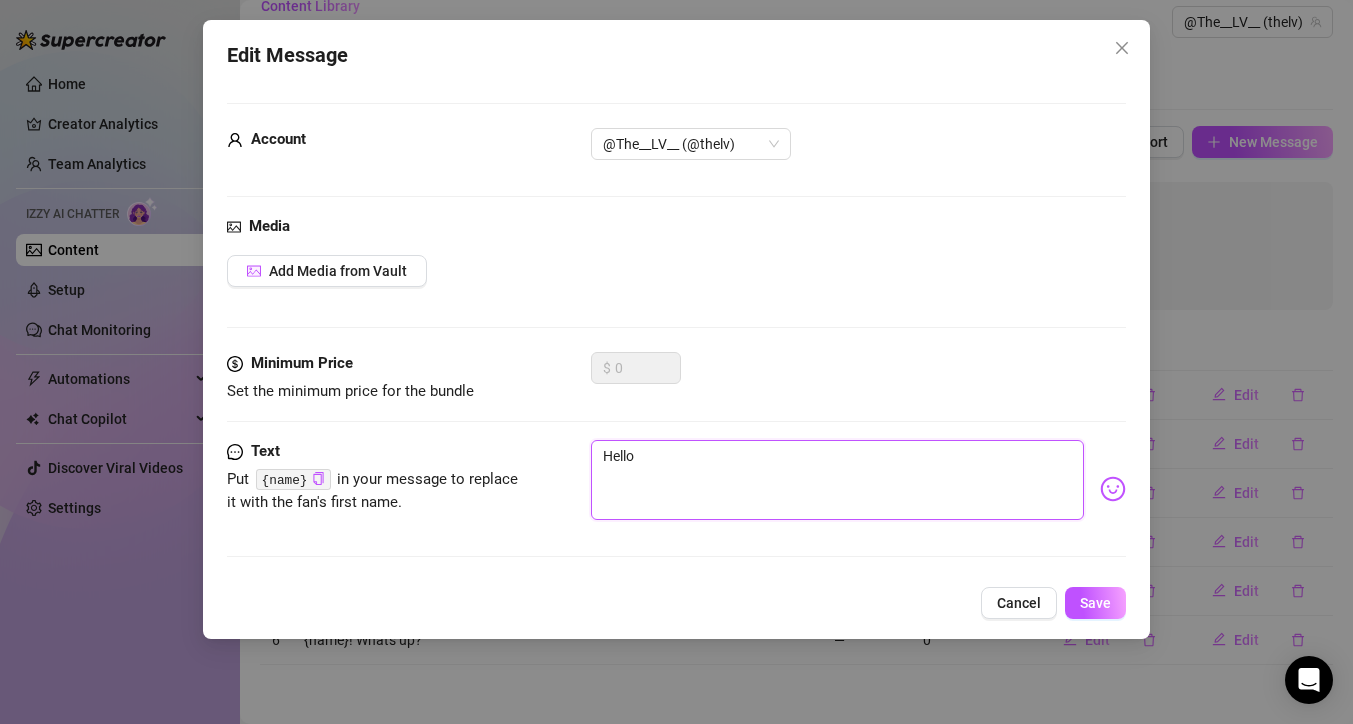type on "Hello" 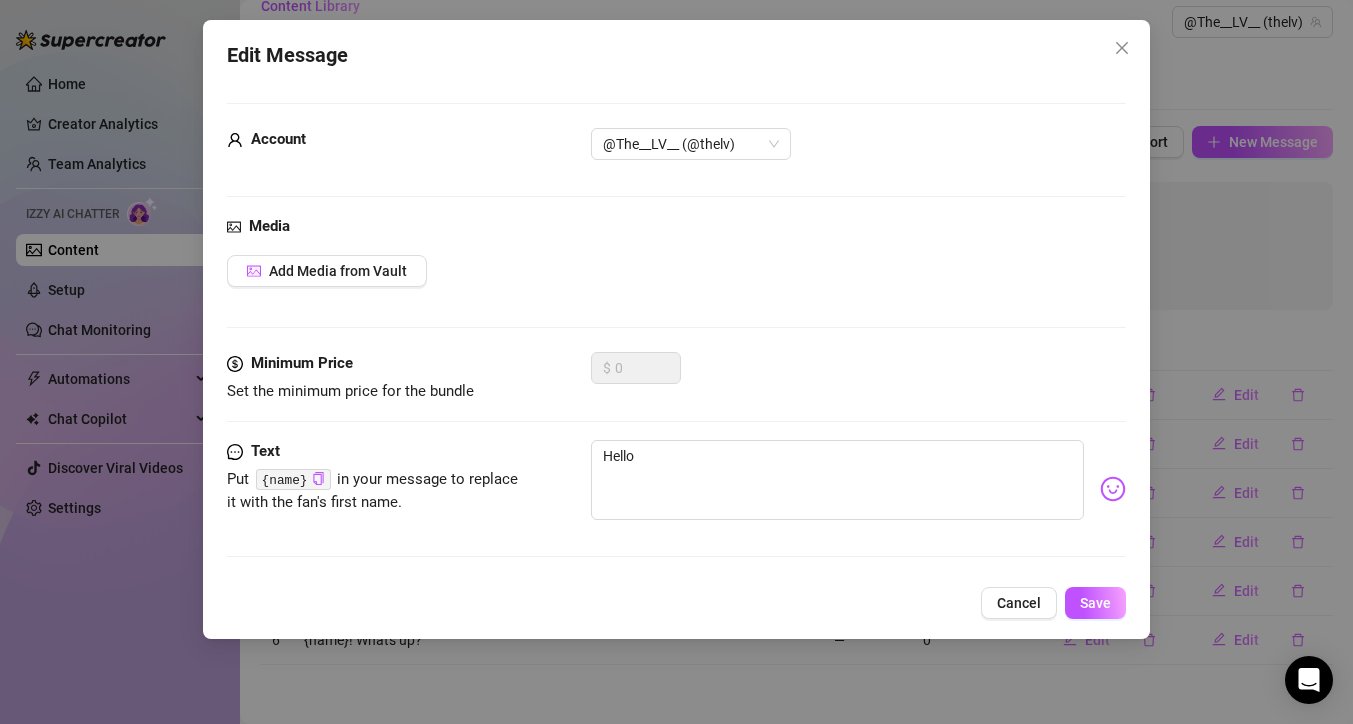 click at bounding box center [1113, 489] 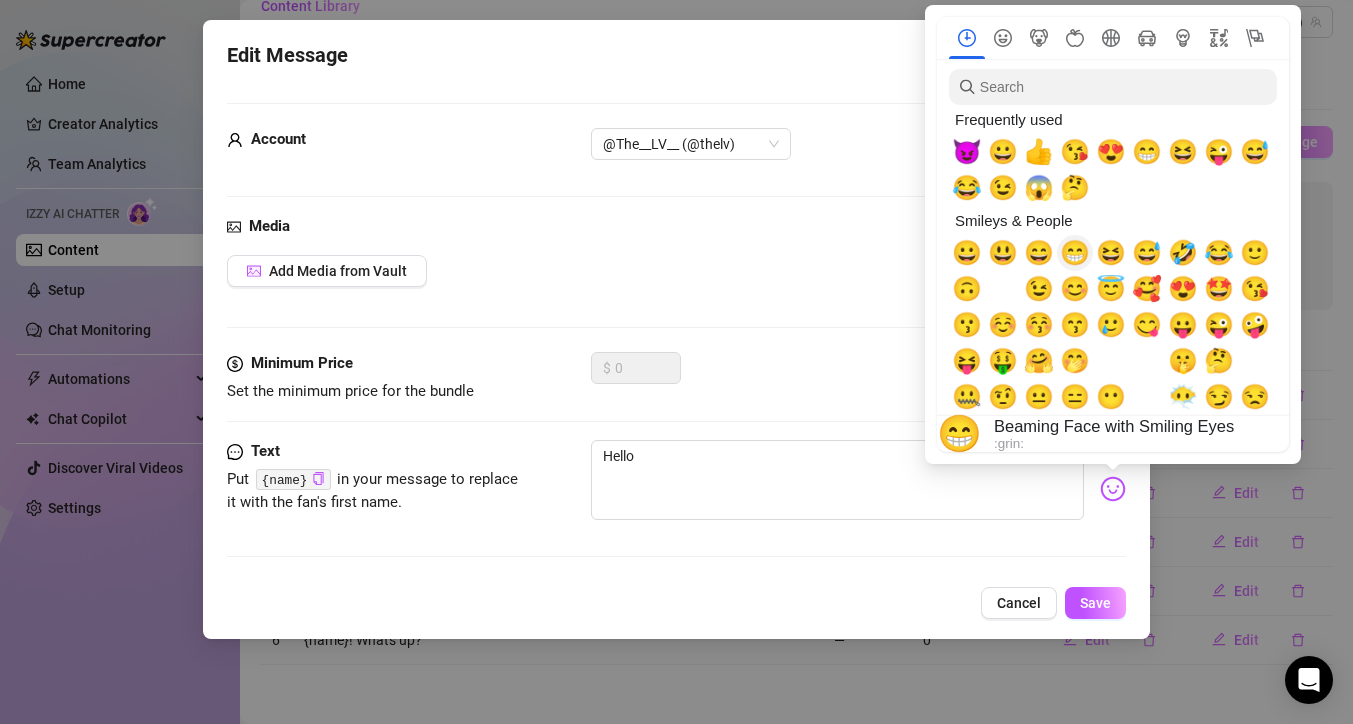 click on "😁" at bounding box center (1075, 253) 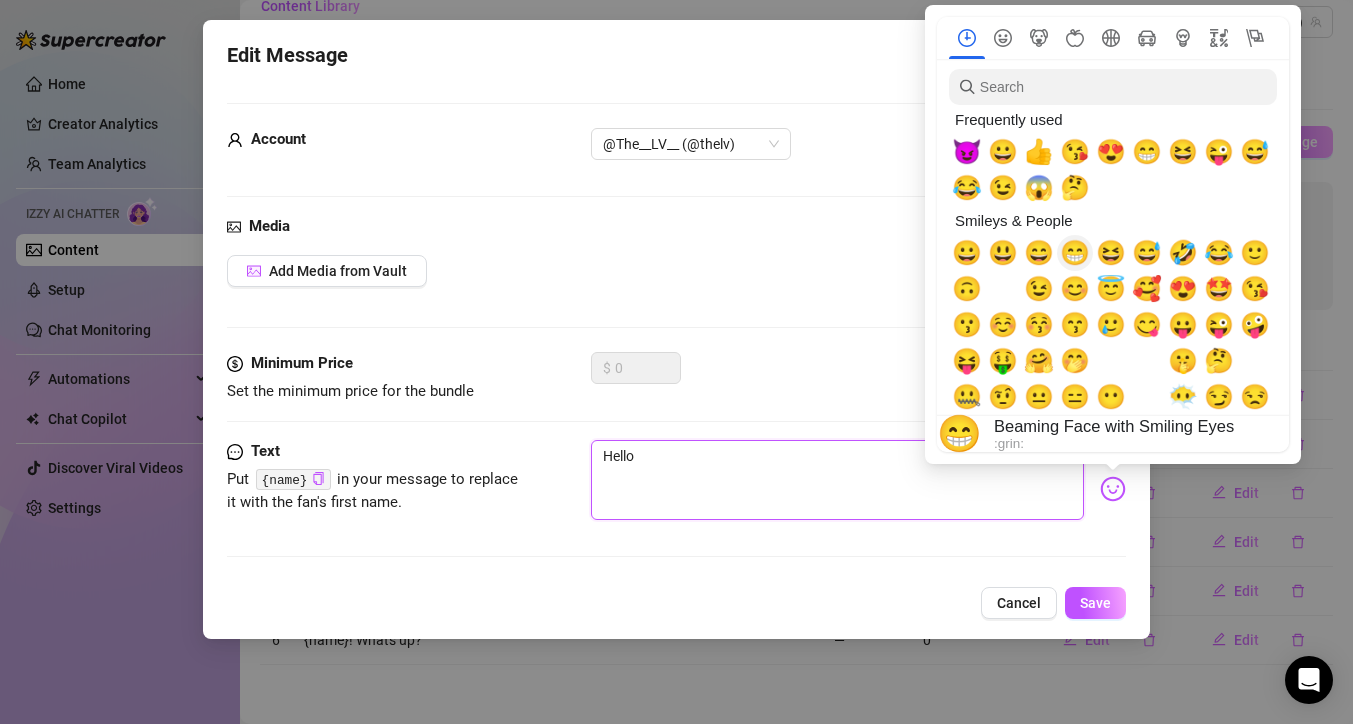 type on "Hello 😁" 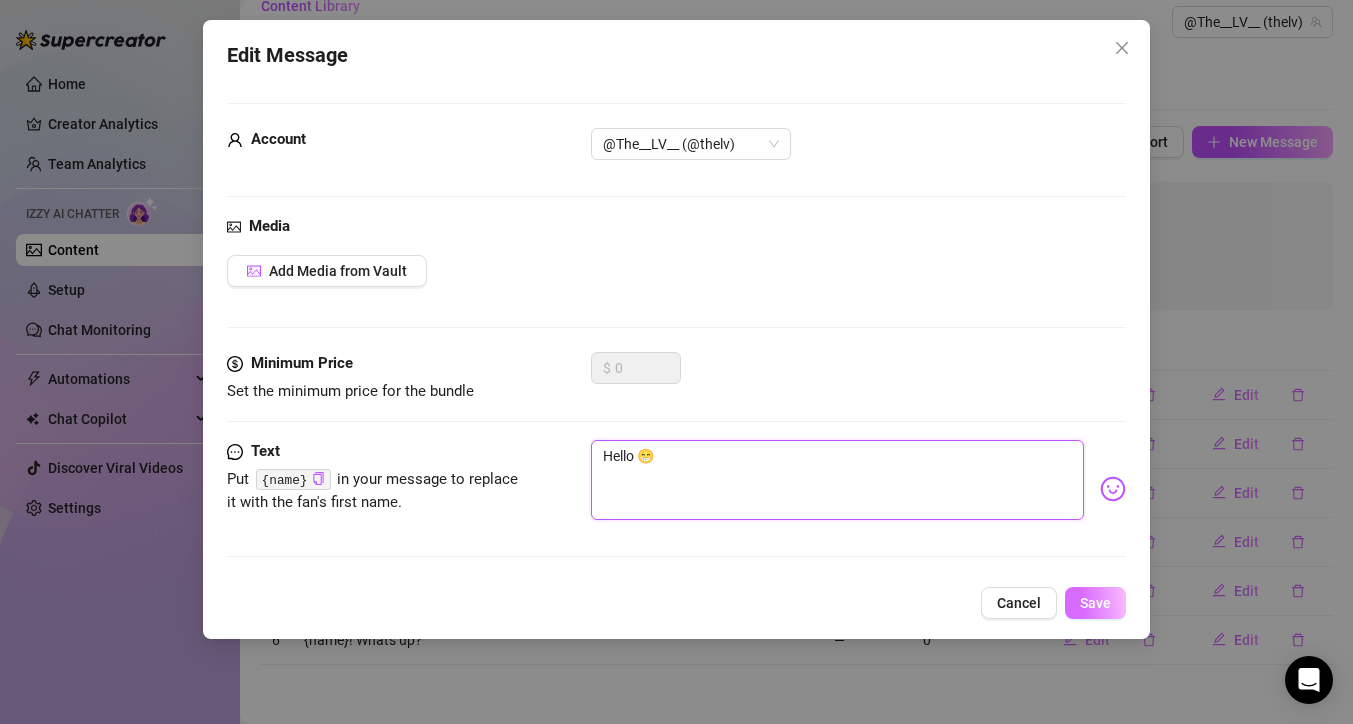 type on "Hello 😁" 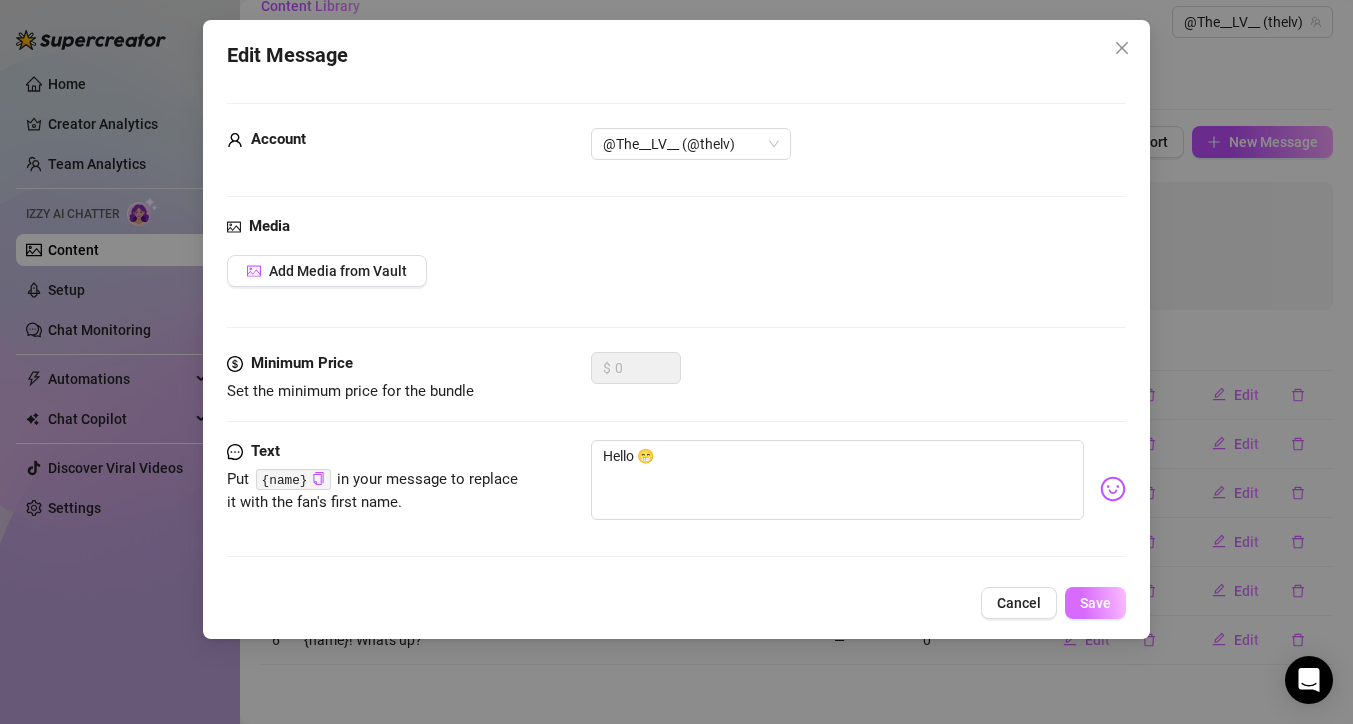 click on "Save" at bounding box center [1095, 603] 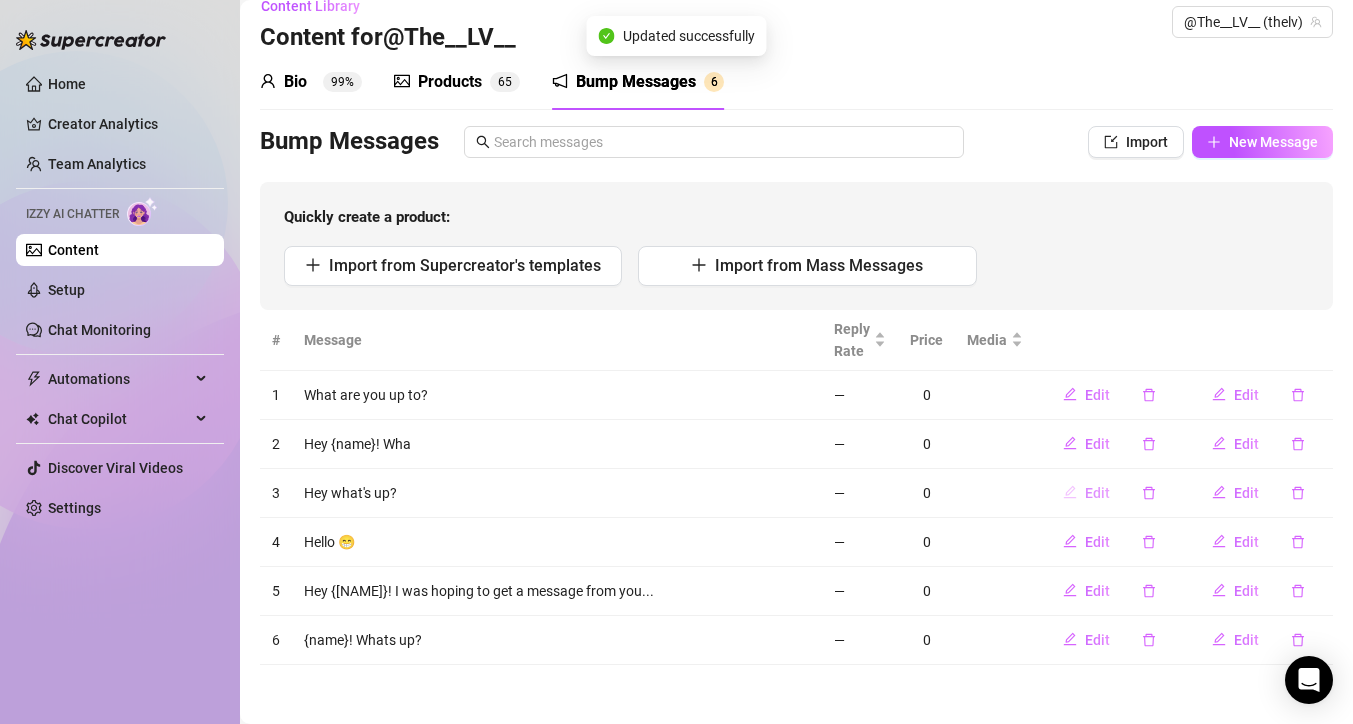 click on "Edit" at bounding box center [1097, 493] 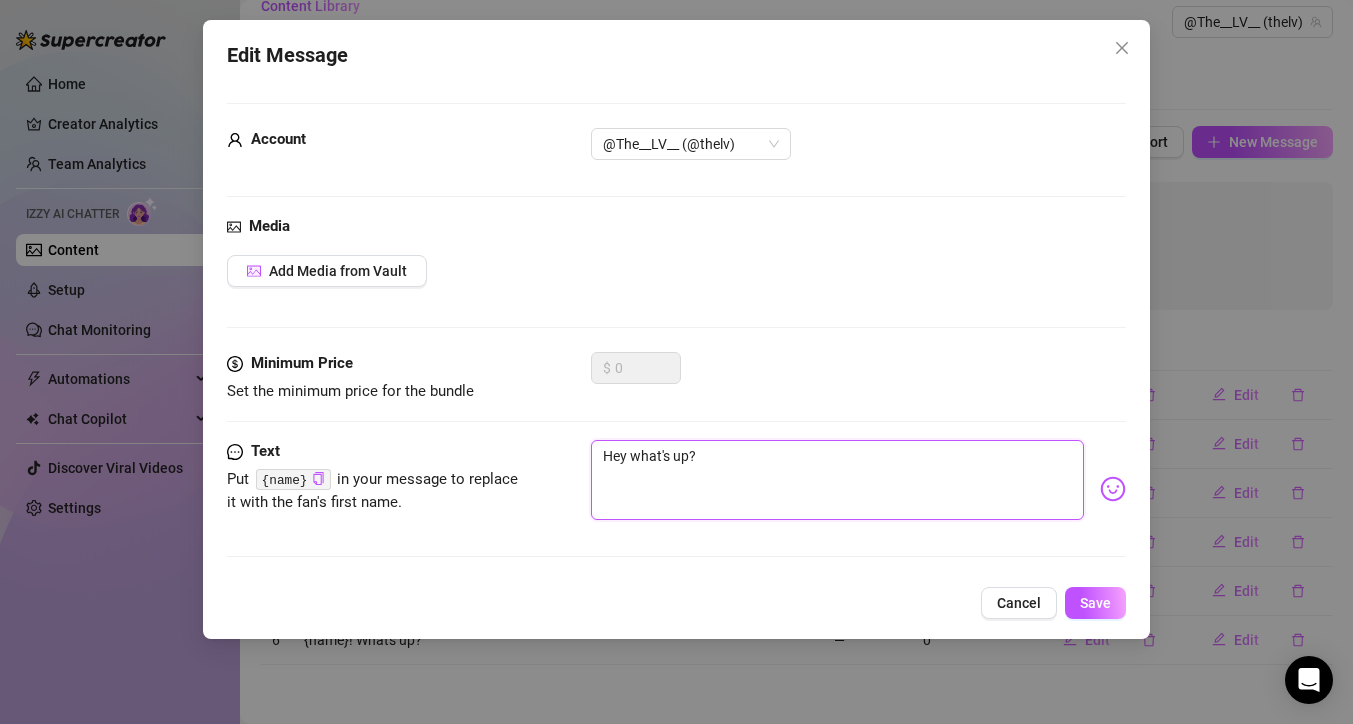click on "Hey what's up?" at bounding box center (837, 480) 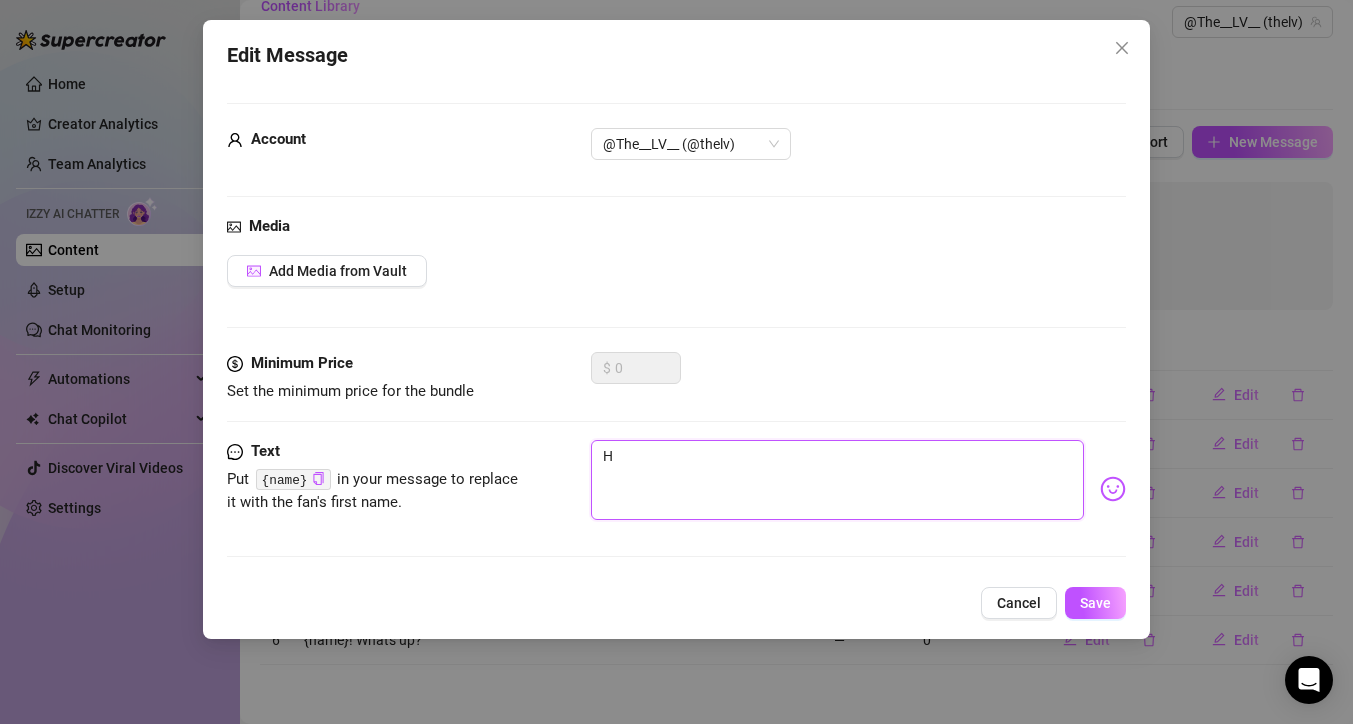 type on "Hi" 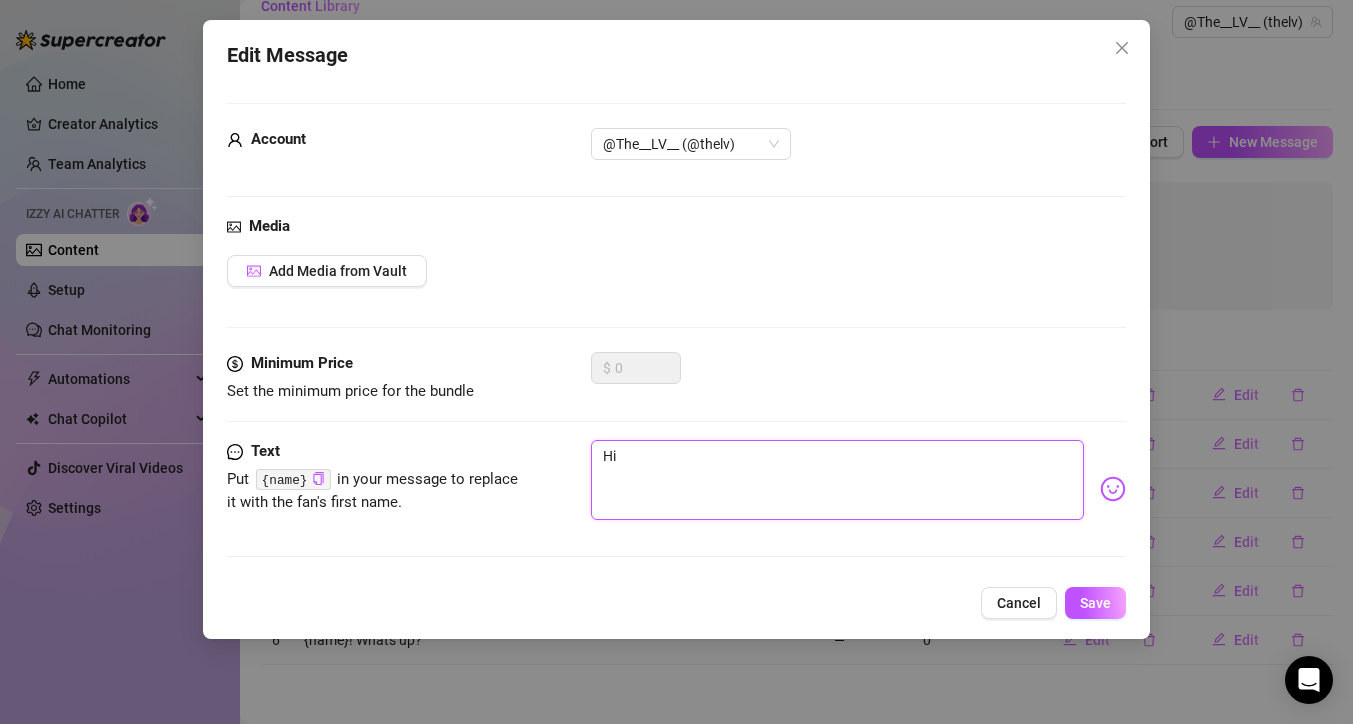 type on "Hi!" 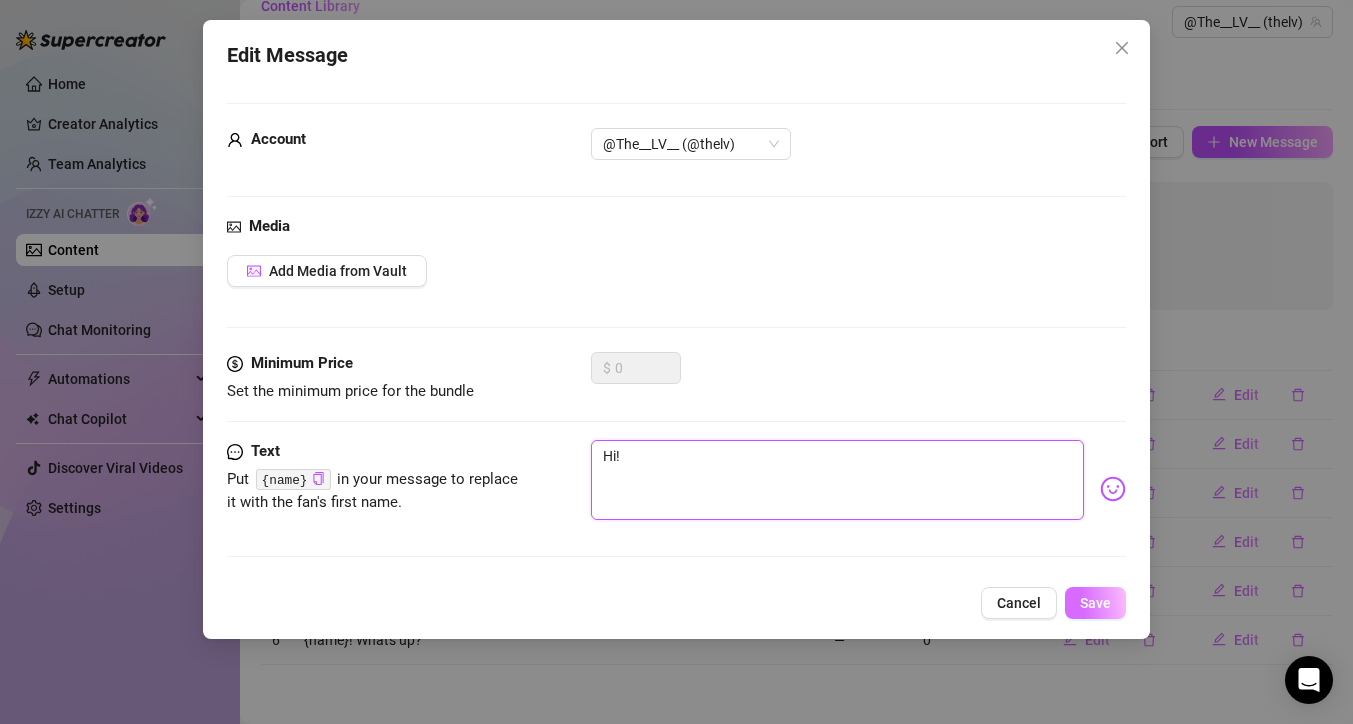 type on "Hi!" 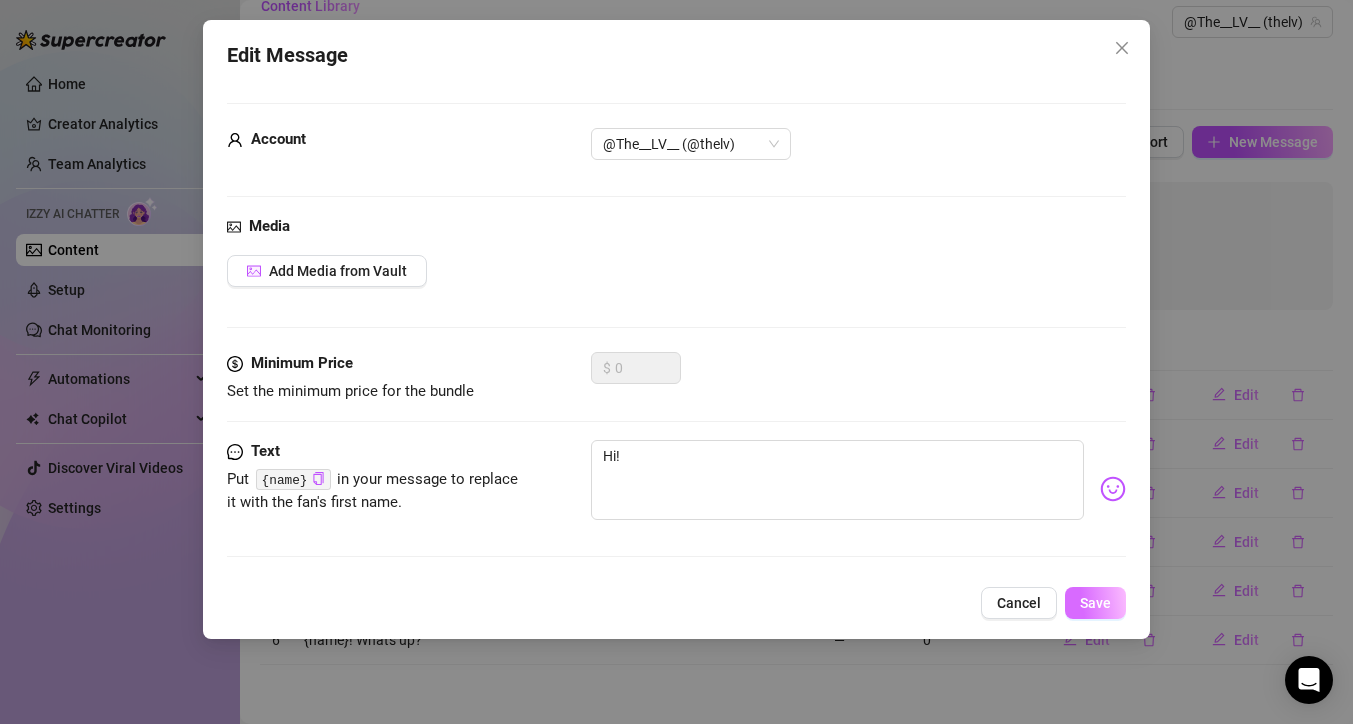 click on "Save" at bounding box center (1095, 603) 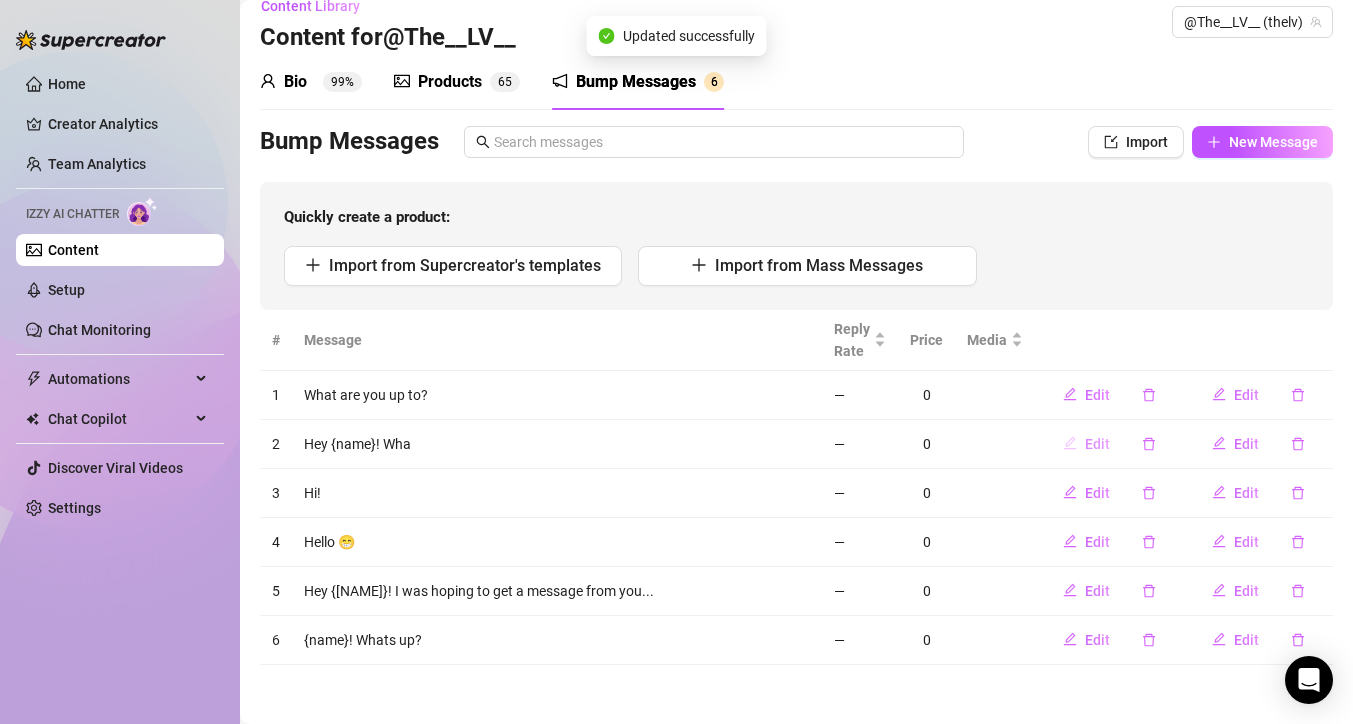 click on "Edit" at bounding box center [1097, 444] 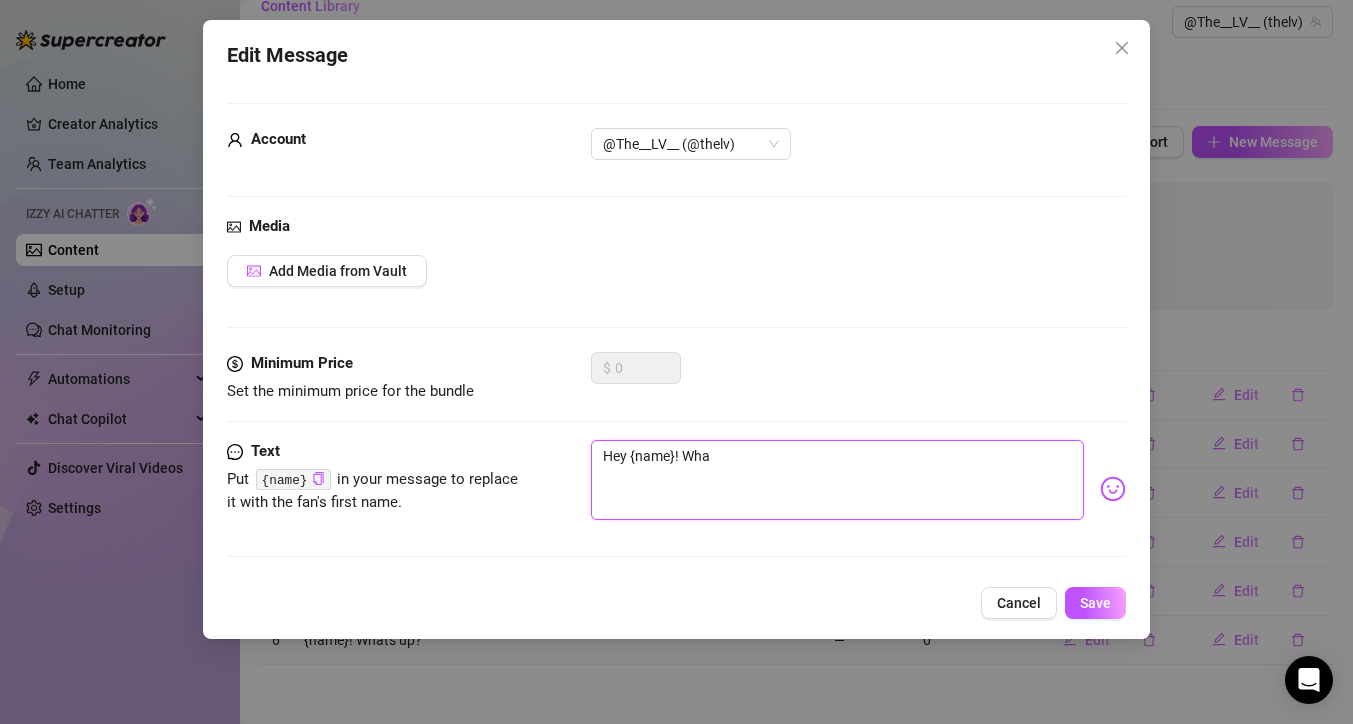 click on "Hey {name}! Wha" at bounding box center [837, 480] 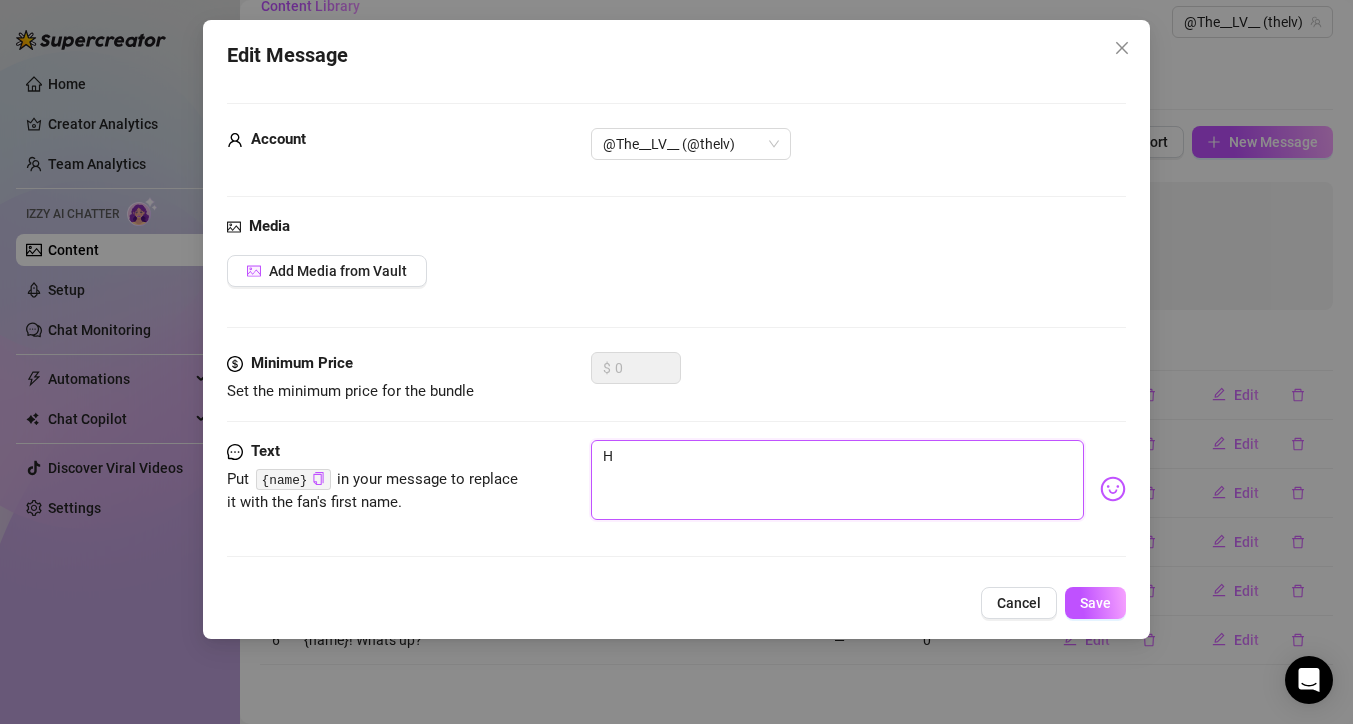 type on "He" 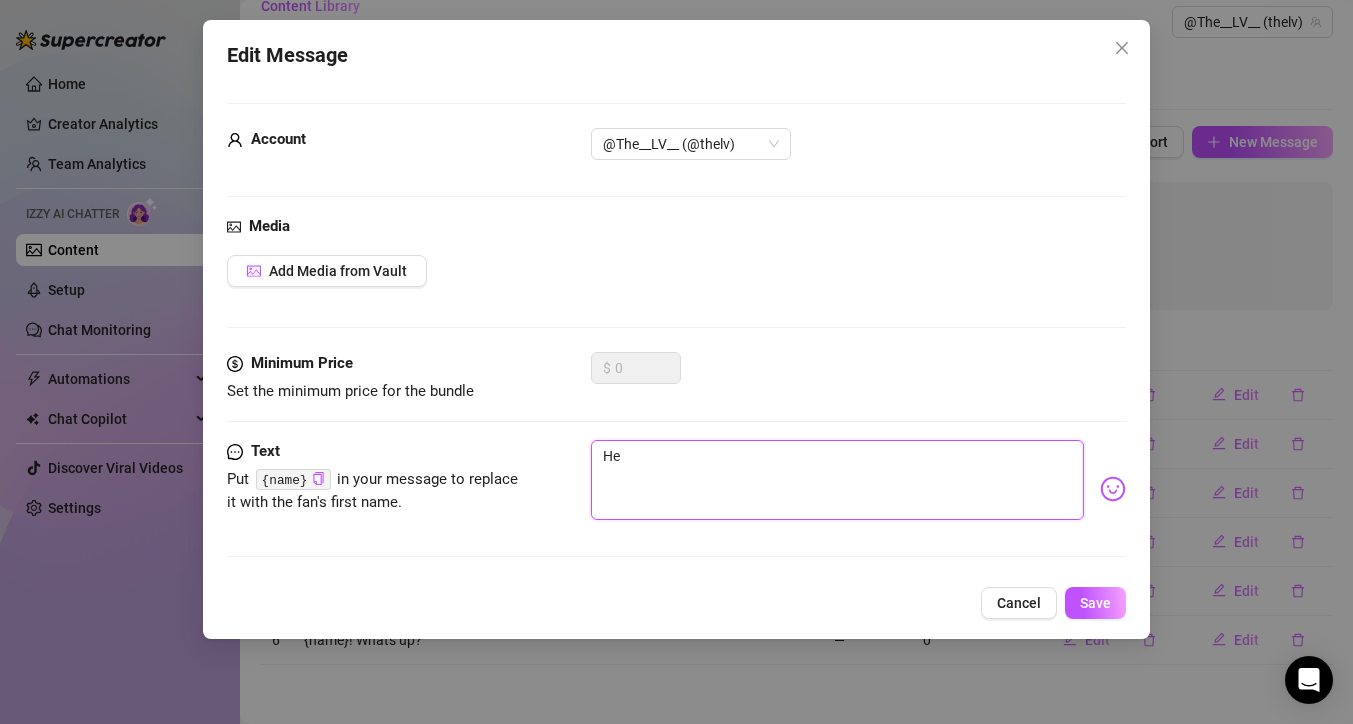 type on "Hey" 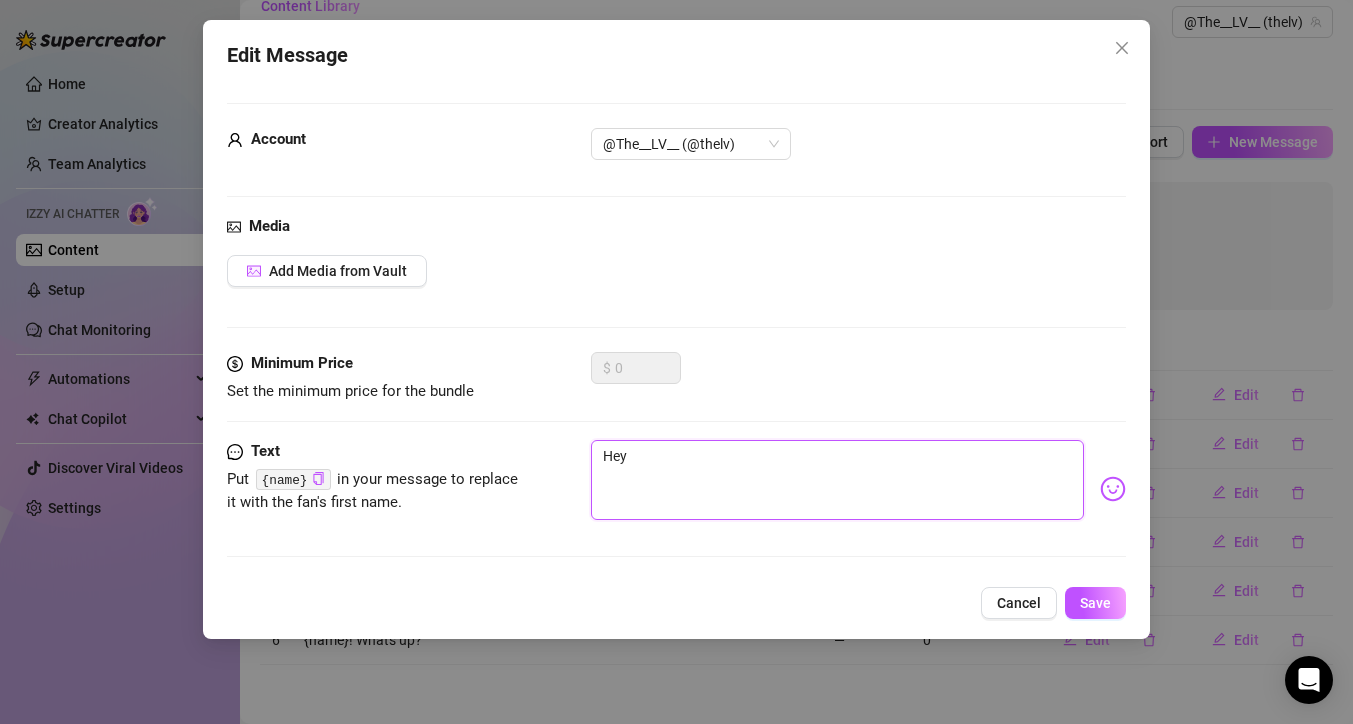 type on "Hey" 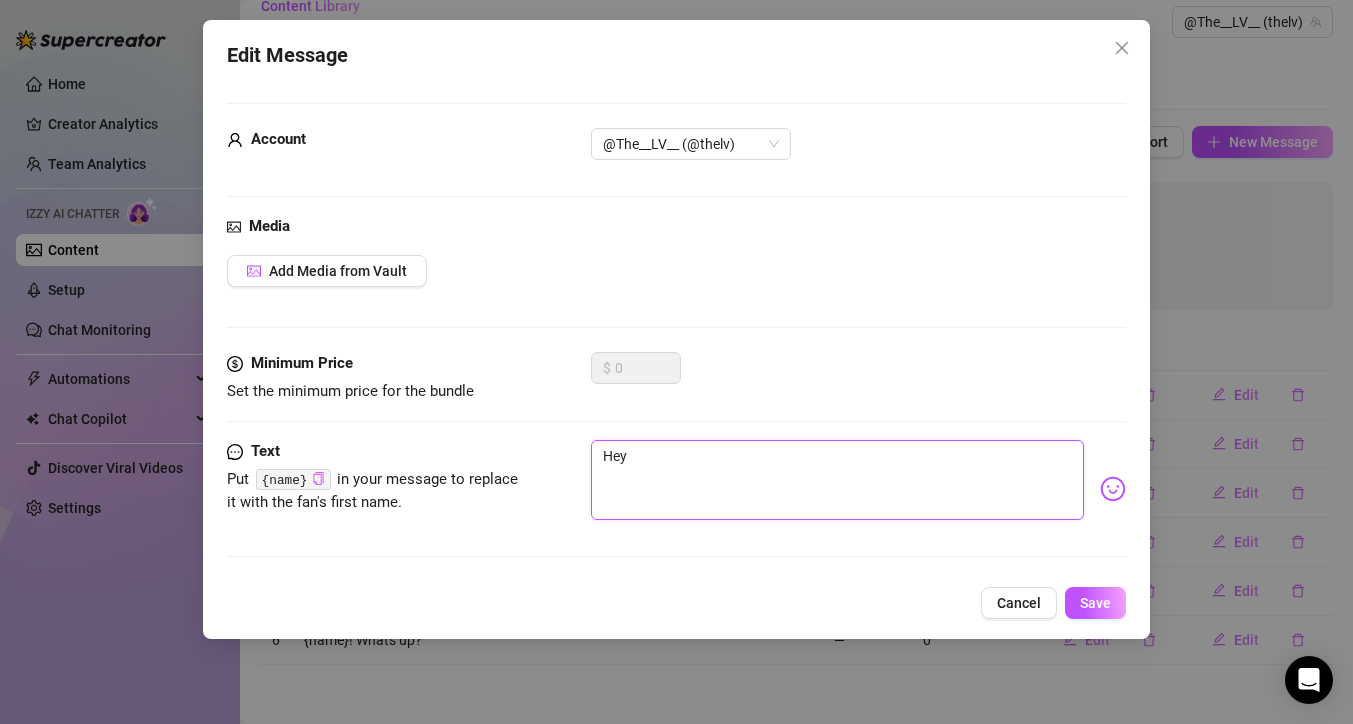 type on "Hey" 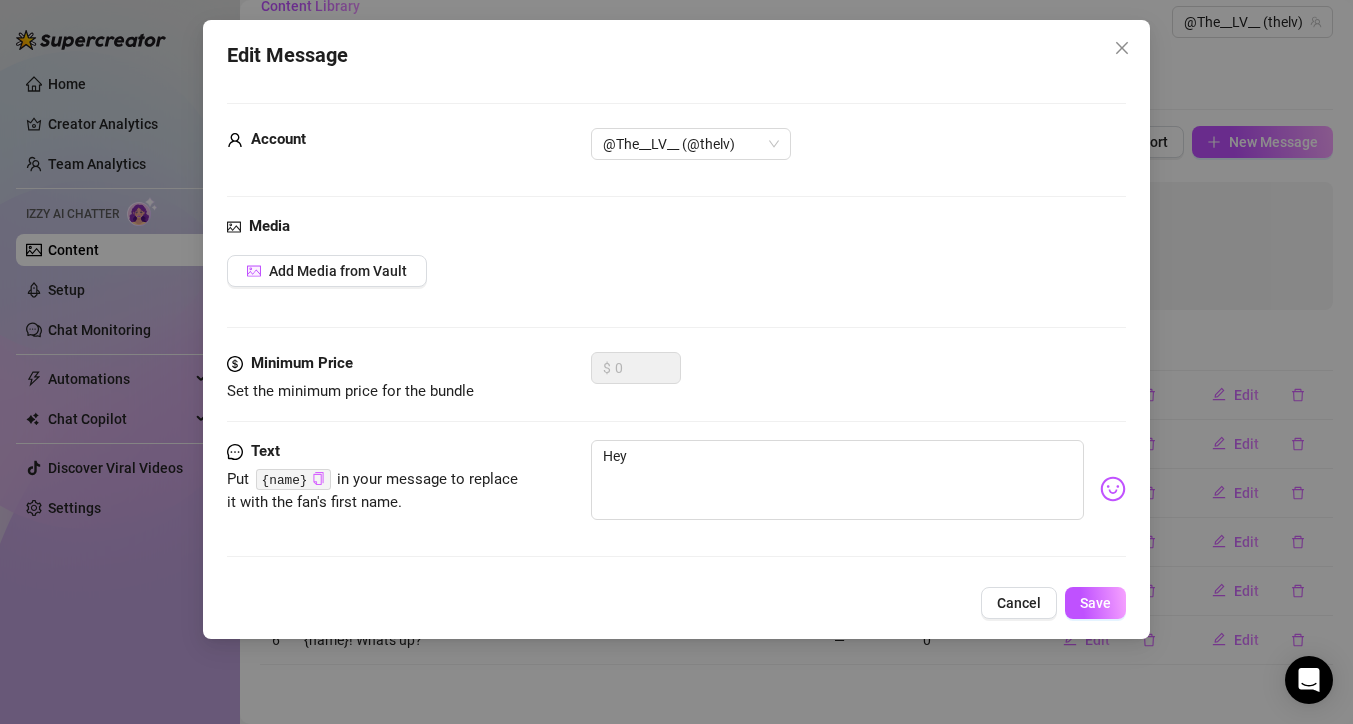 click 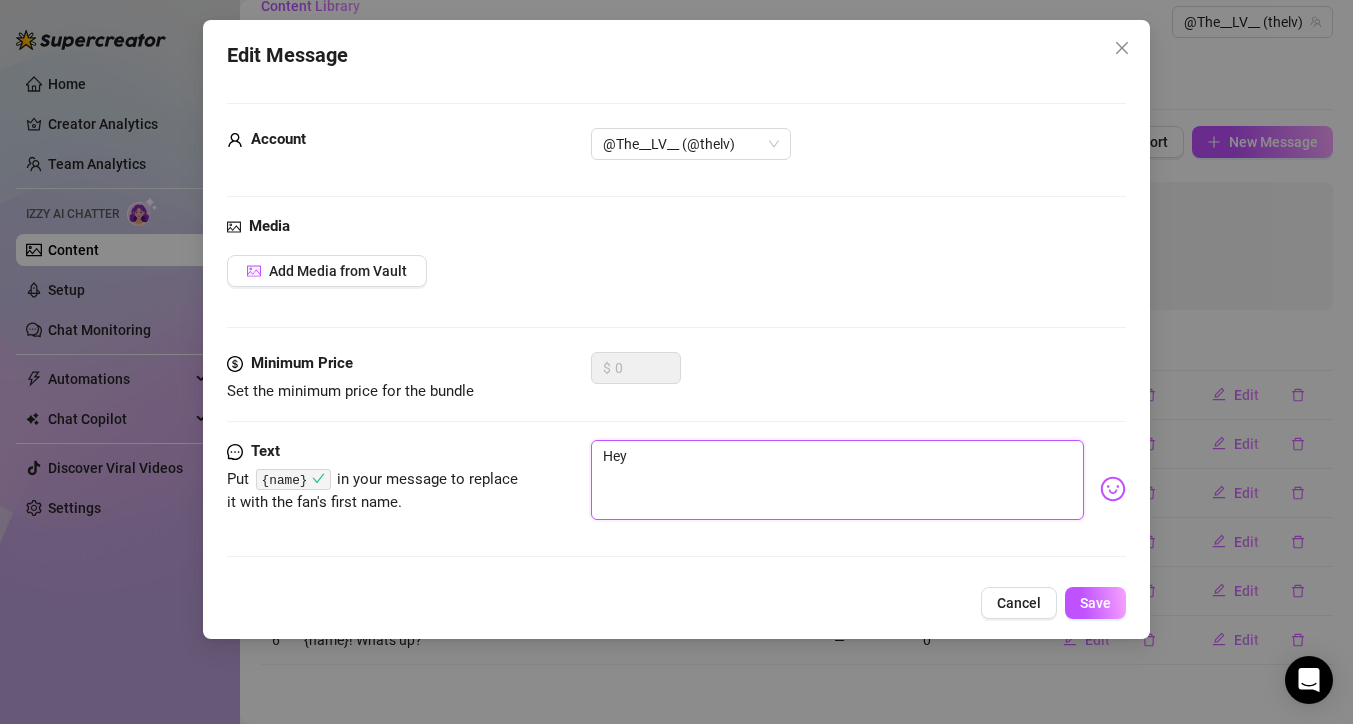click on "Hey" at bounding box center [837, 480] 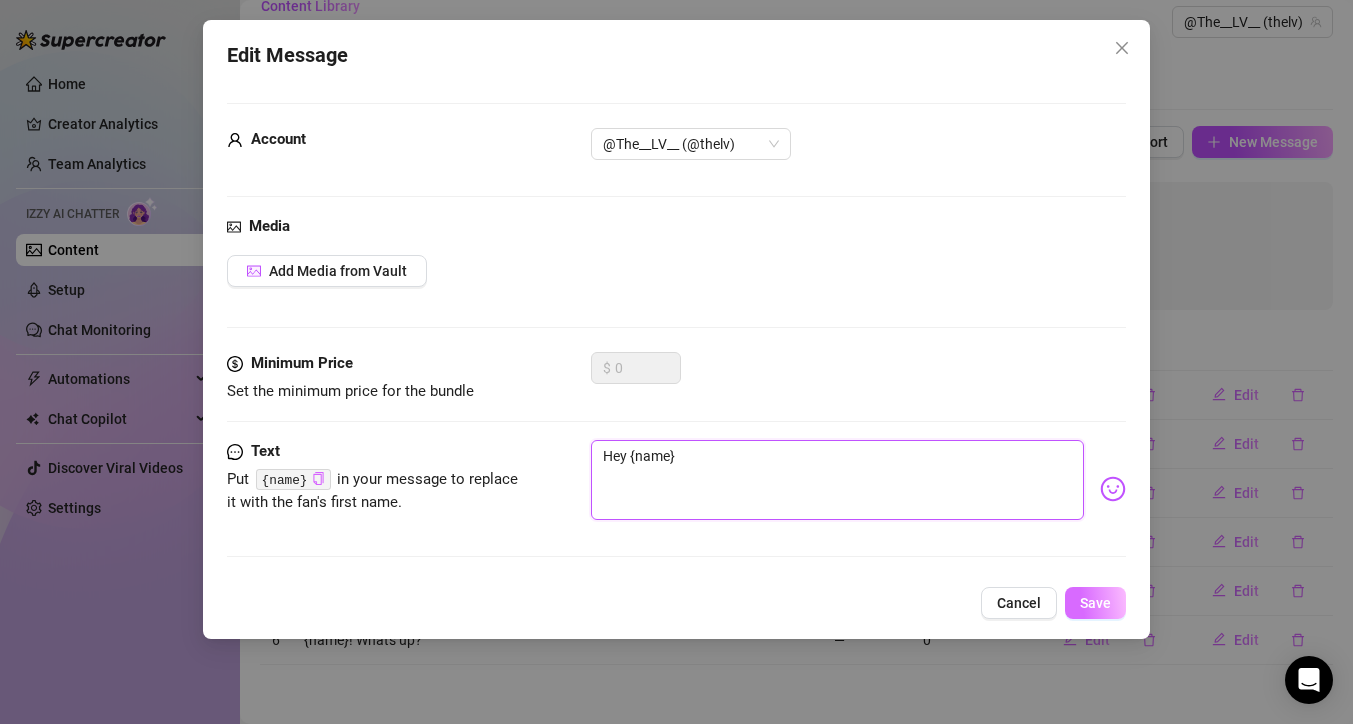 type on "Hey {name}" 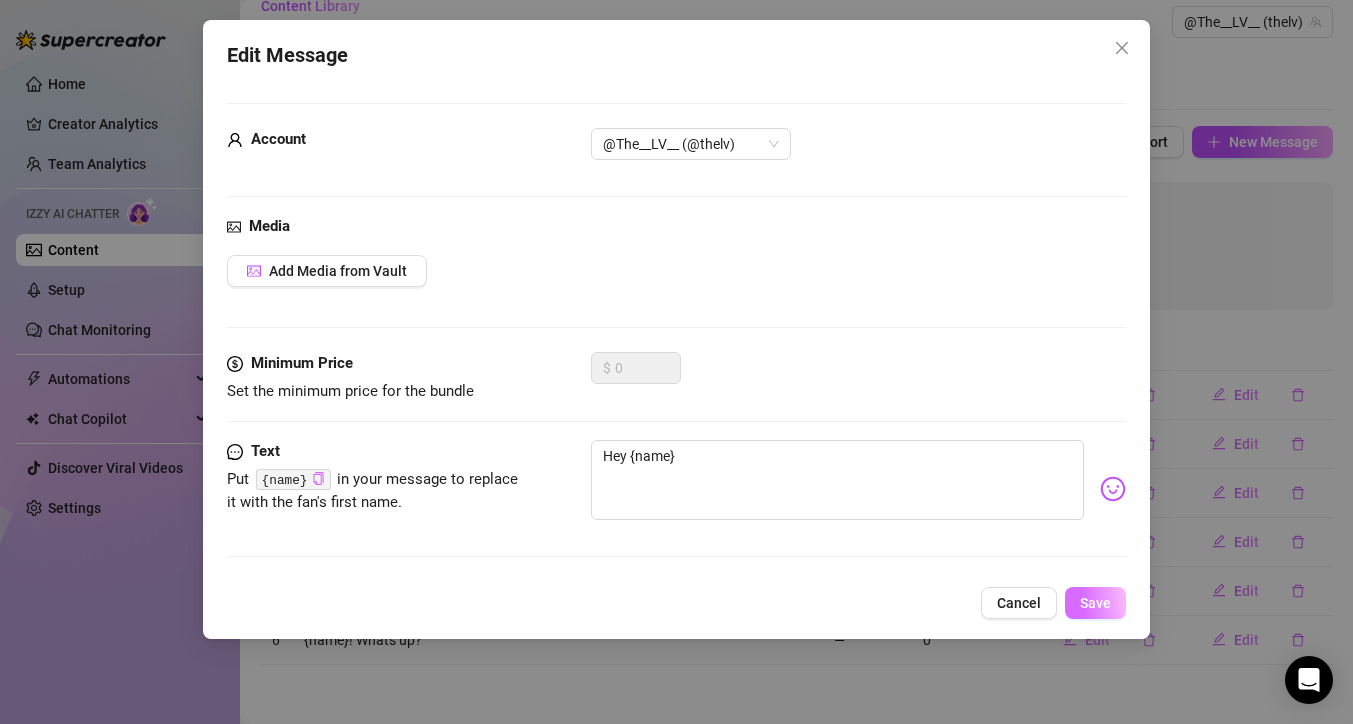 click on "Save" at bounding box center (1095, 603) 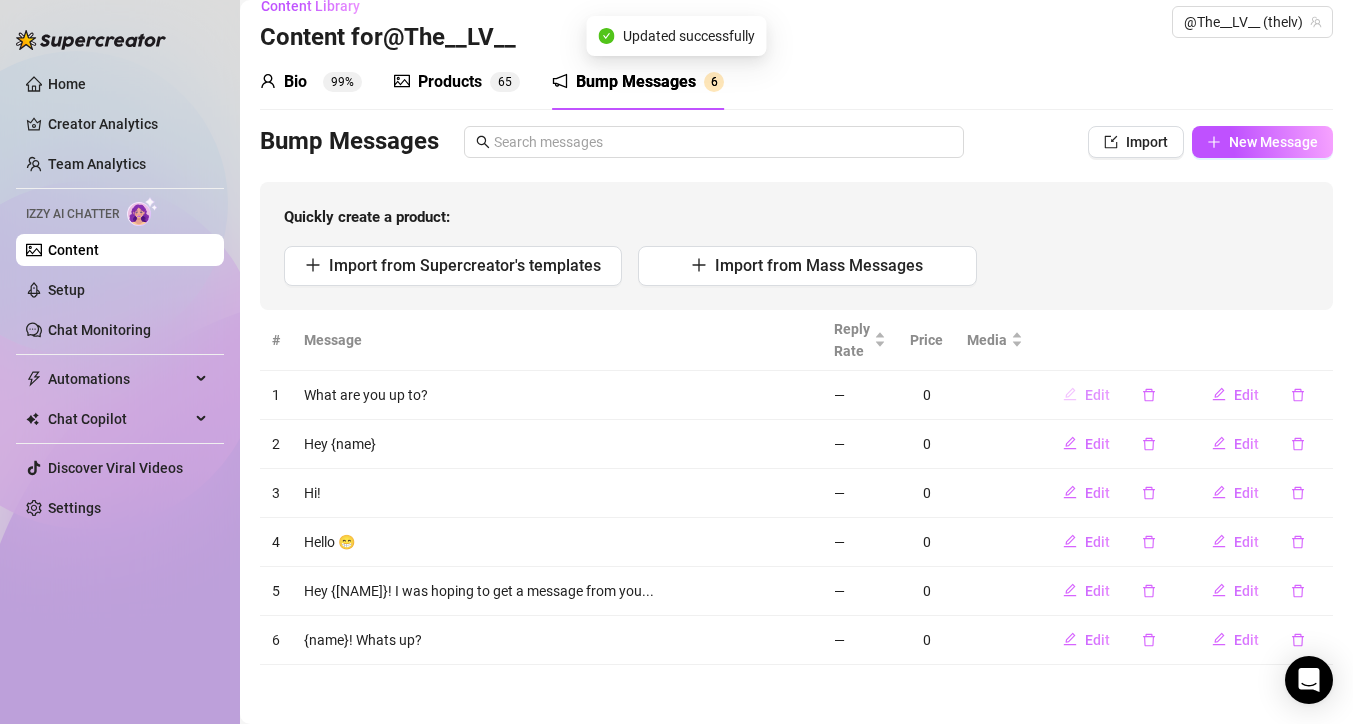 click on "Edit" at bounding box center (1086, 395) 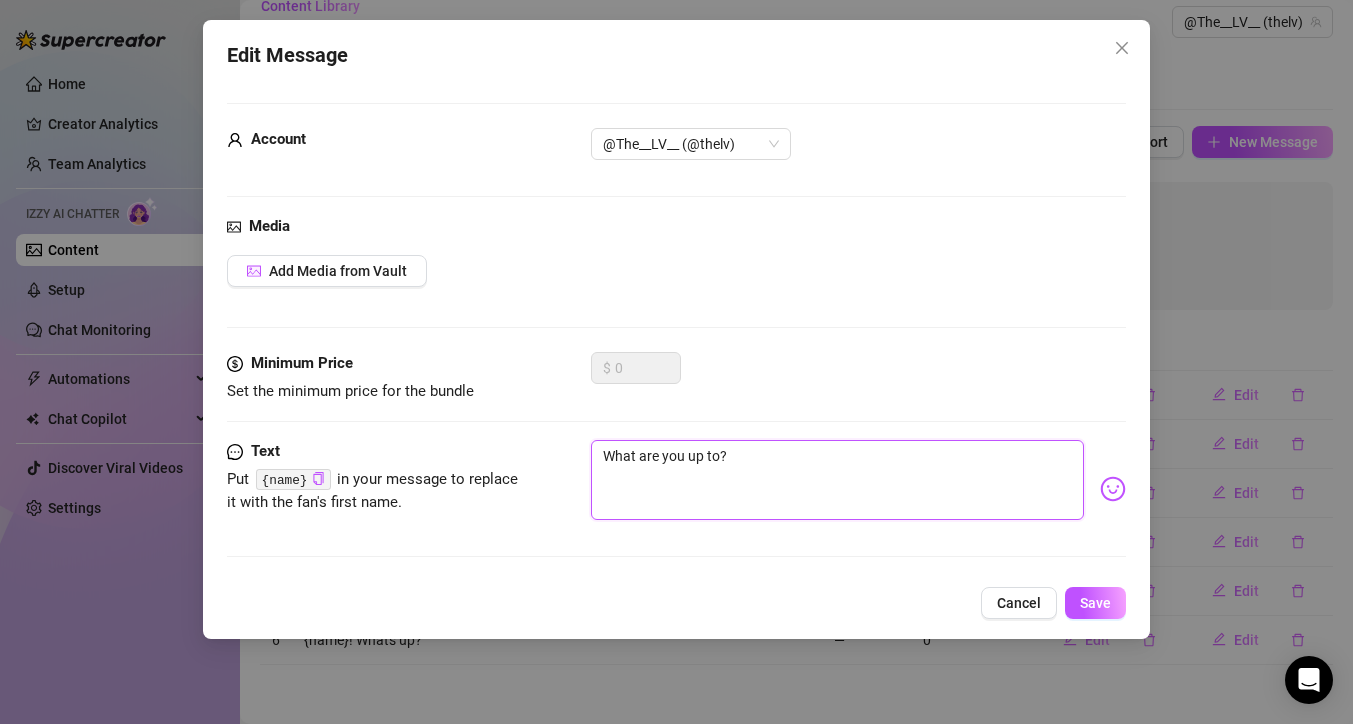 click on "What are you up to?" at bounding box center (837, 480) 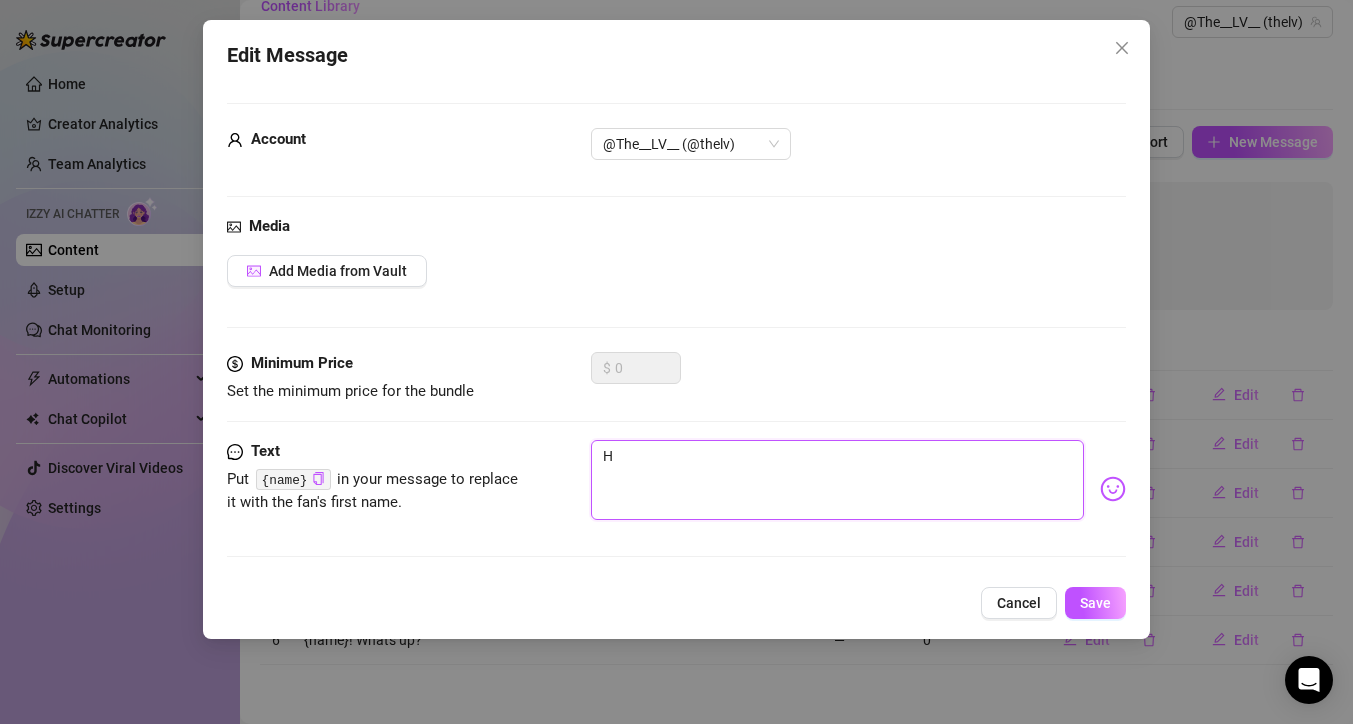 type on "Hi" 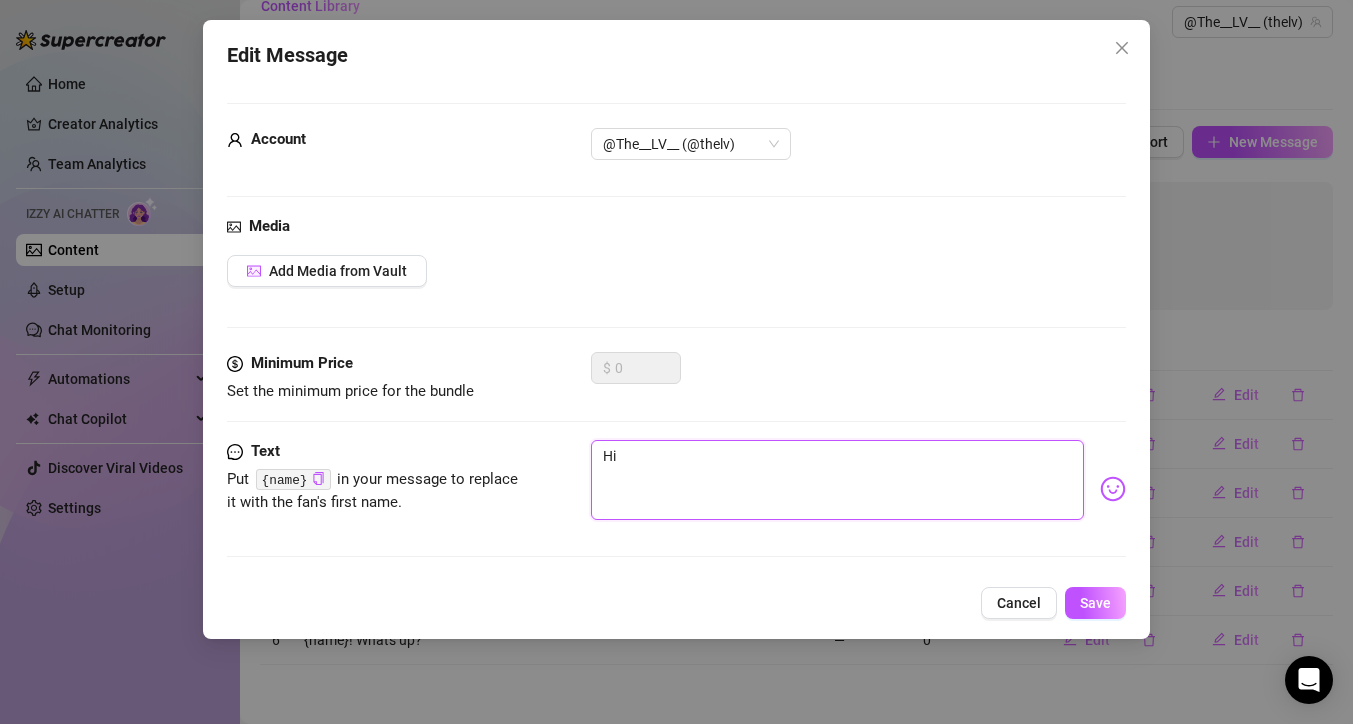 type on "Hi" 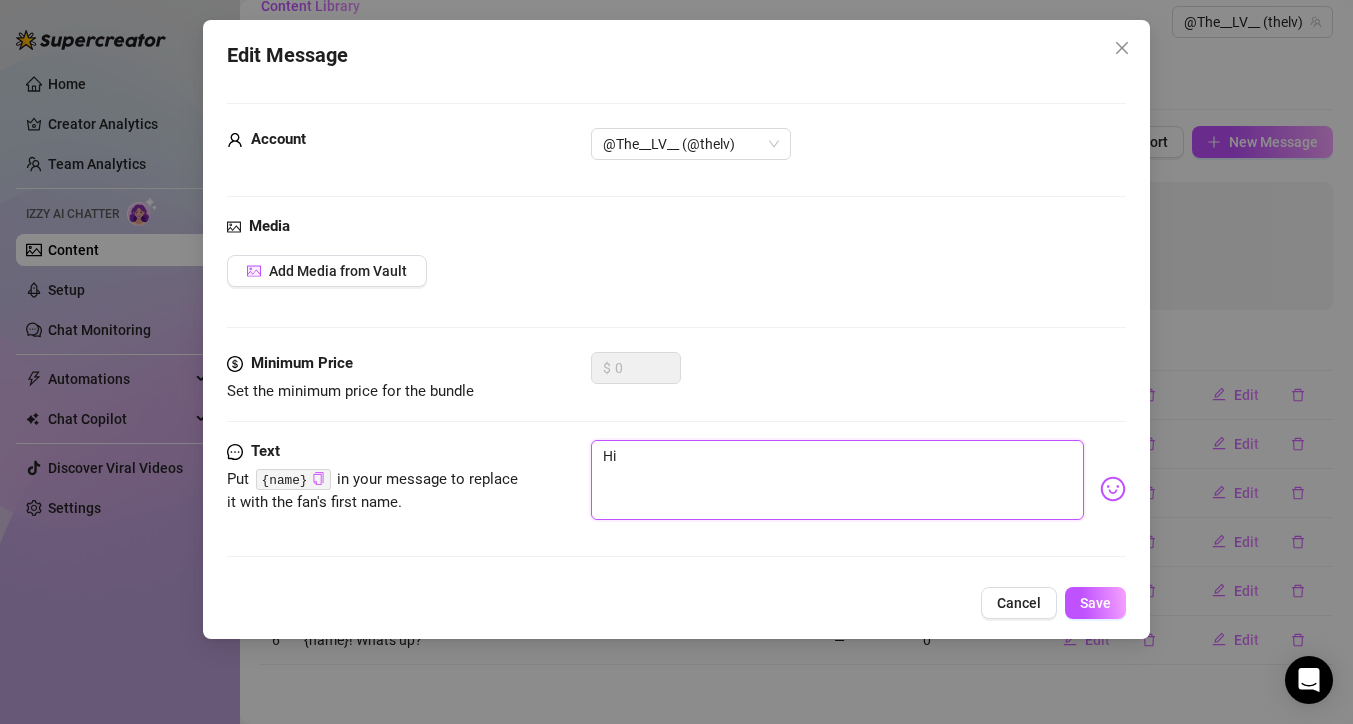 type on "Hi" 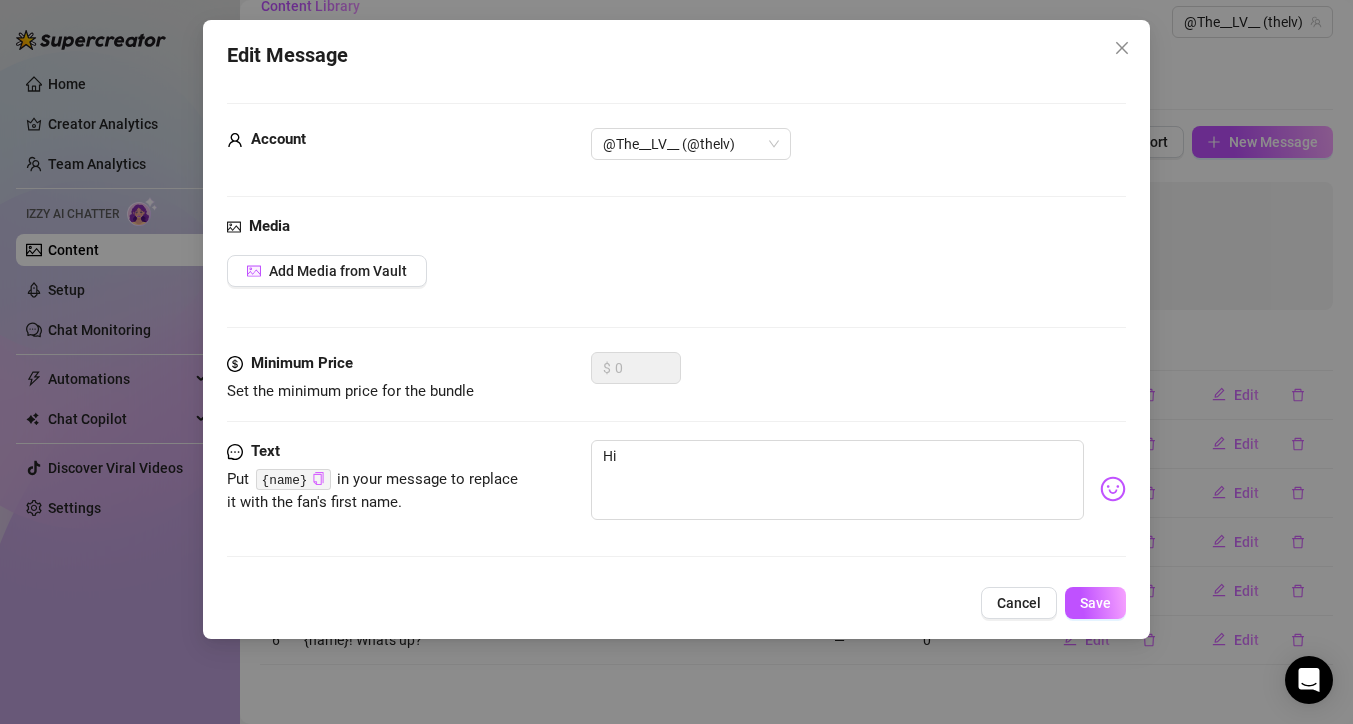 click 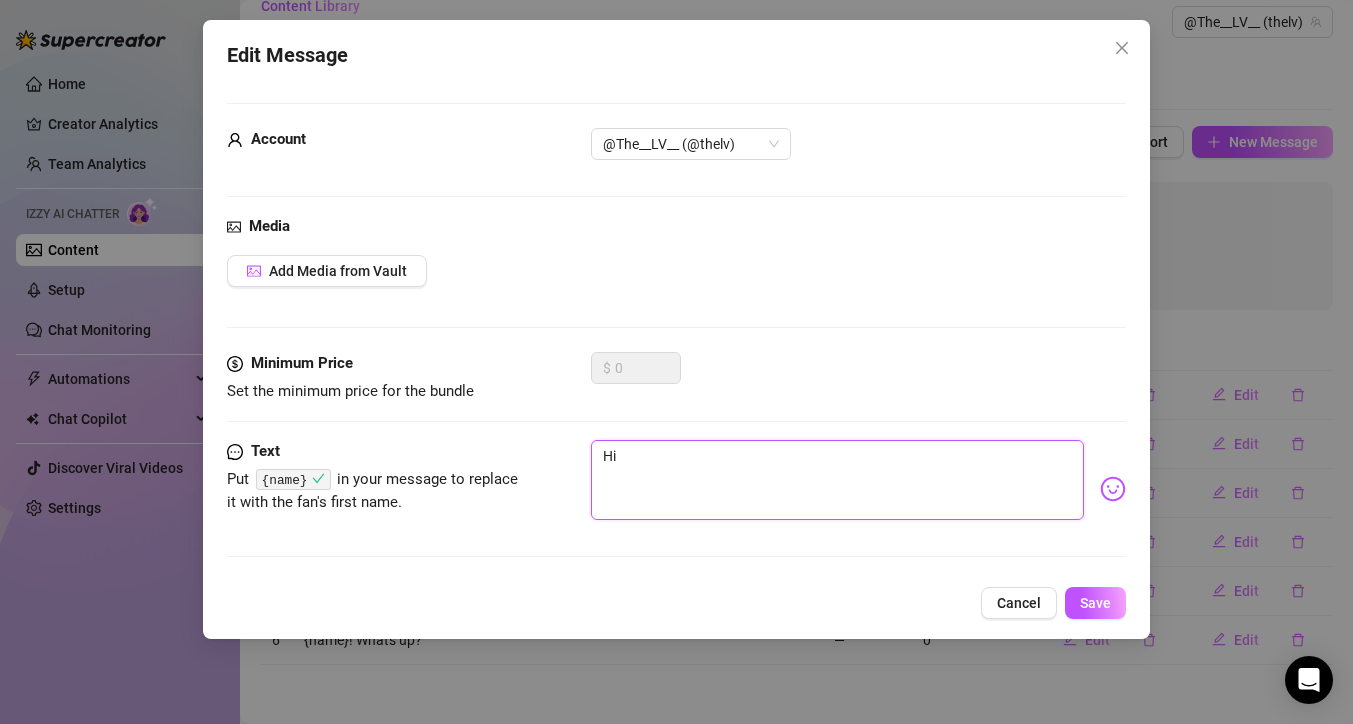 click on "Hi" at bounding box center (837, 480) 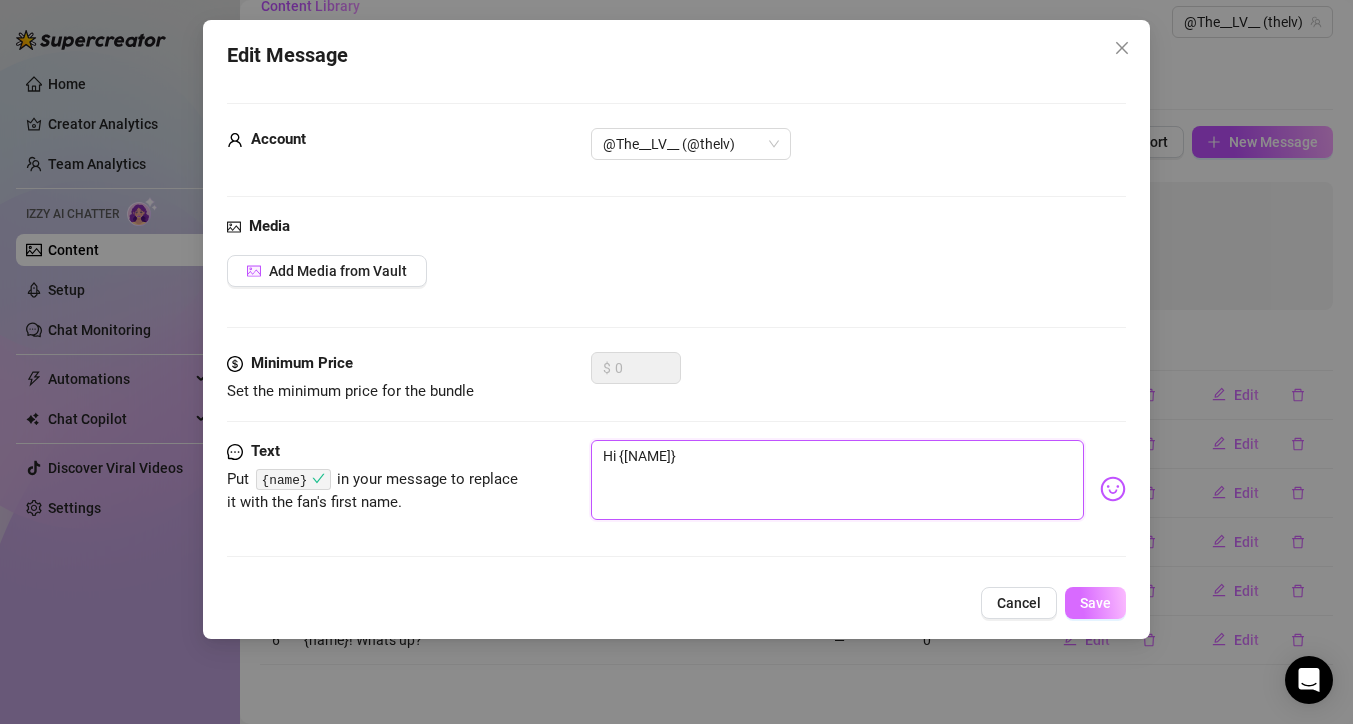 type on "Hi {[NAME]}" 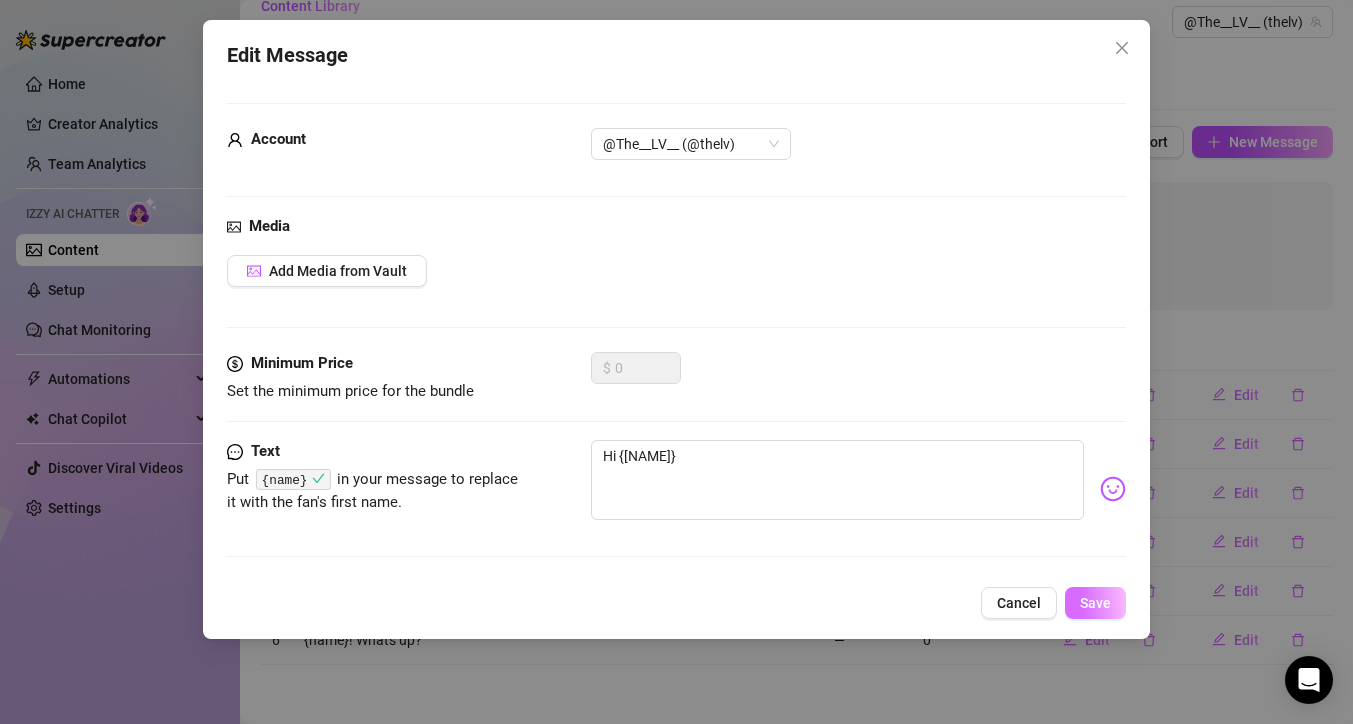 click on "Save" at bounding box center (1095, 603) 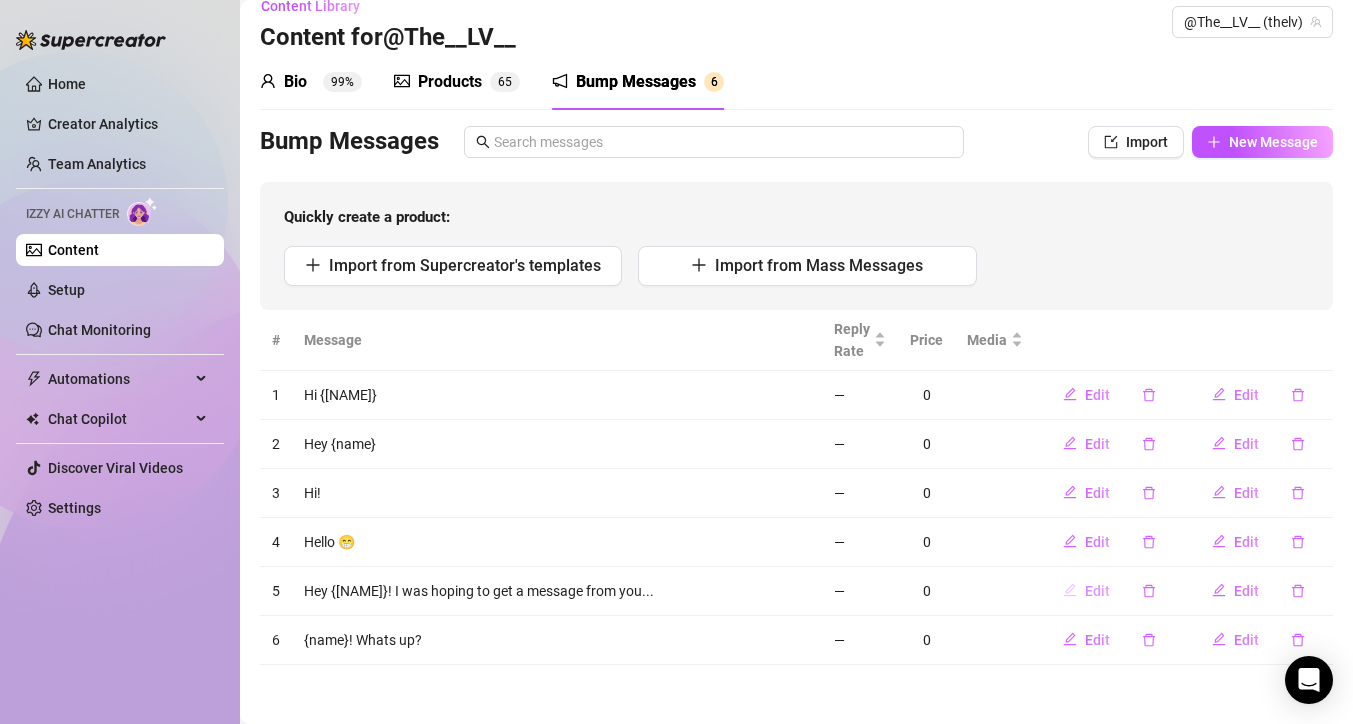 click on "Edit" at bounding box center (1097, 591) 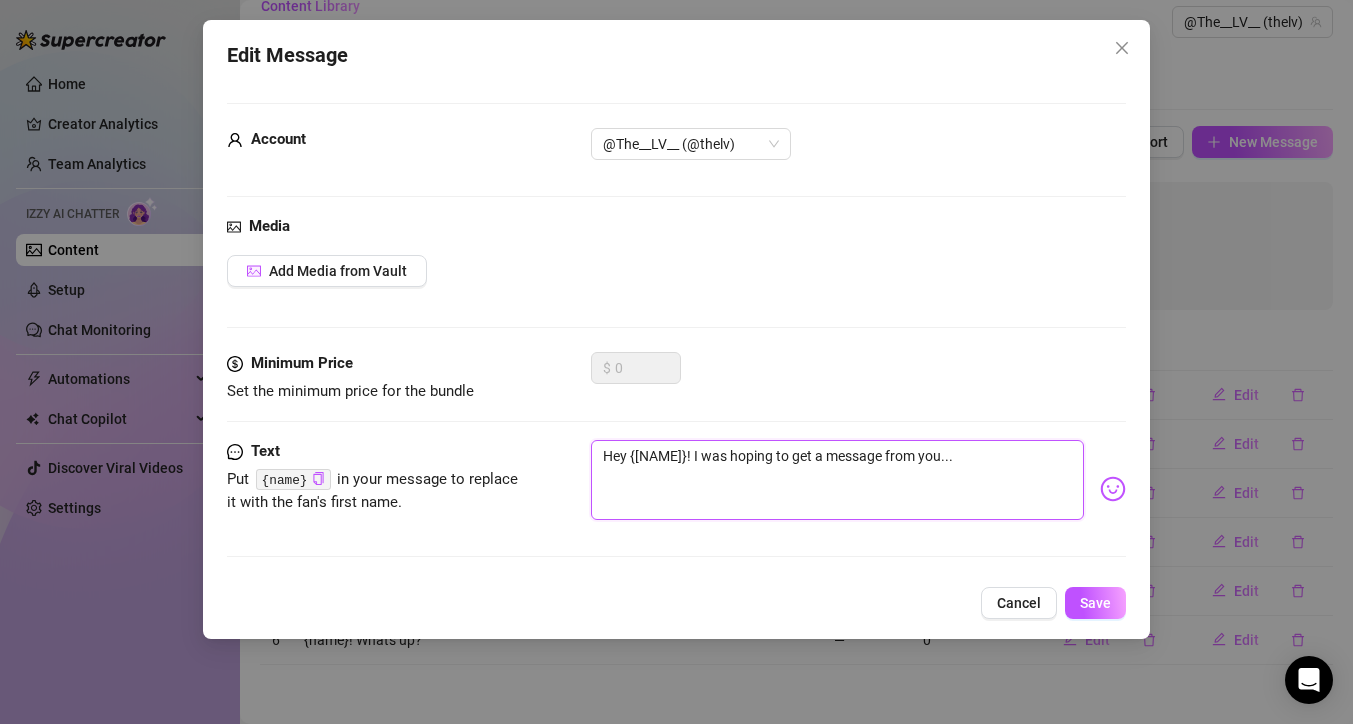 drag, startPoint x: 968, startPoint y: 456, endPoint x: 593, endPoint y: 452, distance: 375.02133 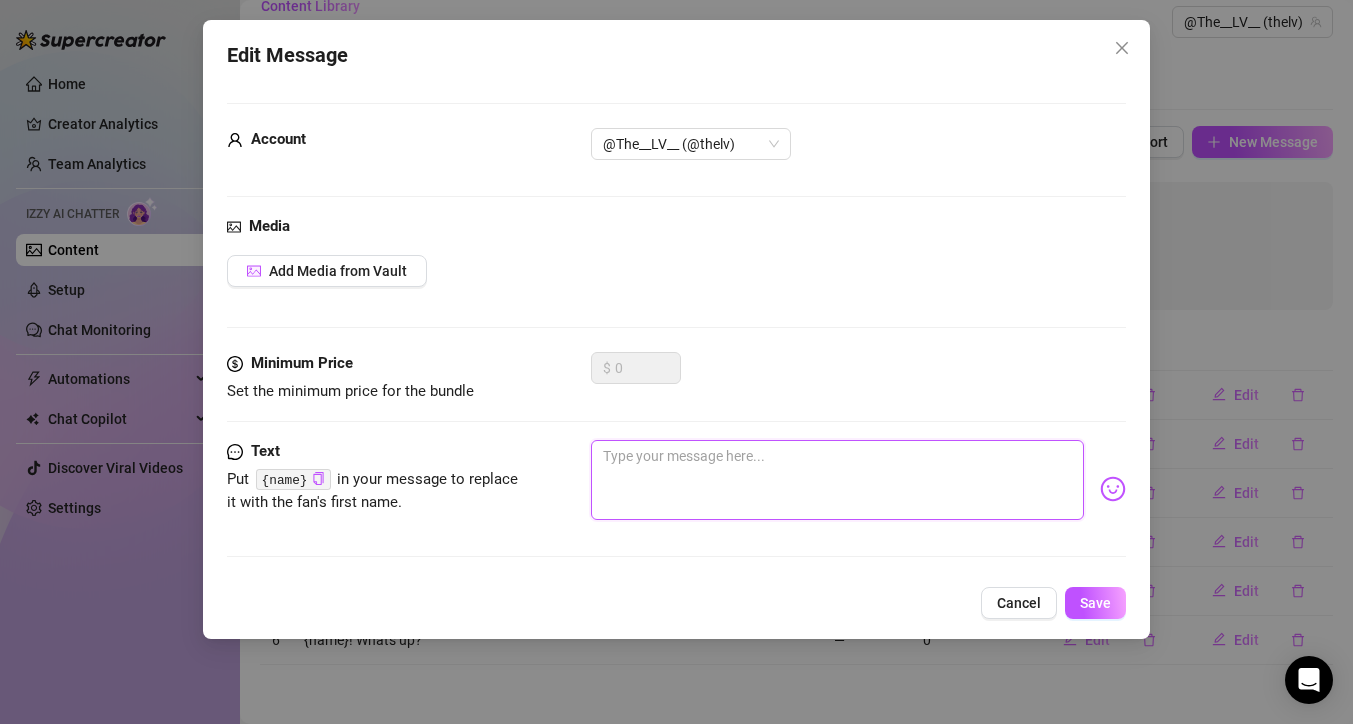 type on "H" 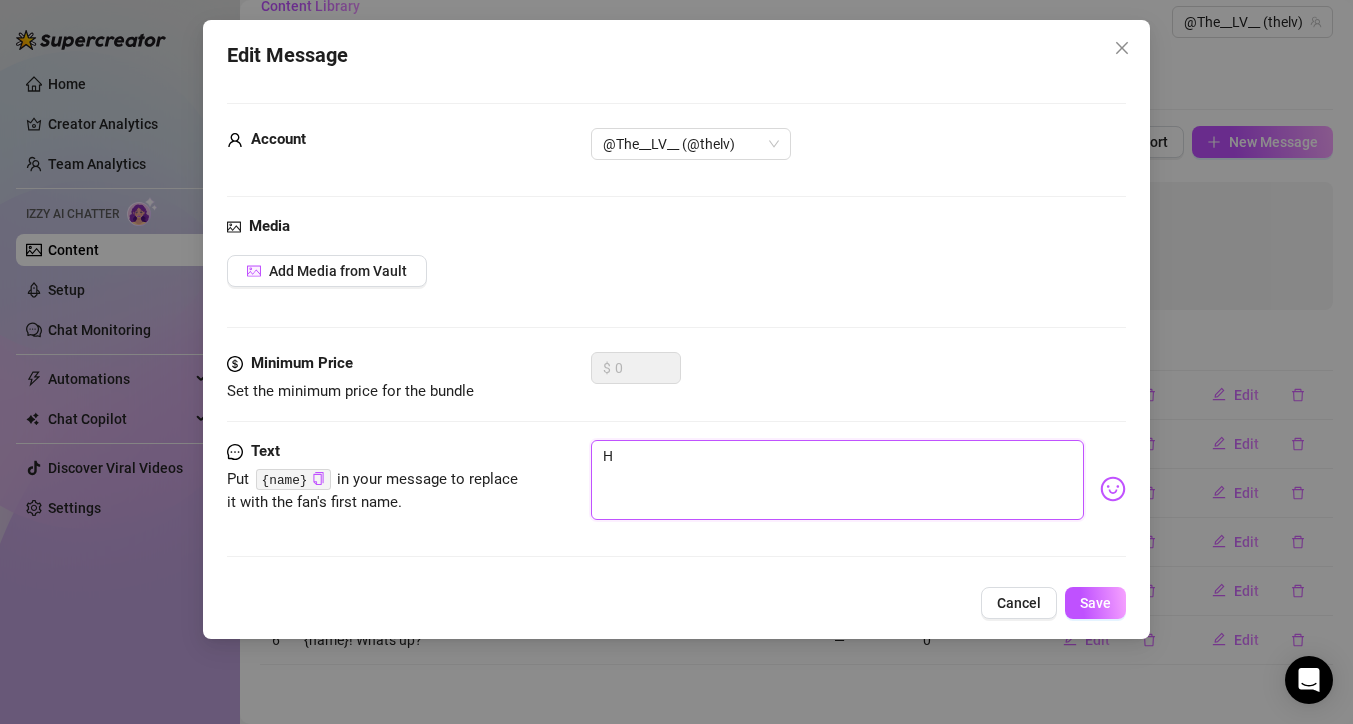 type on "Hi" 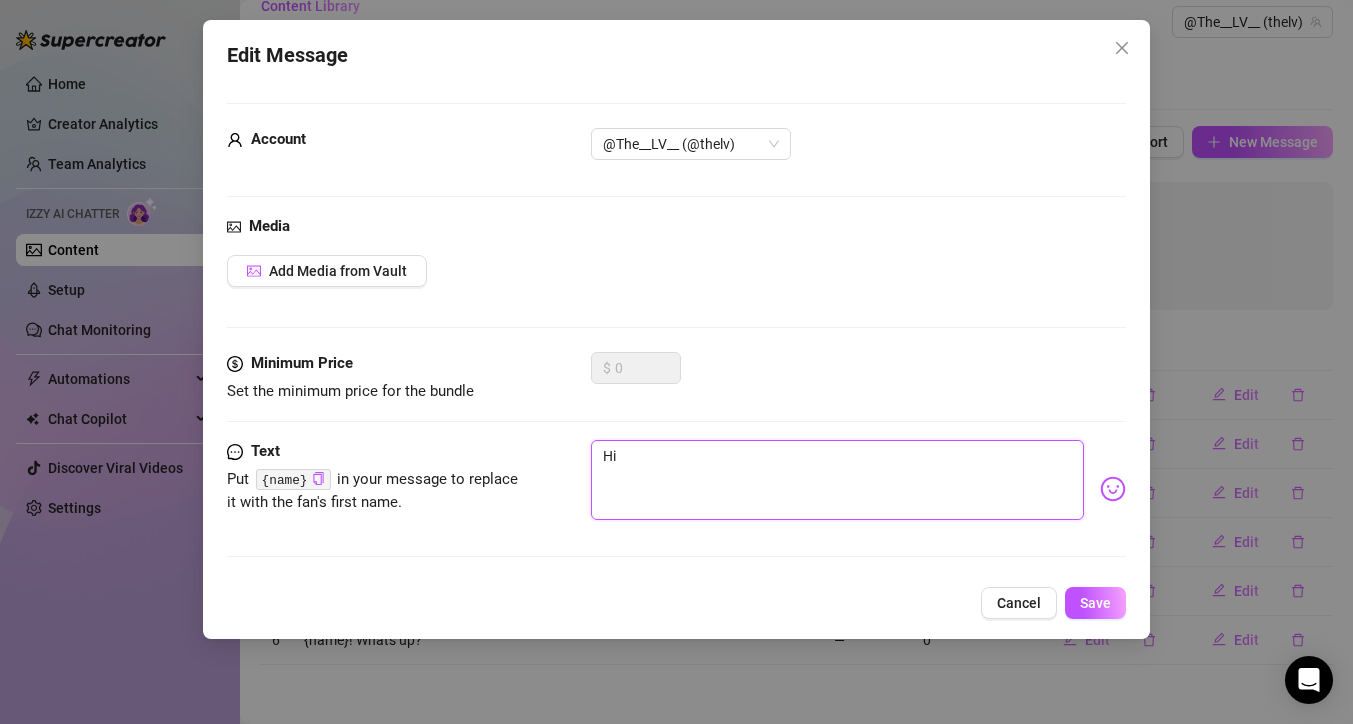 type on "H" 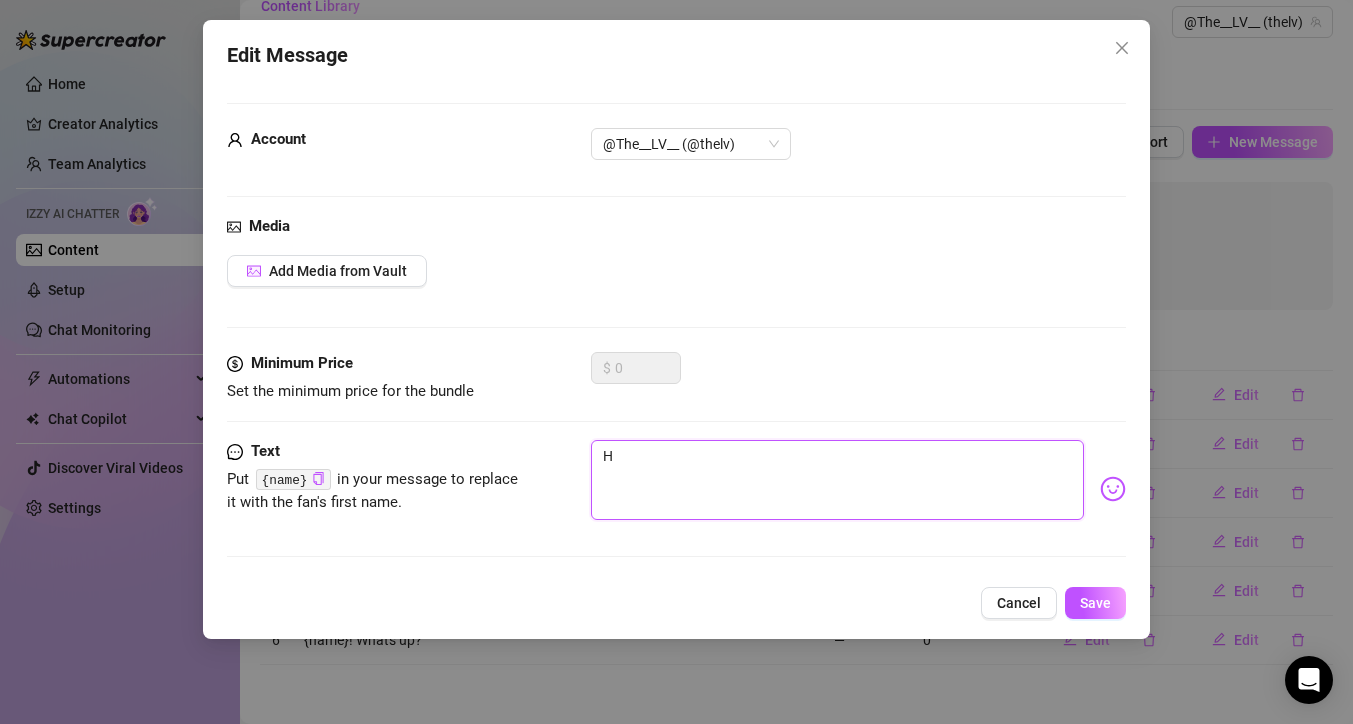 type on "Type your message here..." 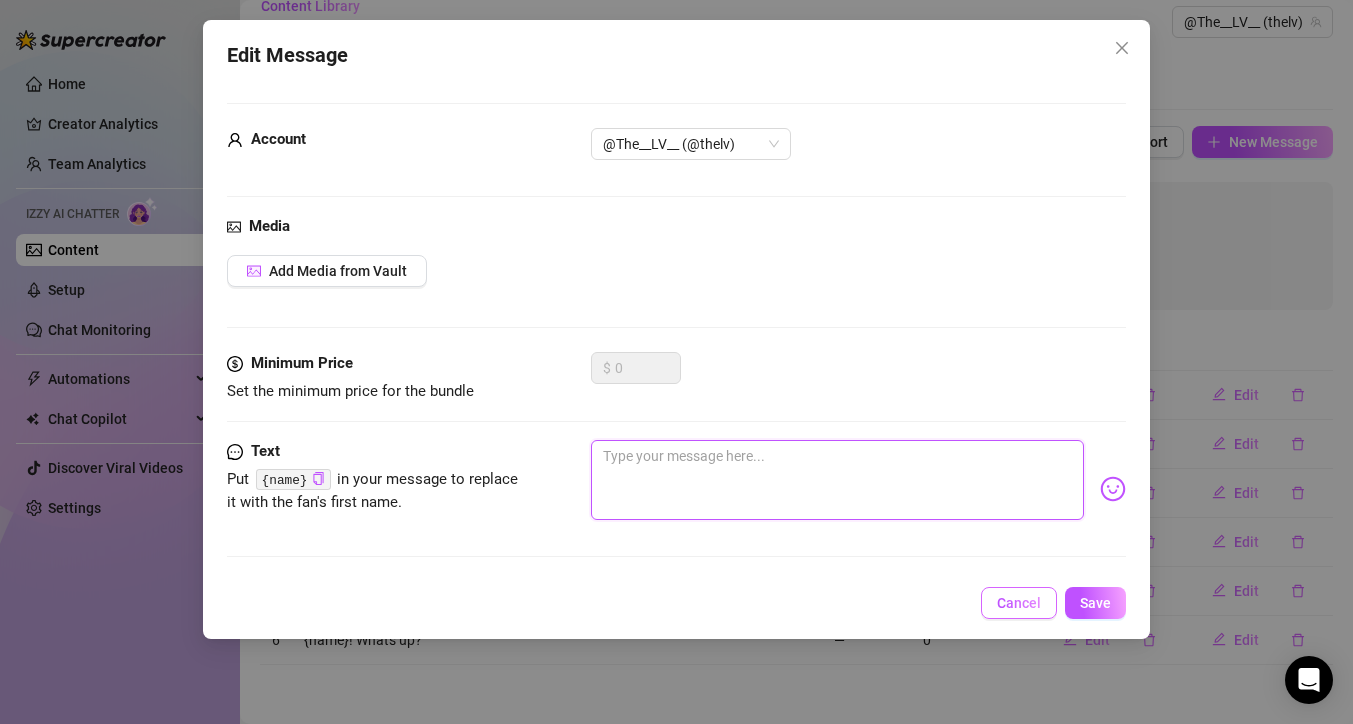 type 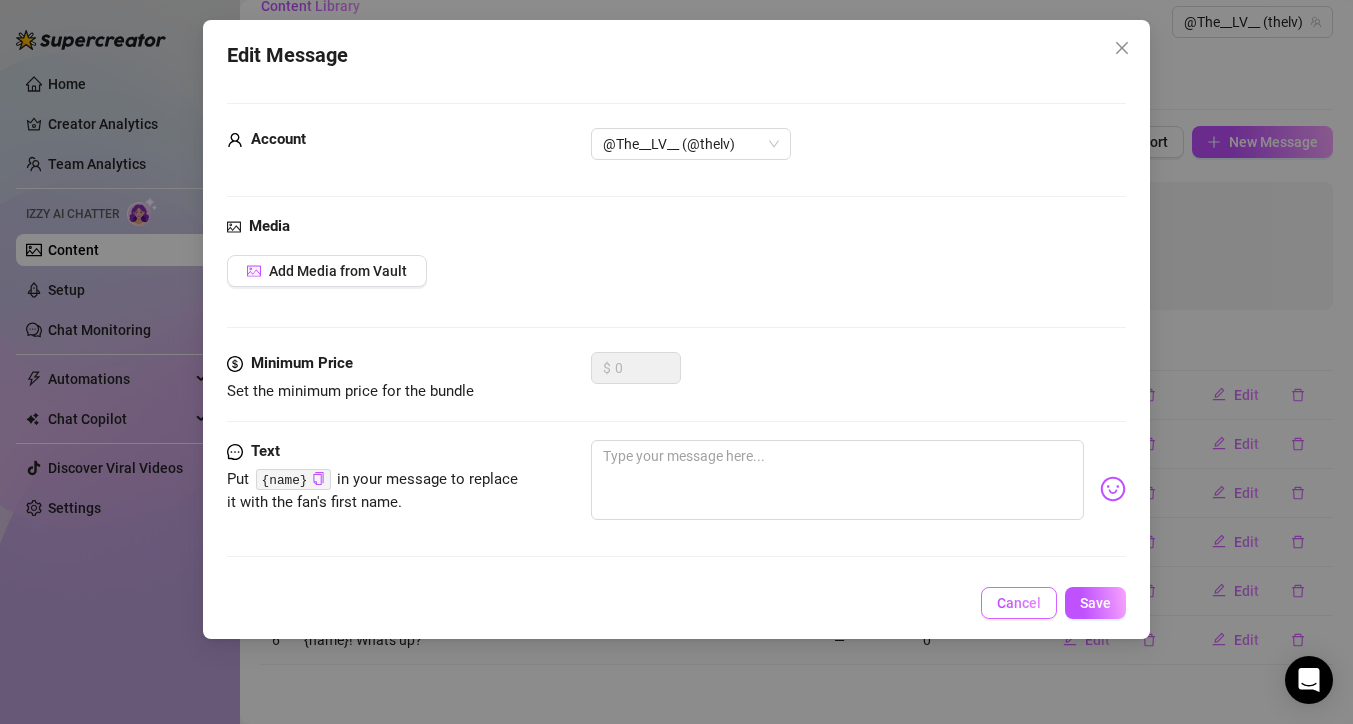 click on "Cancel" at bounding box center [1019, 603] 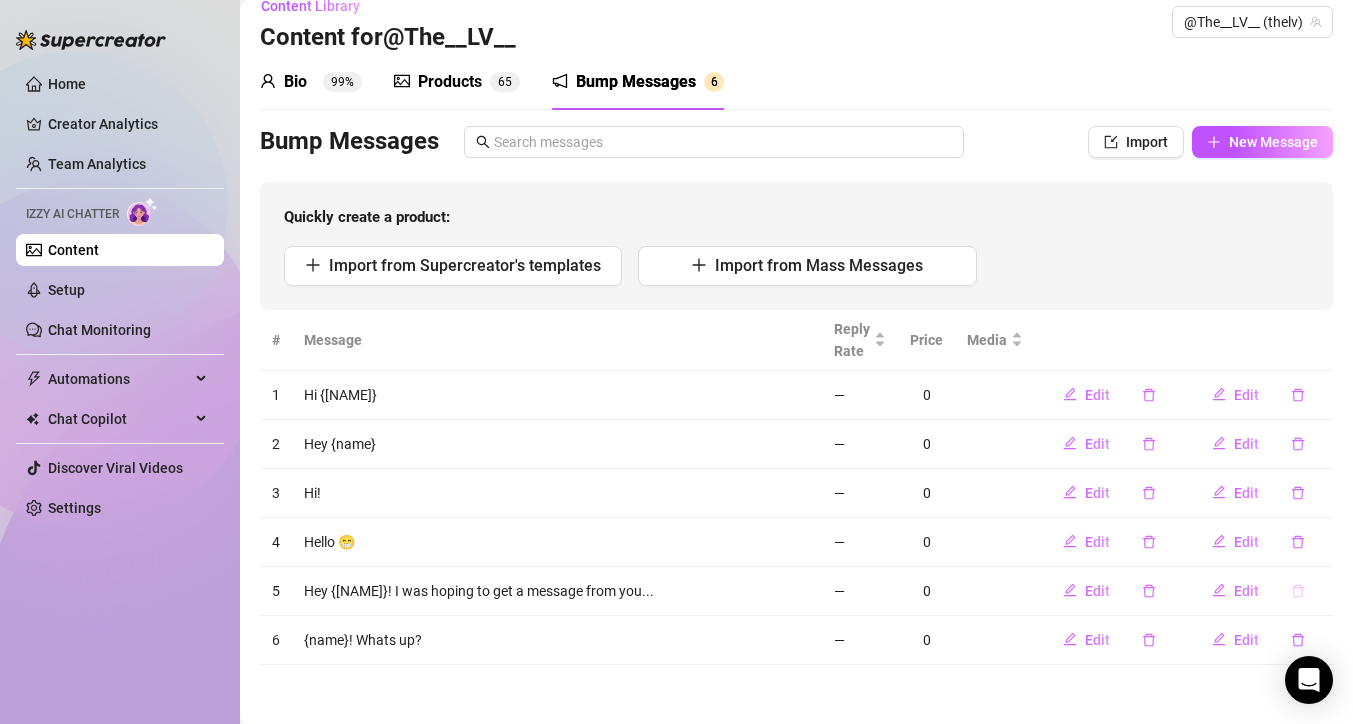 click 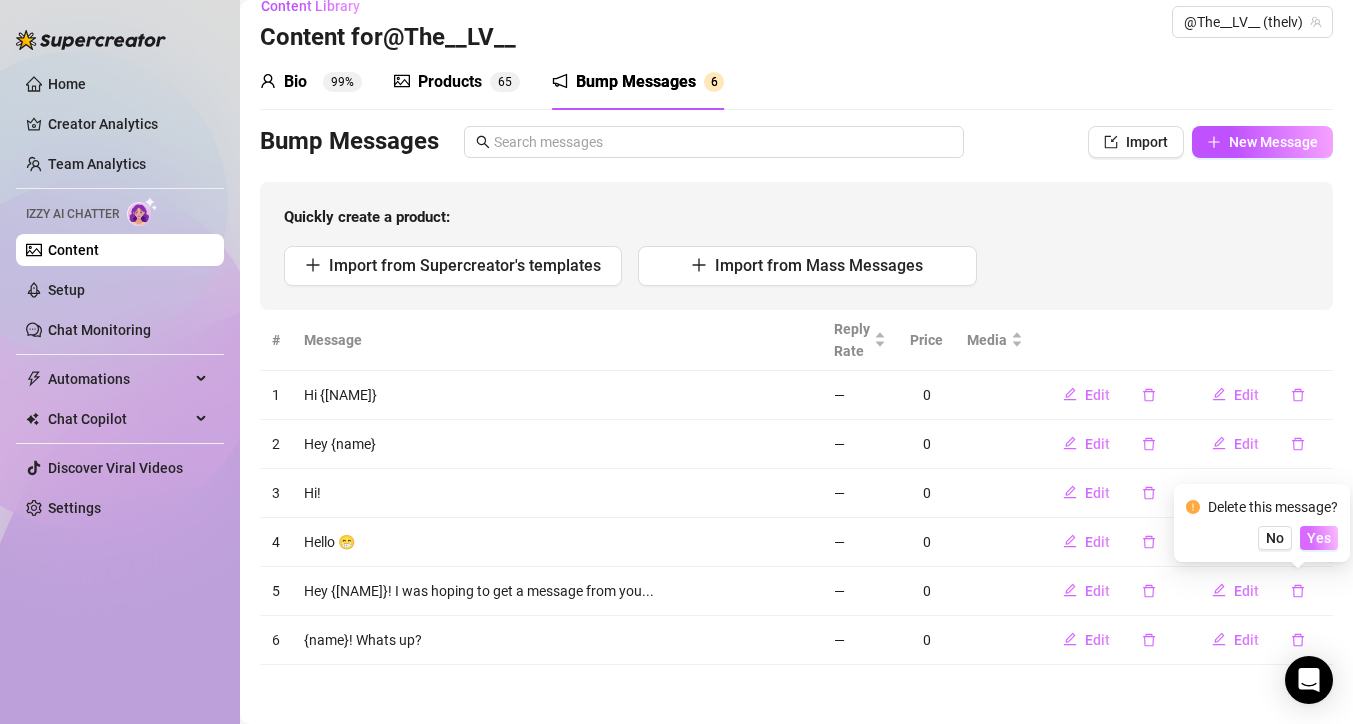 click on "Yes" at bounding box center (1319, 538) 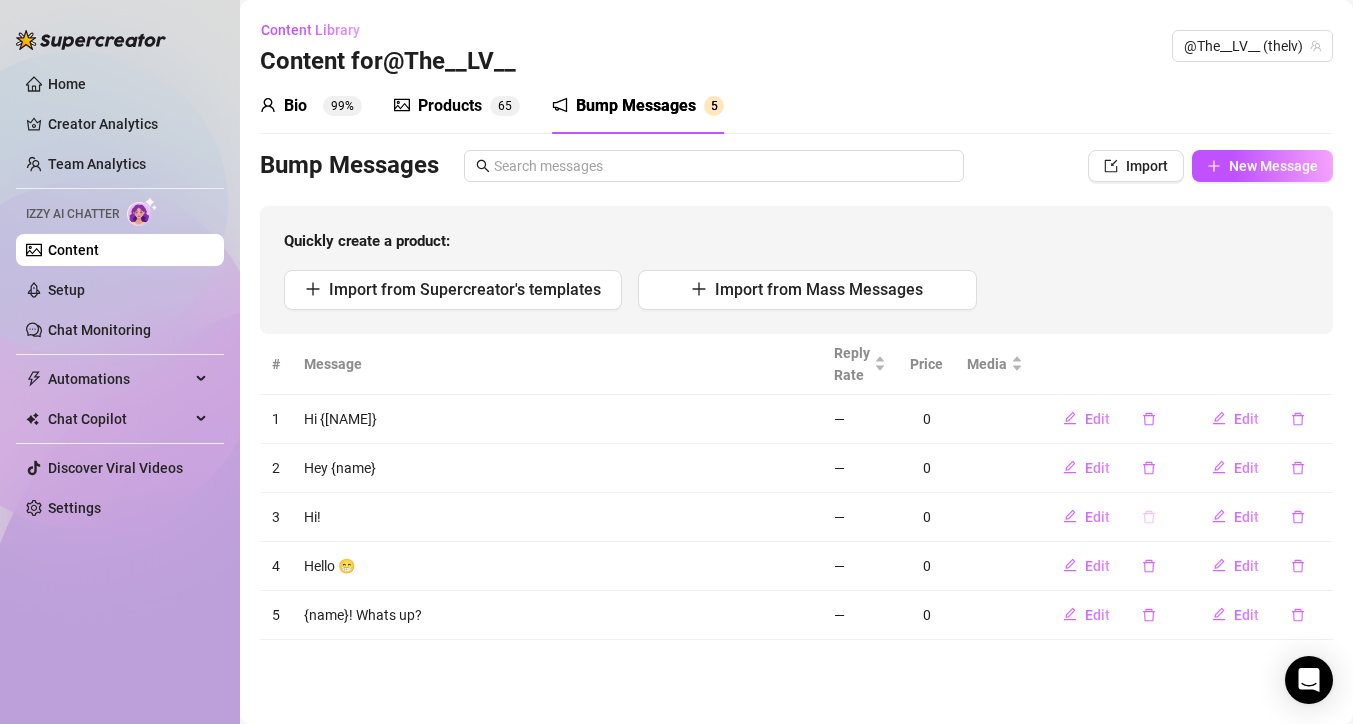 scroll, scrollTop: 0, scrollLeft: 0, axis: both 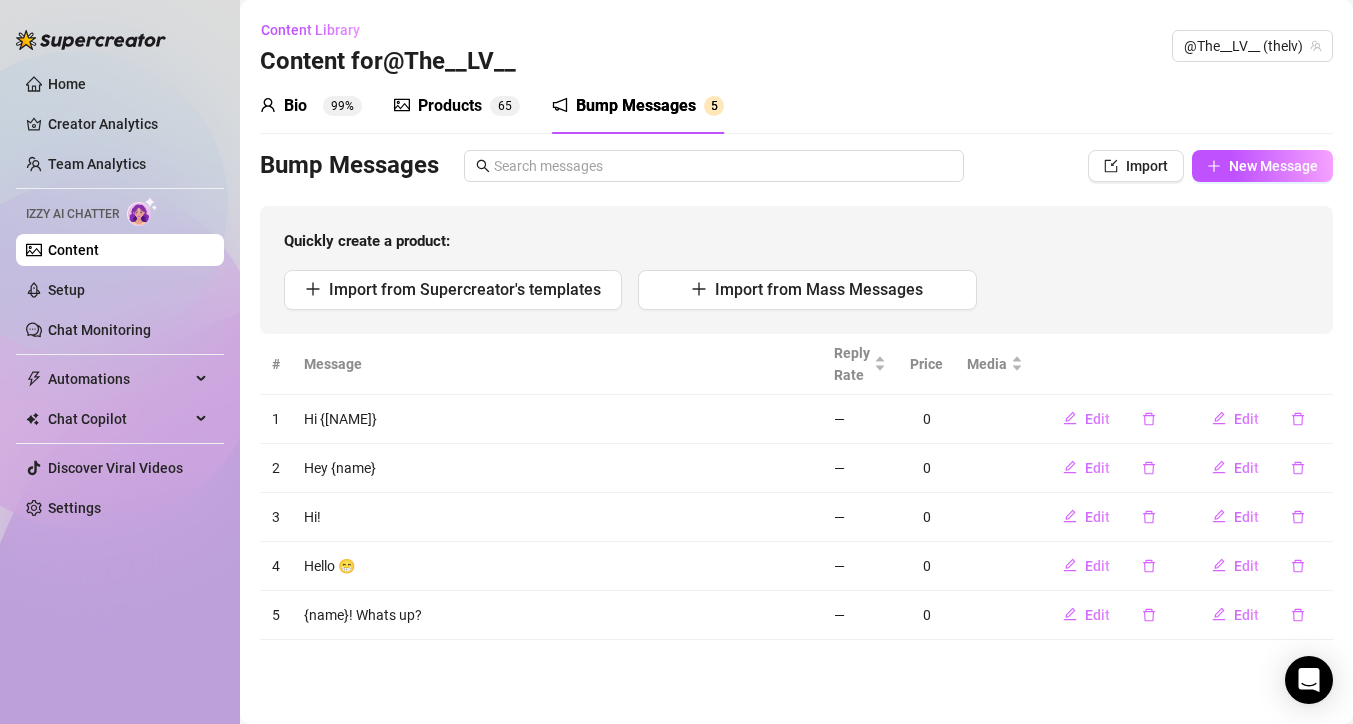 click on "Products" at bounding box center (450, 106) 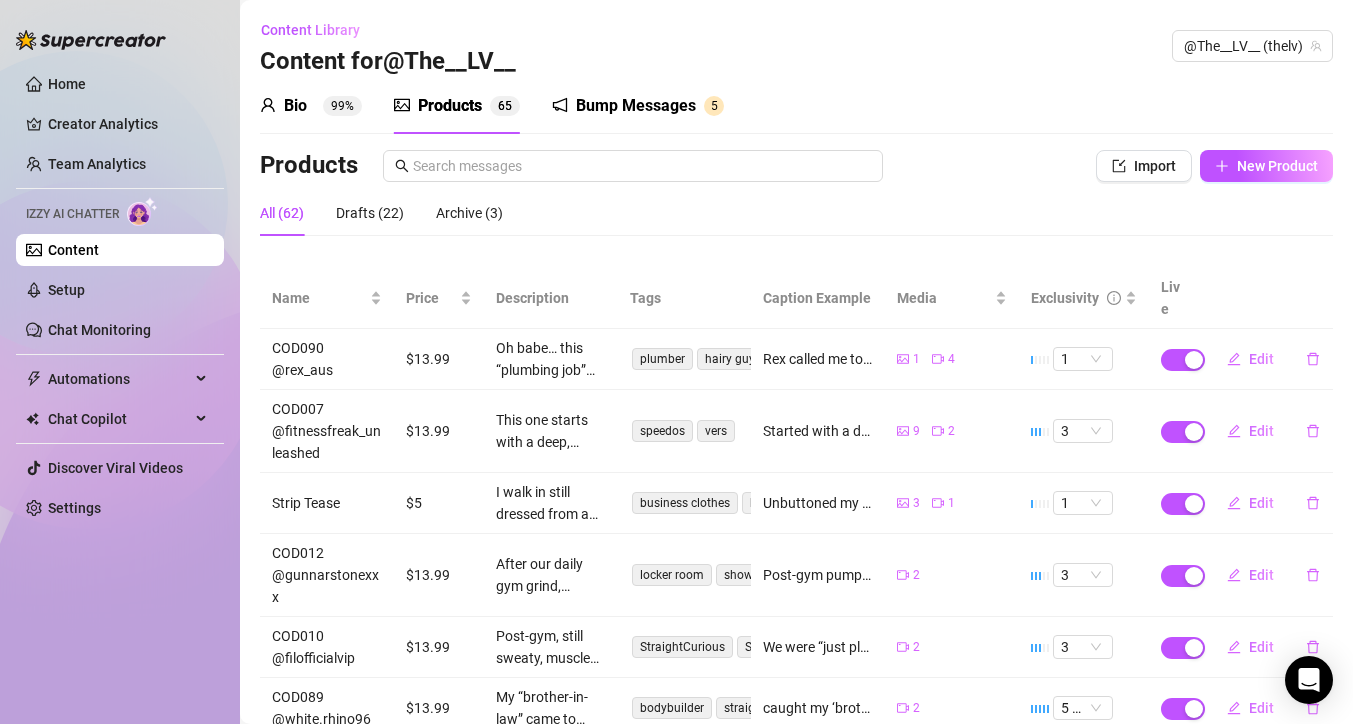 click on "Bio   99%" at bounding box center (311, 106) 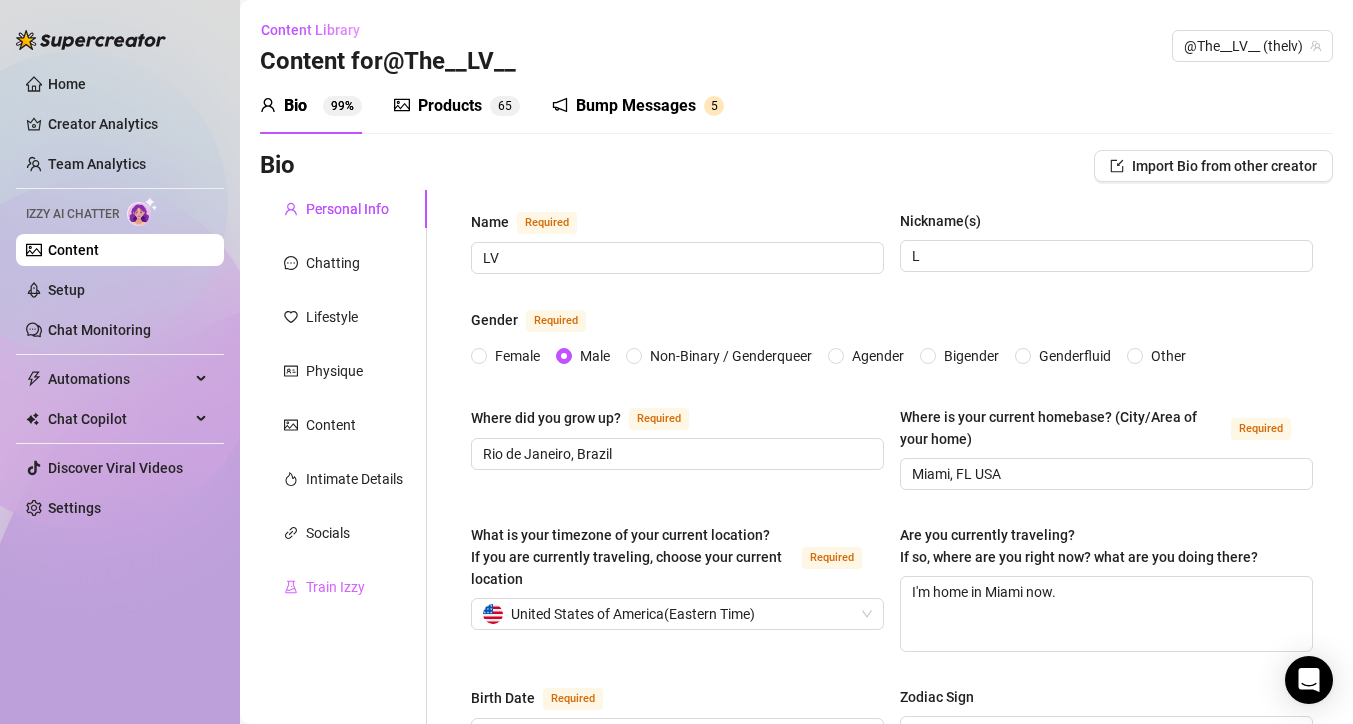 click on "Train Izzy" at bounding box center (343, 587) 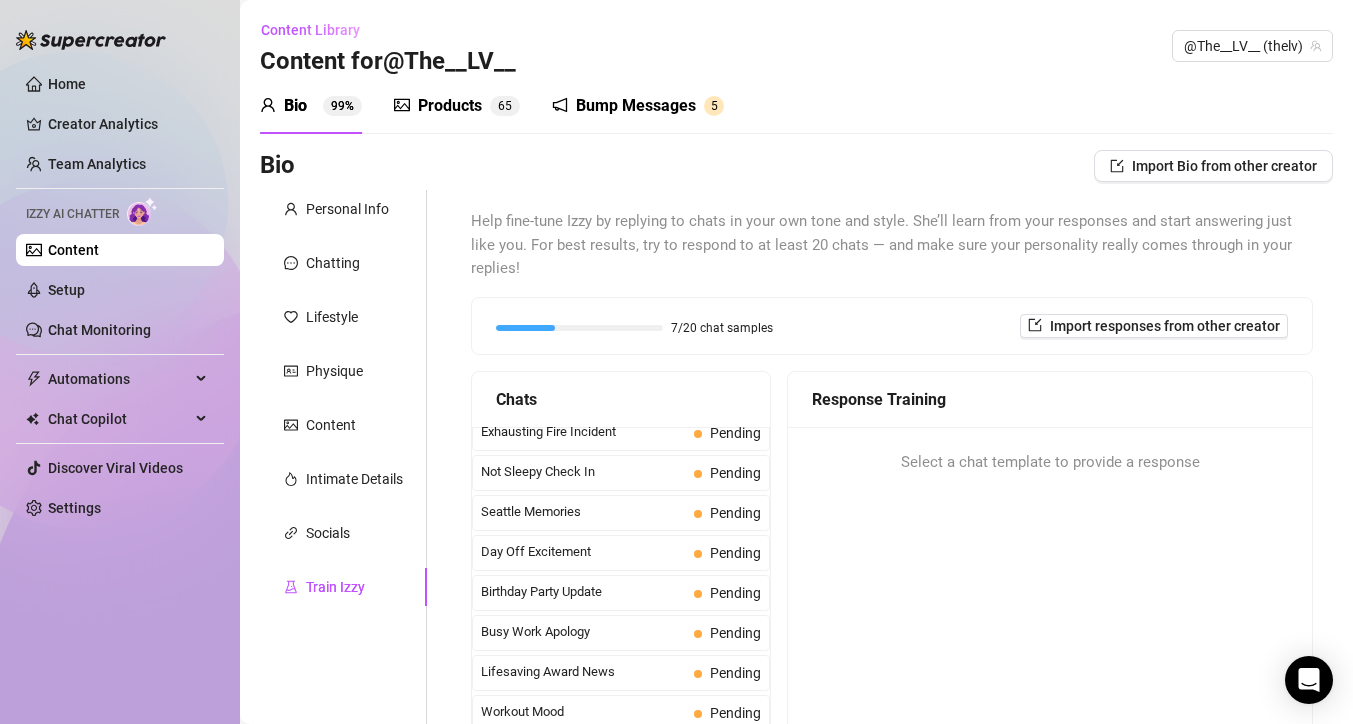 scroll, scrollTop: 1795, scrollLeft: 0, axis: vertical 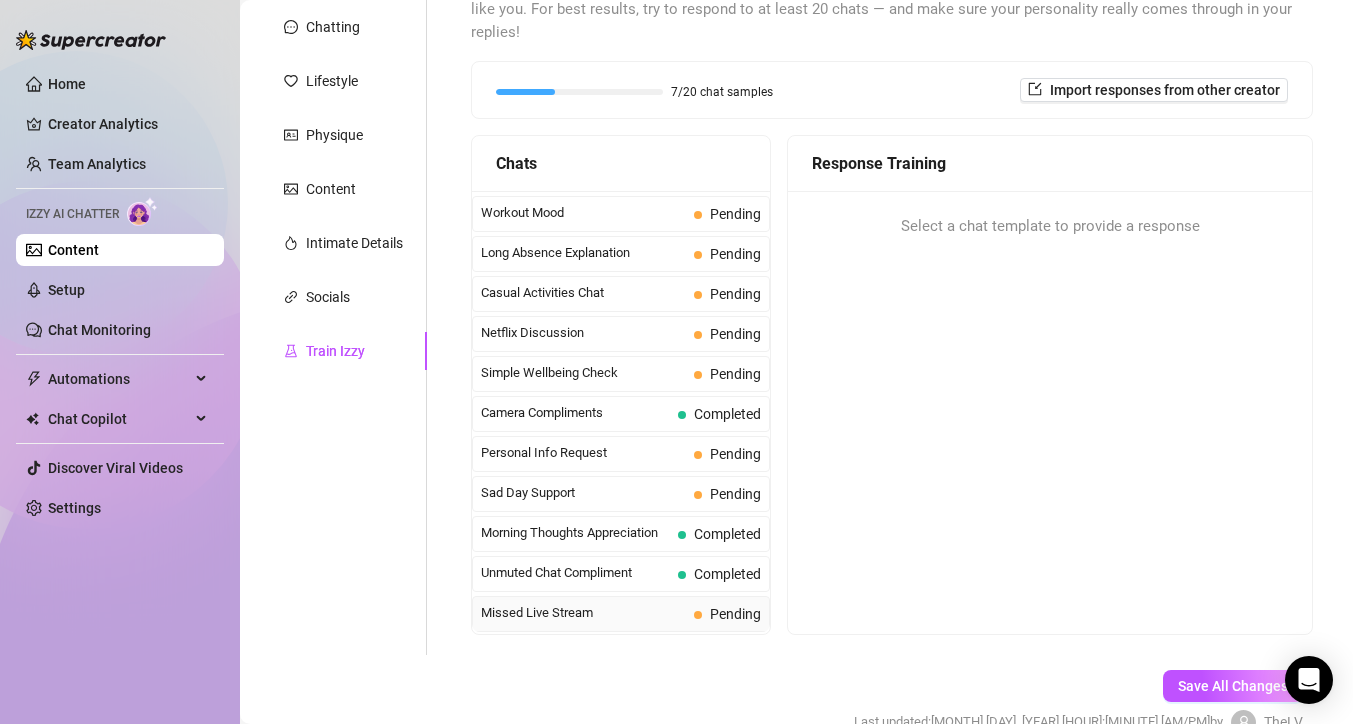 click on "Missed Live Stream" at bounding box center [583, 613] 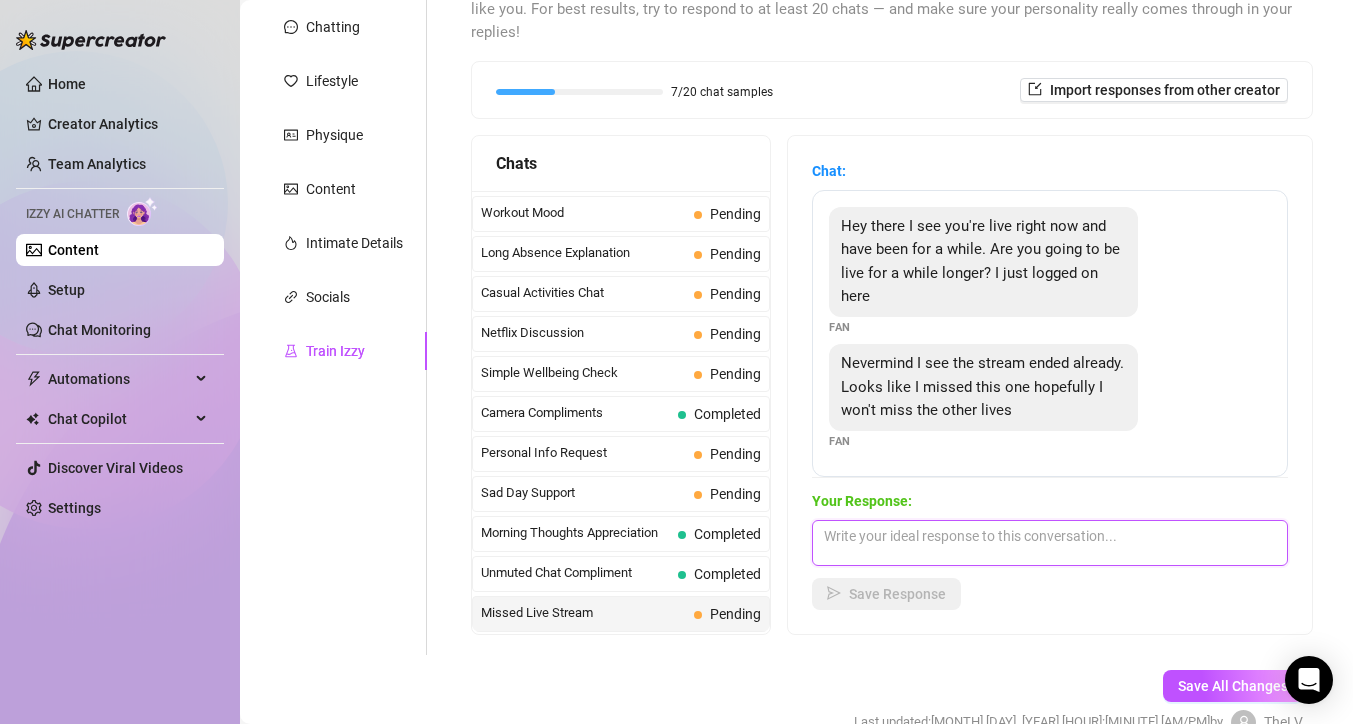 click at bounding box center [1050, 543] 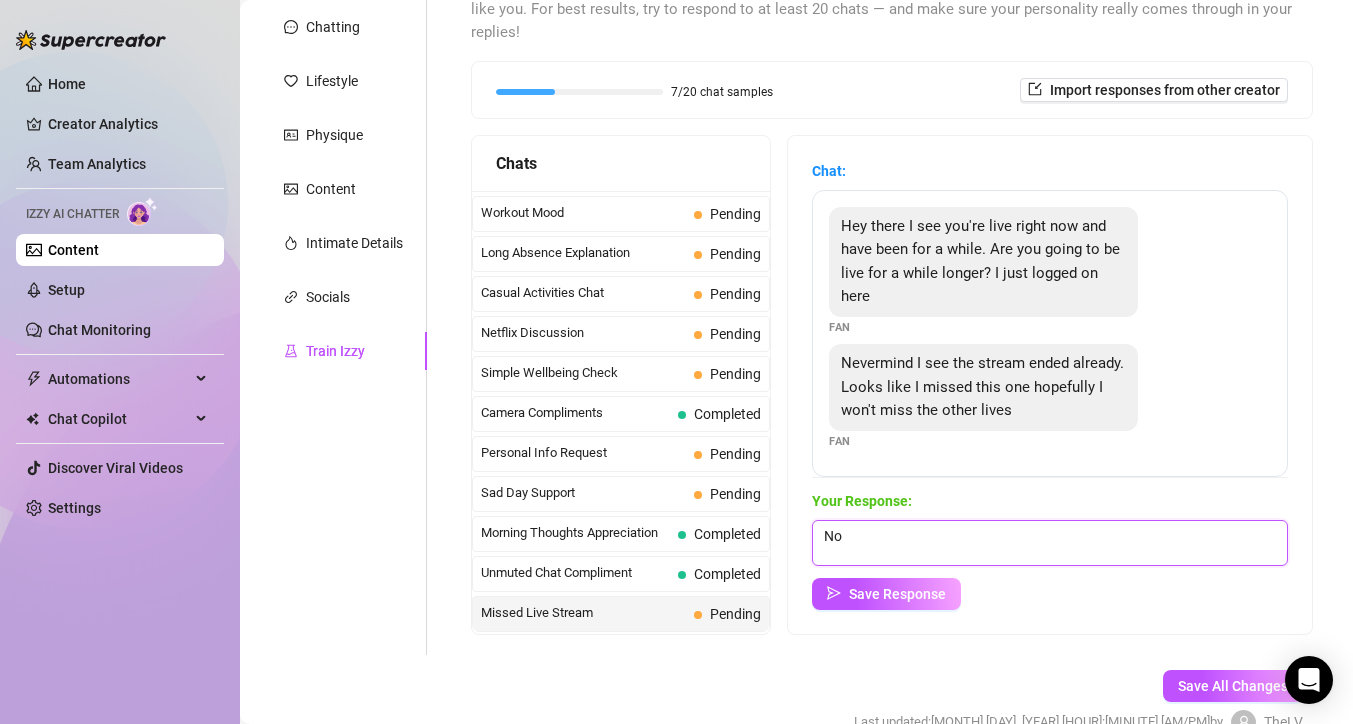 type on "N" 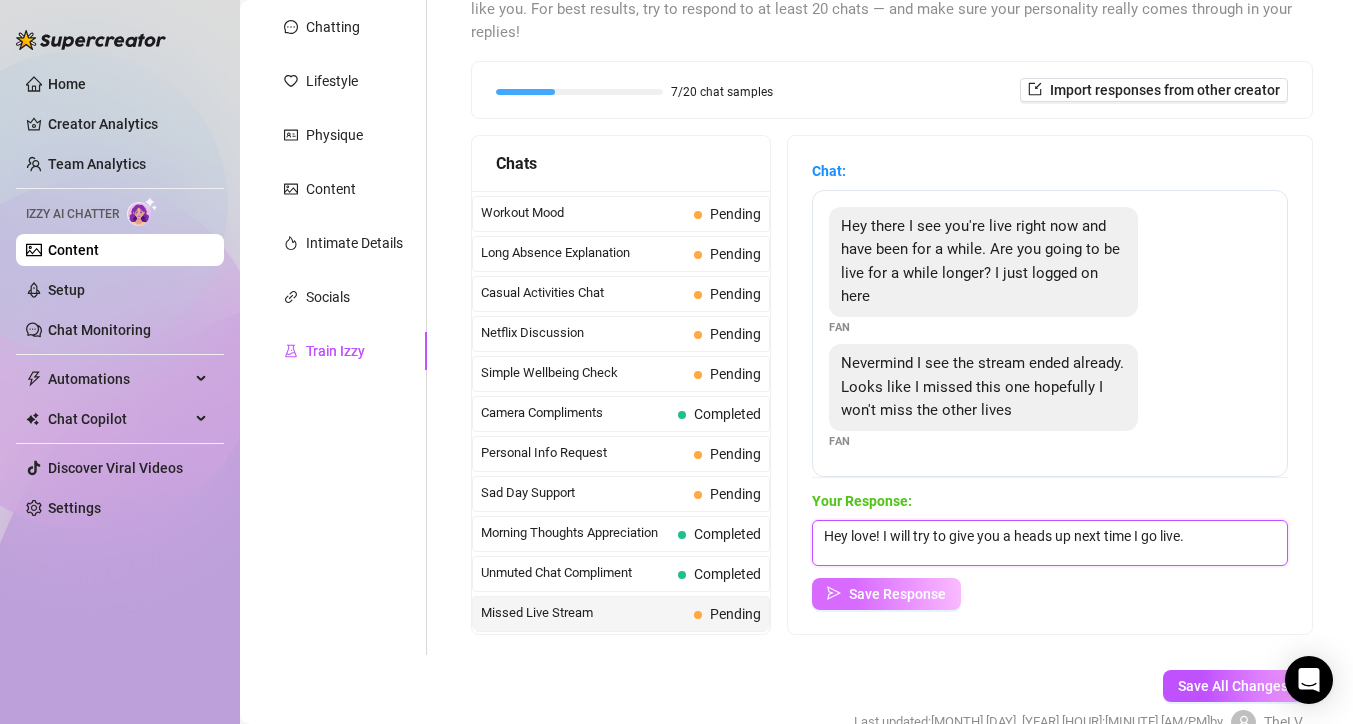 type on "Hey love! I will try to give you a heads up next time I go live." 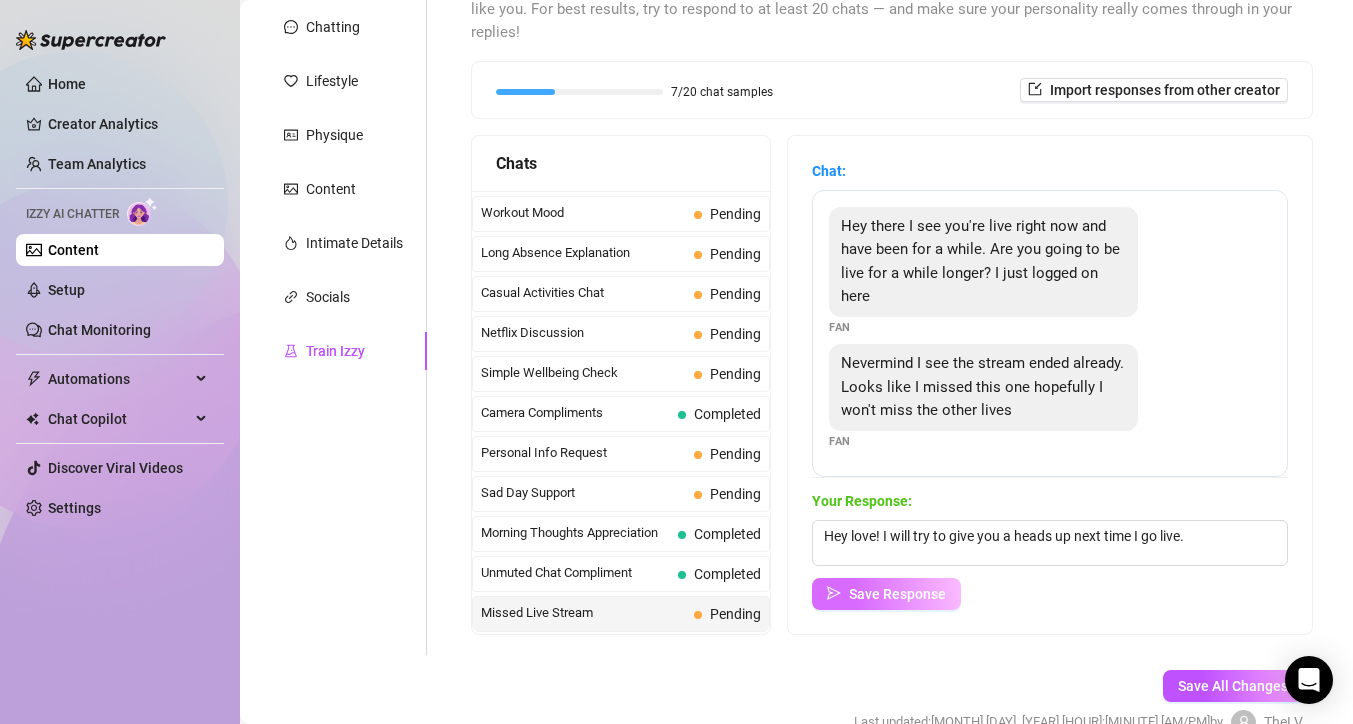 click on "Save Response" at bounding box center (897, 594) 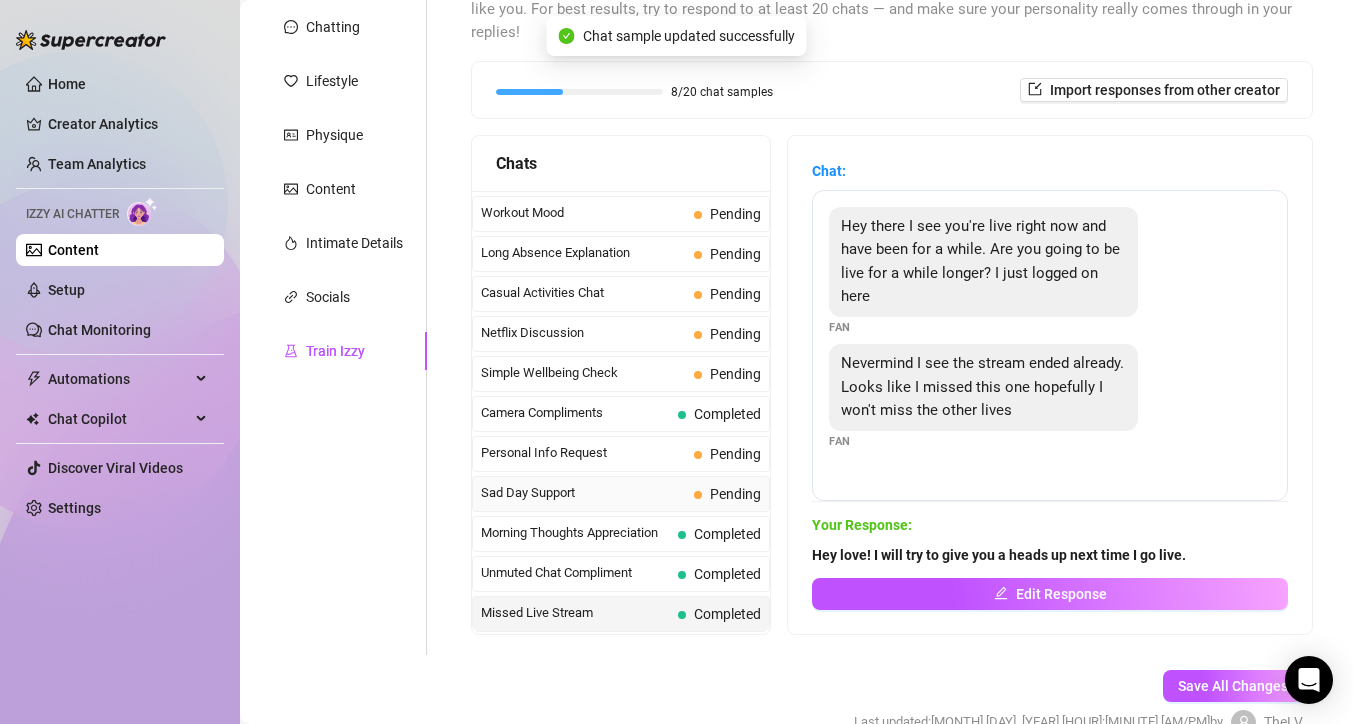 click at bounding box center (698, 495) 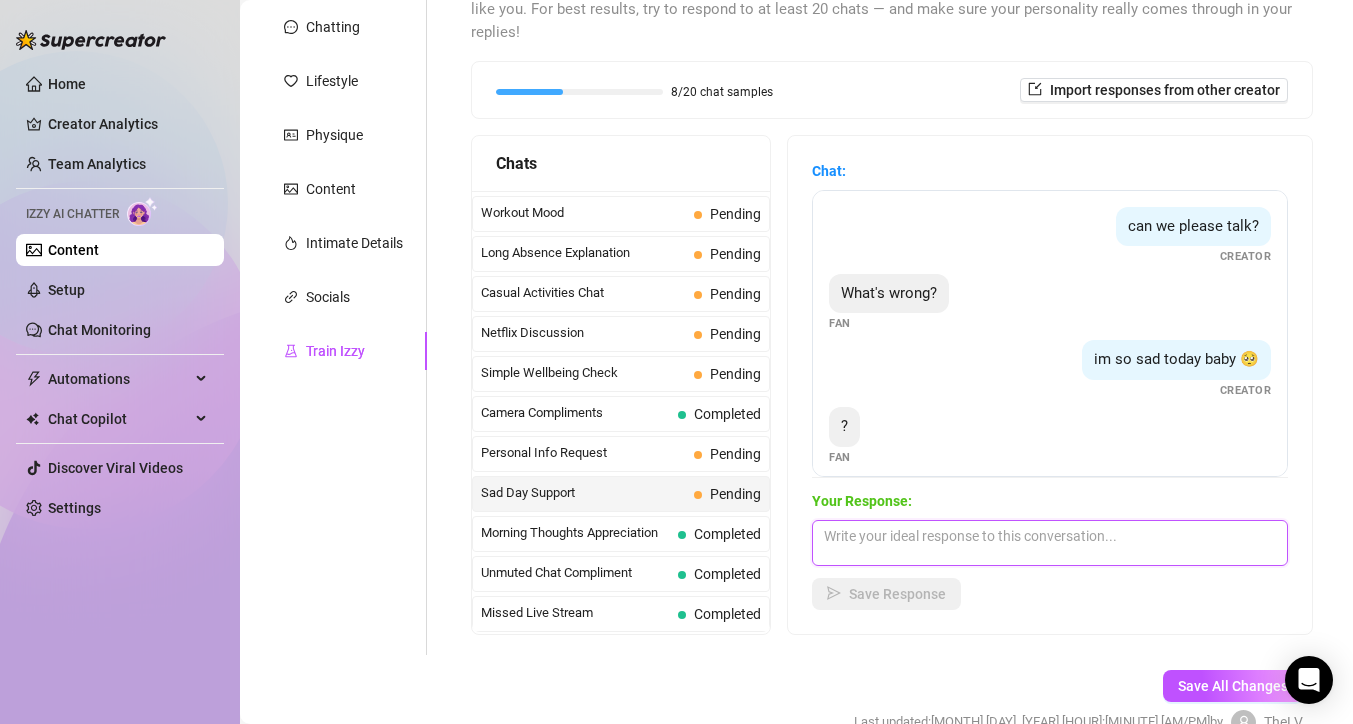 click at bounding box center (1050, 543) 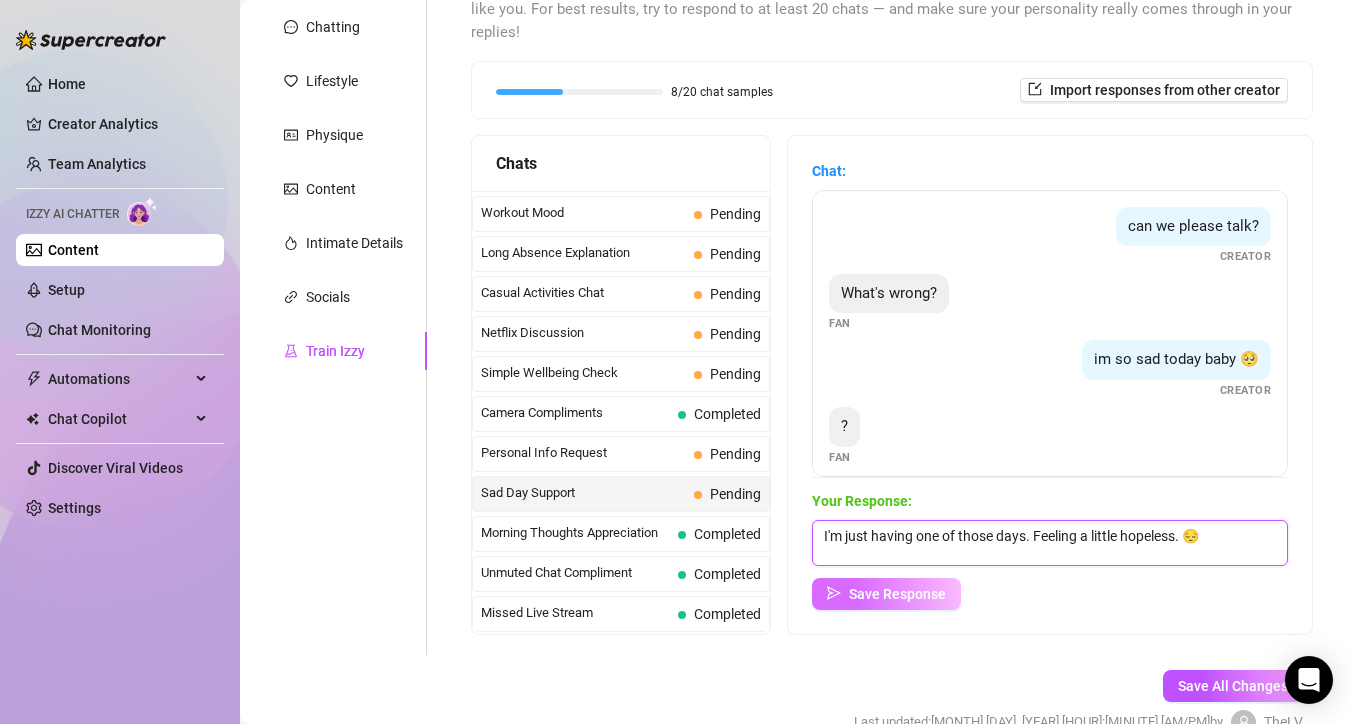 type on "I'm just having one of those days. Feeling a little hopeless. 😔" 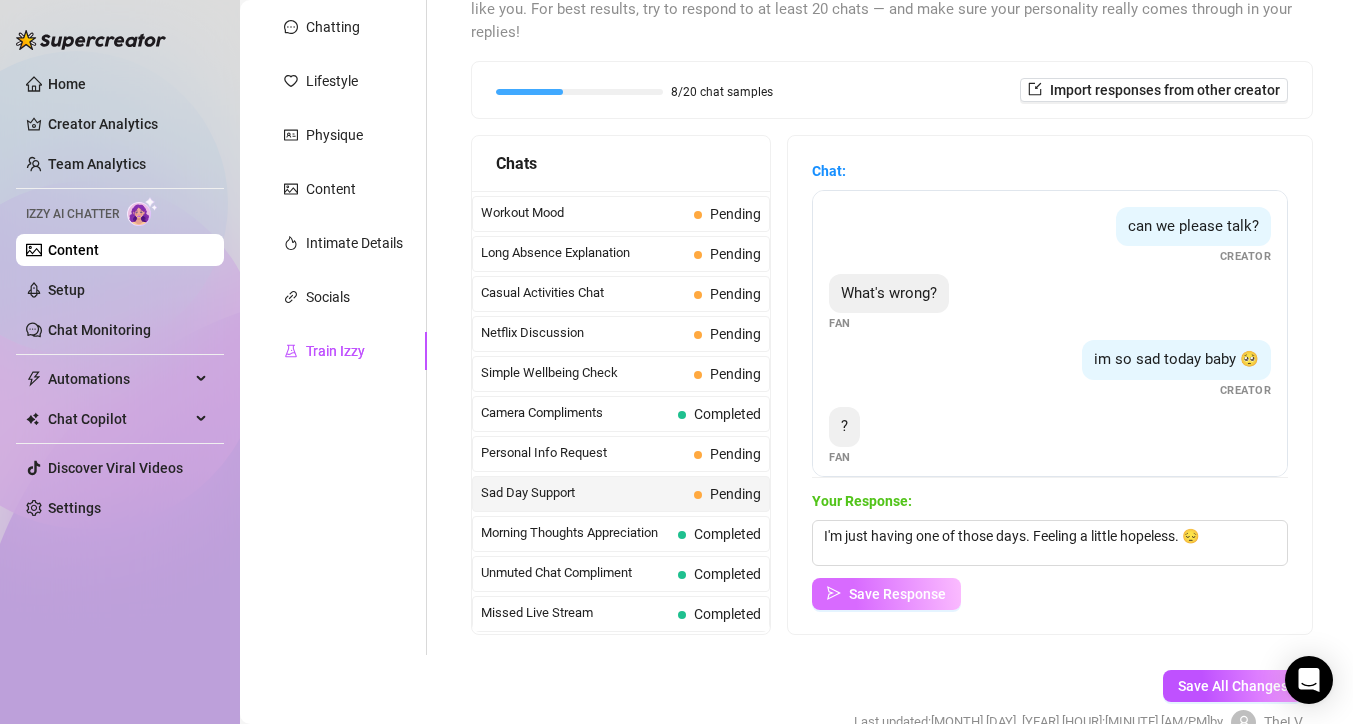 click on "Save Response" at bounding box center (897, 594) 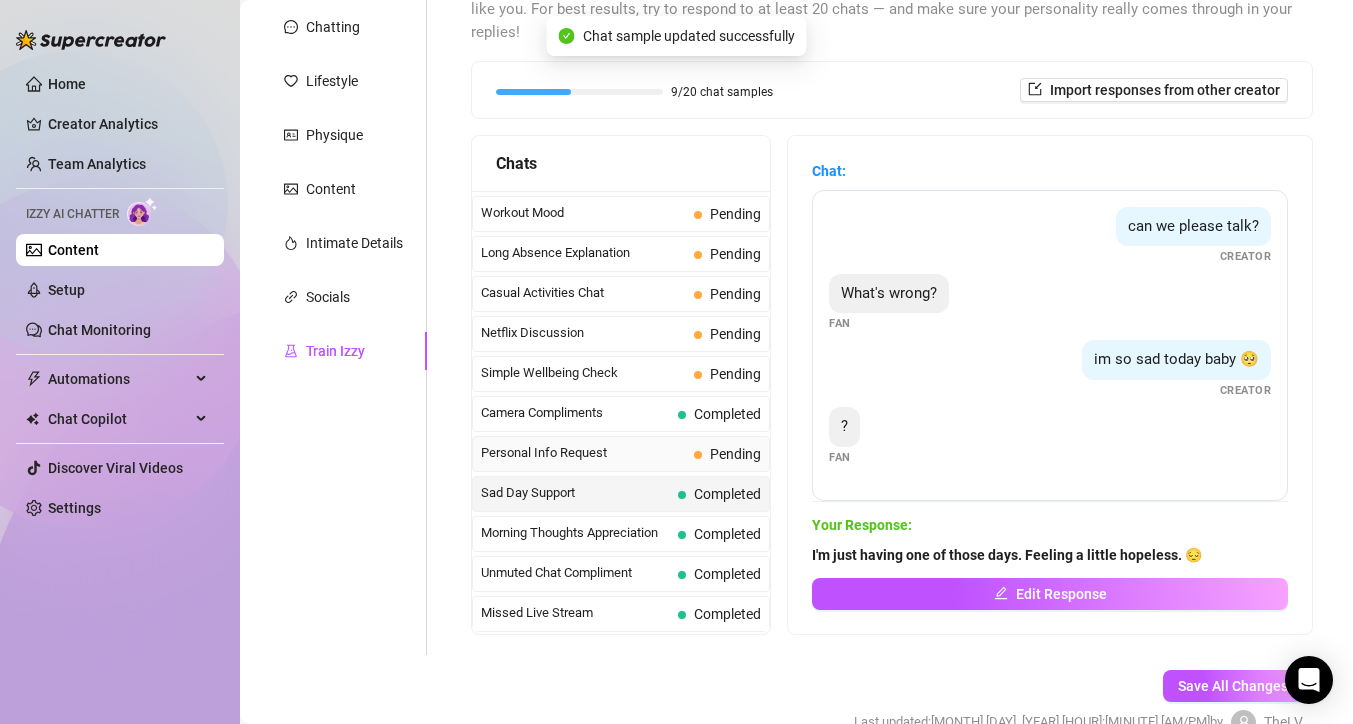 click on "Pending" at bounding box center [727, 454] 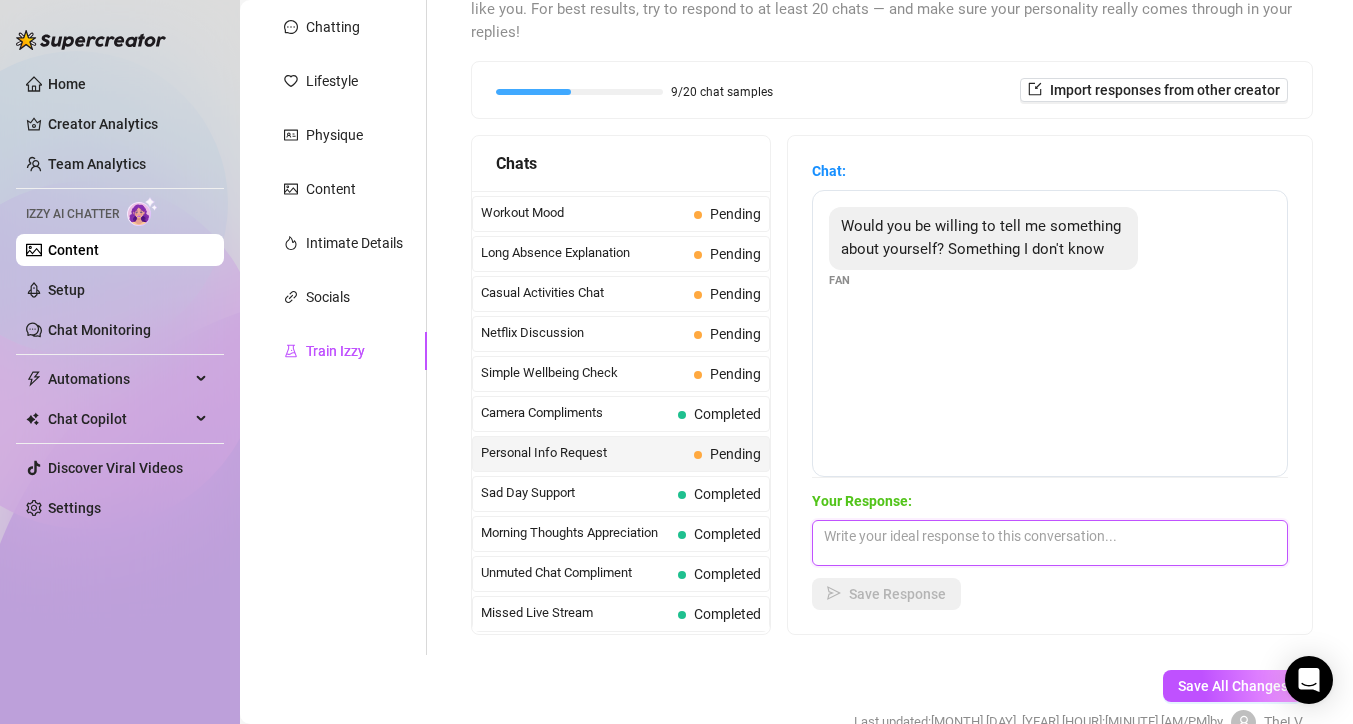 click at bounding box center (1050, 543) 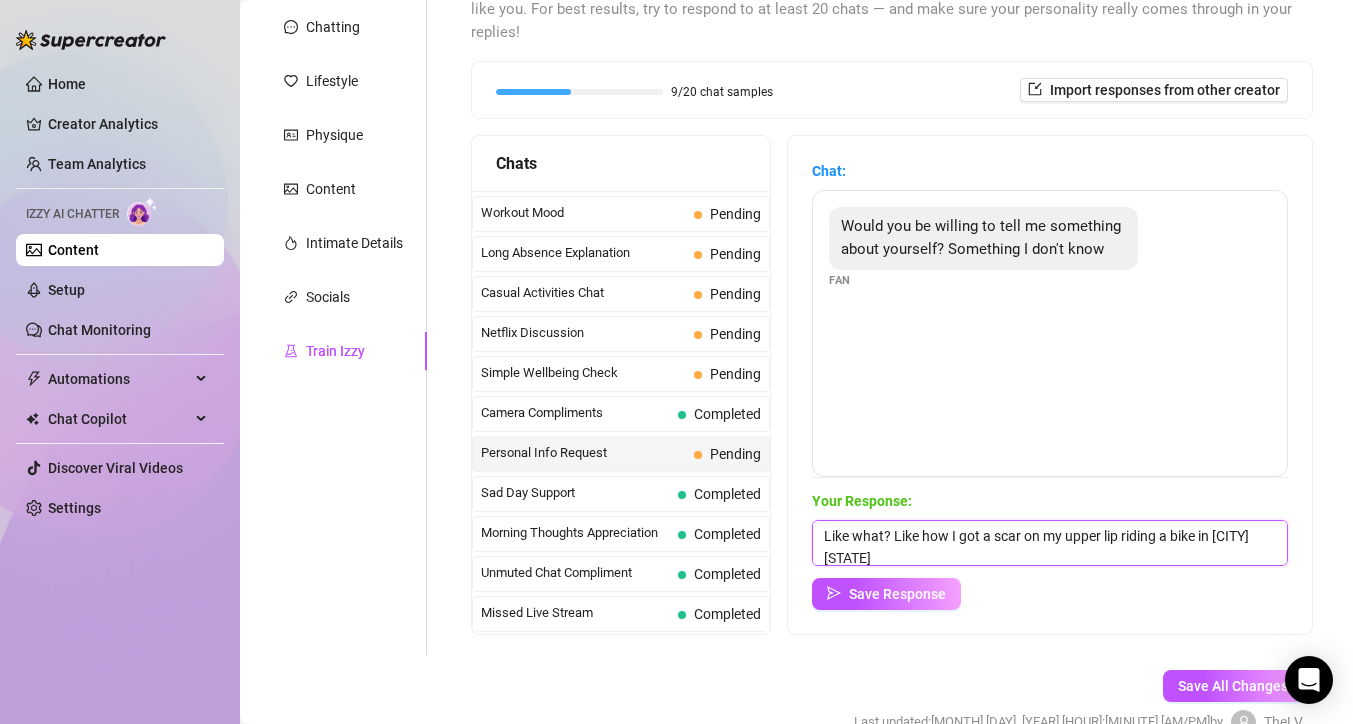 scroll, scrollTop: 1, scrollLeft: 0, axis: vertical 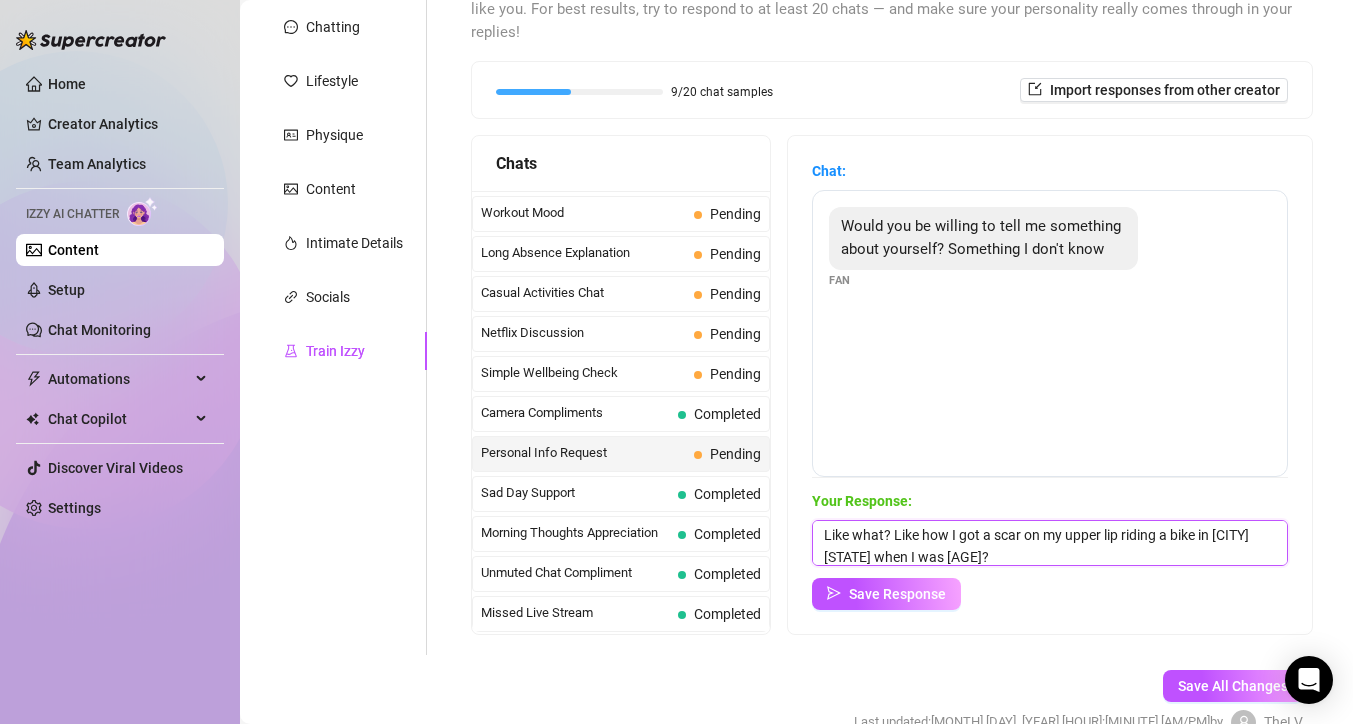 click on "Like what? Like how I got a scar on my upper lip riding a bike in [CITY] [STATE] when I was [AGE]?" at bounding box center [1050, 543] 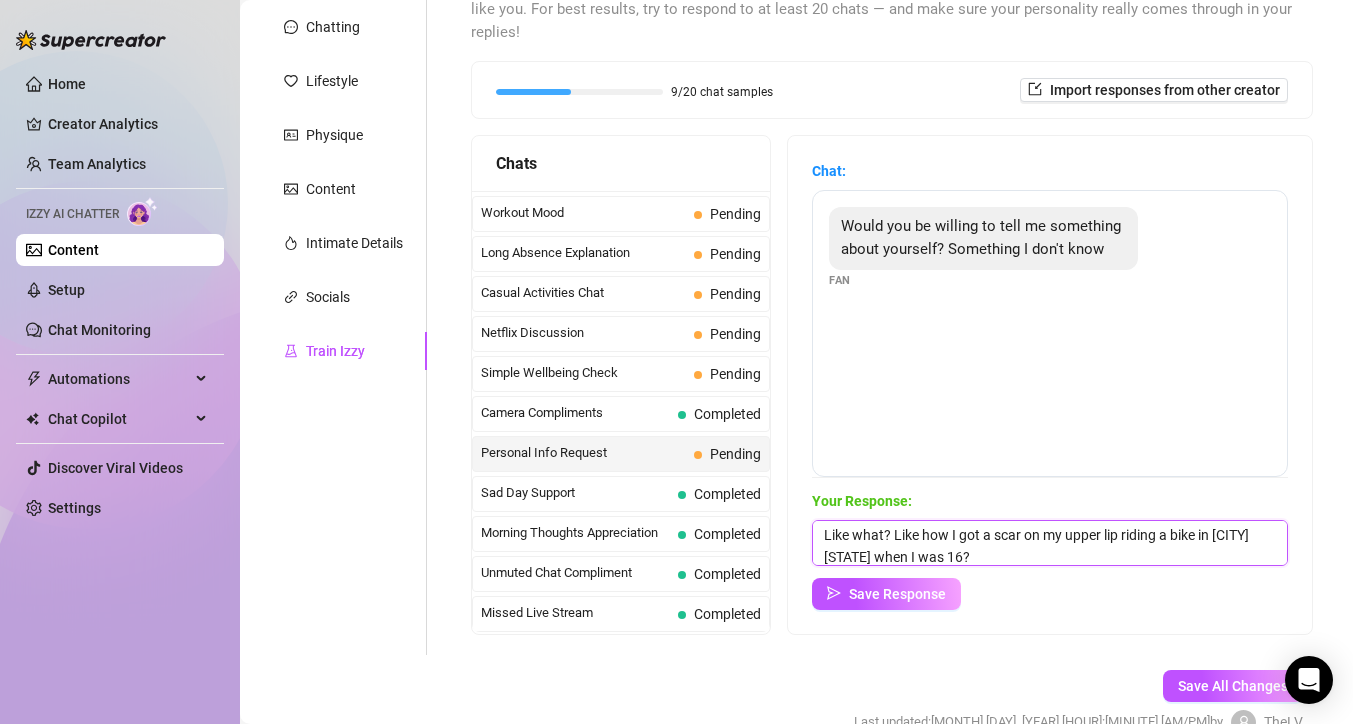 click on "Like what? Like how I got a scar on my upper lip riding a bike in [CITY] [STATE] when I was 16?" at bounding box center [1050, 543] 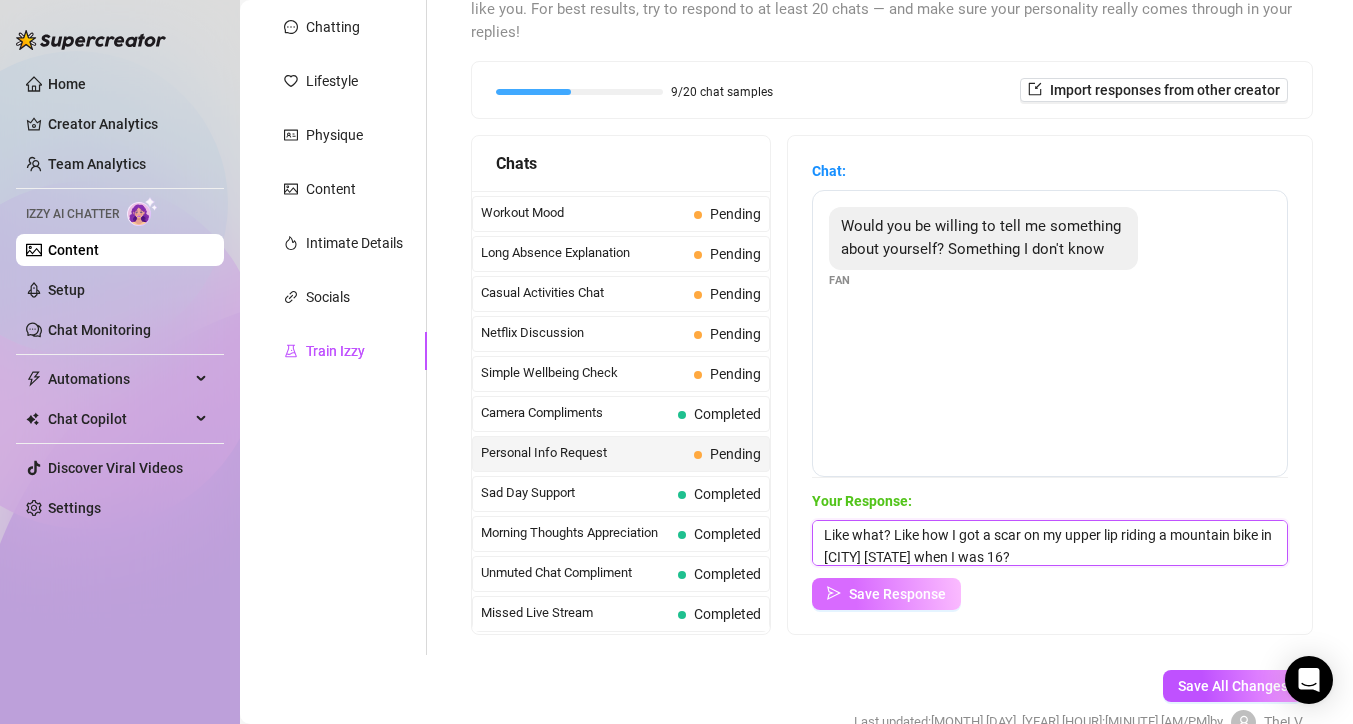 type on "Like what? Like how I got a scar on my upper lip riding a mountain bike in [CITY] [STATE] when I was 16?" 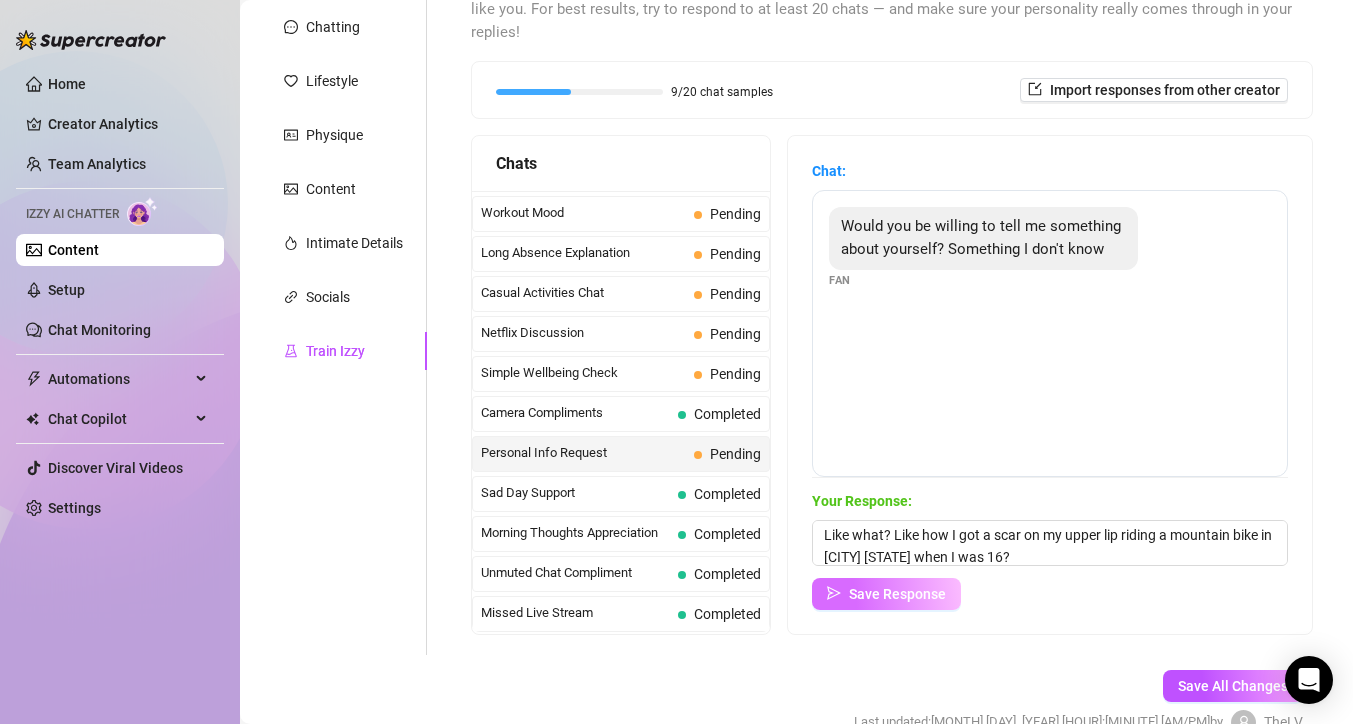click on "Save Response" at bounding box center [886, 594] 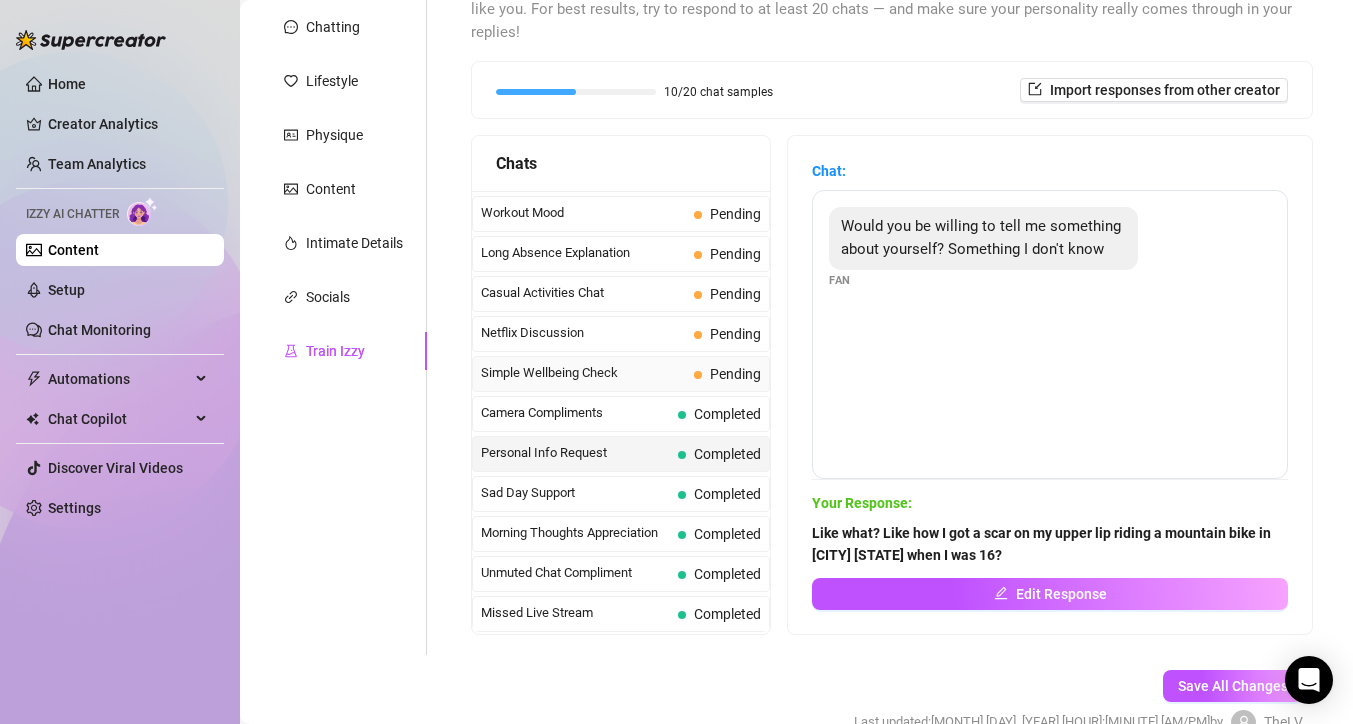 click on "Pending" at bounding box center [735, 374] 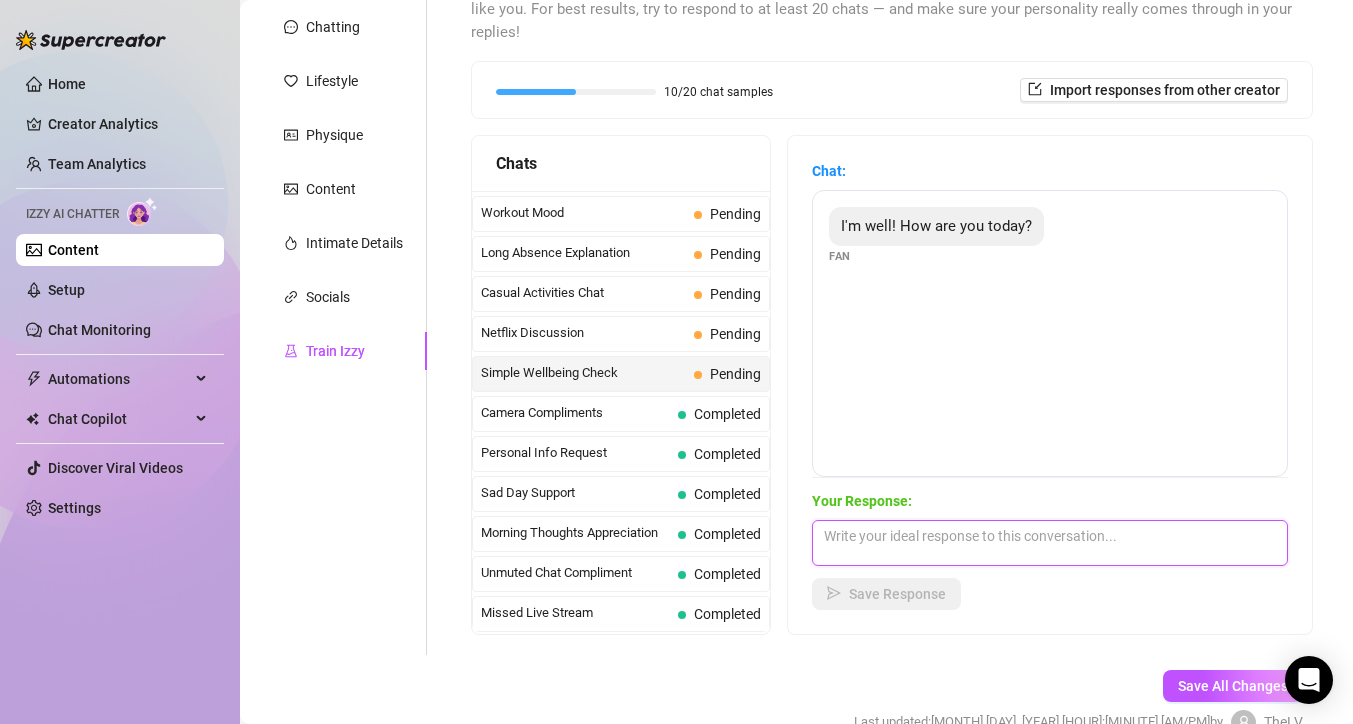 click at bounding box center (1050, 543) 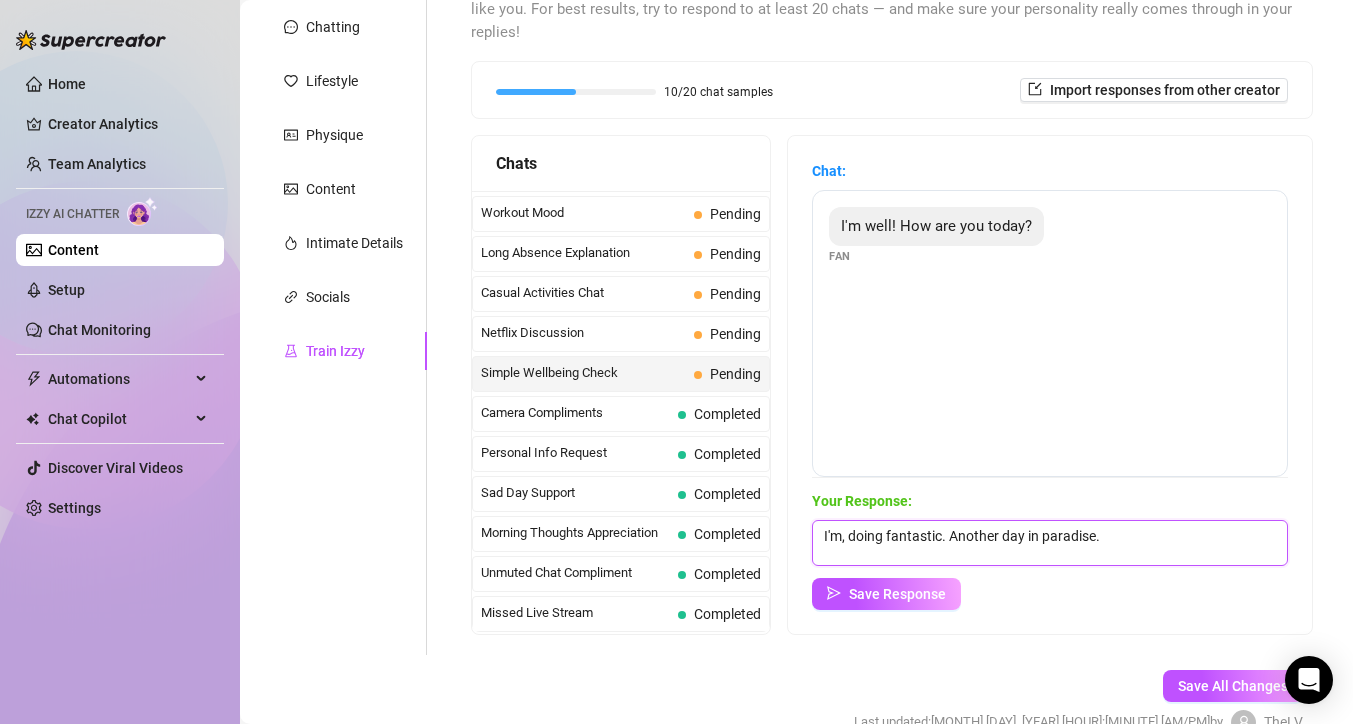 type on "I'm, doing fantastic. Another day in paradise." 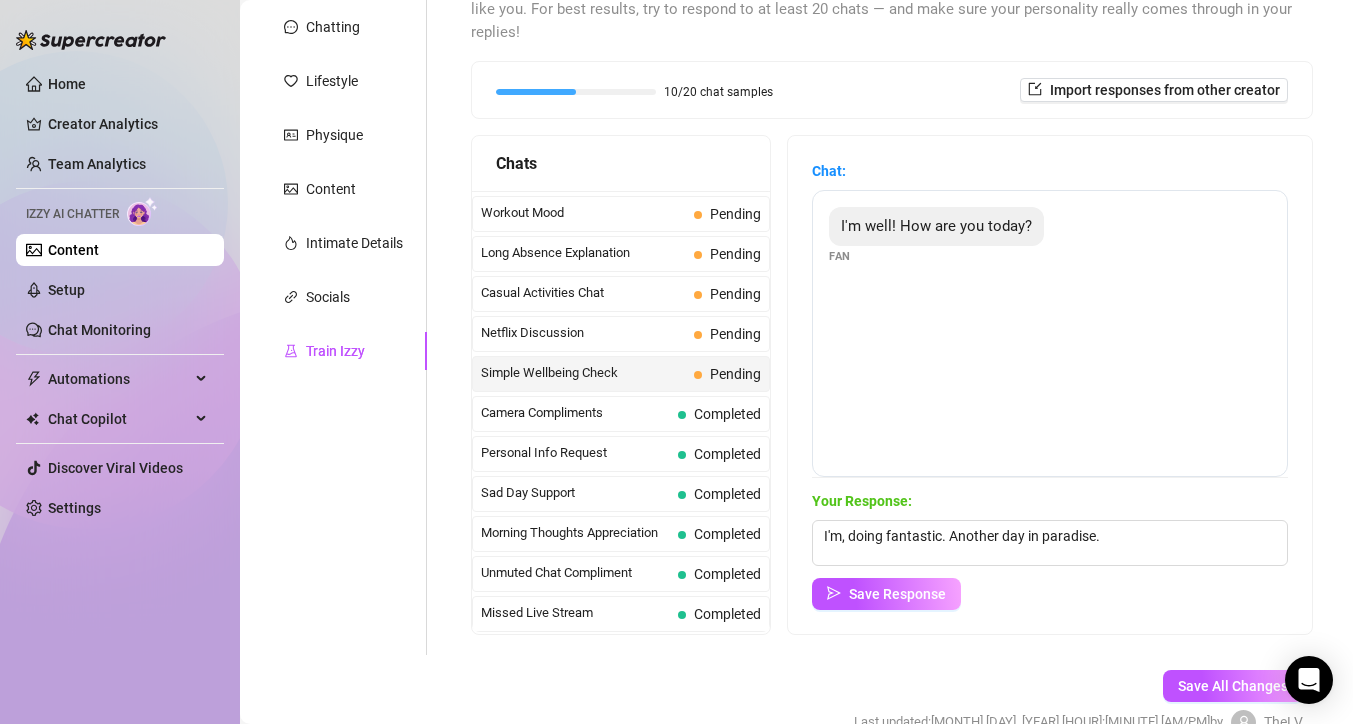 click on "Chat: I'm well! How are you today? Fan Your Response: I'm, doing fantastic. Another day in paradise. Save Response" at bounding box center (1050, 385) 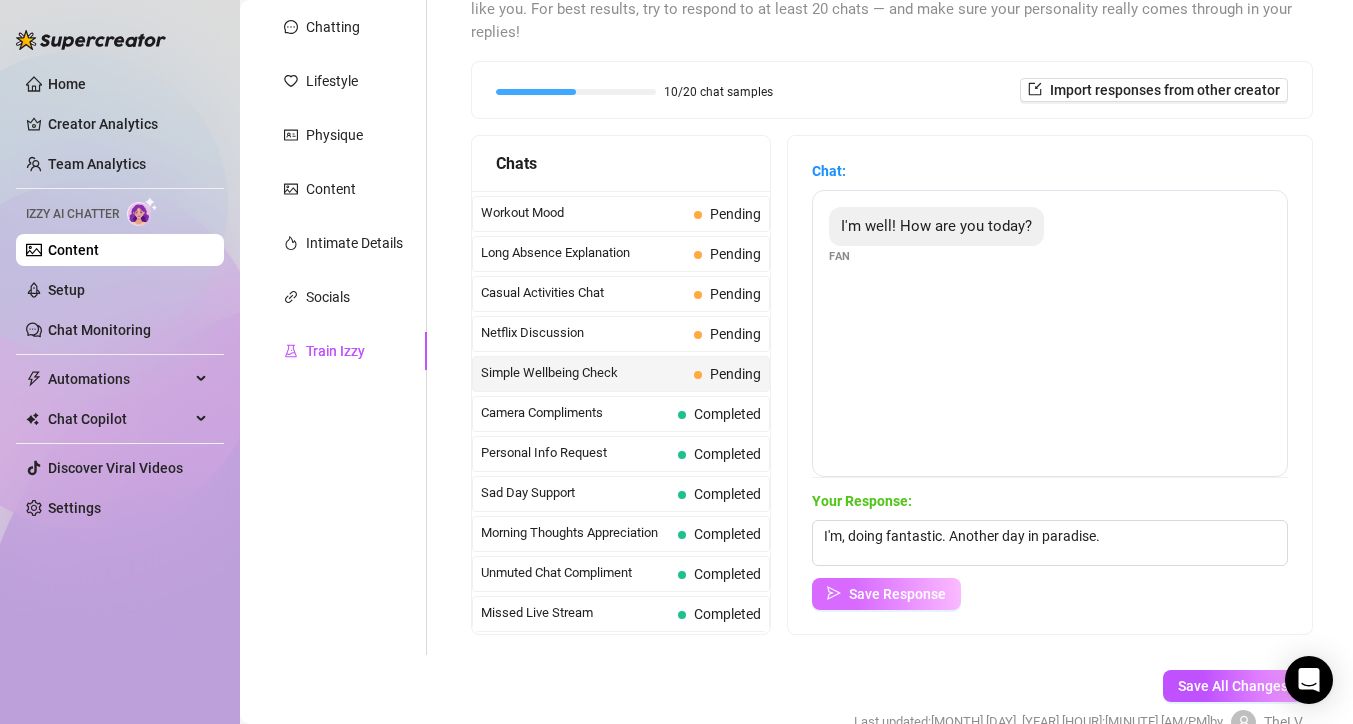 click on "Save Response" at bounding box center [897, 594] 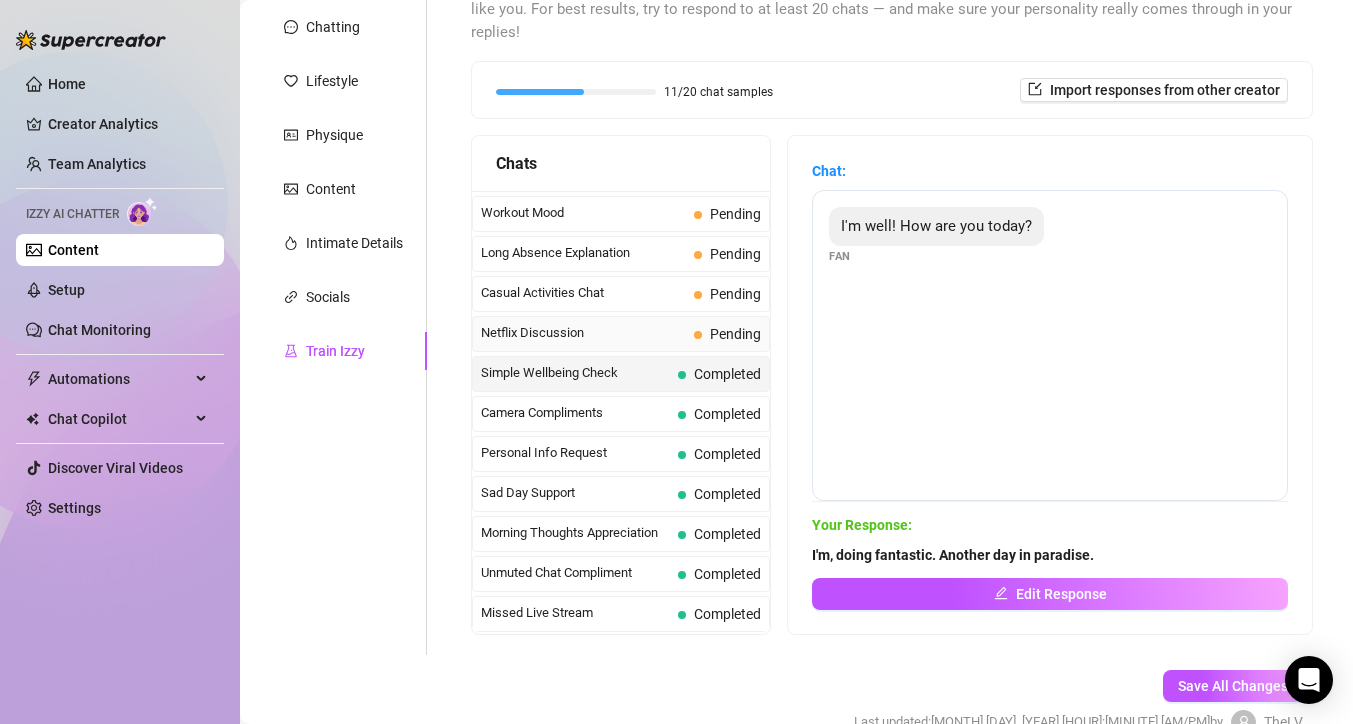 click on "Netflix Discussion" at bounding box center [583, 333] 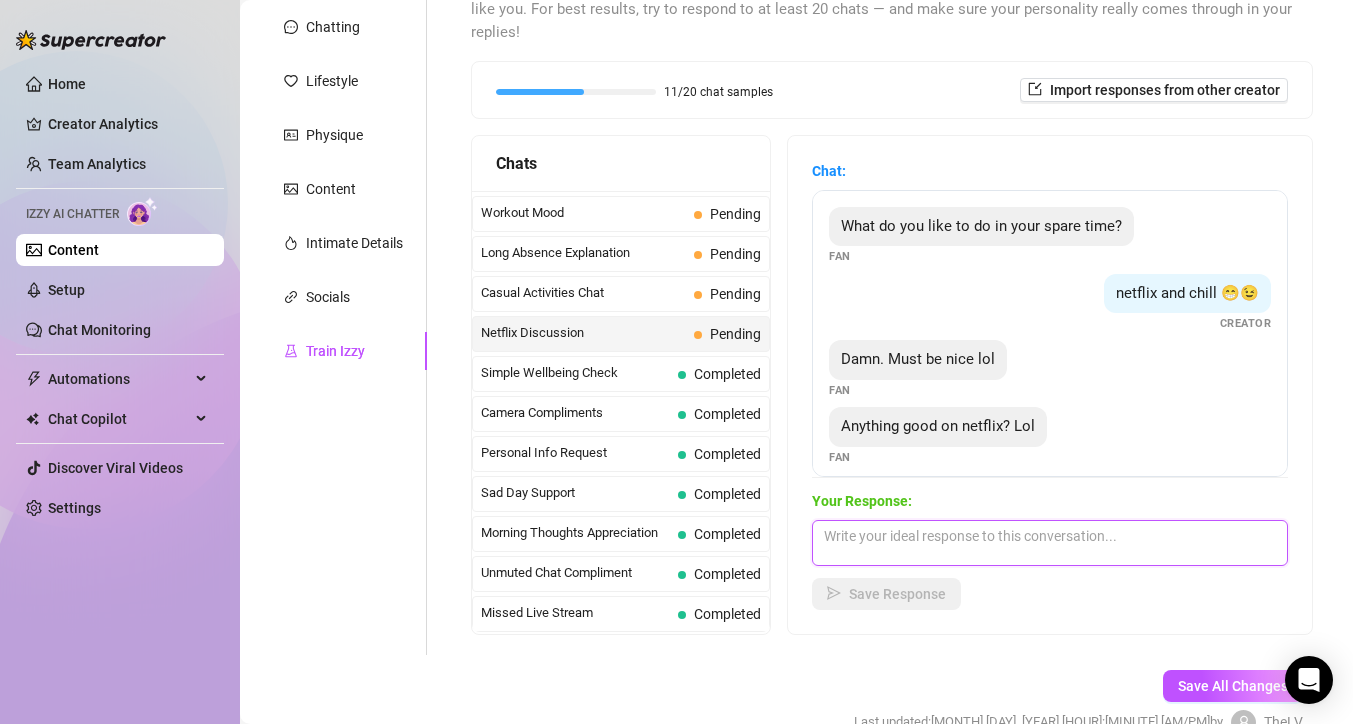 click at bounding box center [1050, 543] 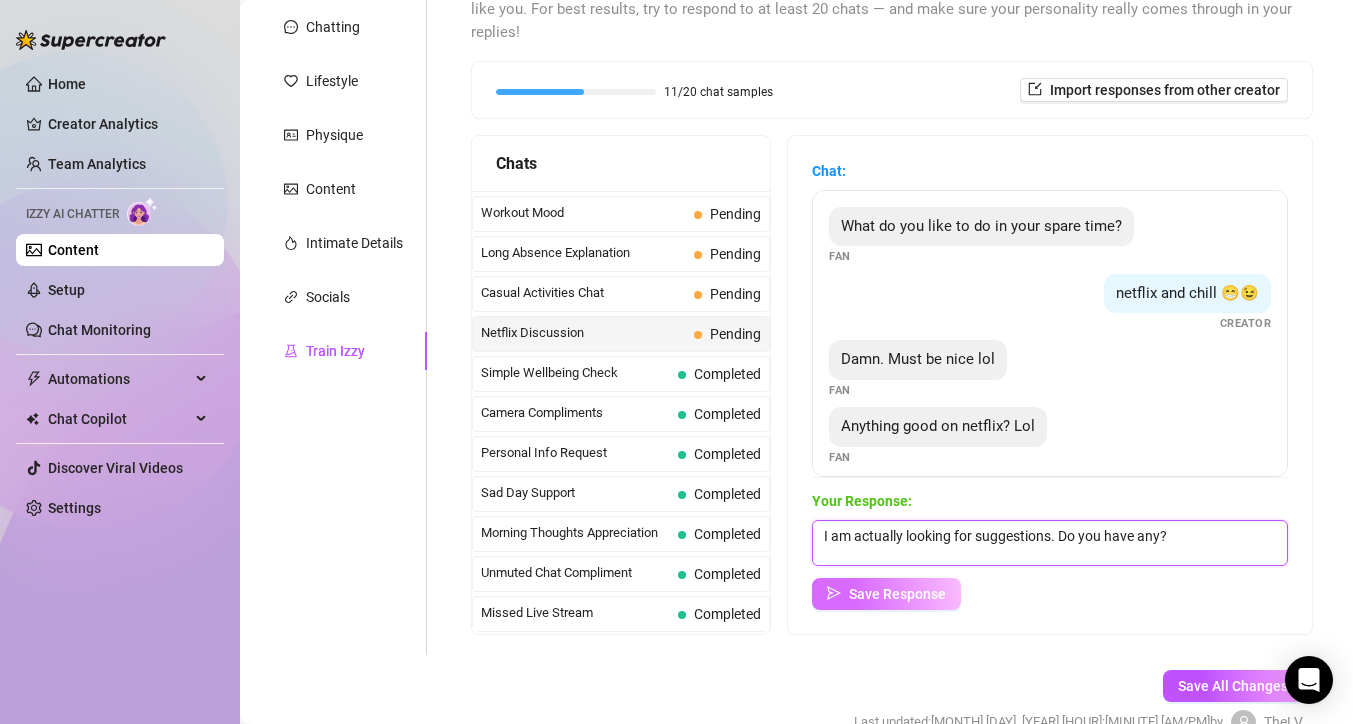 type on "I am actually looking for suggestions. Do you have any?" 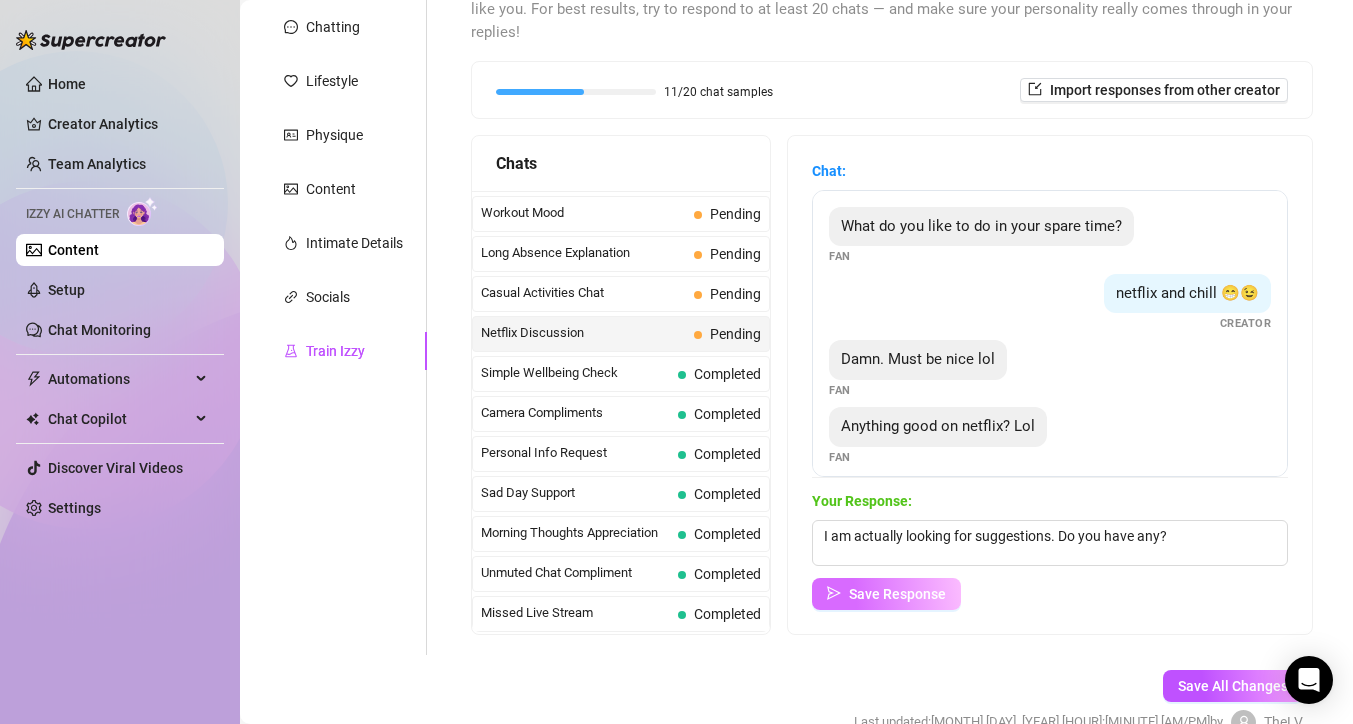 click on "Save Response" at bounding box center [886, 594] 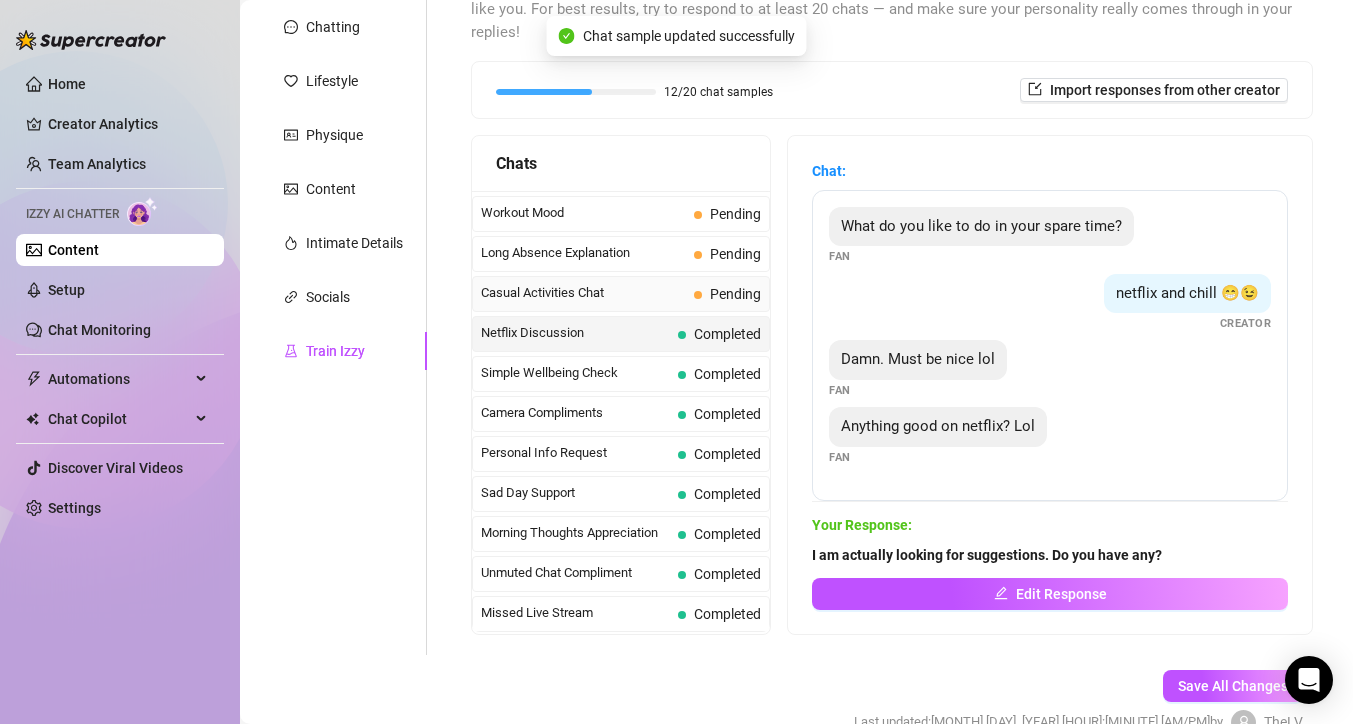 click on "Casual Activities Chat" at bounding box center [583, 293] 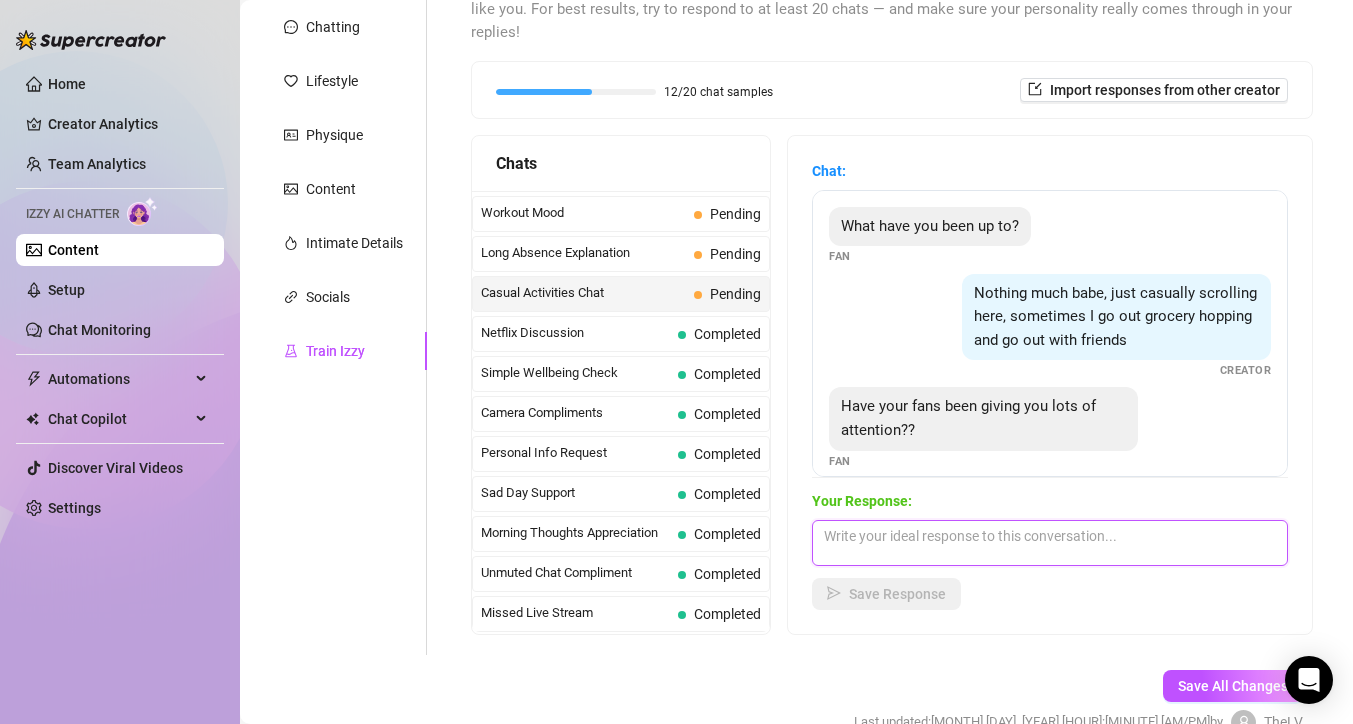 click at bounding box center [1050, 543] 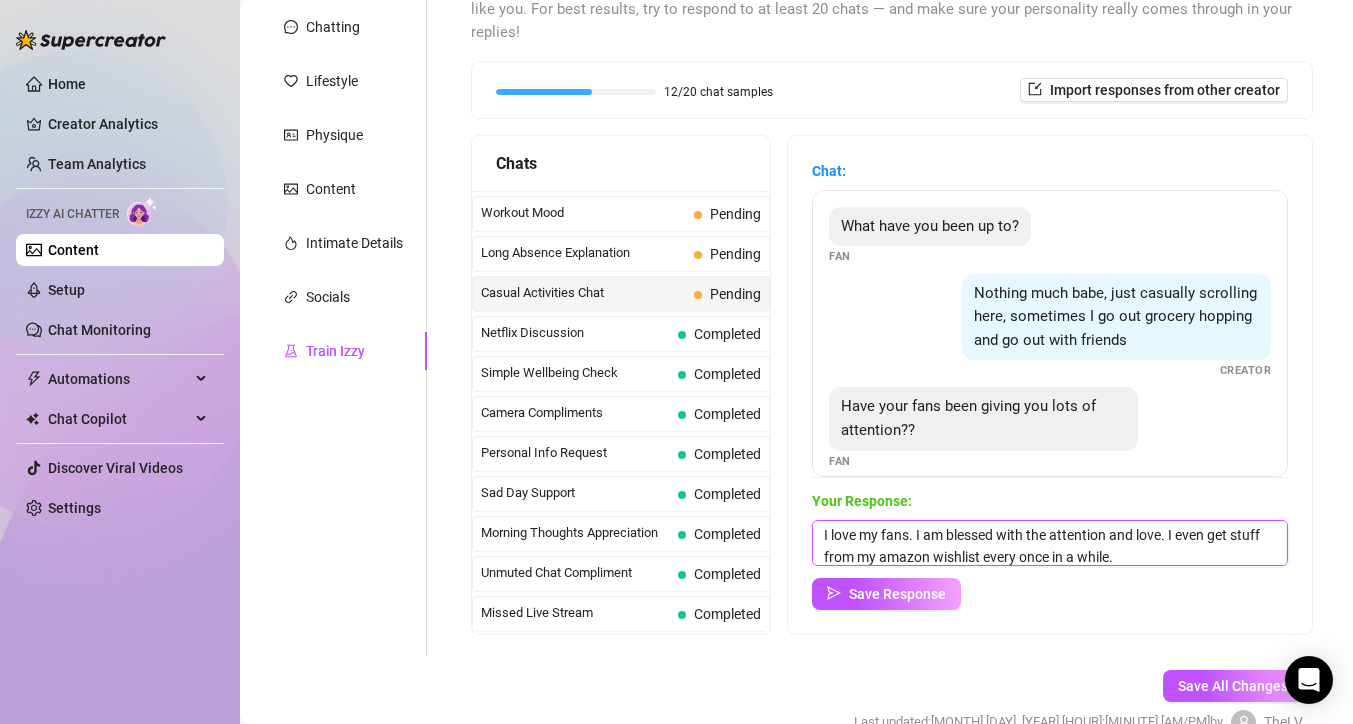 scroll, scrollTop: 23, scrollLeft: 0, axis: vertical 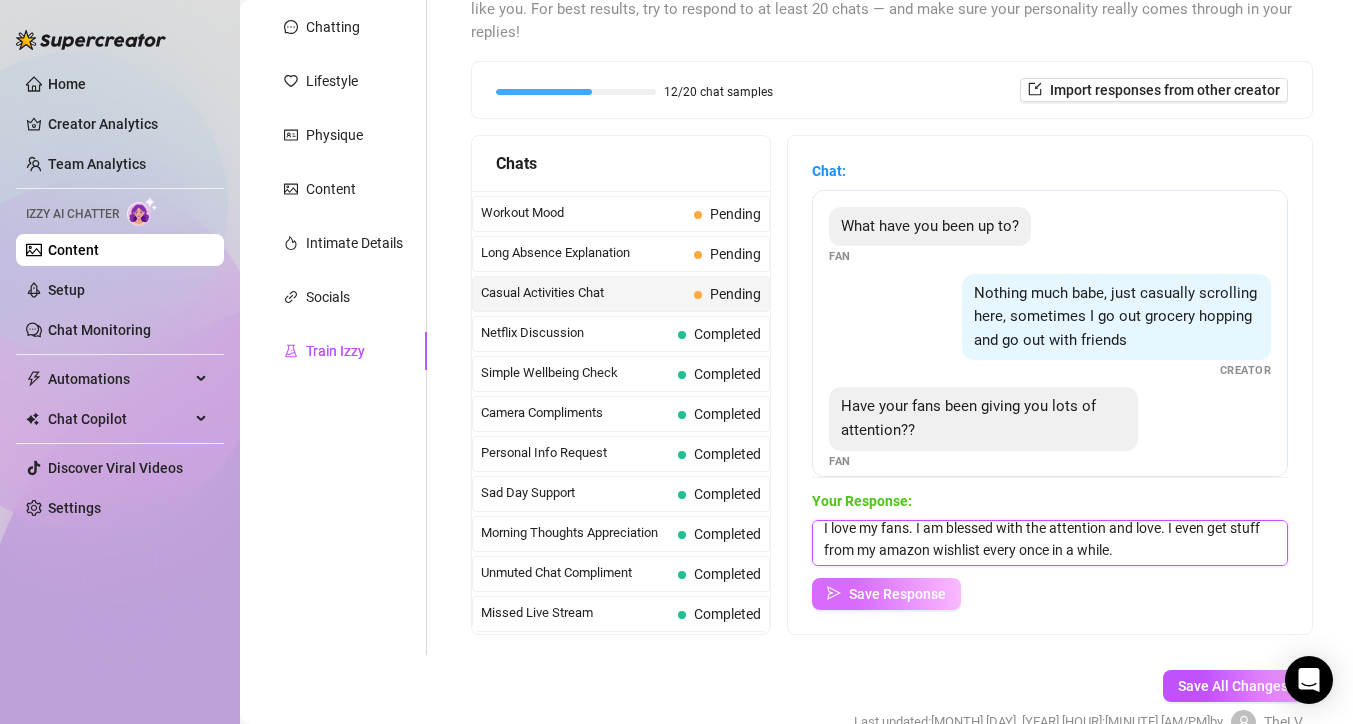 type on "I love my fans. I am blessed with the attention and love. I even get stuff from my amazon wishlist every once in a while." 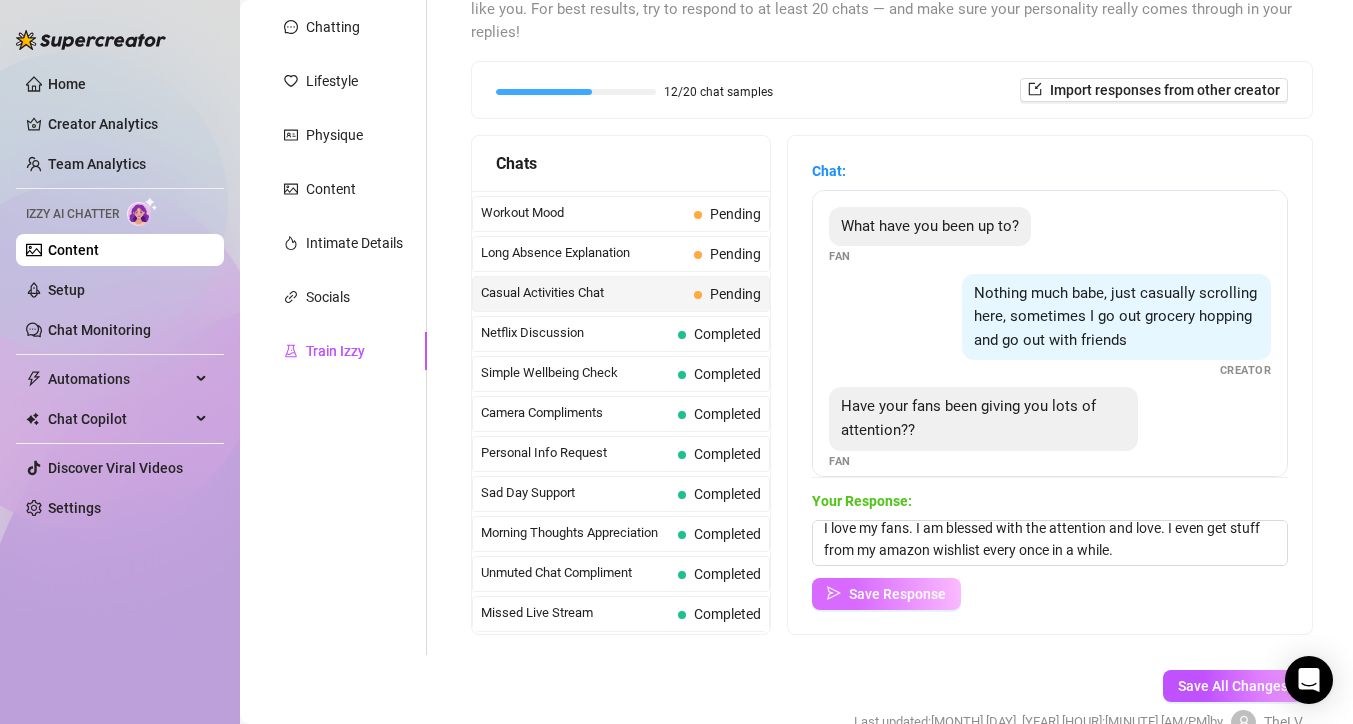 click on "Save Response" at bounding box center [886, 594] 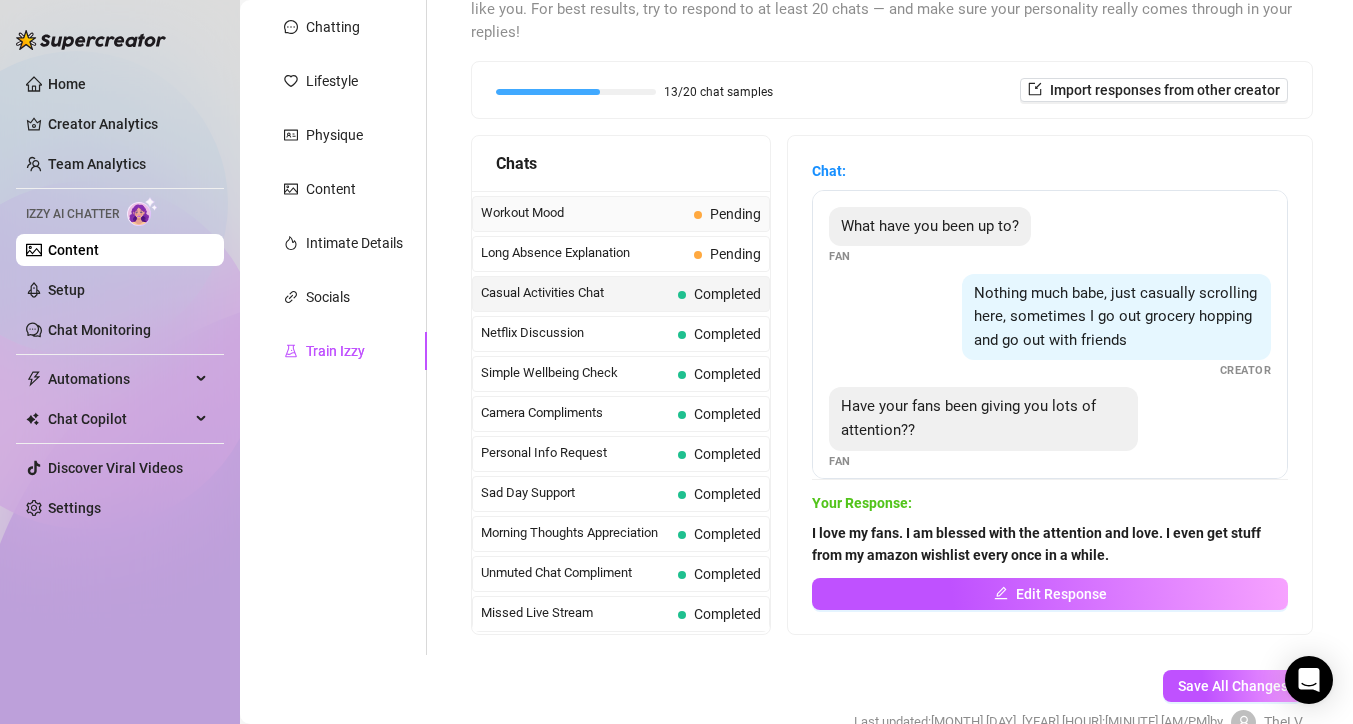 click on "Workout Mood" at bounding box center [583, 213] 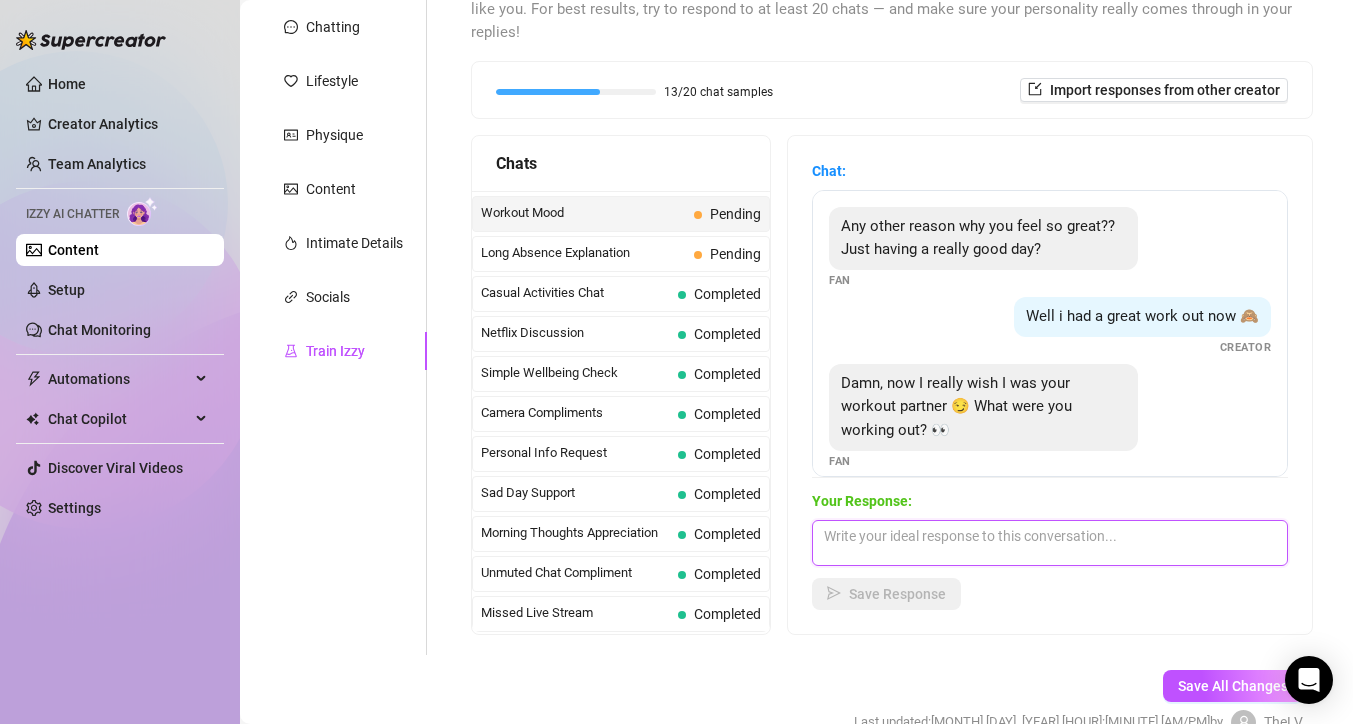 click at bounding box center [1050, 543] 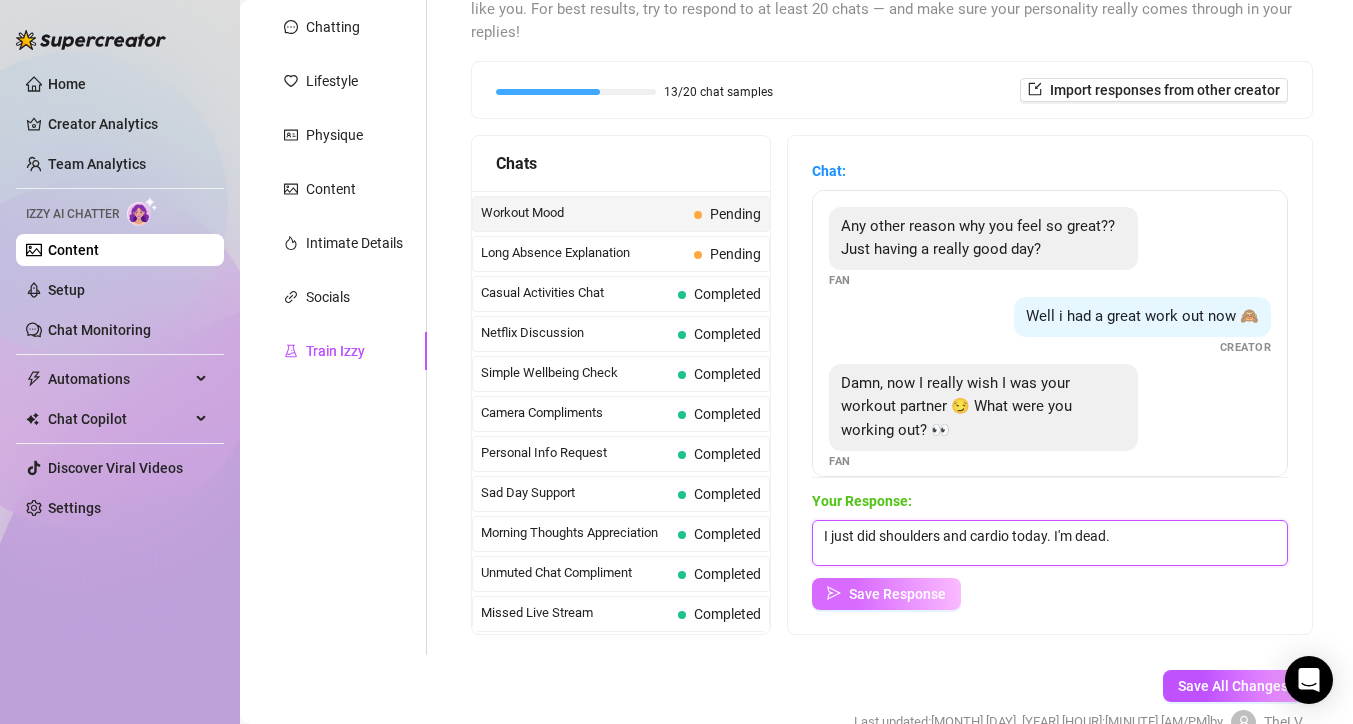 scroll, scrollTop: 1, scrollLeft: 0, axis: vertical 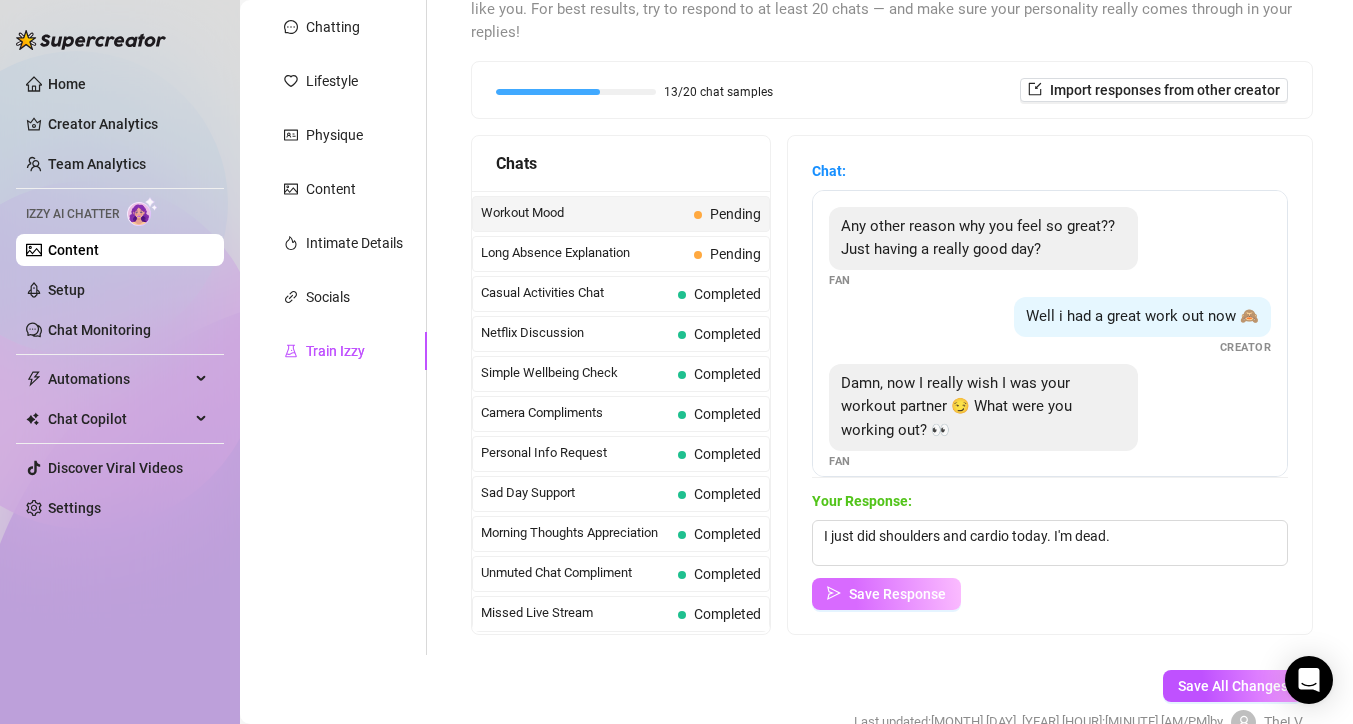 click on "Save Response" at bounding box center [897, 594] 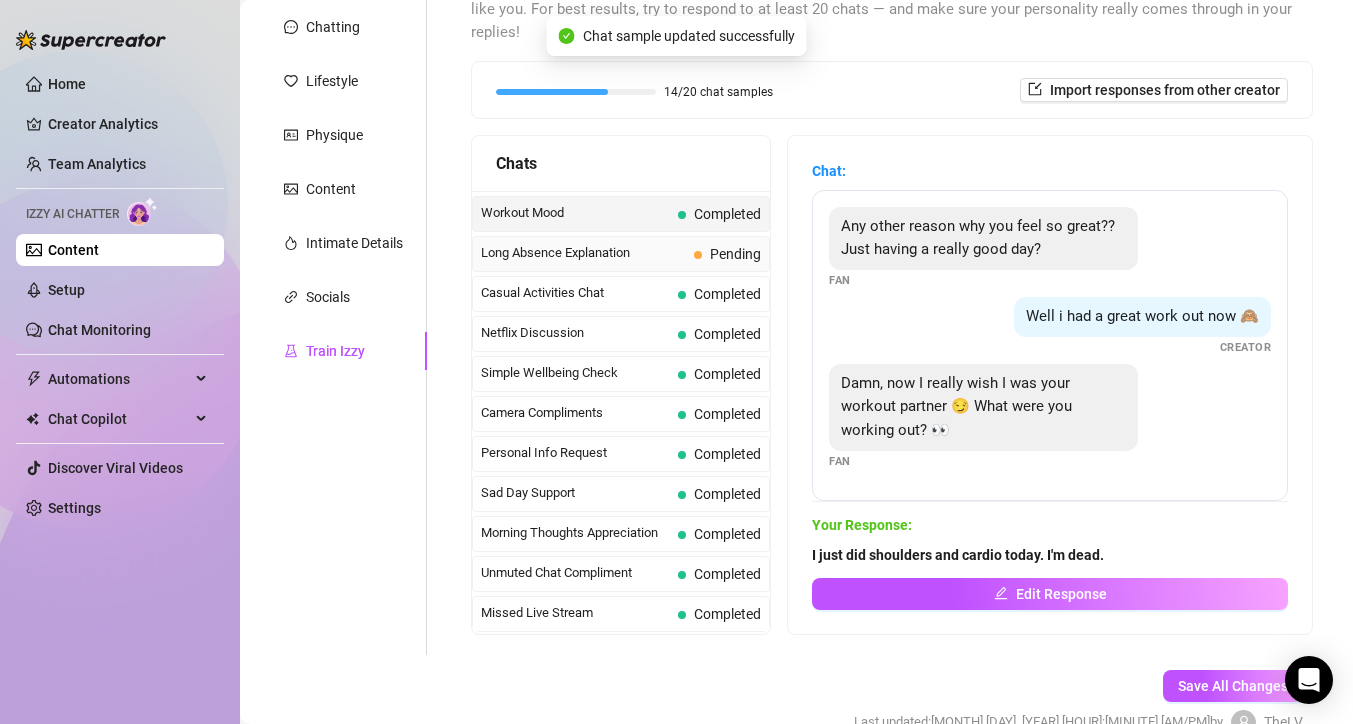 click on "Long Absence Explanation Pending" at bounding box center [621, 254] 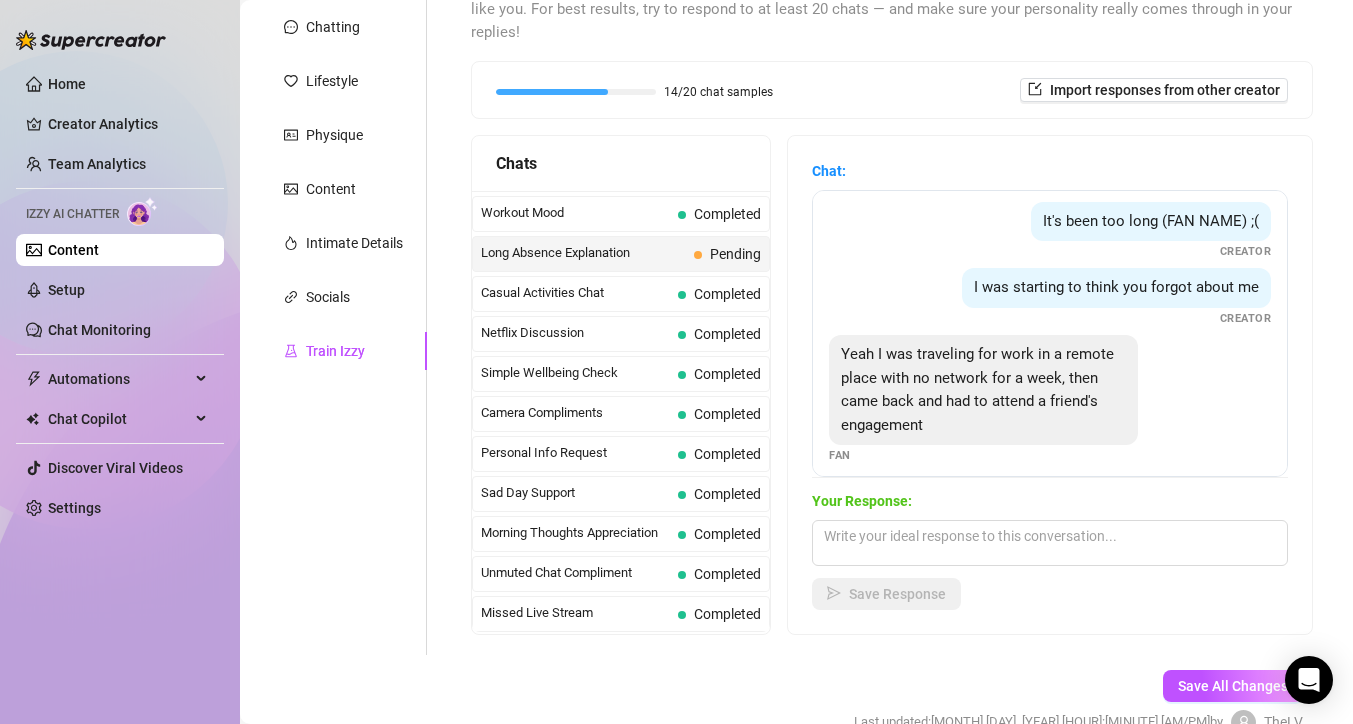 scroll, scrollTop: 85, scrollLeft: 0, axis: vertical 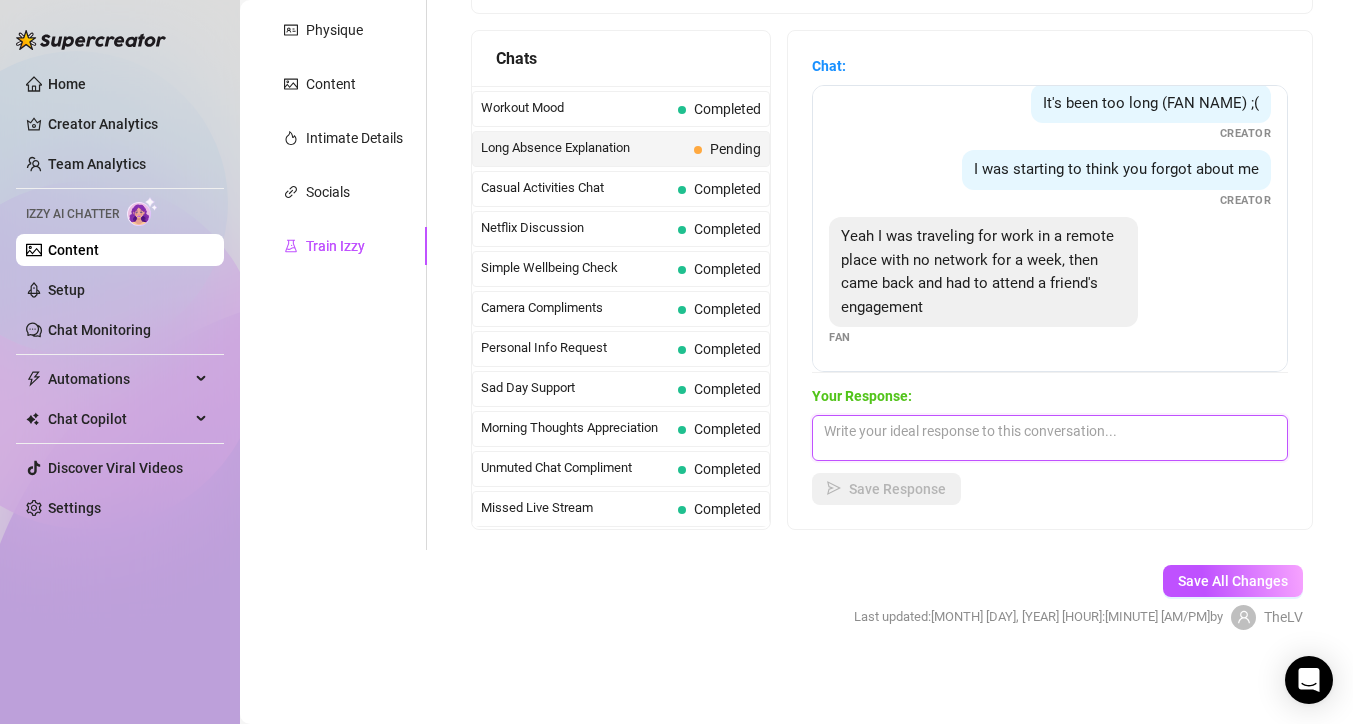 click at bounding box center [1050, 438] 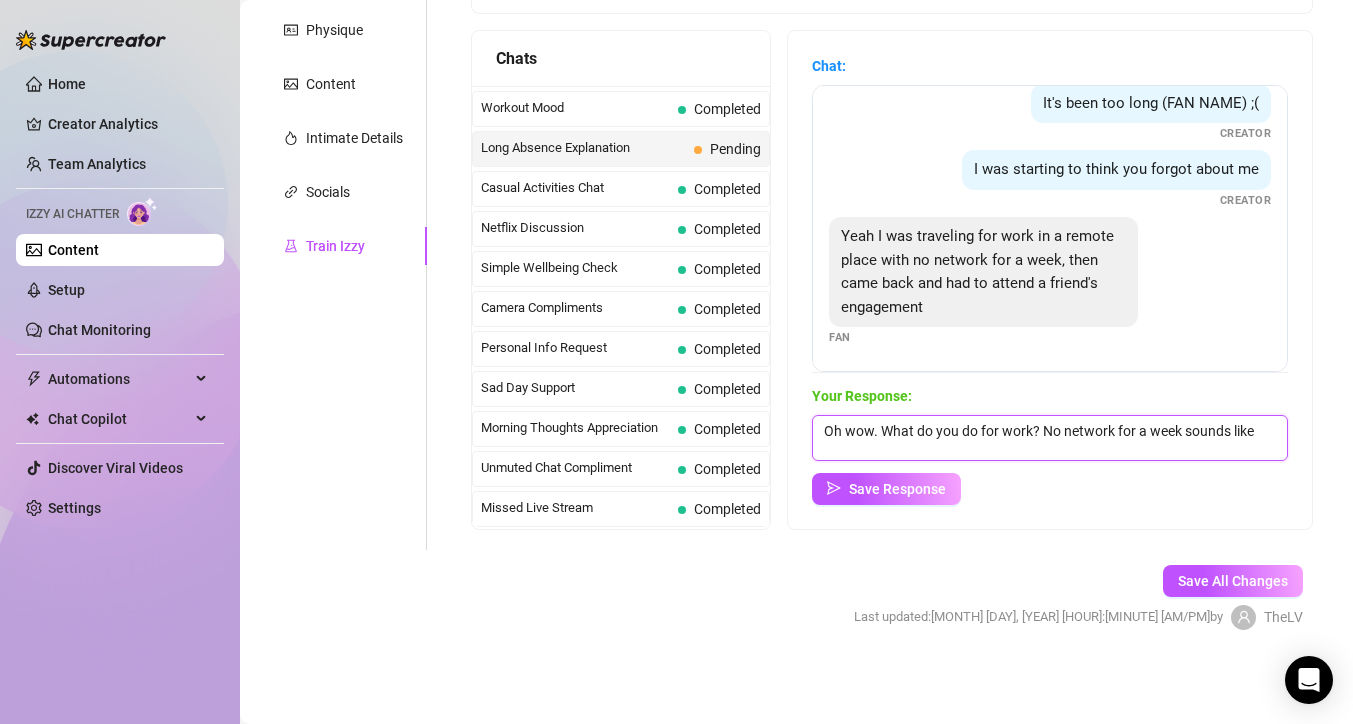 click on "Oh wow. What do you do for work? No network for a week sounds like" at bounding box center (1050, 438) 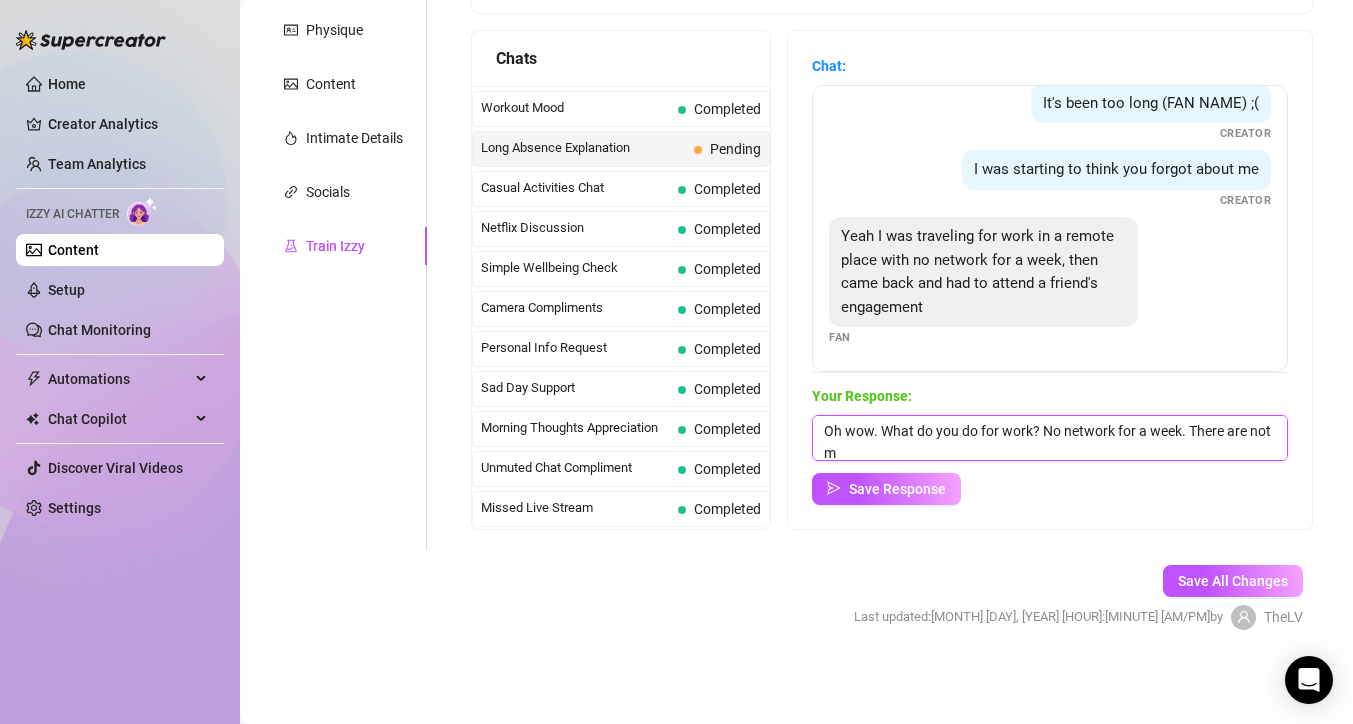 scroll, scrollTop: 1, scrollLeft: 0, axis: vertical 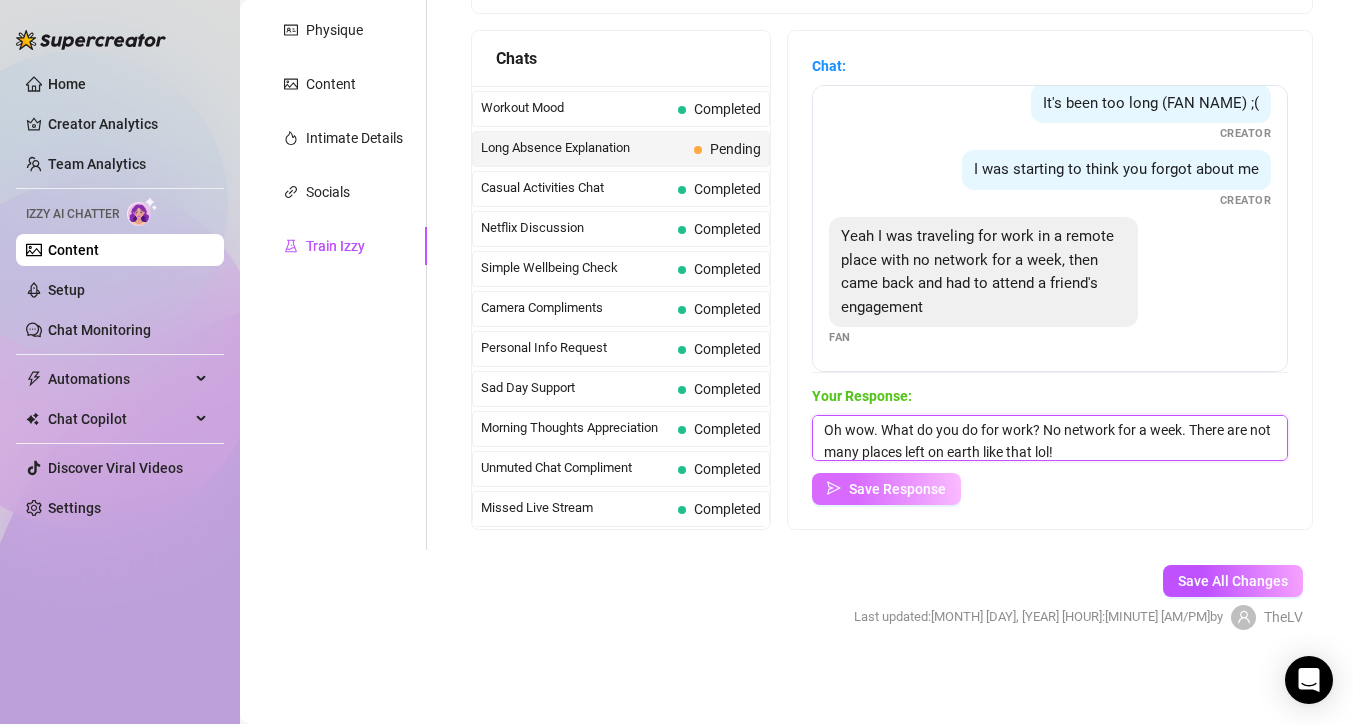 type on "Oh wow. What do you do for work? No network for a week. There are not many places left on earth like that lol!" 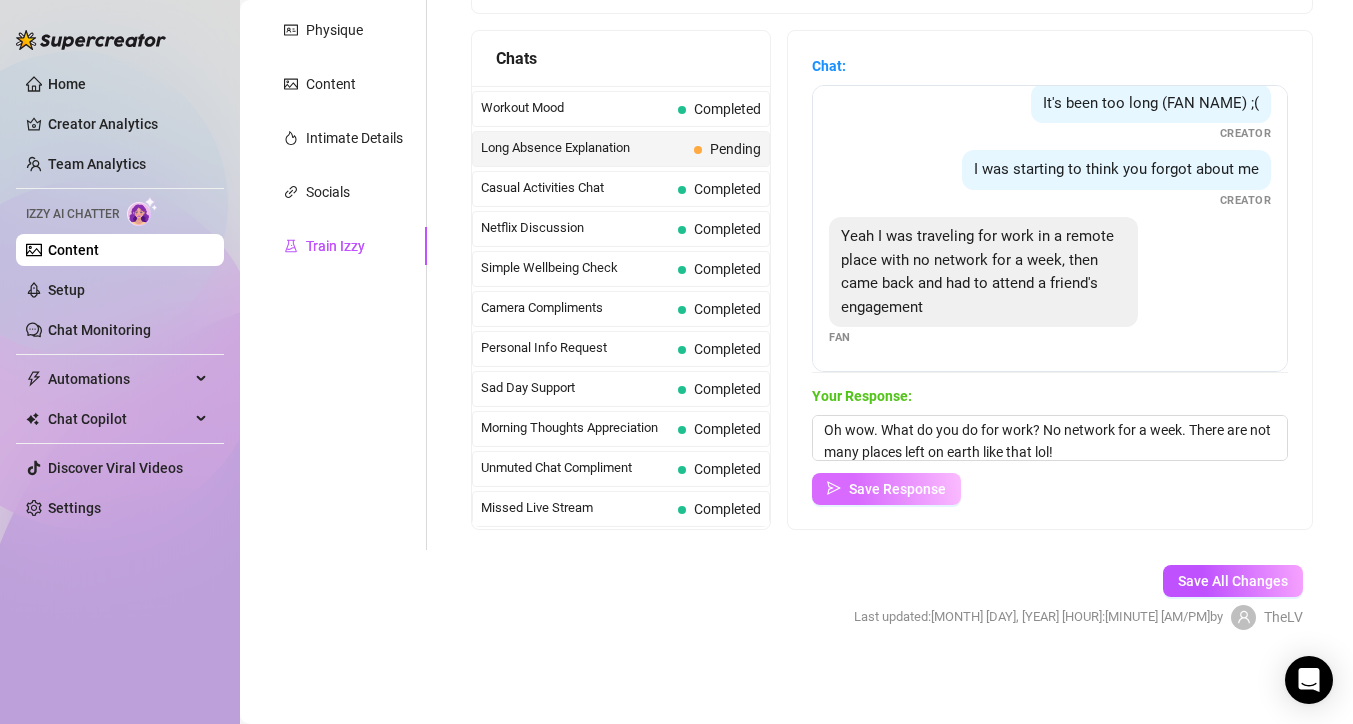 click on "Save Response" at bounding box center [886, 489] 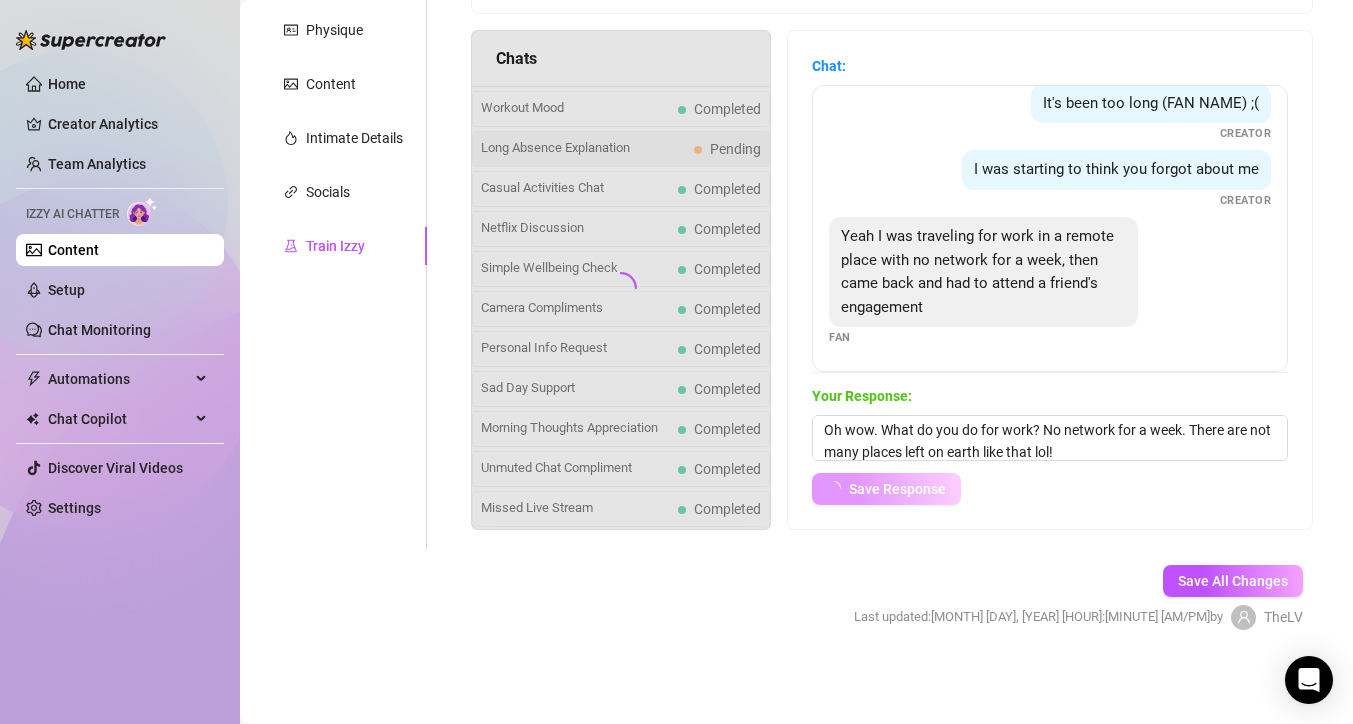 scroll, scrollTop: 83, scrollLeft: 0, axis: vertical 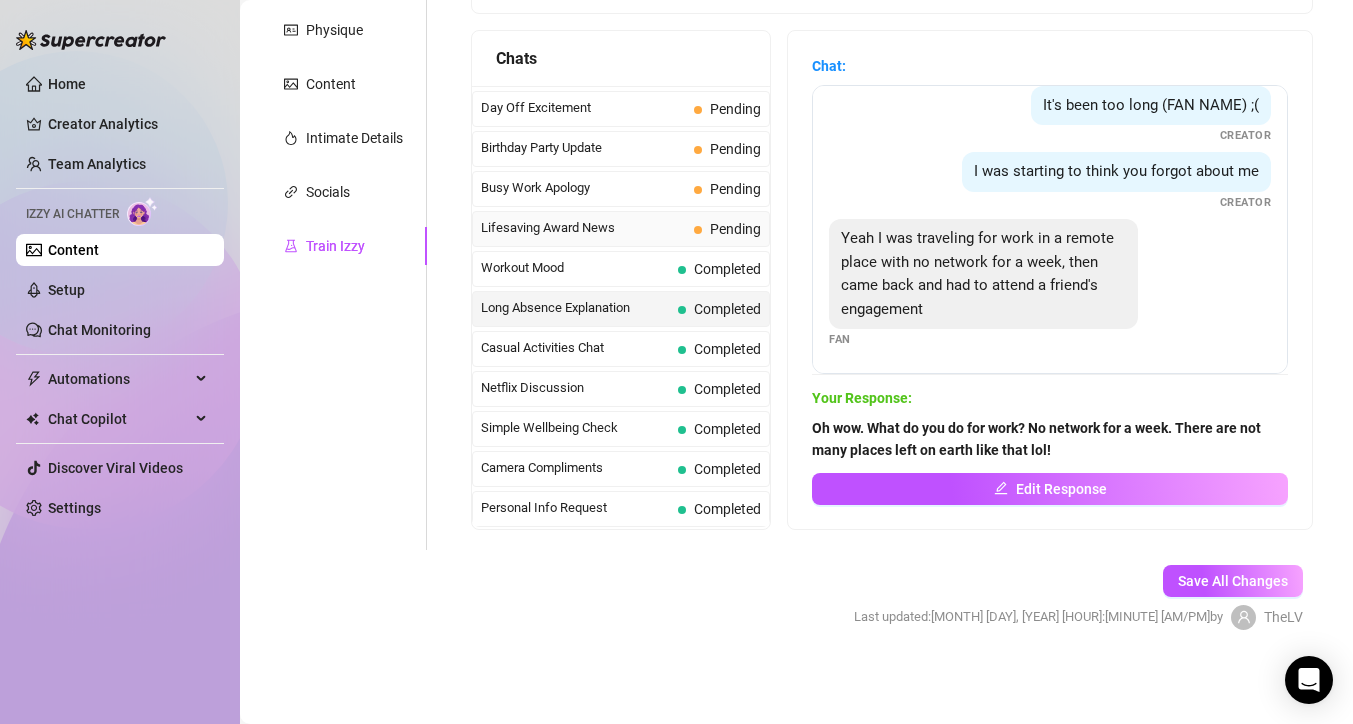 click on "Lifesaving Award News" at bounding box center (583, 228) 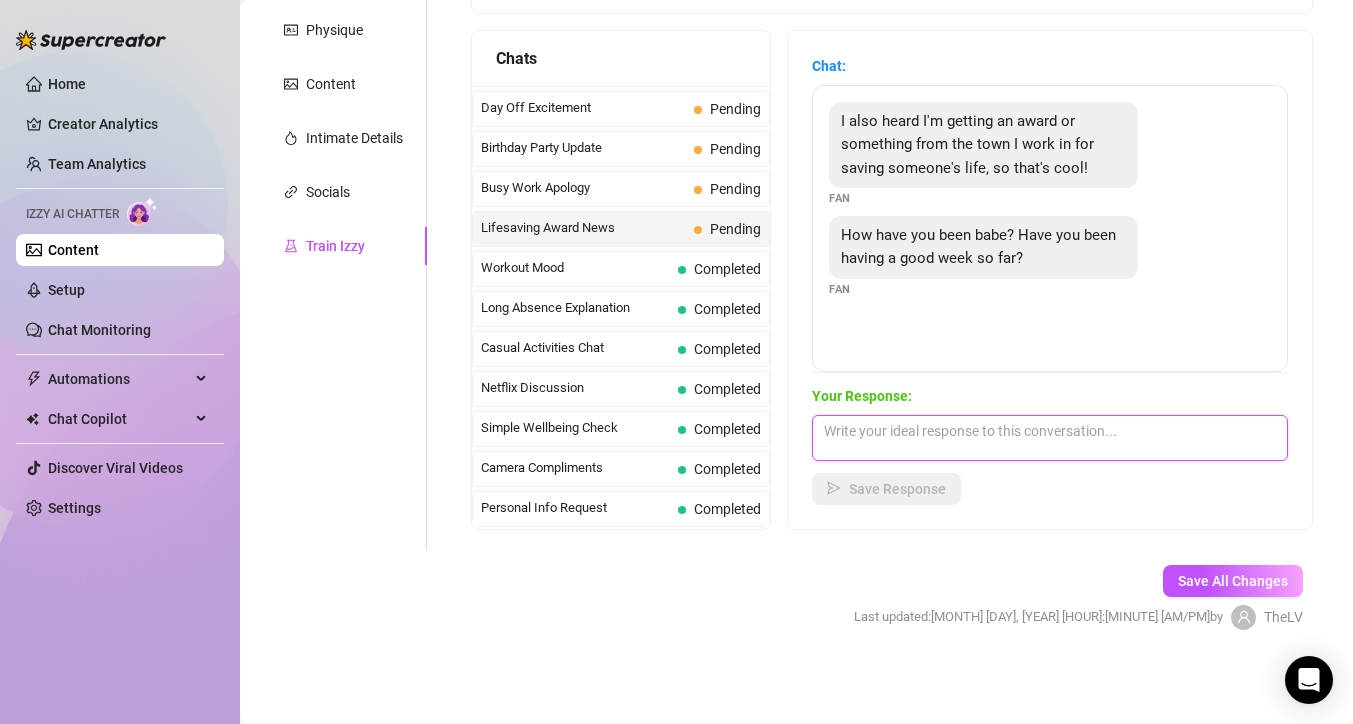 click at bounding box center [1050, 438] 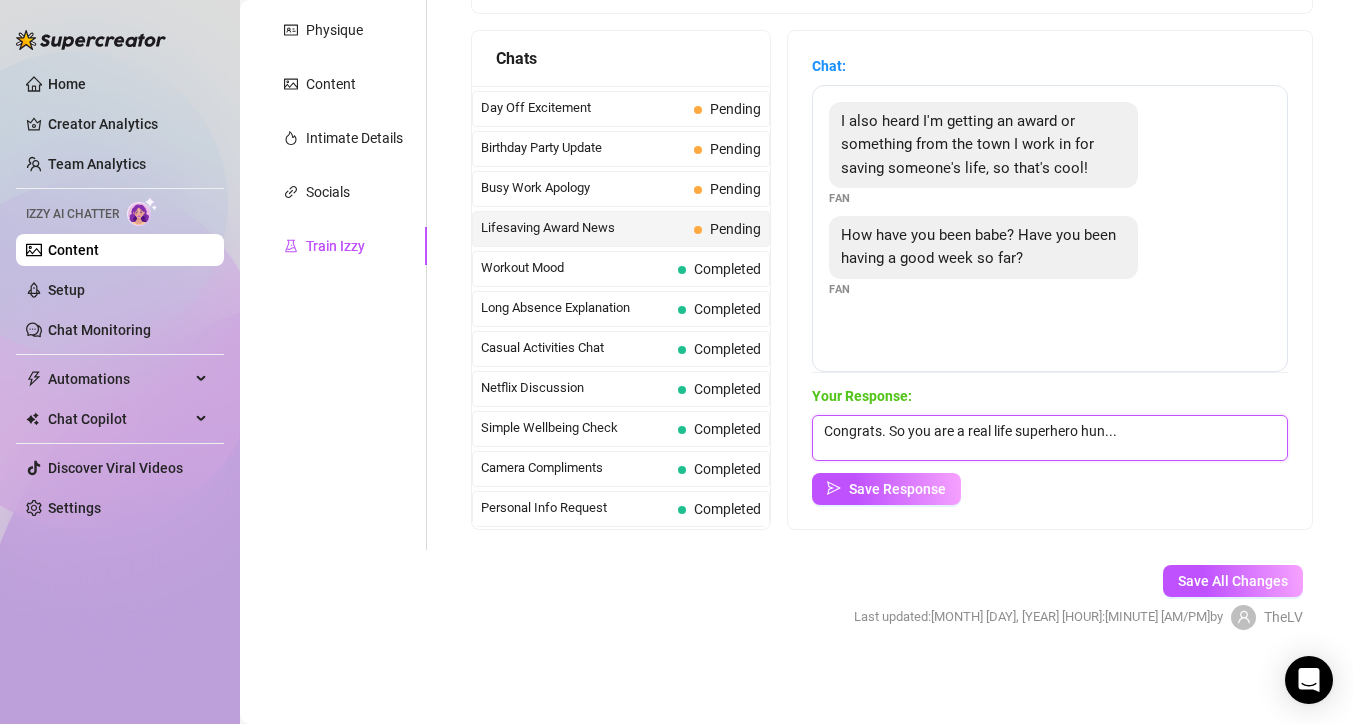 scroll, scrollTop: 1, scrollLeft: 0, axis: vertical 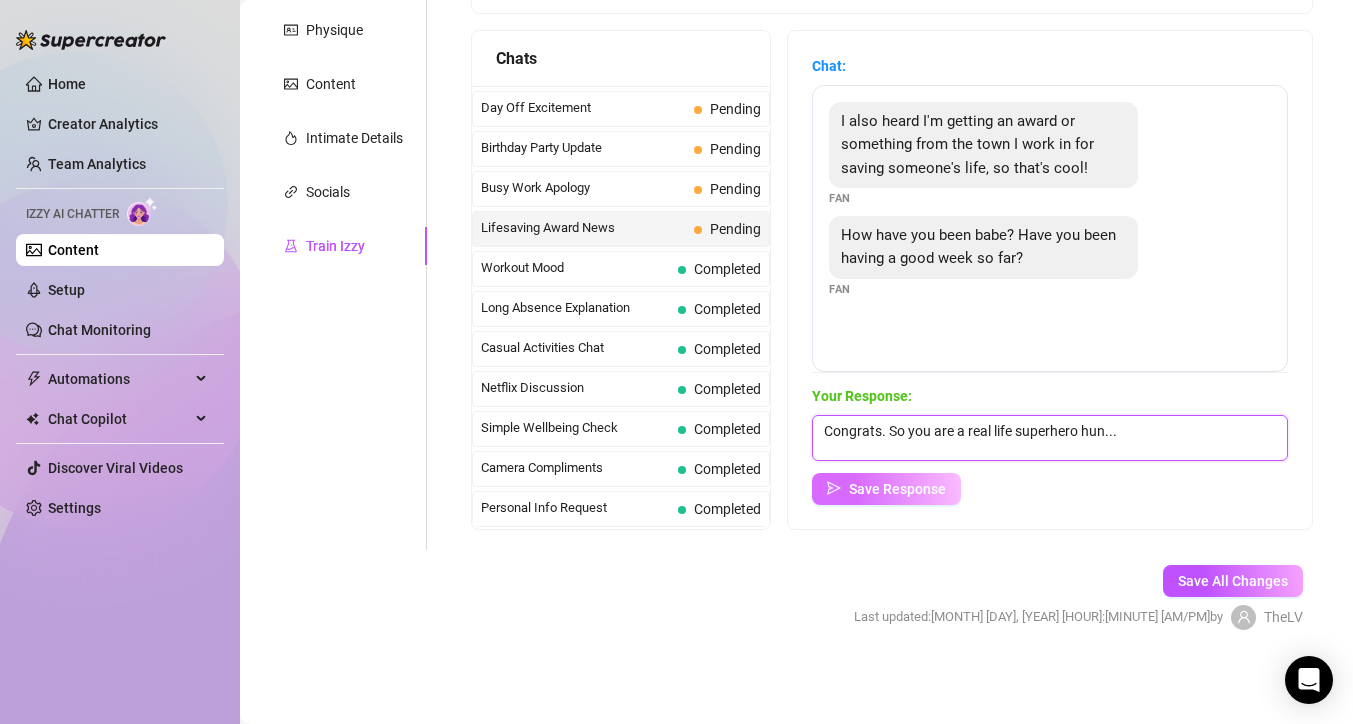 type on "Congrats. So you are a real life superhero hun..." 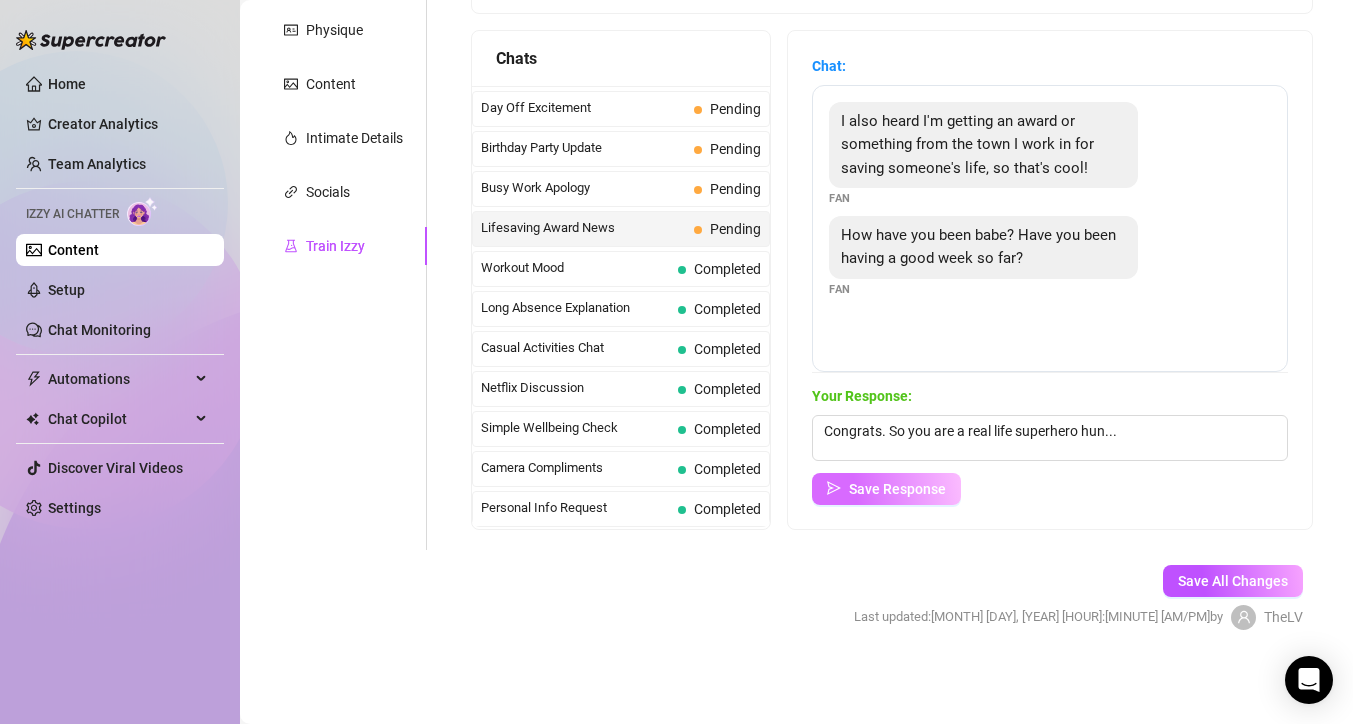 click on "Save Response" at bounding box center [897, 489] 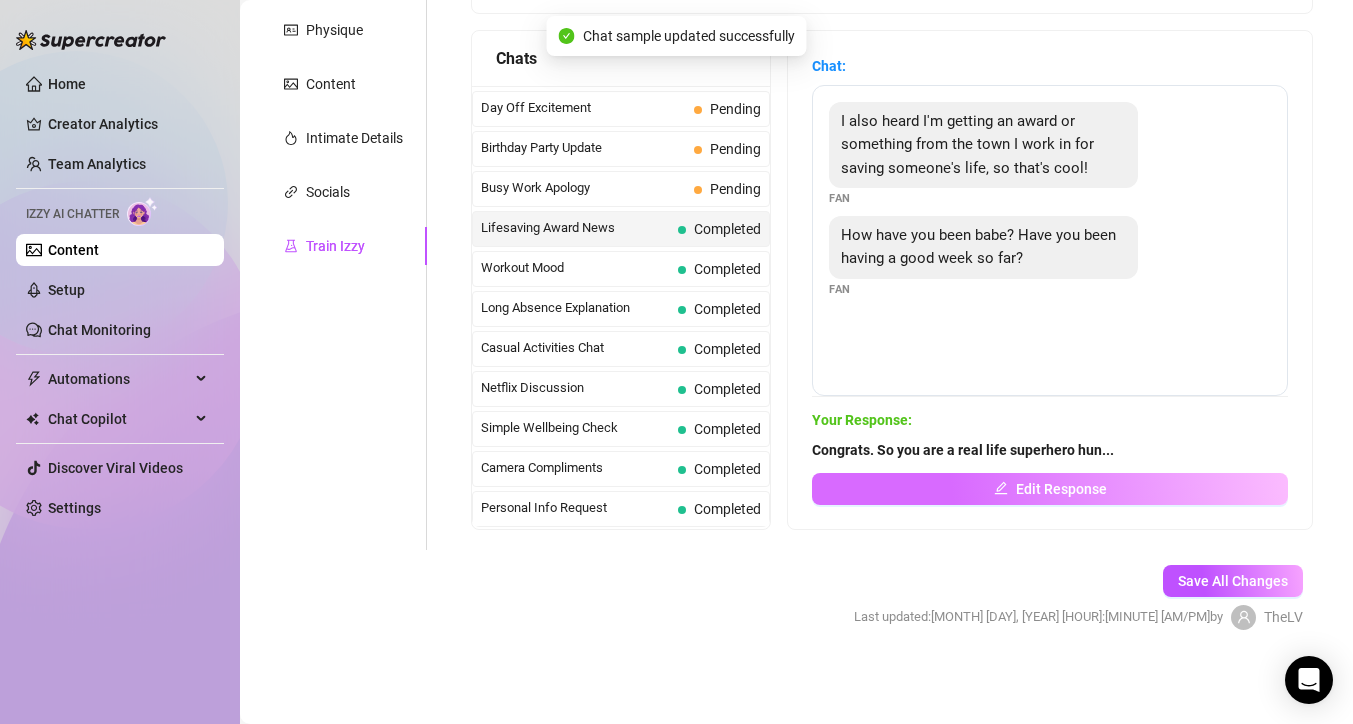 click on "Edit Response" at bounding box center (1050, 489) 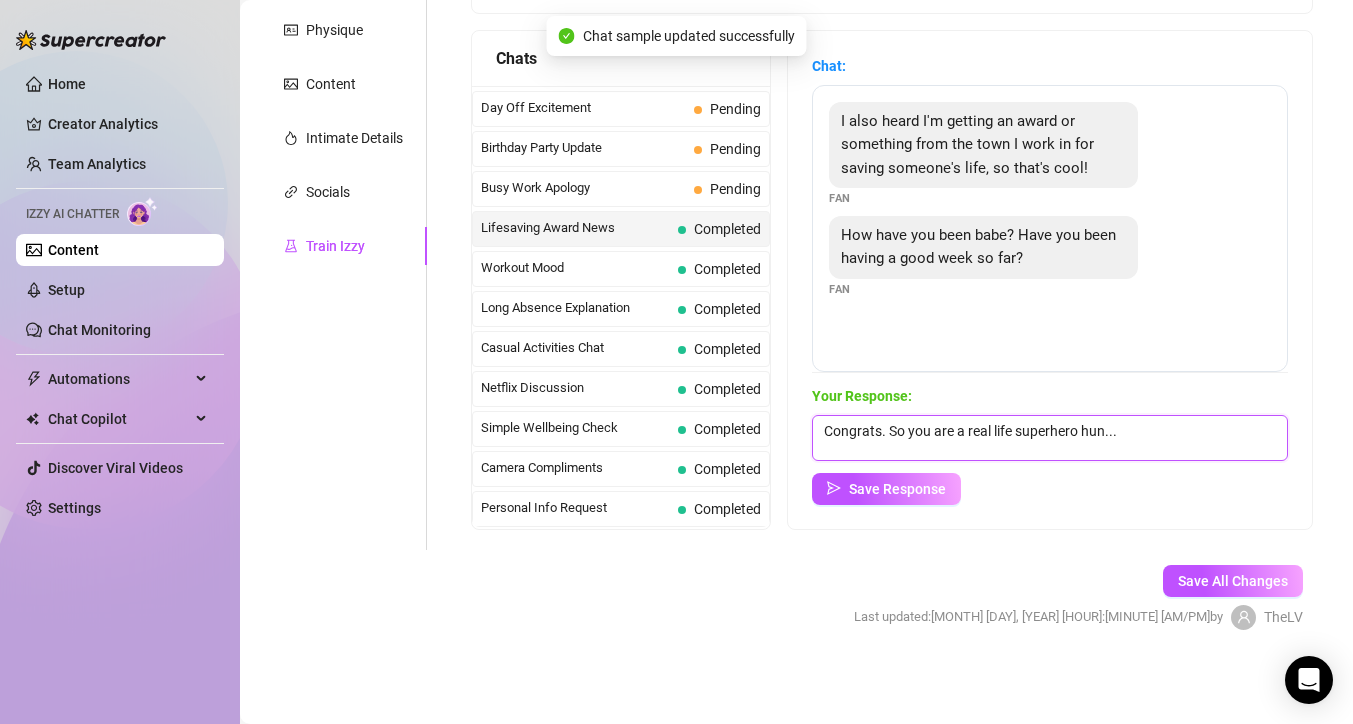 click on "Congrats. So you are a real life superhero hun..." at bounding box center [1050, 438] 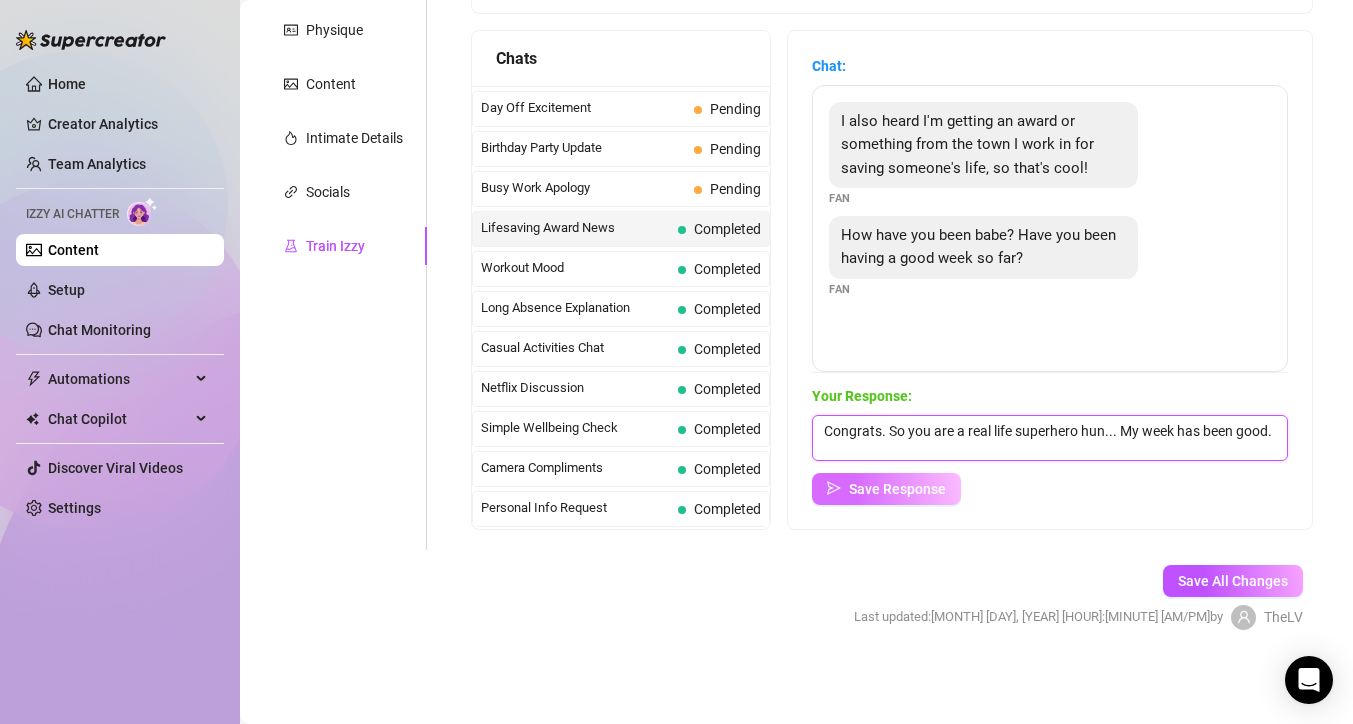 type on "Congrats. So you are a real life superhero hun... My week has been good." 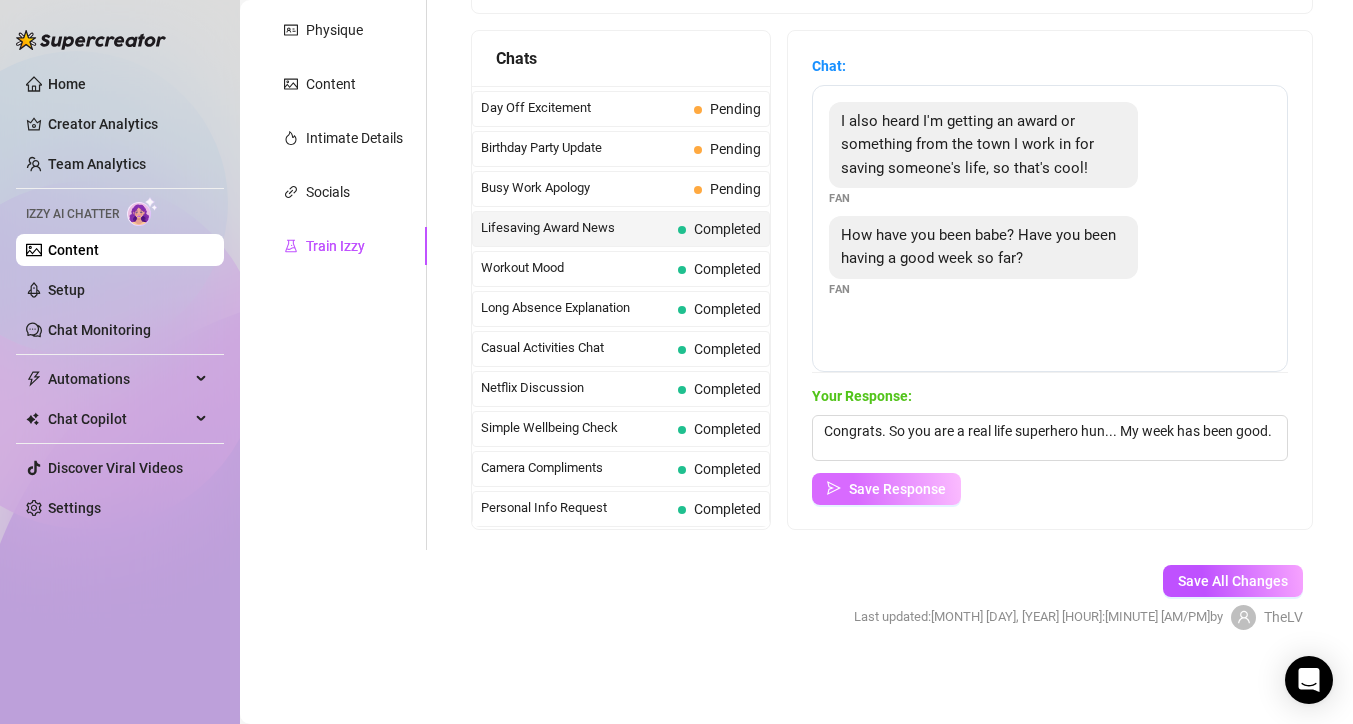 click on "Save Response" at bounding box center (886, 489) 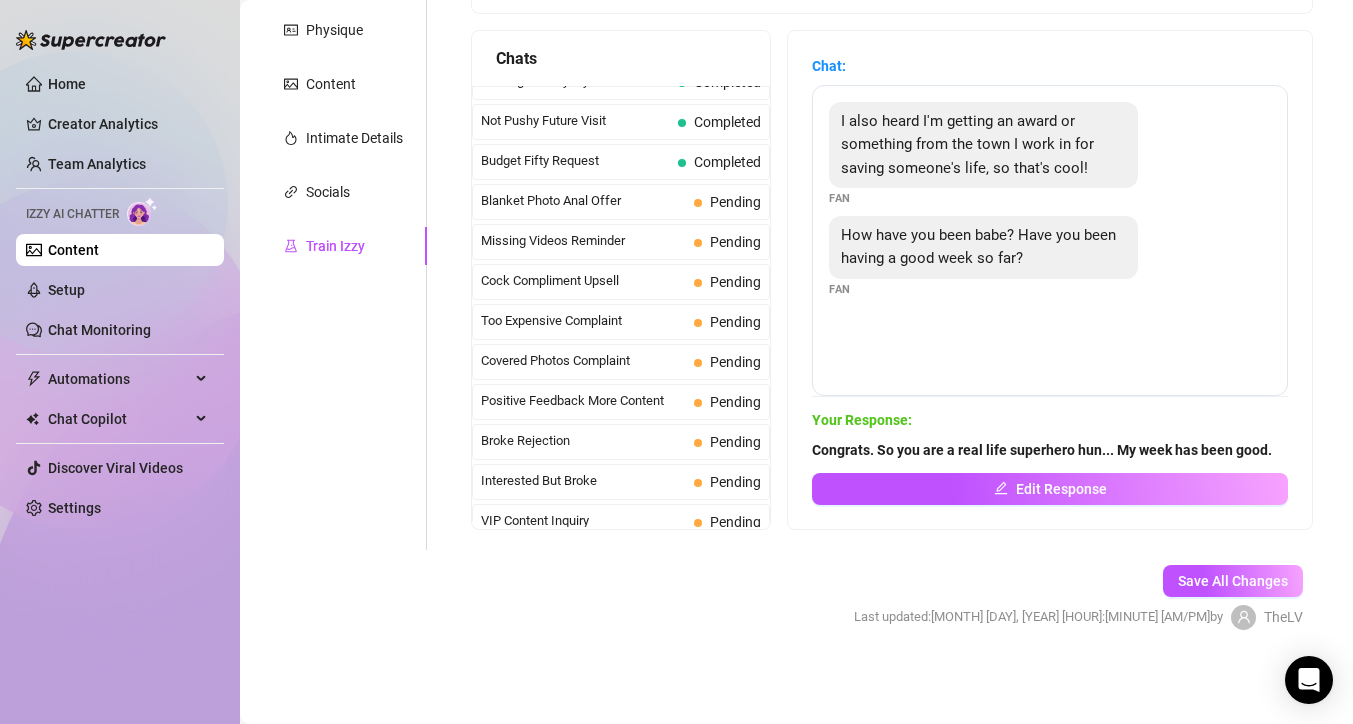 scroll, scrollTop: 0, scrollLeft: 0, axis: both 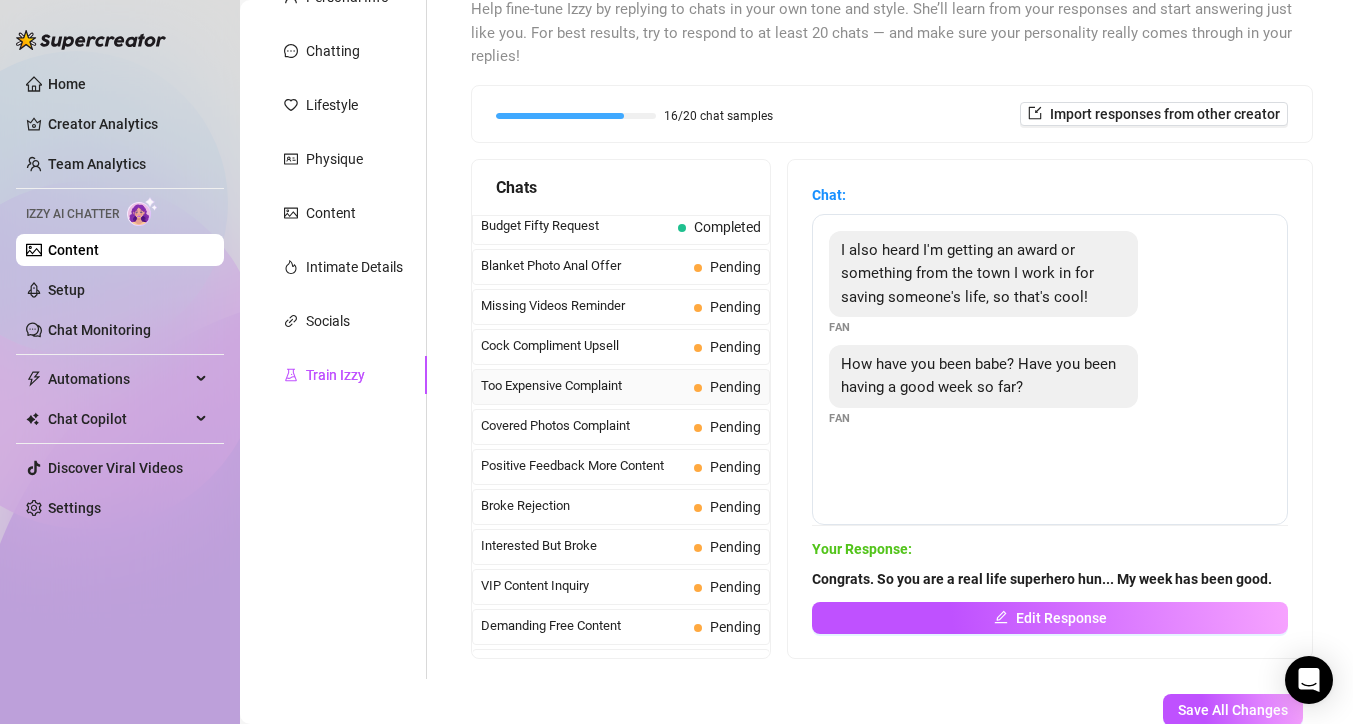 click on "Too Expensive Complaint Pending" at bounding box center [621, 387] 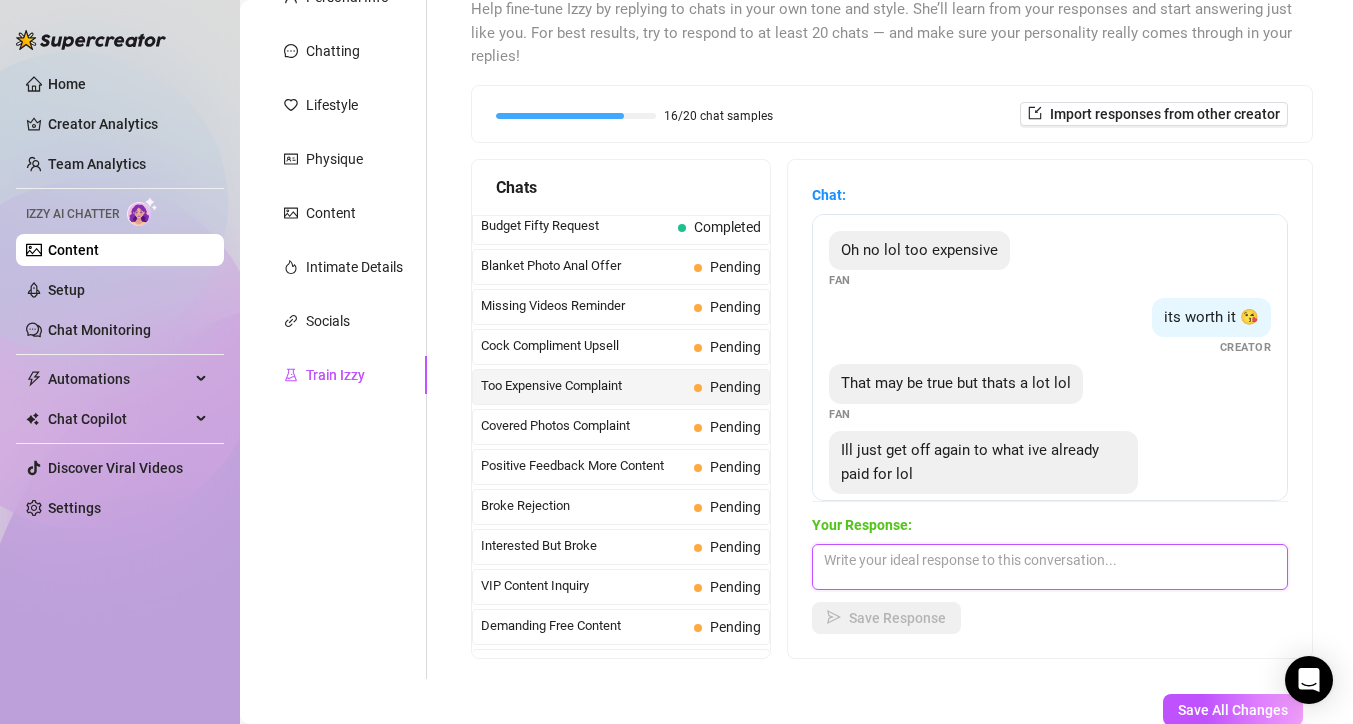 click at bounding box center [1050, 567] 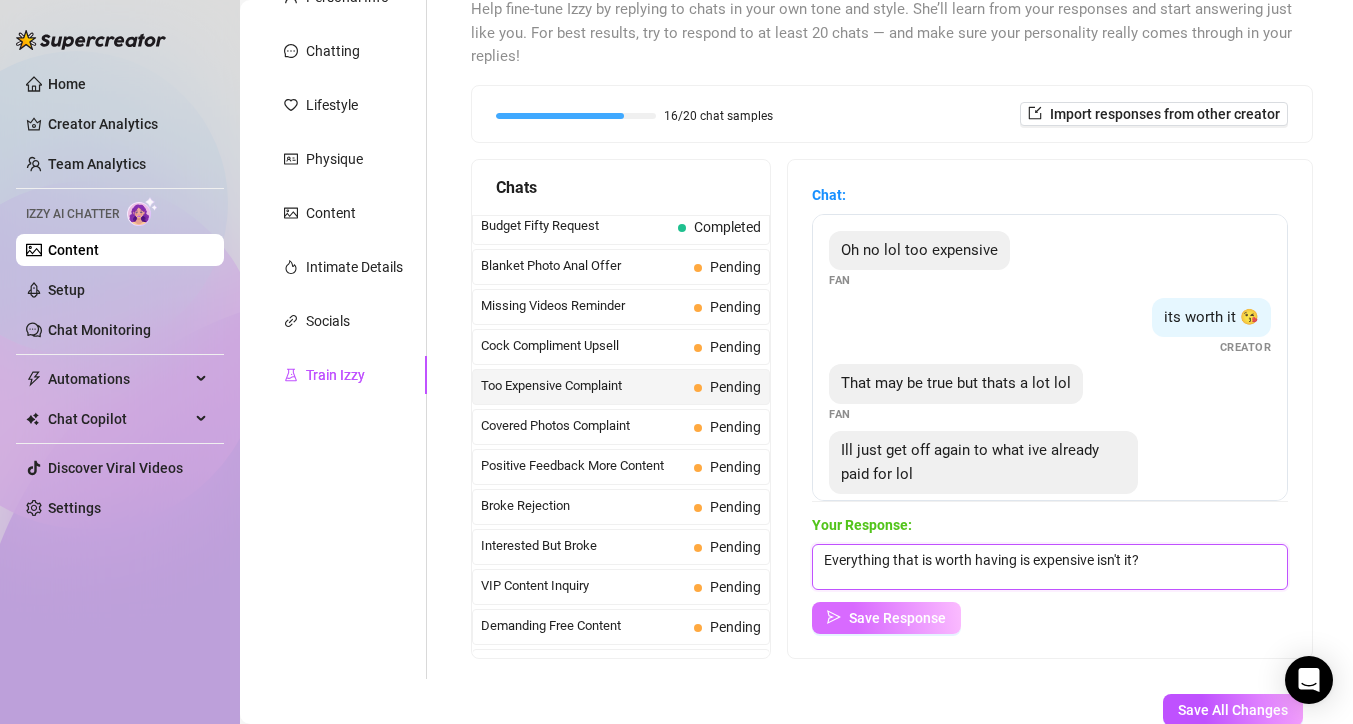 type on "Everything that is worth having is expensive isn't it?" 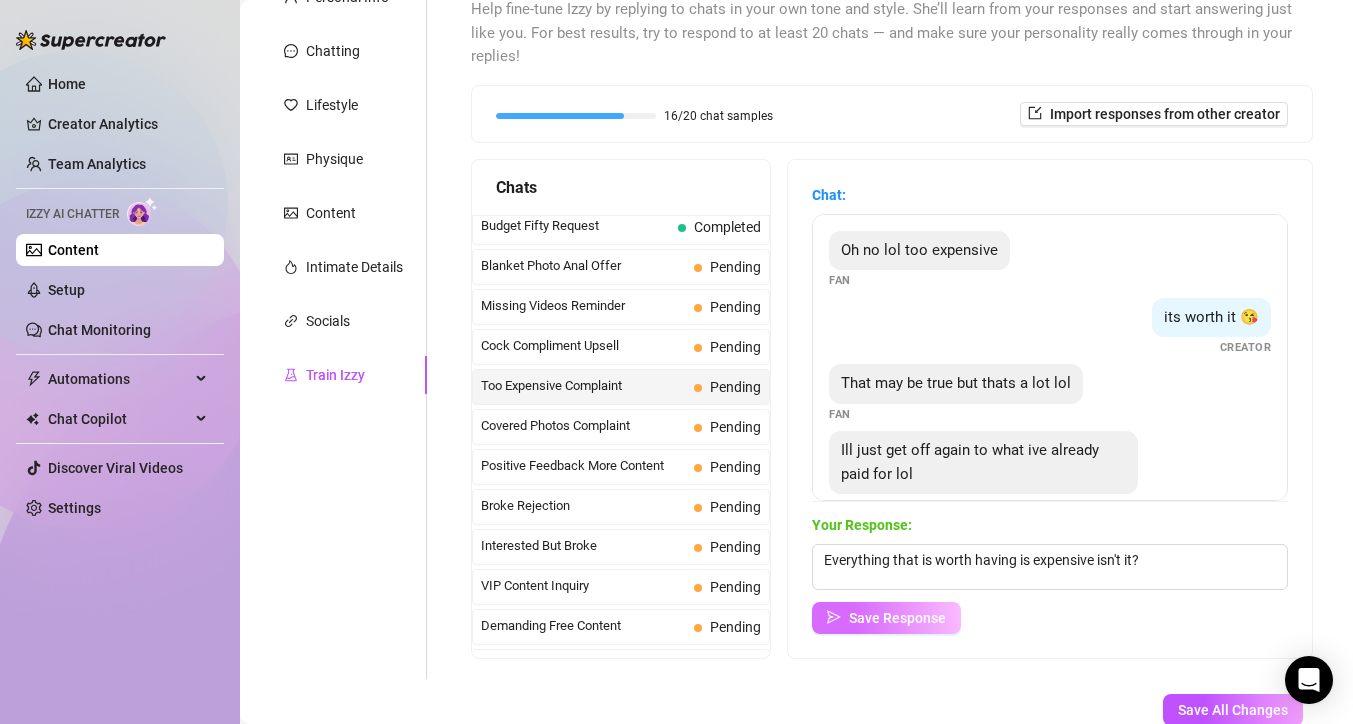 click on "Save Response" at bounding box center [897, 618] 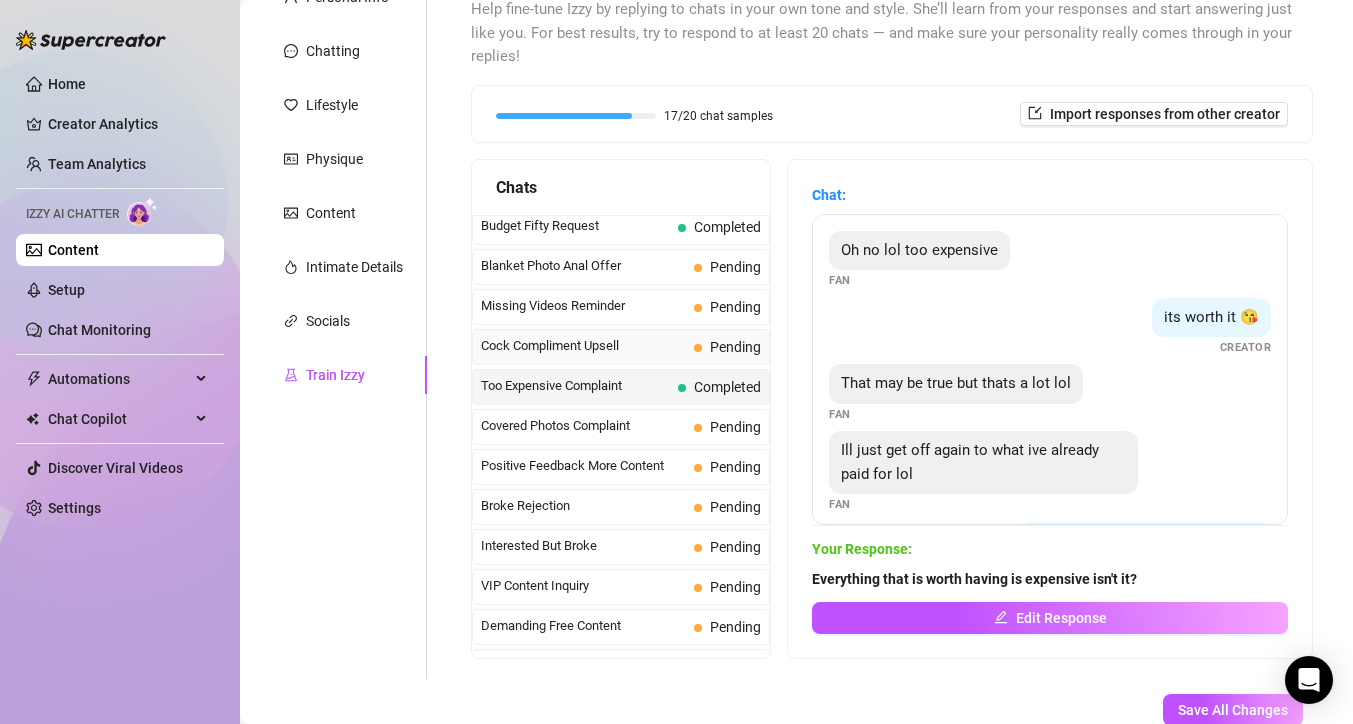 click on "Cock Compliment Upsell" at bounding box center (583, 346) 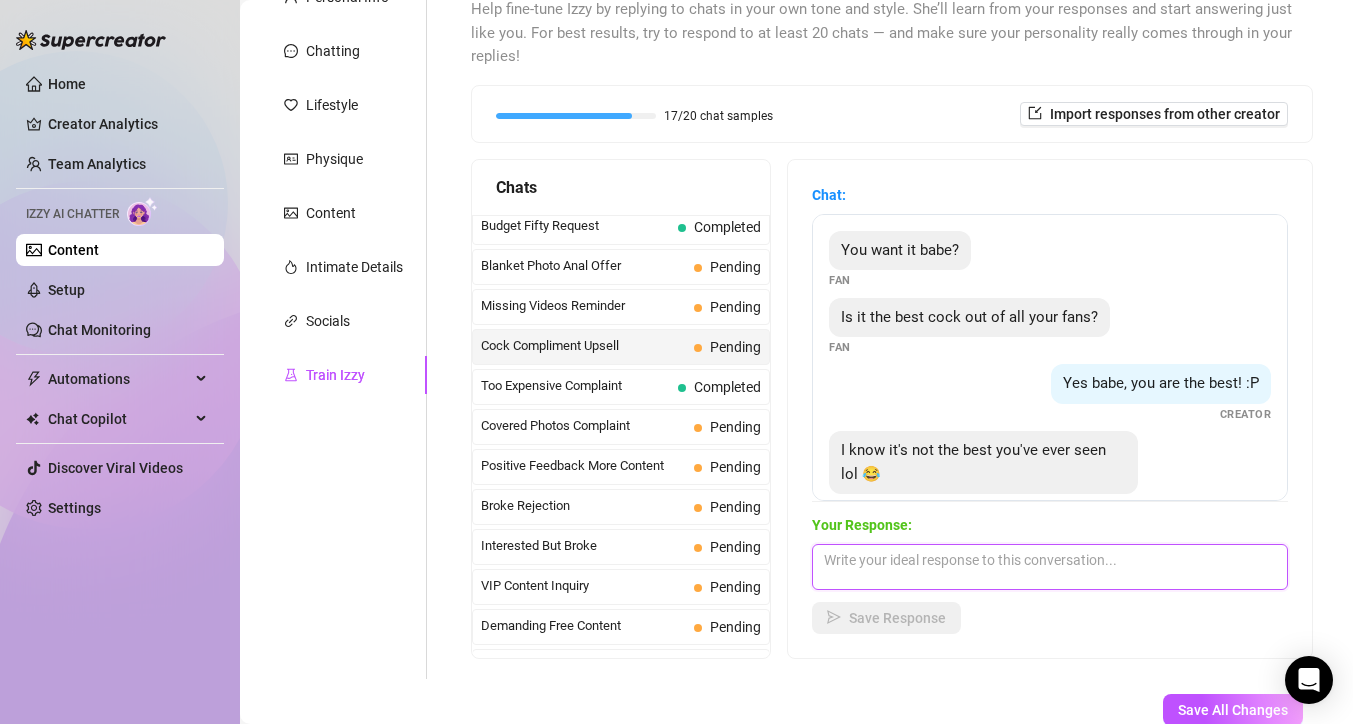 click at bounding box center [1050, 567] 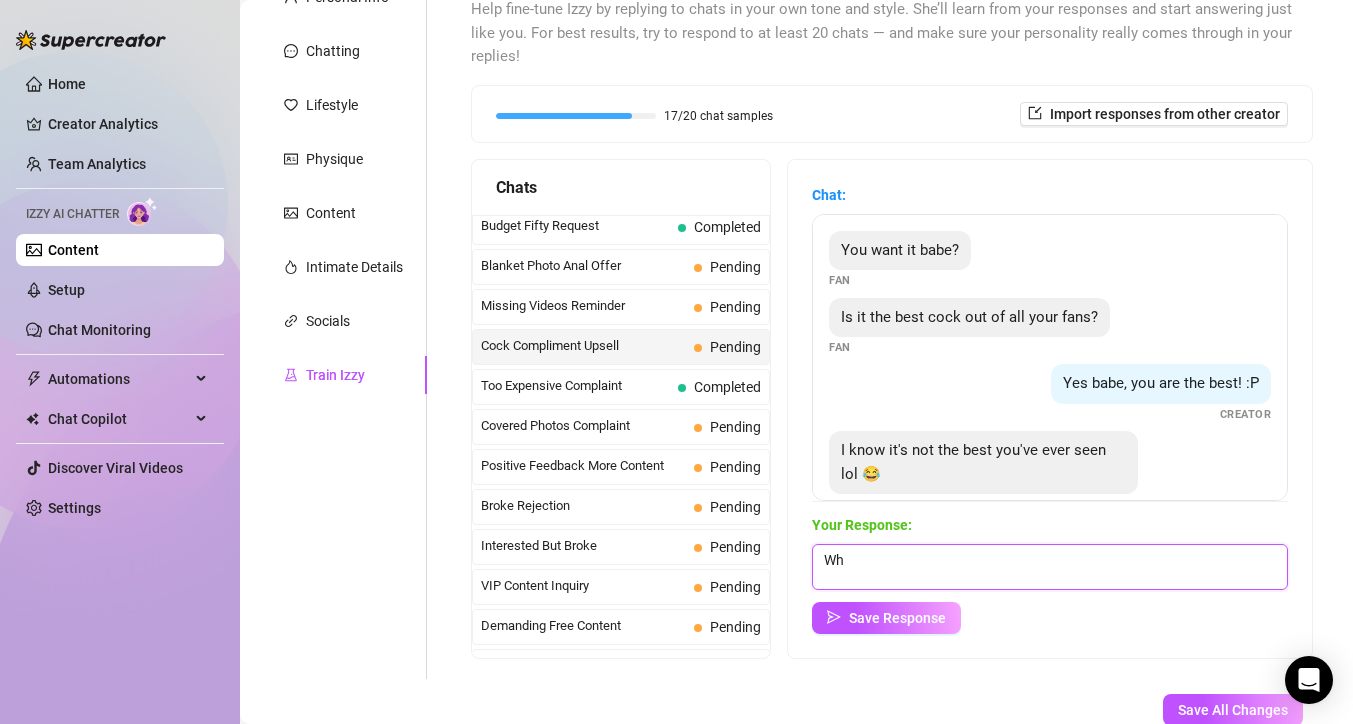 type on "W" 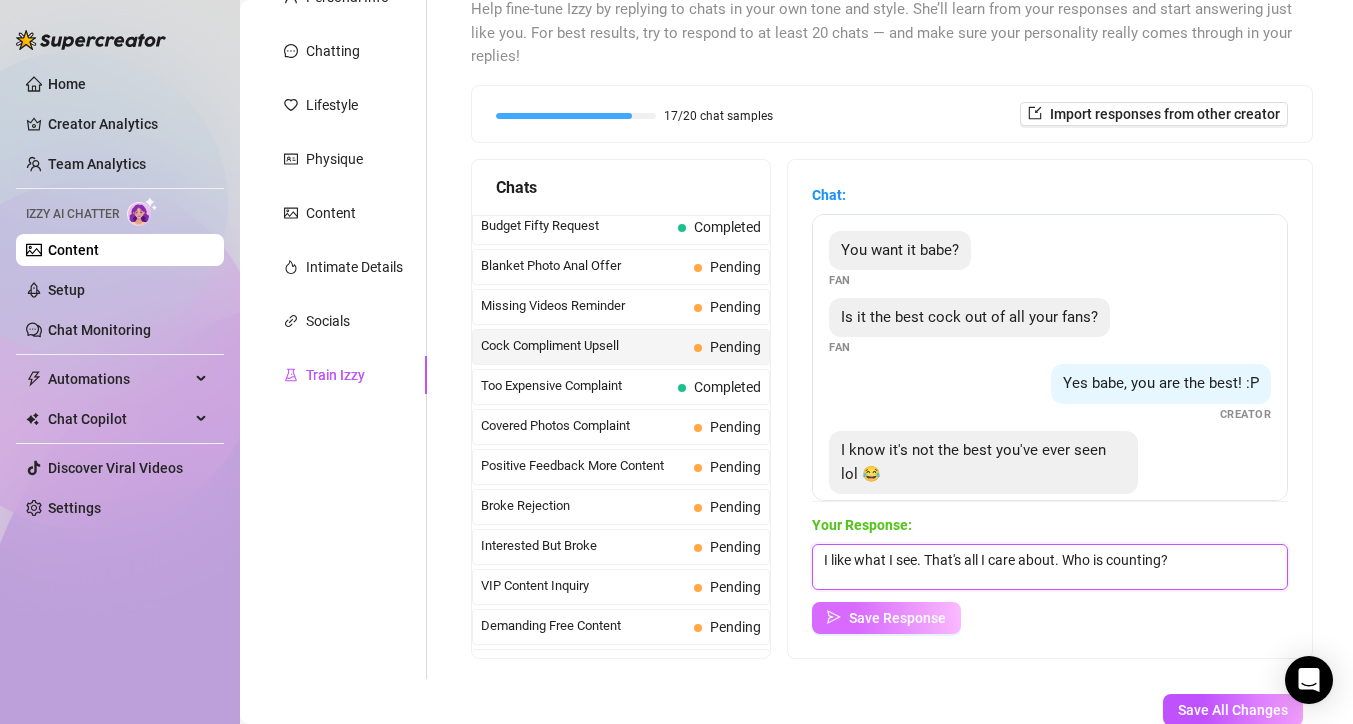 type on "I like what I see. That's all I care about. Who is counting?" 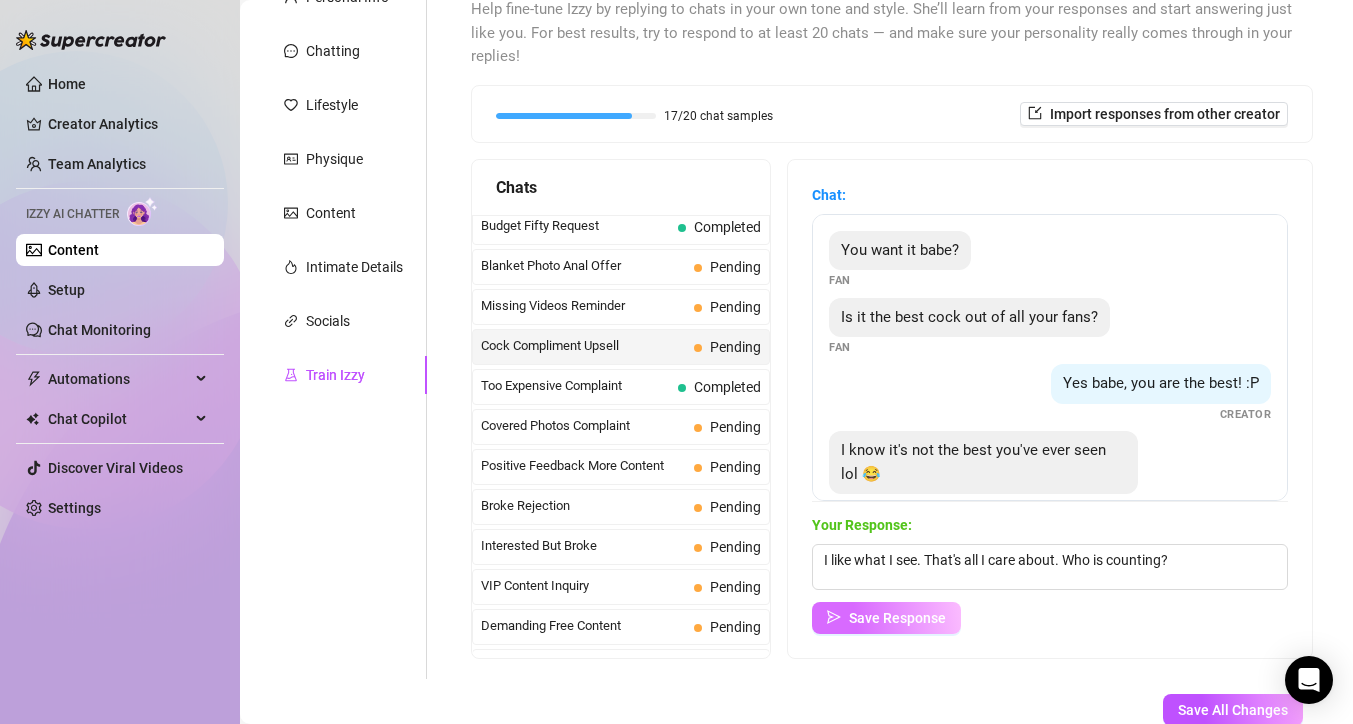 click on "Save Response" at bounding box center (886, 618) 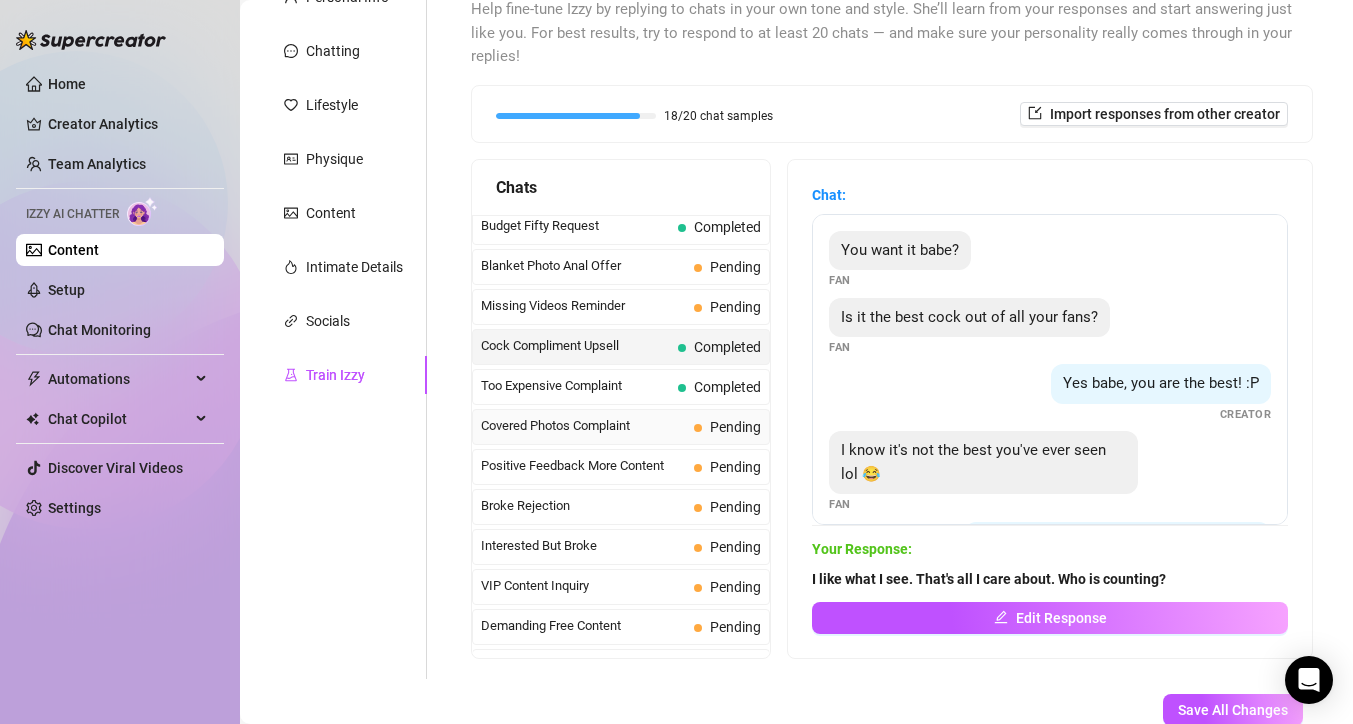 click on "Covered Photos Complaint" at bounding box center [583, 426] 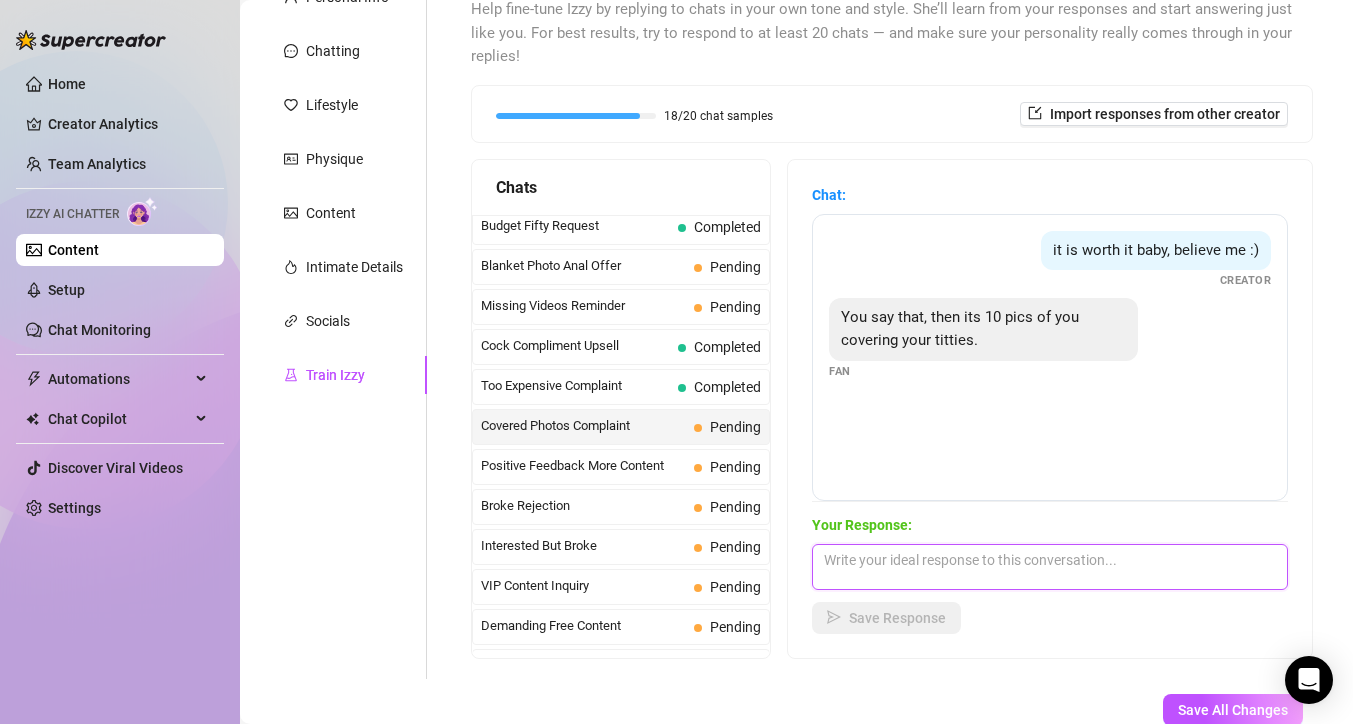 click at bounding box center (1050, 567) 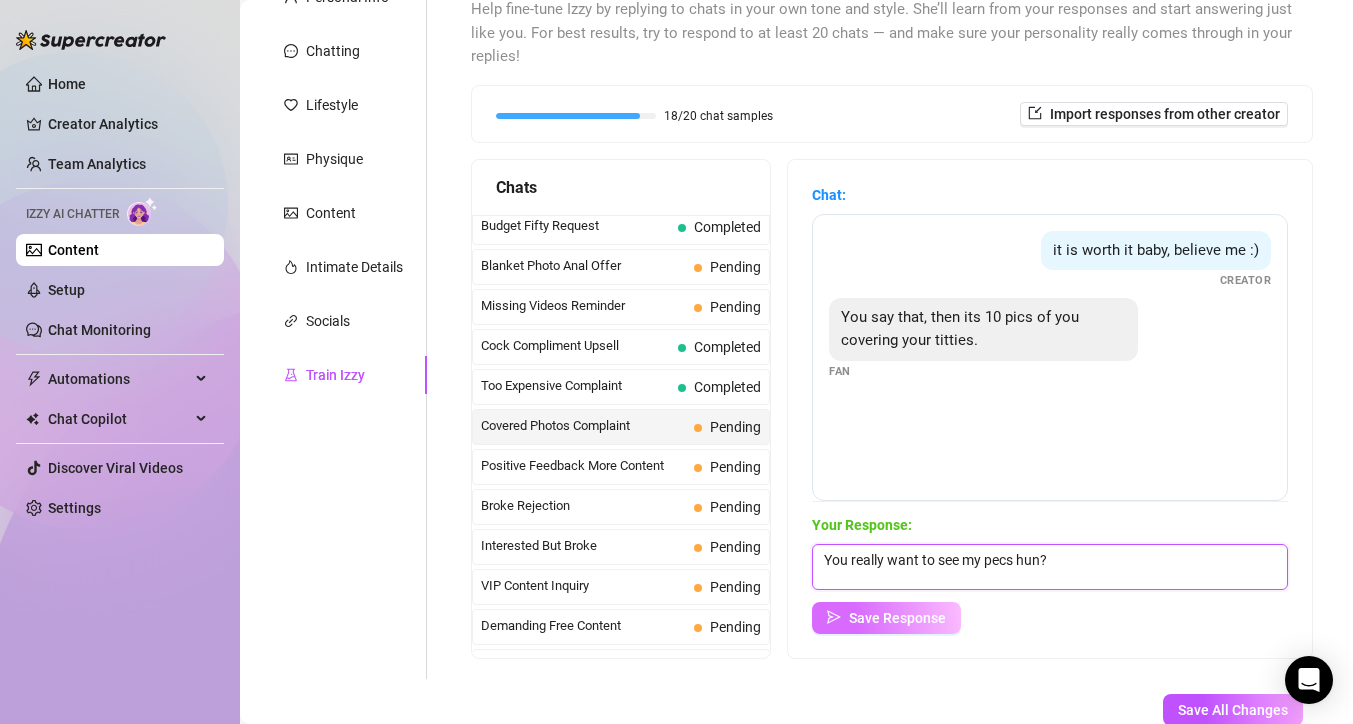 type on "You really want to see my pecs hun?" 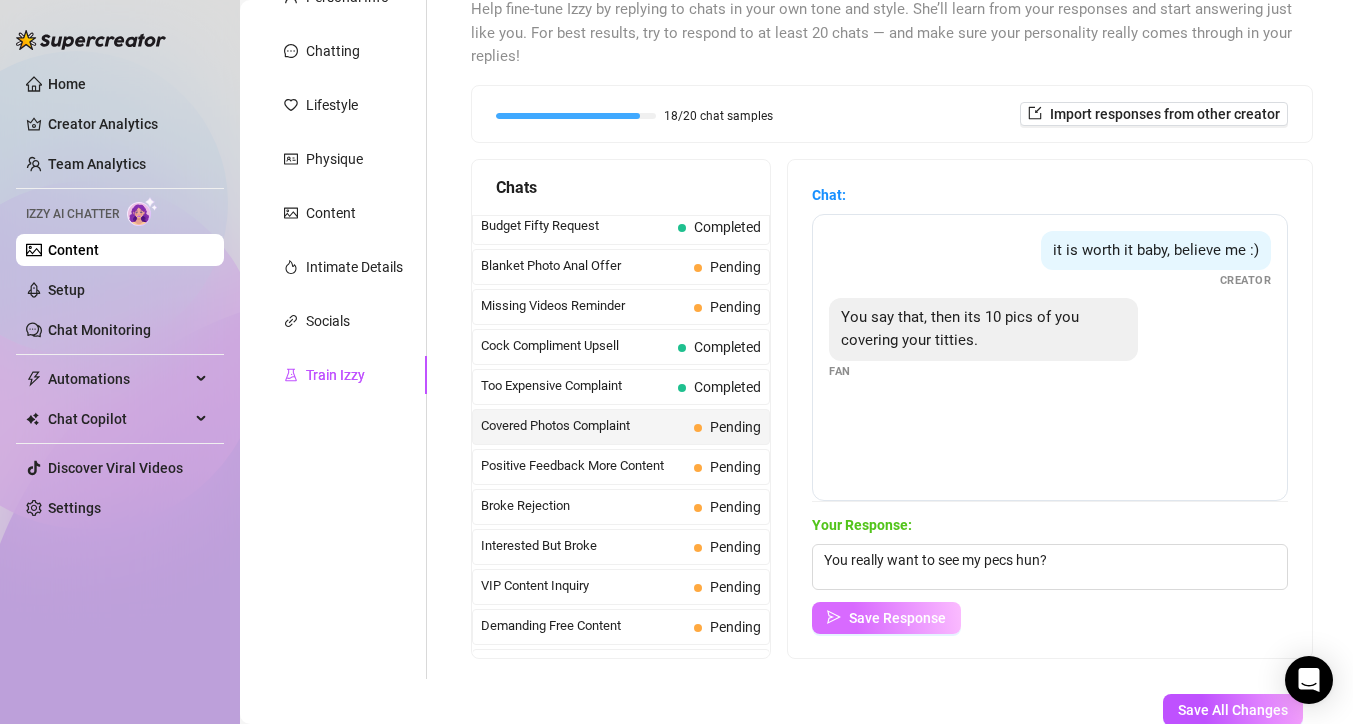 click on "Save Response" at bounding box center [897, 618] 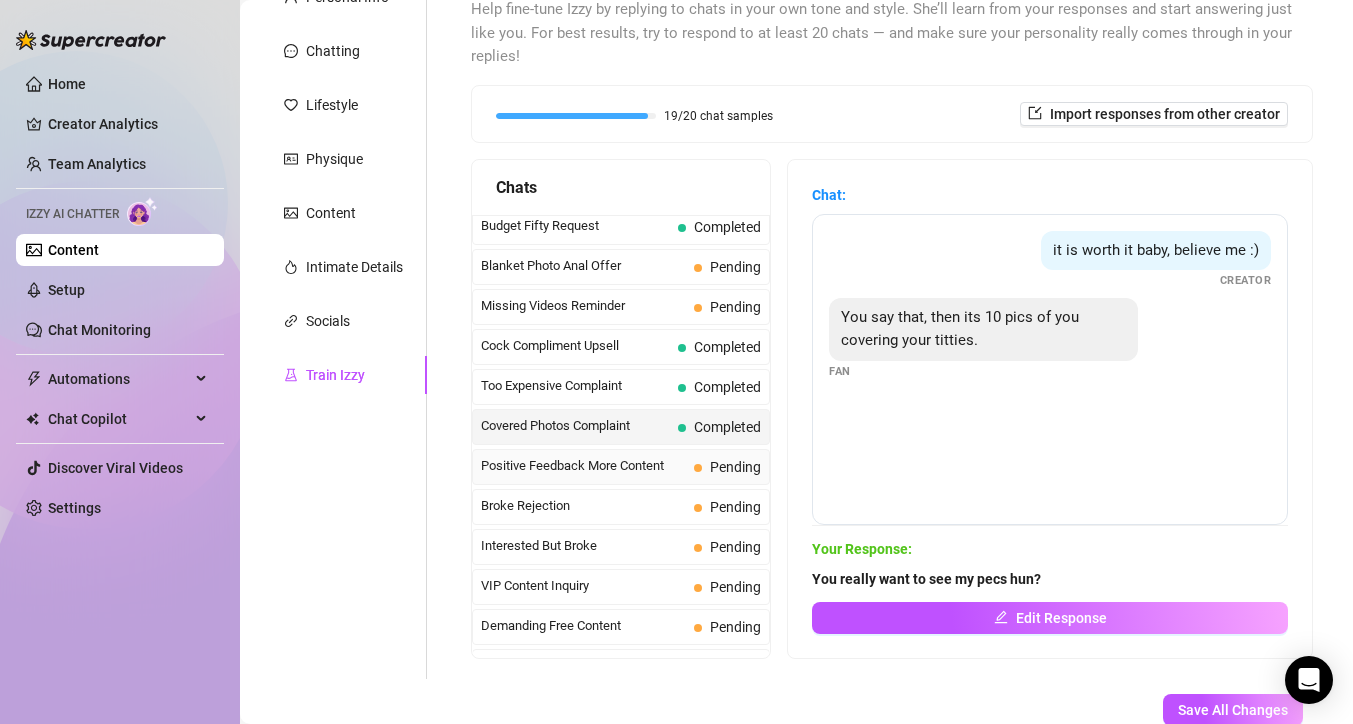 click on "Positive Feedback More Content" at bounding box center [583, 466] 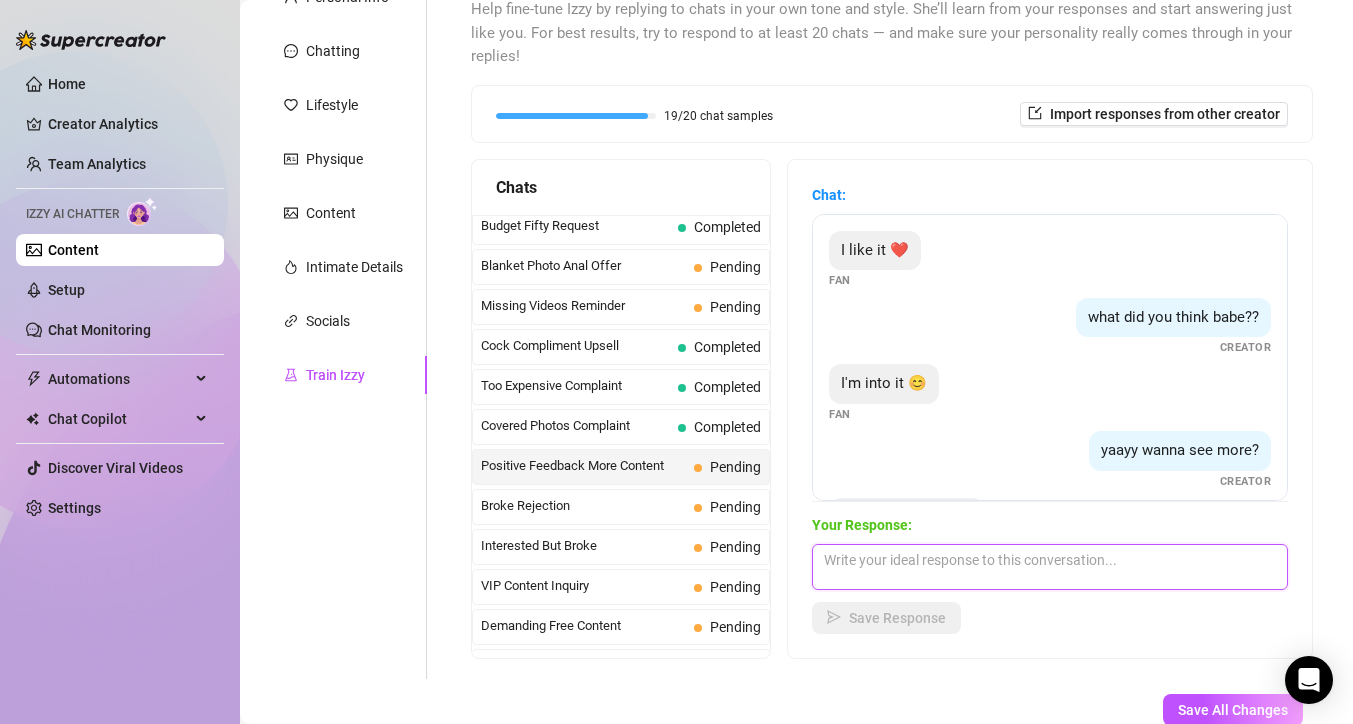 click at bounding box center [1050, 567] 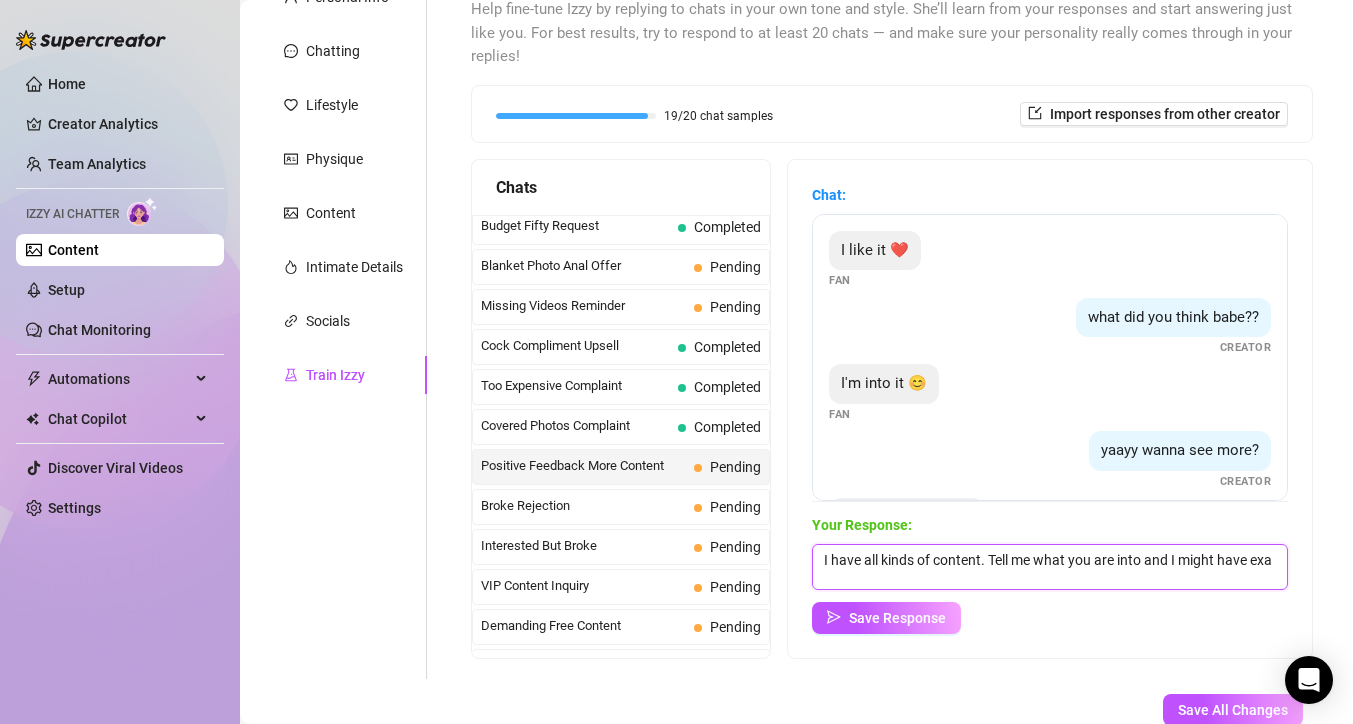 scroll, scrollTop: 1, scrollLeft: 0, axis: vertical 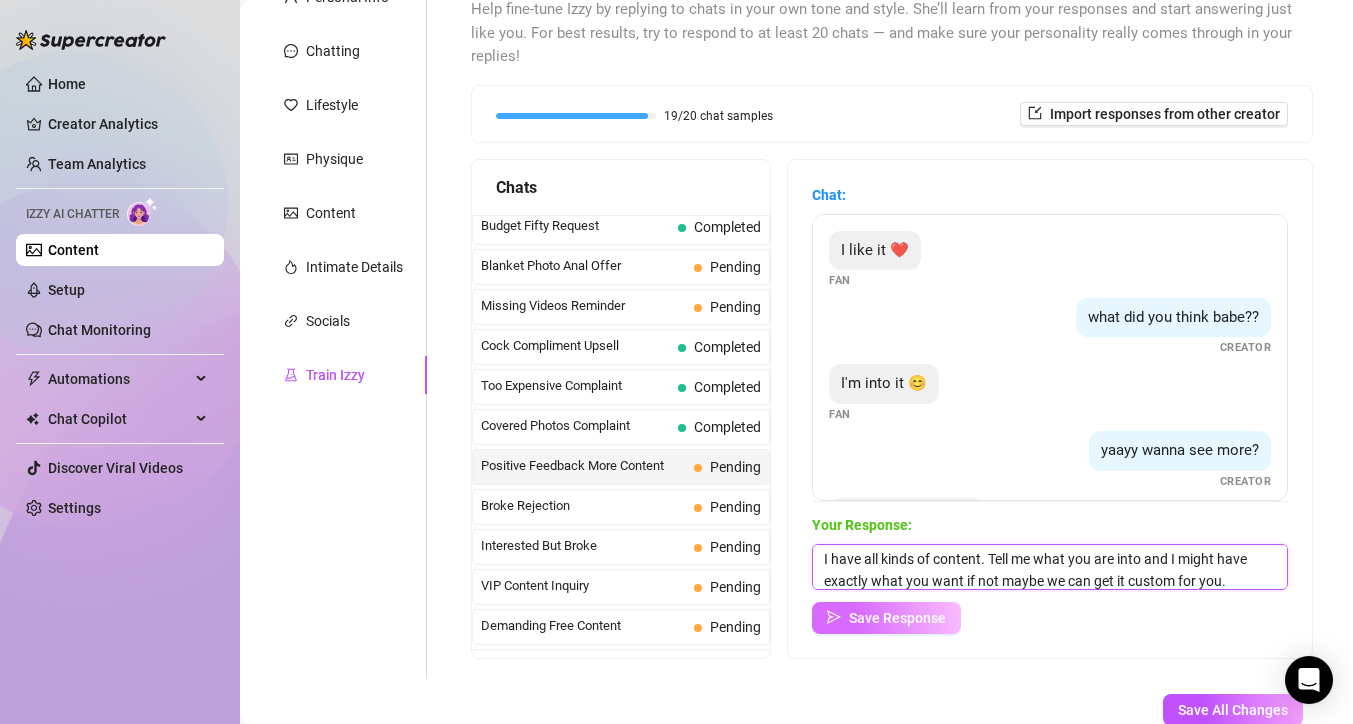 type on "I have all kinds of content. Tell me what you are into and I might have exactly what you want if not maybe we can get it custom for you." 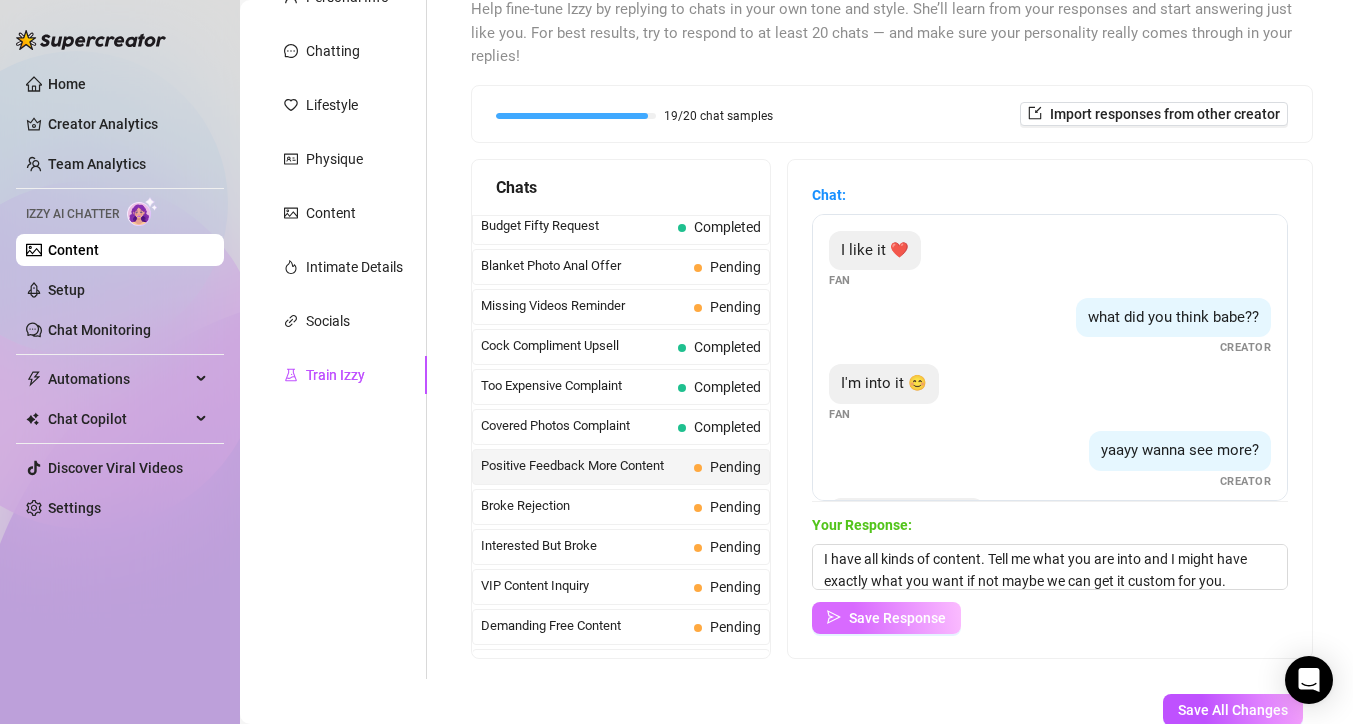click on "Save Response" at bounding box center [897, 618] 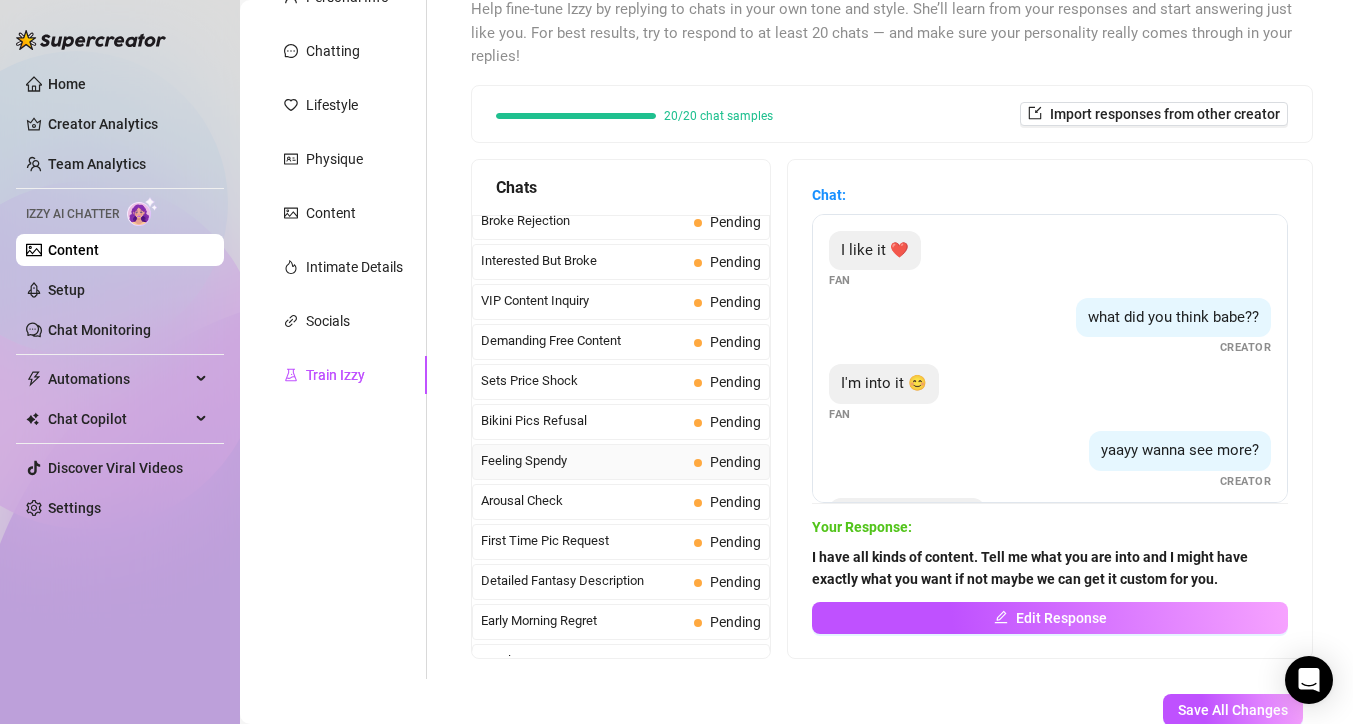 scroll, scrollTop: 414, scrollLeft: 0, axis: vertical 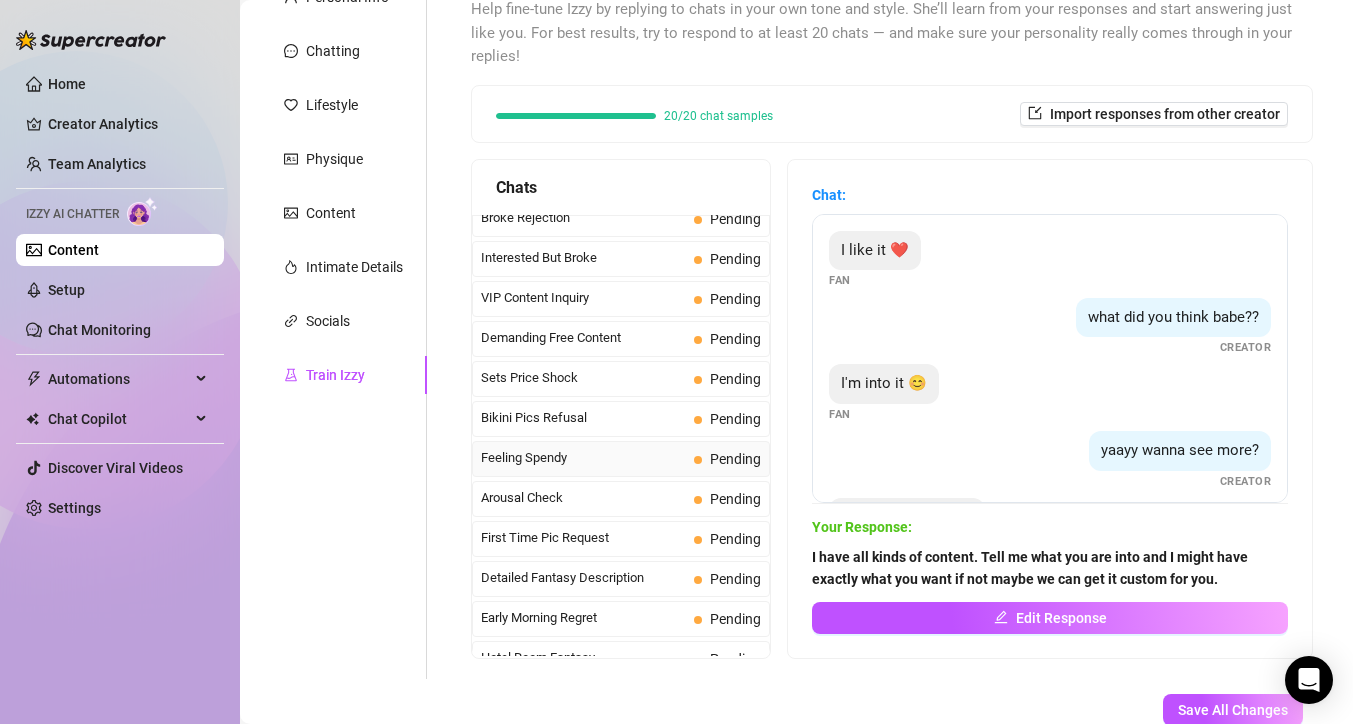 click on "Feeling Spendy" at bounding box center [583, 458] 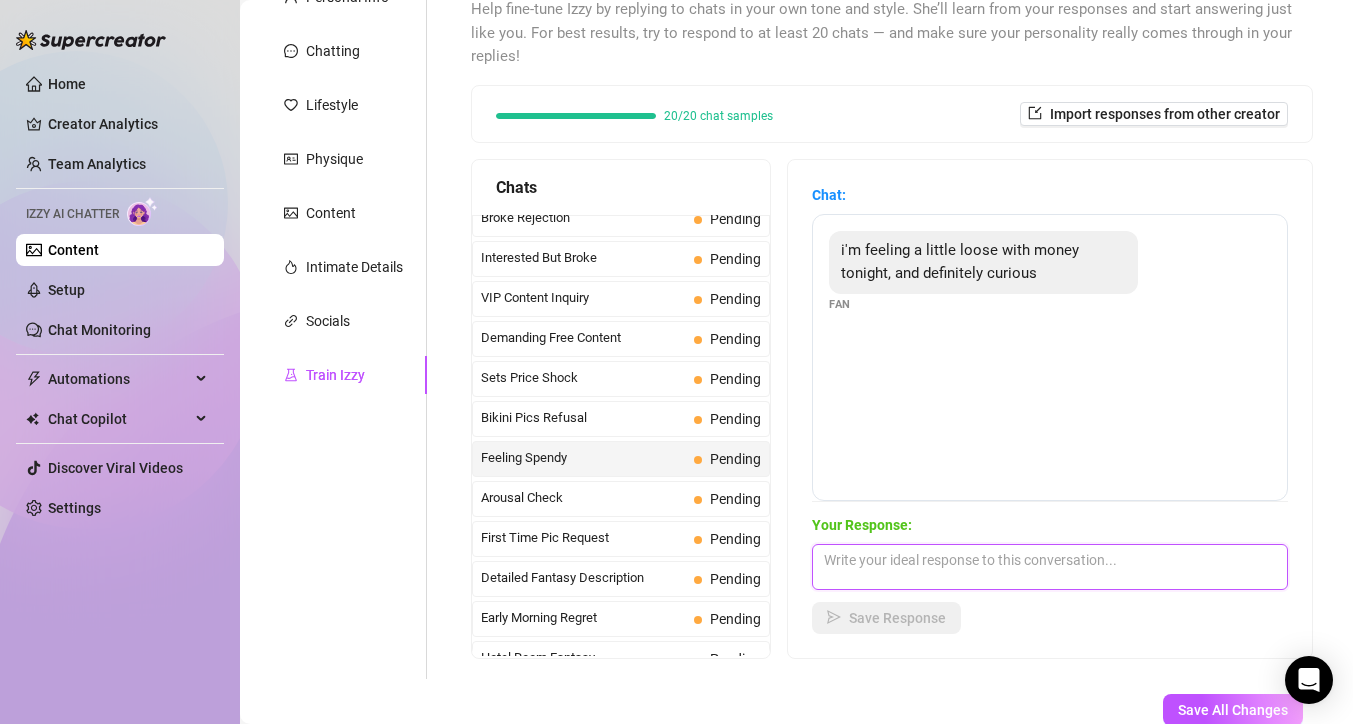 click at bounding box center [1050, 567] 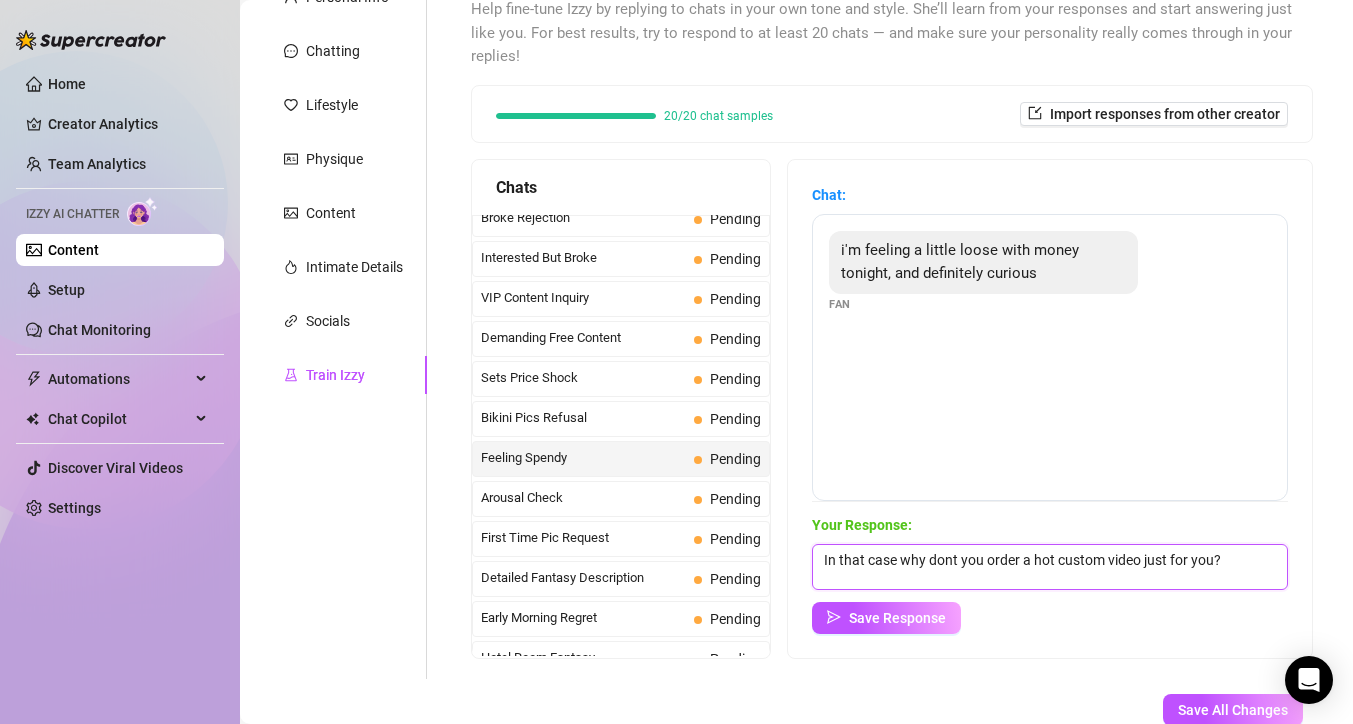 scroll, scrollTop: 1, scrollLeft: 0, axis: vertical 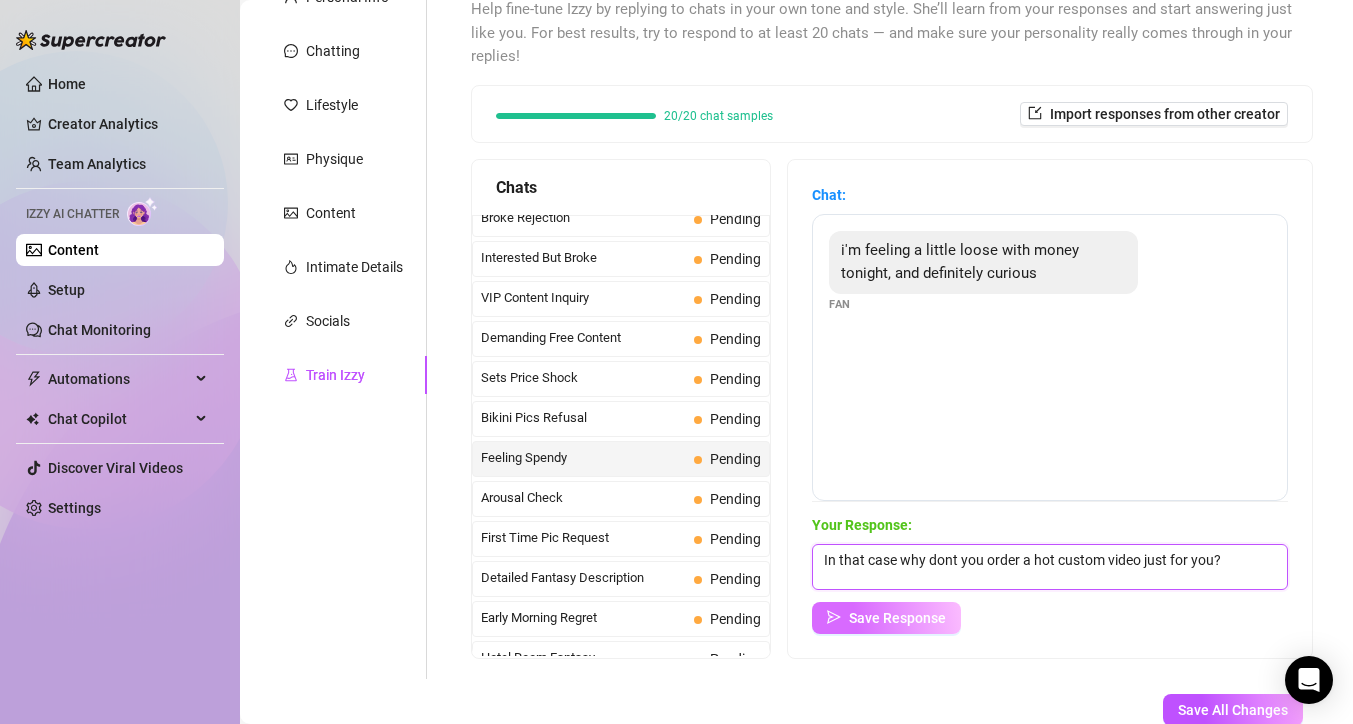 type on "In that case why dont you order a hot custom video just for you?" 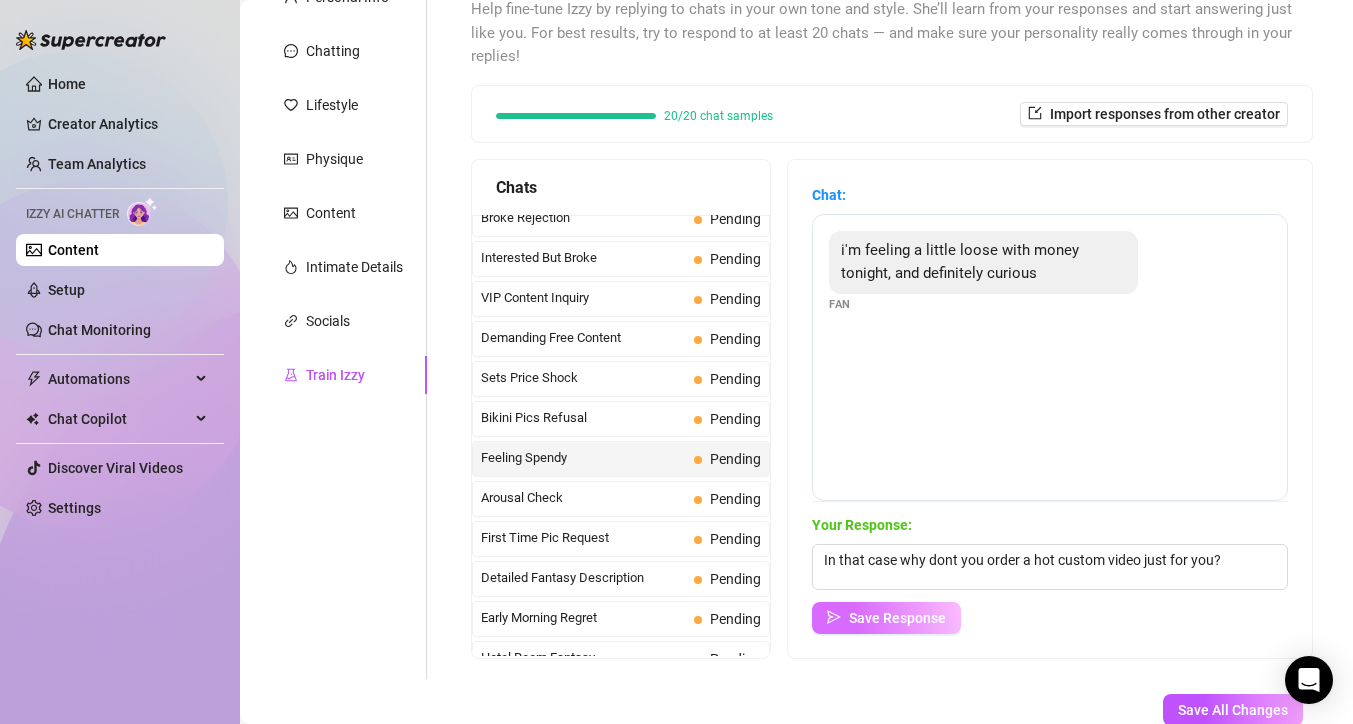 click on "Save Response" at bounding box center [897, 618] 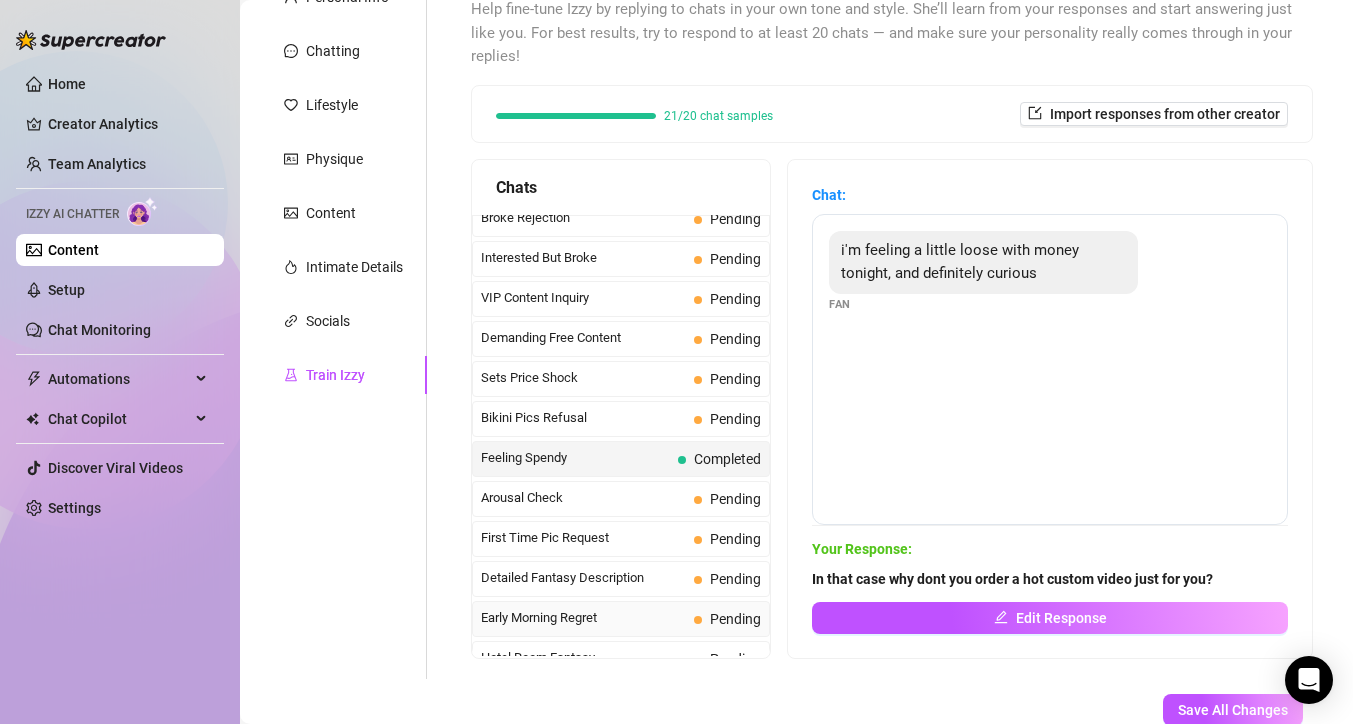 click on "Early Morning Regret" at bounding box center (583, 618) 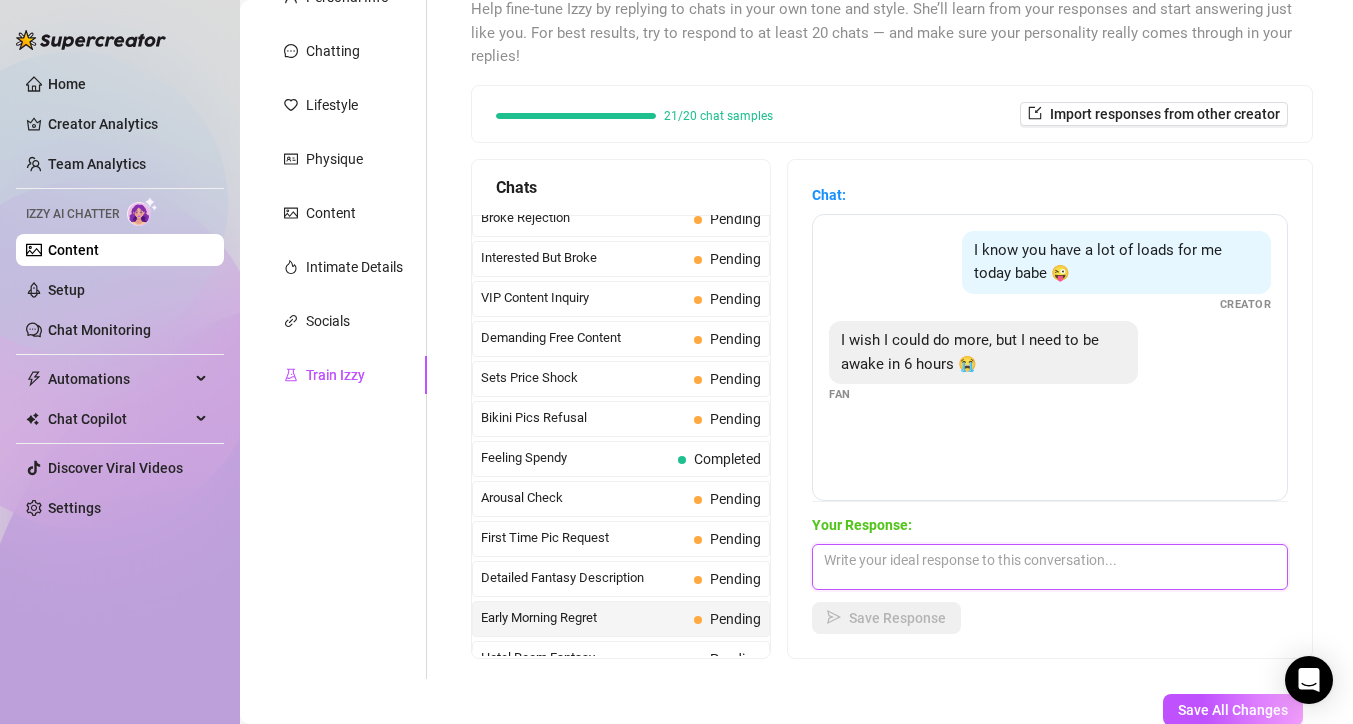 click at bounding box center (1050, 567) 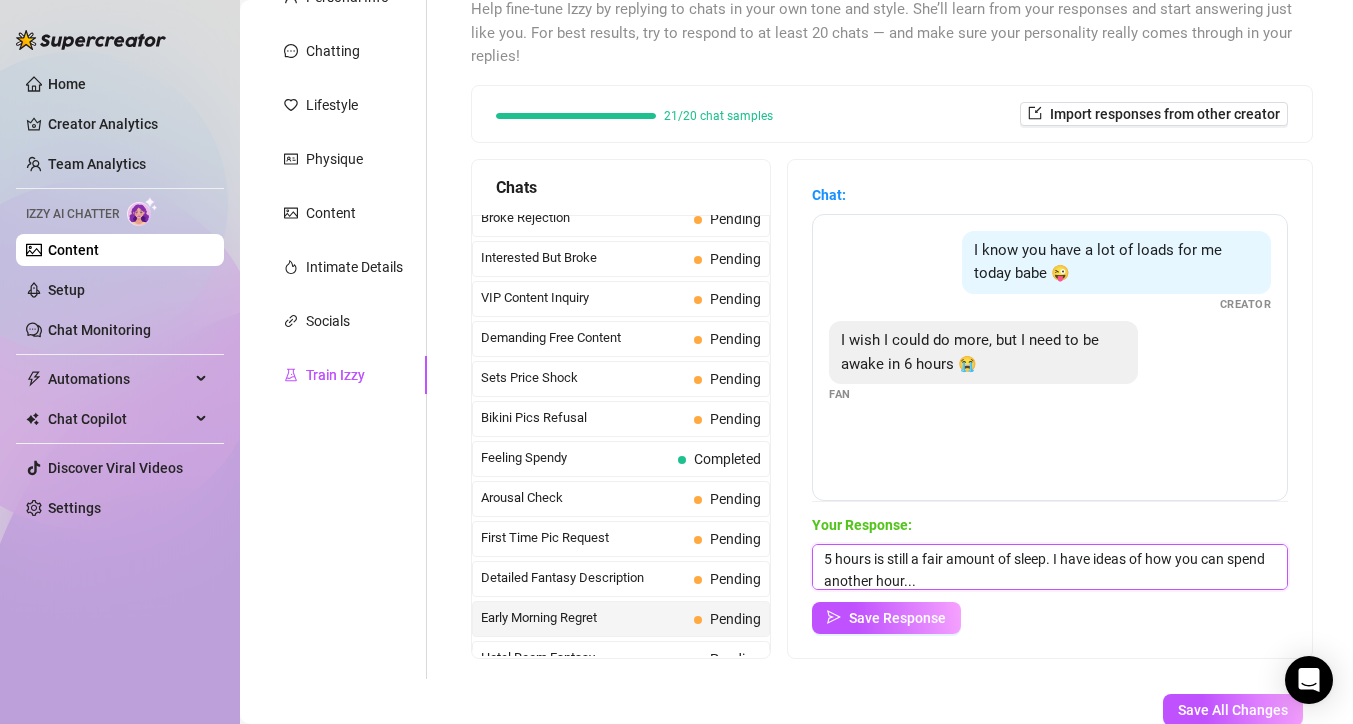 scroll, scrollTop: 23, scrollLeft: 0, axis: vertical 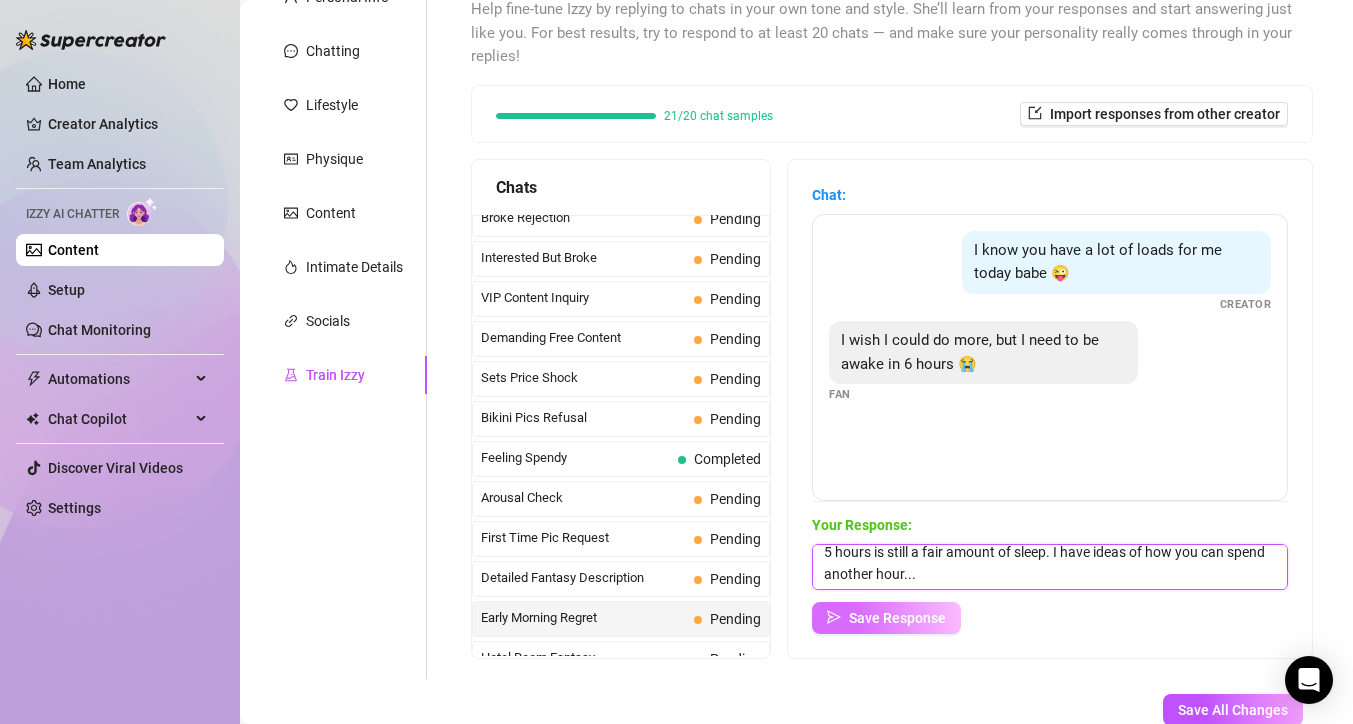 type on "5 hours is still a fair amount of sleep. I have ideas of how you can spend another hour..." 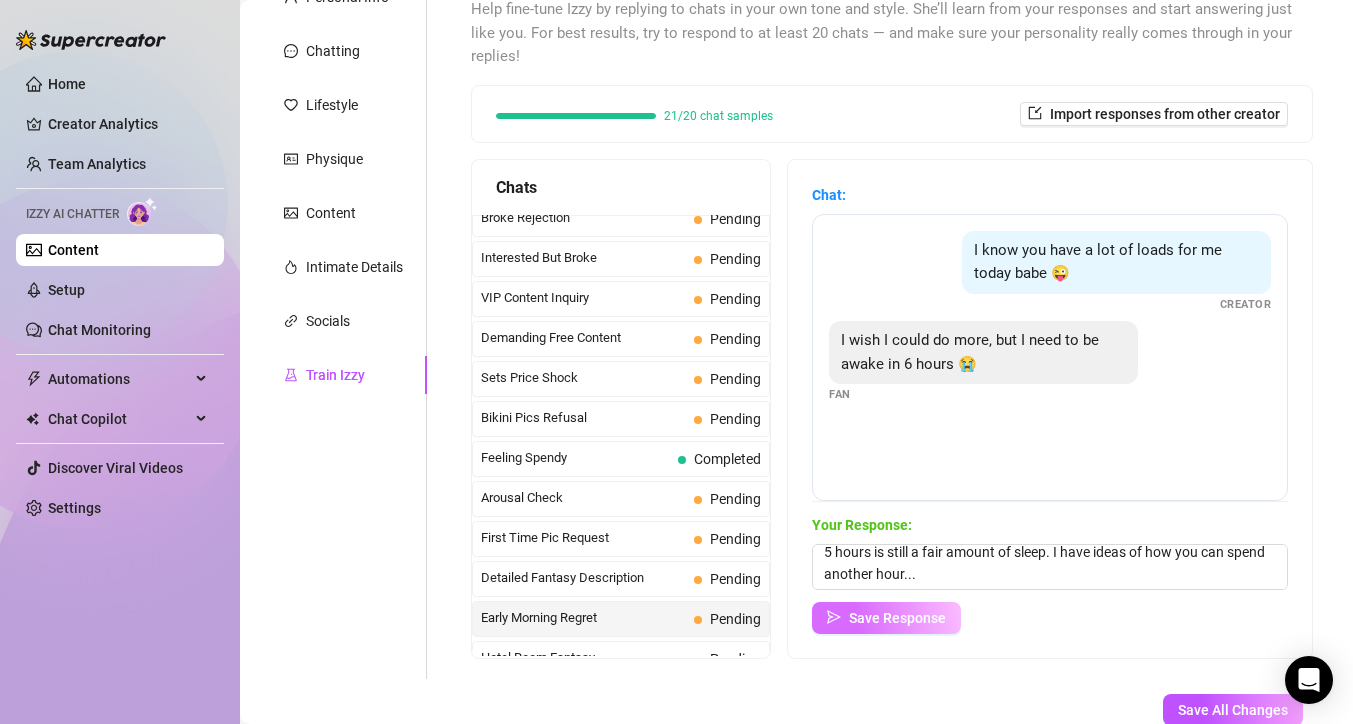 click on "Save Response" at bounding box center [897, 618] 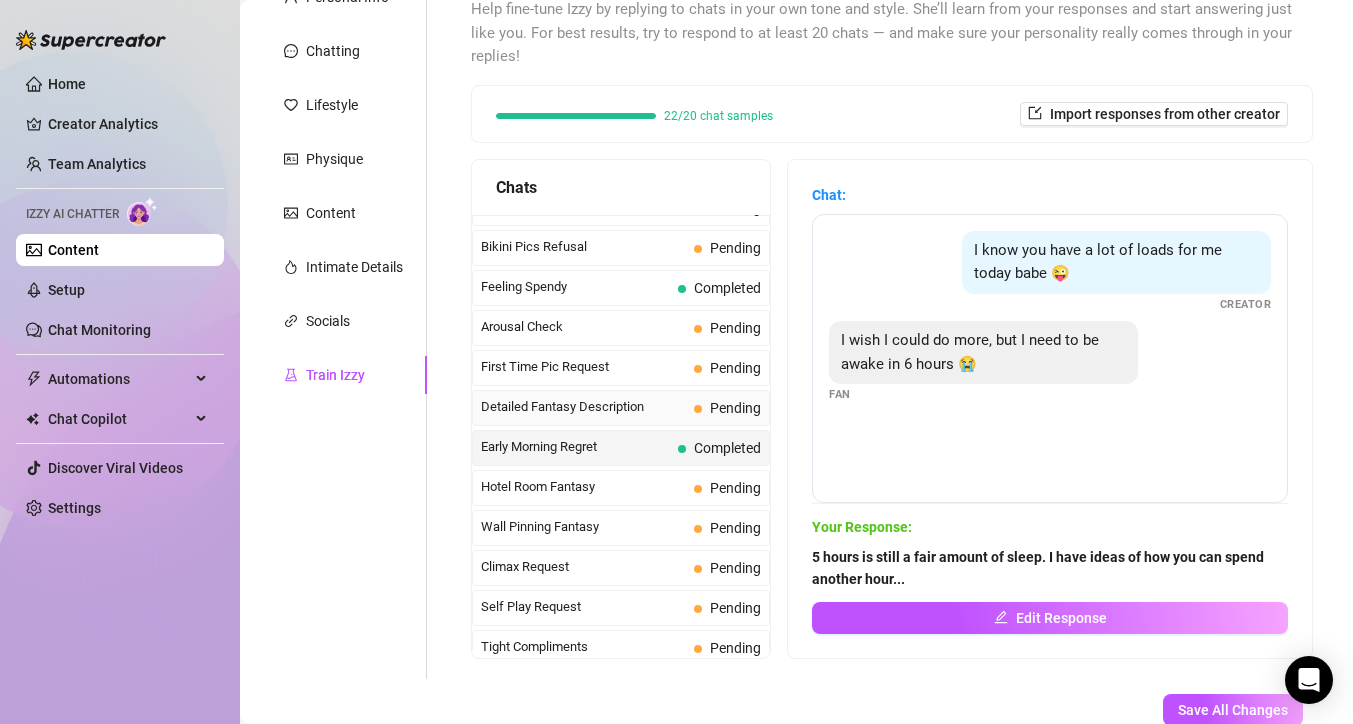 scroll, scrollTop: 588, scrollLeft: 0, axis: vertical 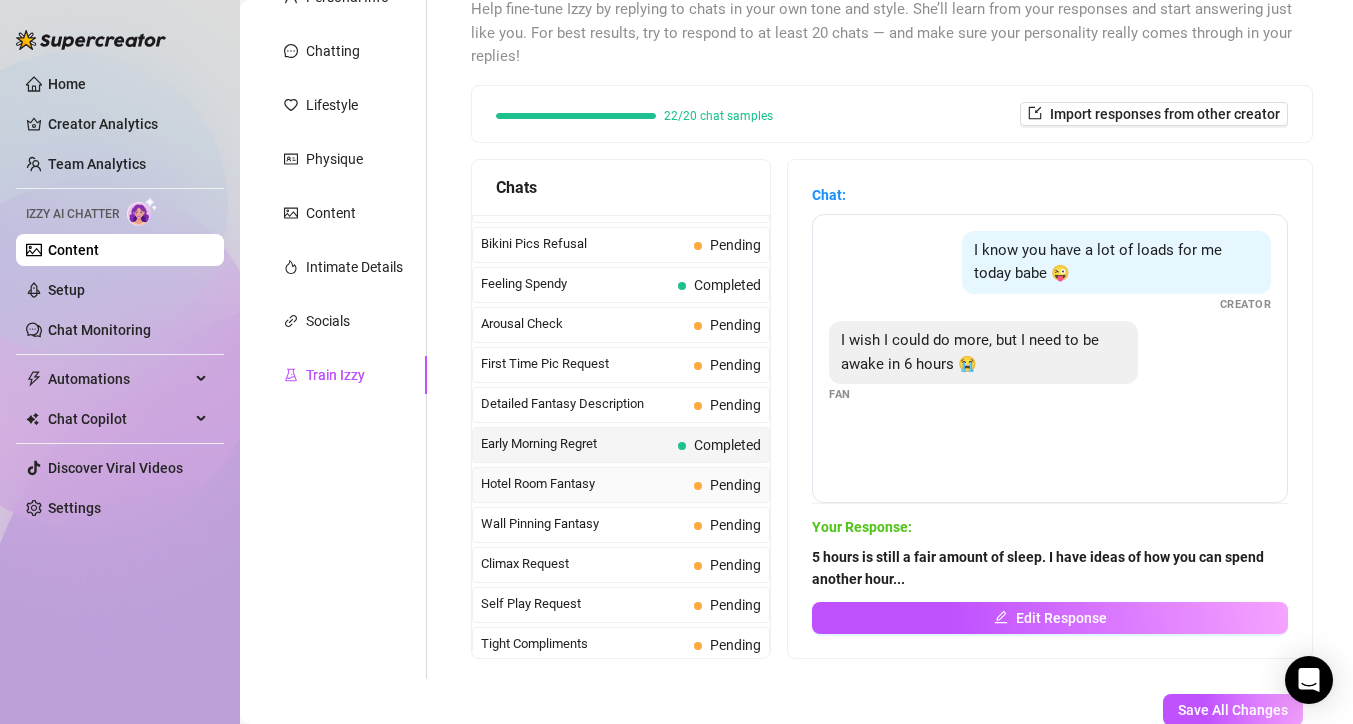 click on "Hotel Room Fantasy" at bounding box center (583, 484) 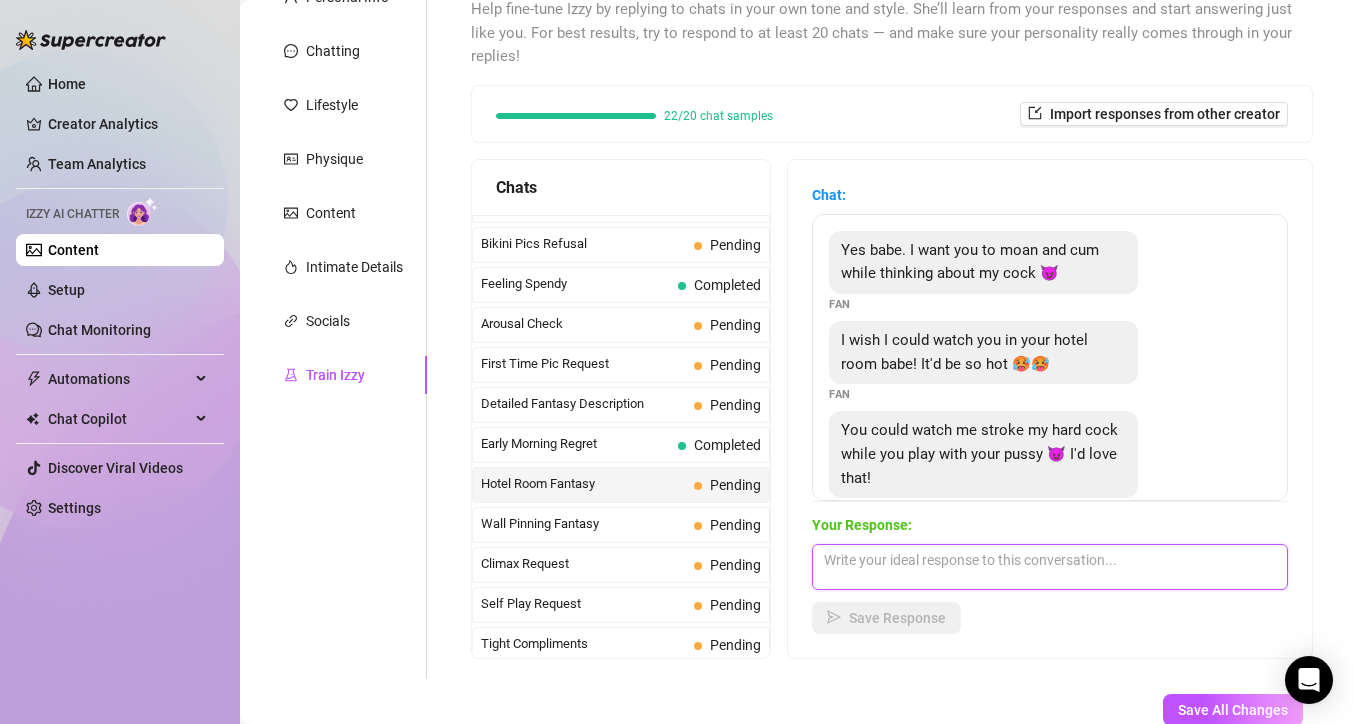 click at bounding box center (1050, 567) 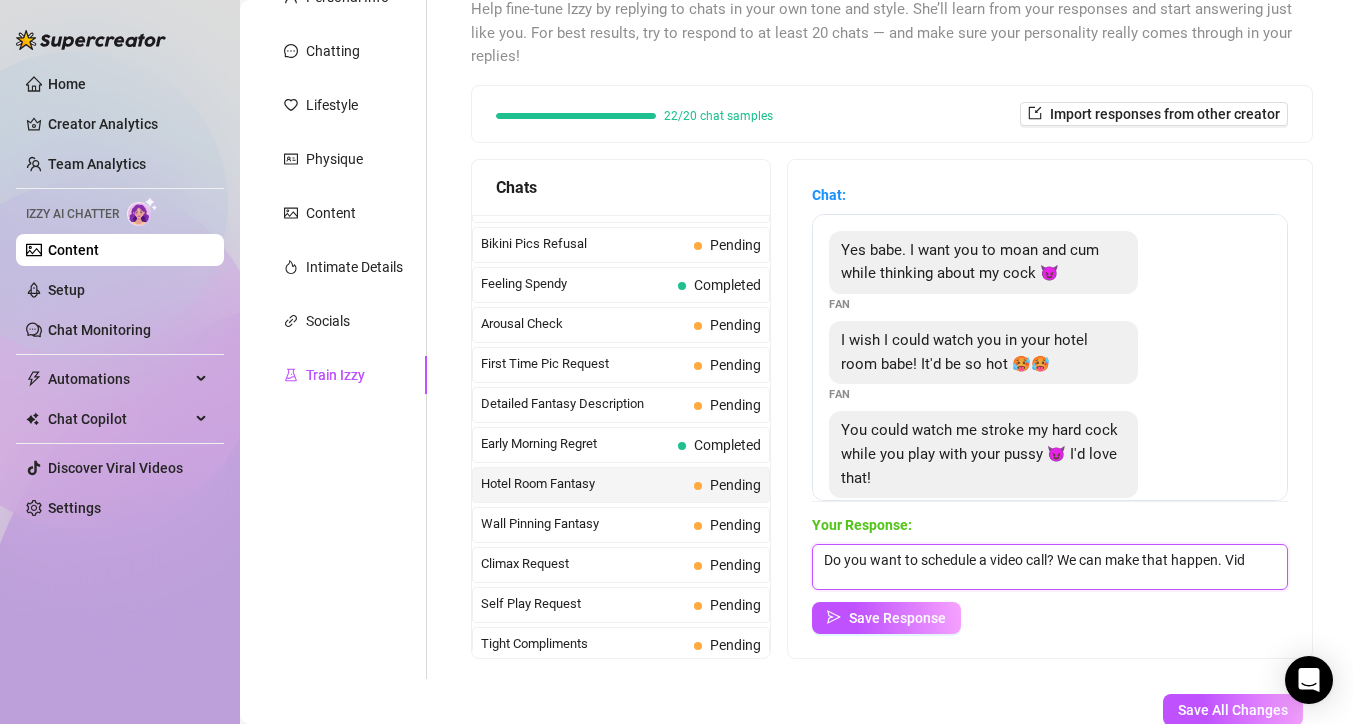 scroll, scrollTop: 1, scrollLeft: 0, axis: vertical 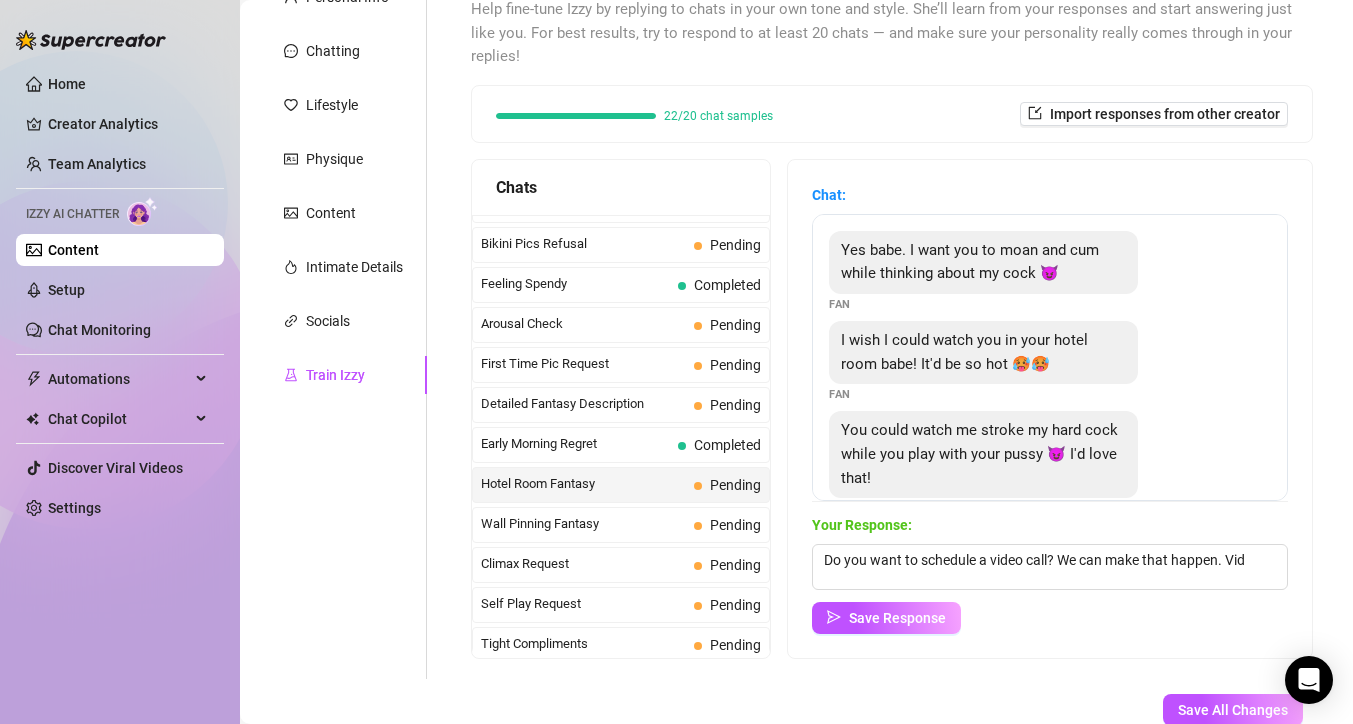 click on "Chat: Yes babe. I want you to moan and cum while thinking about my cock 😈 Fan I wish I could watch you in your hotel room babe! It'd be so hot 🥵🥵 Fan You could watch me stroke my hard cock while you play with your pussy 😈 I'd love that! Fan Your Response: Do you want to schedule a video call? We can make that happen.
Save Response" at bounding box center (1050, 409) 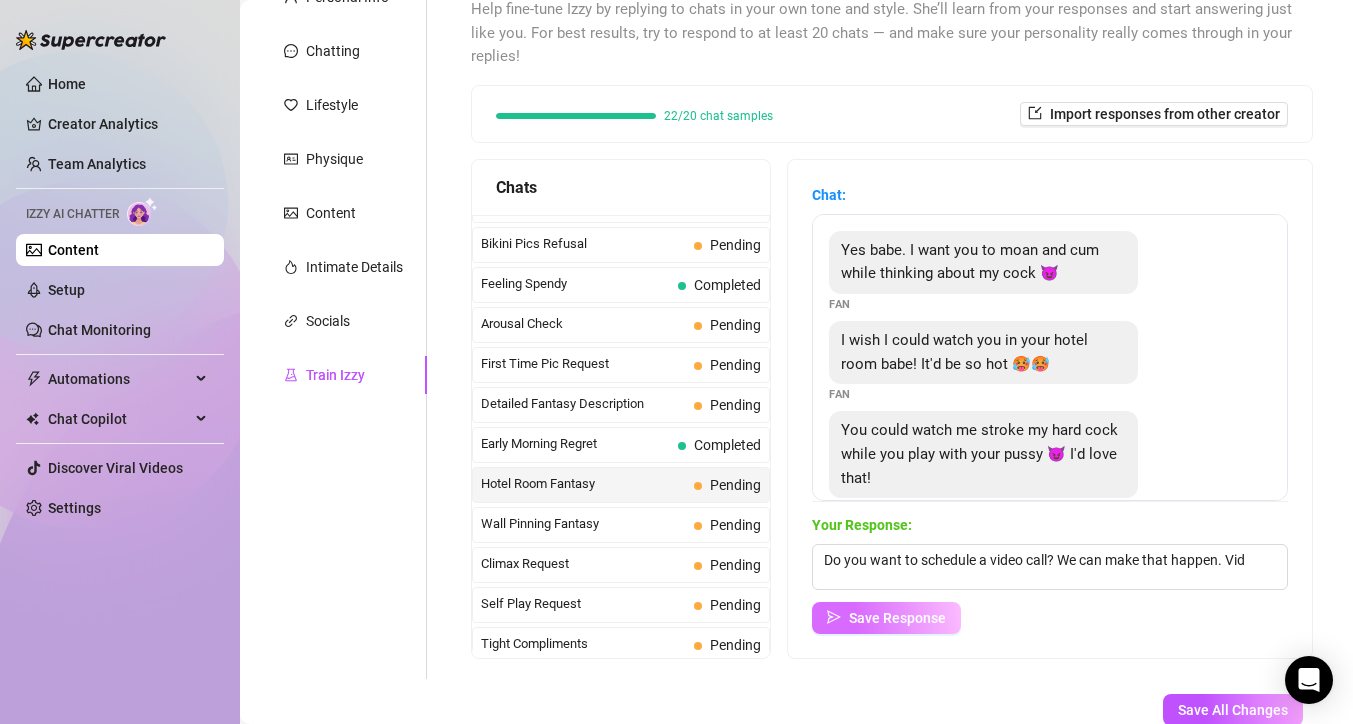 click on "Save Response" at bounding box center [897, 618] 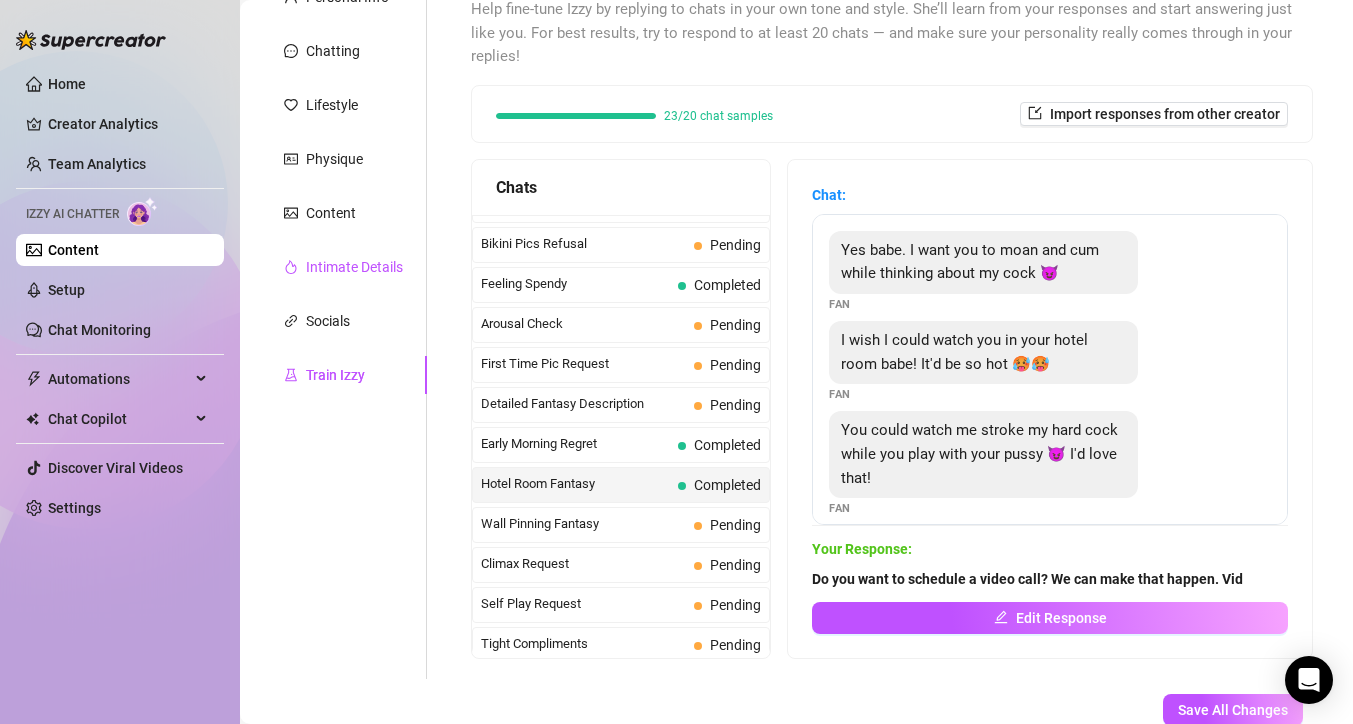 click on "Intimate Details" at bounding box center (354, 267) 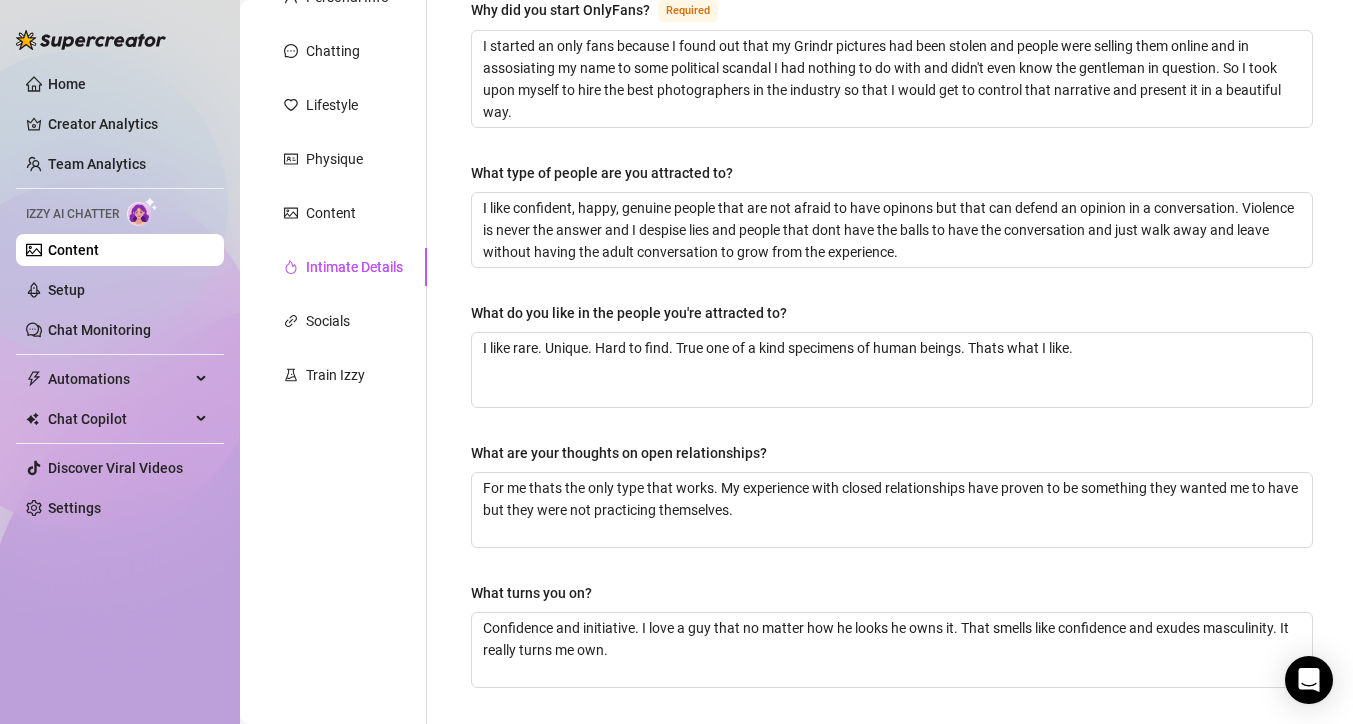 scroll, scrollTop: 668, scrollLeft: 0, axis: vertical 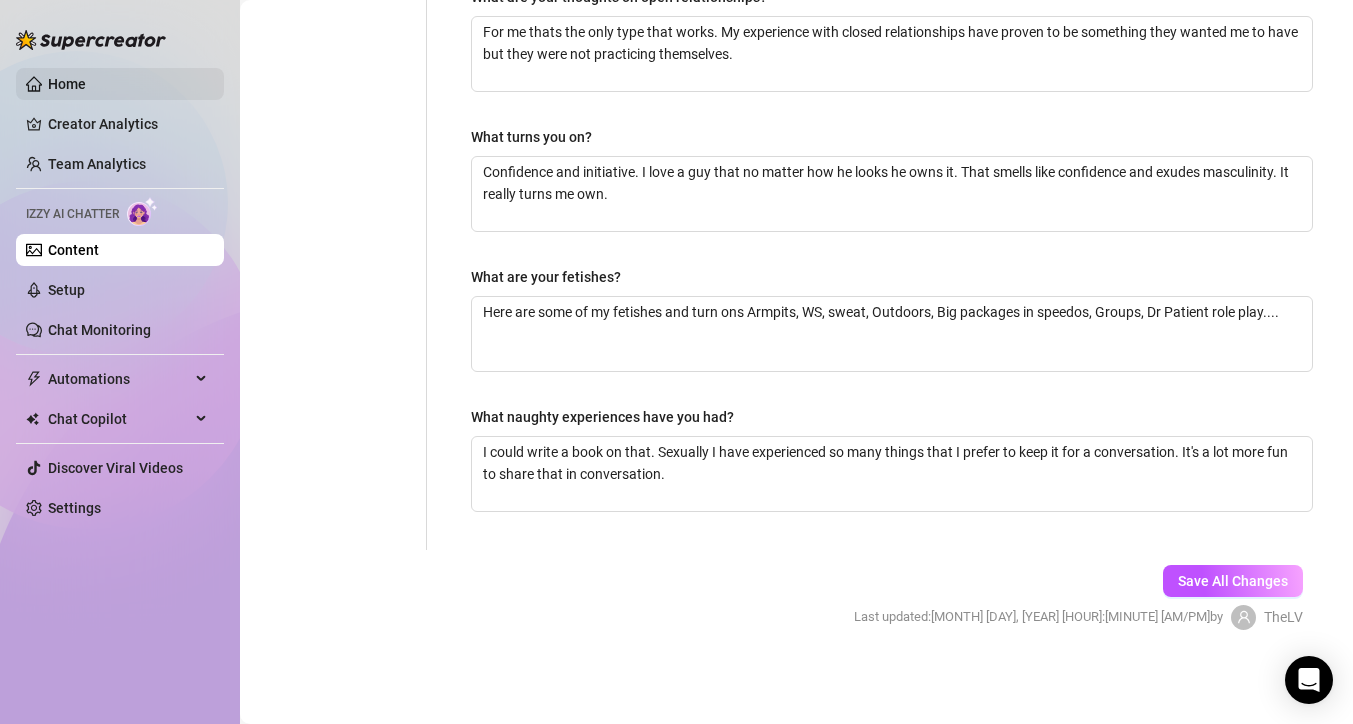 click on "Home" at bounding box center (67, 84) 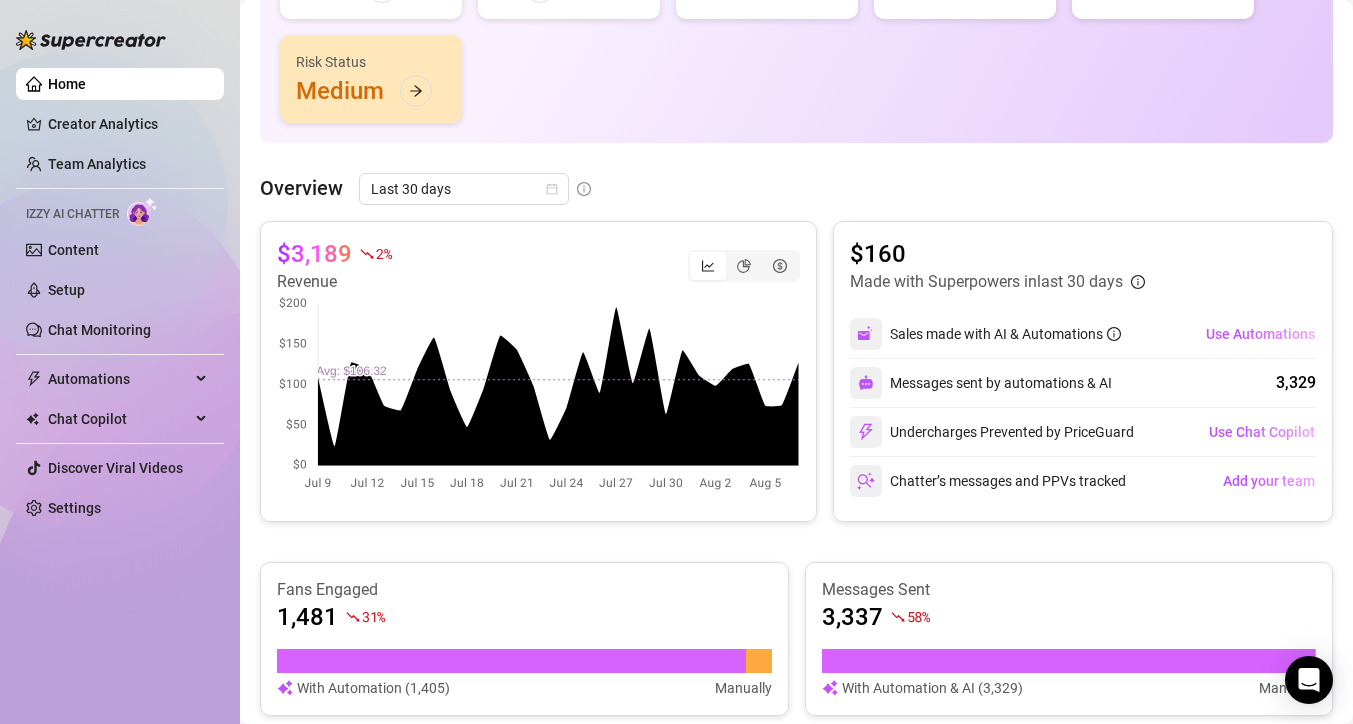 scroll, scrollTop: 0, scrollLeft: 0, axis: both 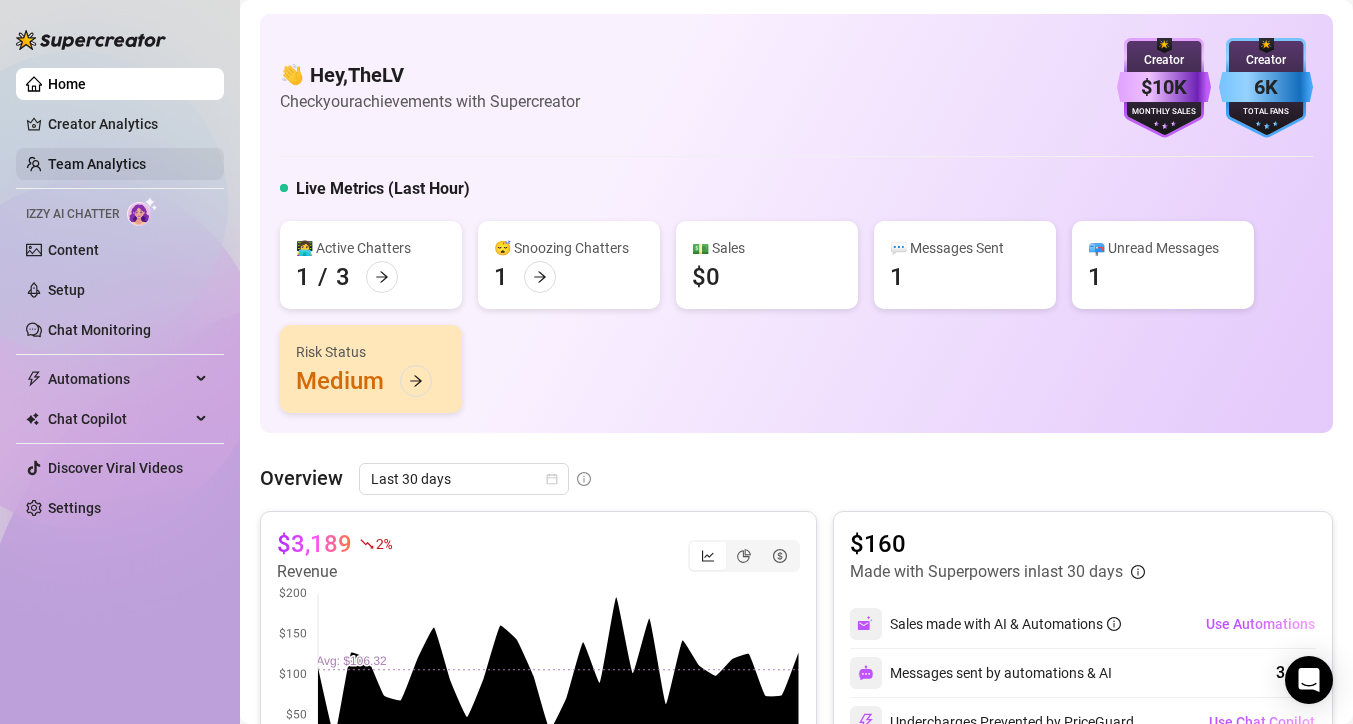 click on "Team Analytics" at bounding box center [97, 164] 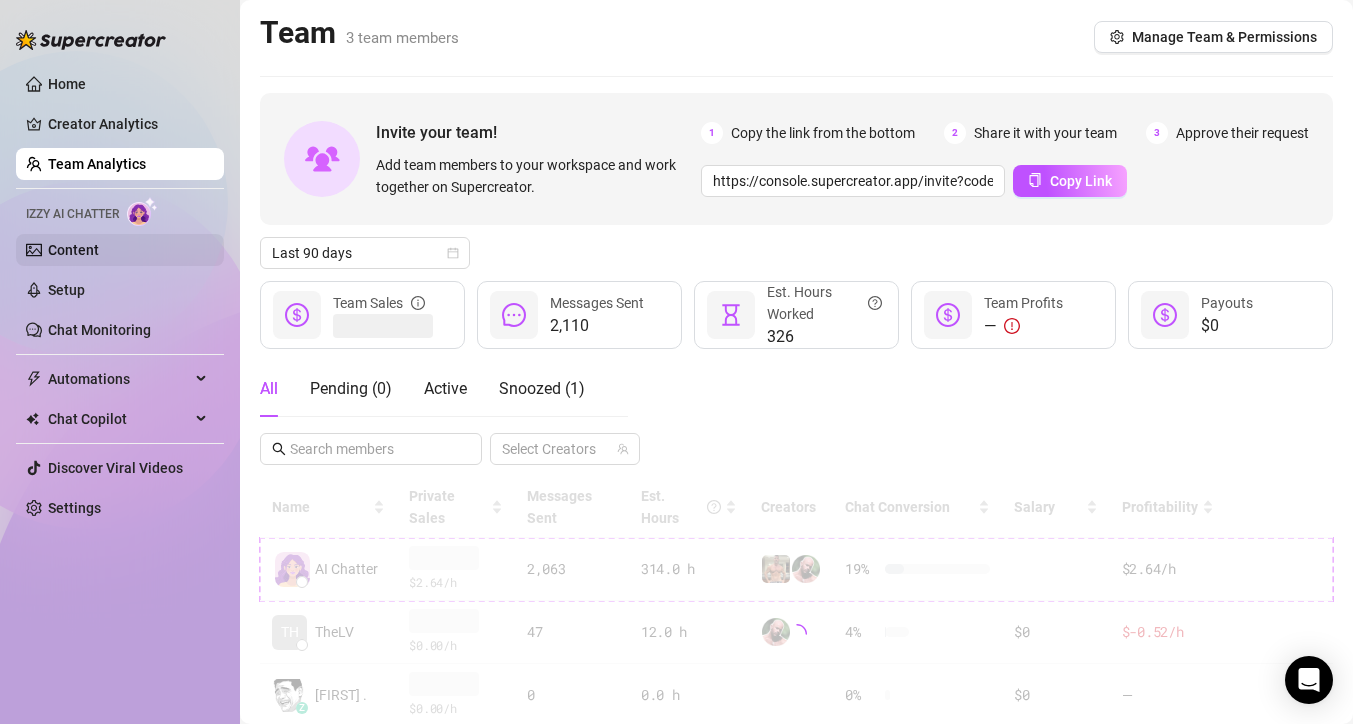 click on "Content" at bounding box center (73, 250) 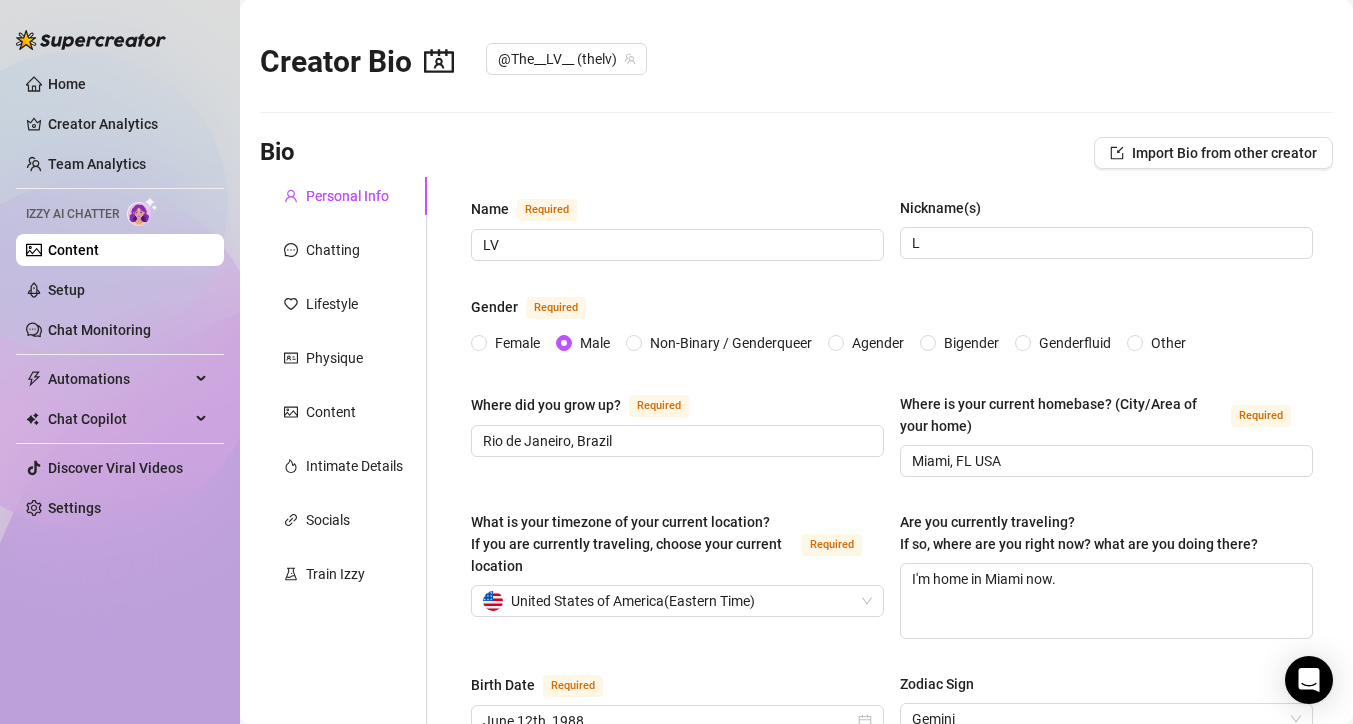 click on "Personal Info Chatting Lifestyle Physique Content Intimate Details Socials Train Izzy" at bounding box center (343, 1009) 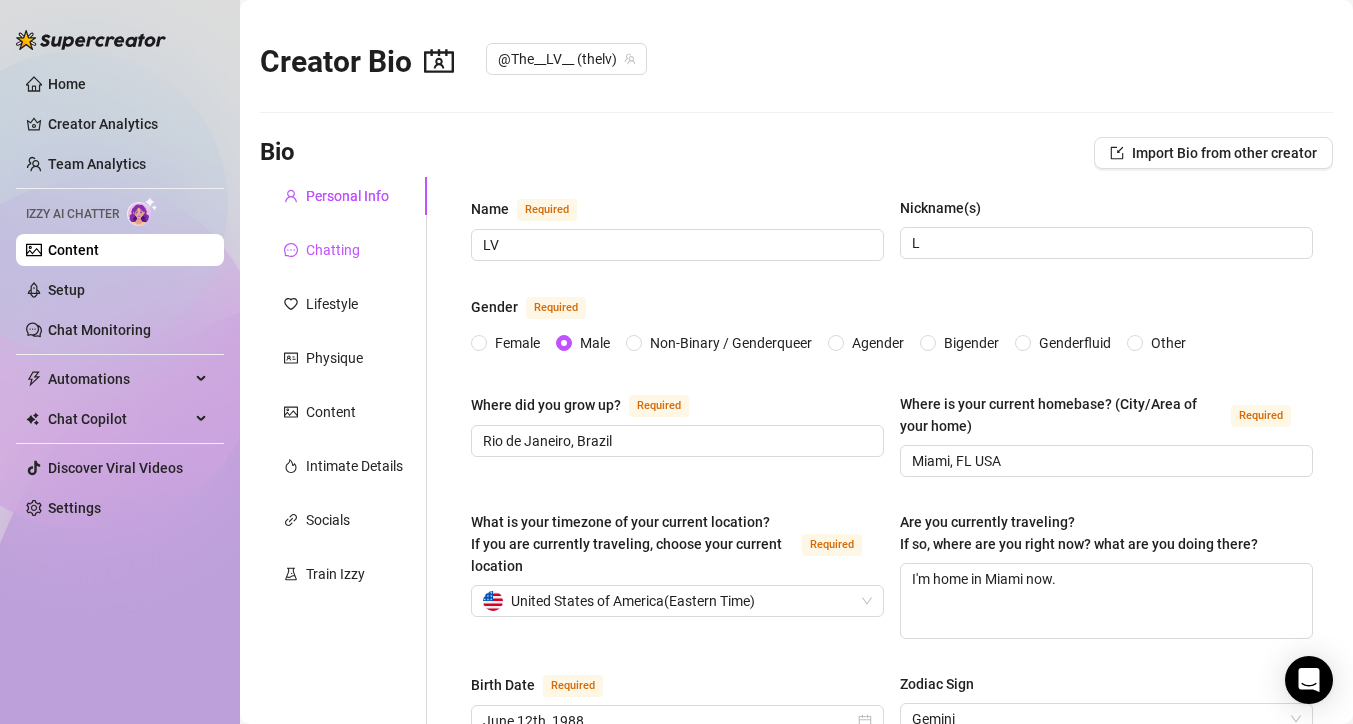 click on "Chatting" at bounding box center (333, 250) 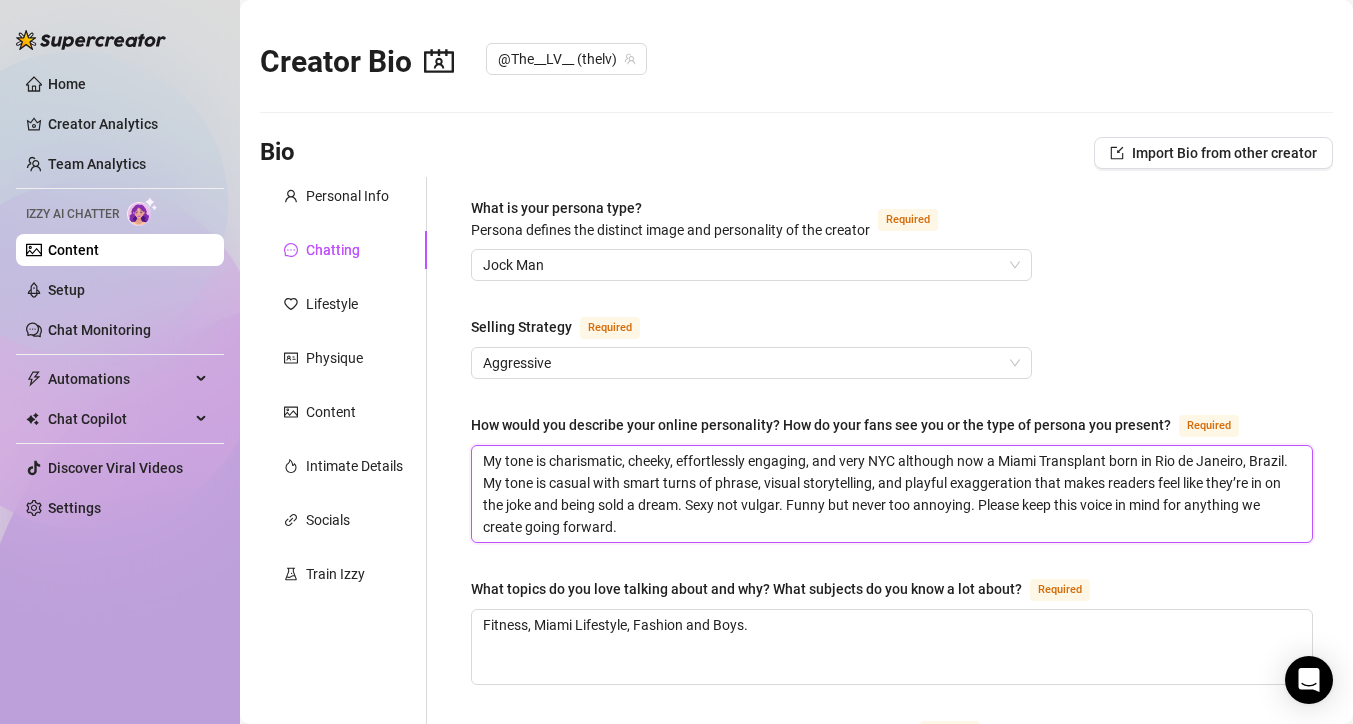 click on "My tone is charismatic, cheeky, effortlessly engaging, and very NYC although now a Miami Transplant born in Rio de Janeiro, Brazil. My tone is casual with smart turns of phrase, visual storytelling, and playful exaggeration that makes readers feel like they’re in on the joke and being sold a dream. Sexy not vulgar. Funny but never too annoying. Please keep this voice in mind for anything we create going forward." at bounding box center [892, 494] 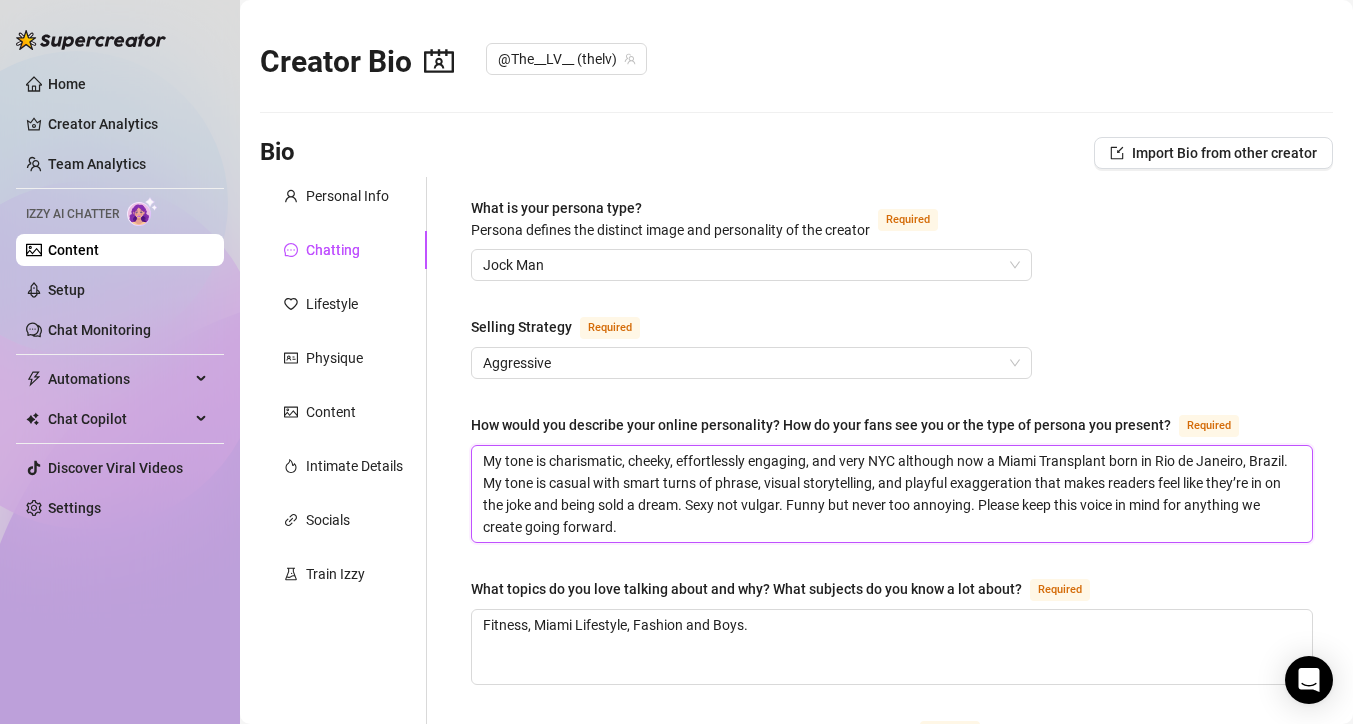 click on "My tone is charismatic, cheeky, effortlessly engaging, and very NYC although now a Miami Transplant born in Rio de Janeiro, Brazil. My tone is casual with smart turns of phrase, visual storytelling, and playful exaggeration that makes readers feel like they’re in on the joke and being sold a dream. Sexy not vulgar. Funny but never too annoying. Please keep this voice in mind for anything we create going forward." at bounding box center [892, 494] 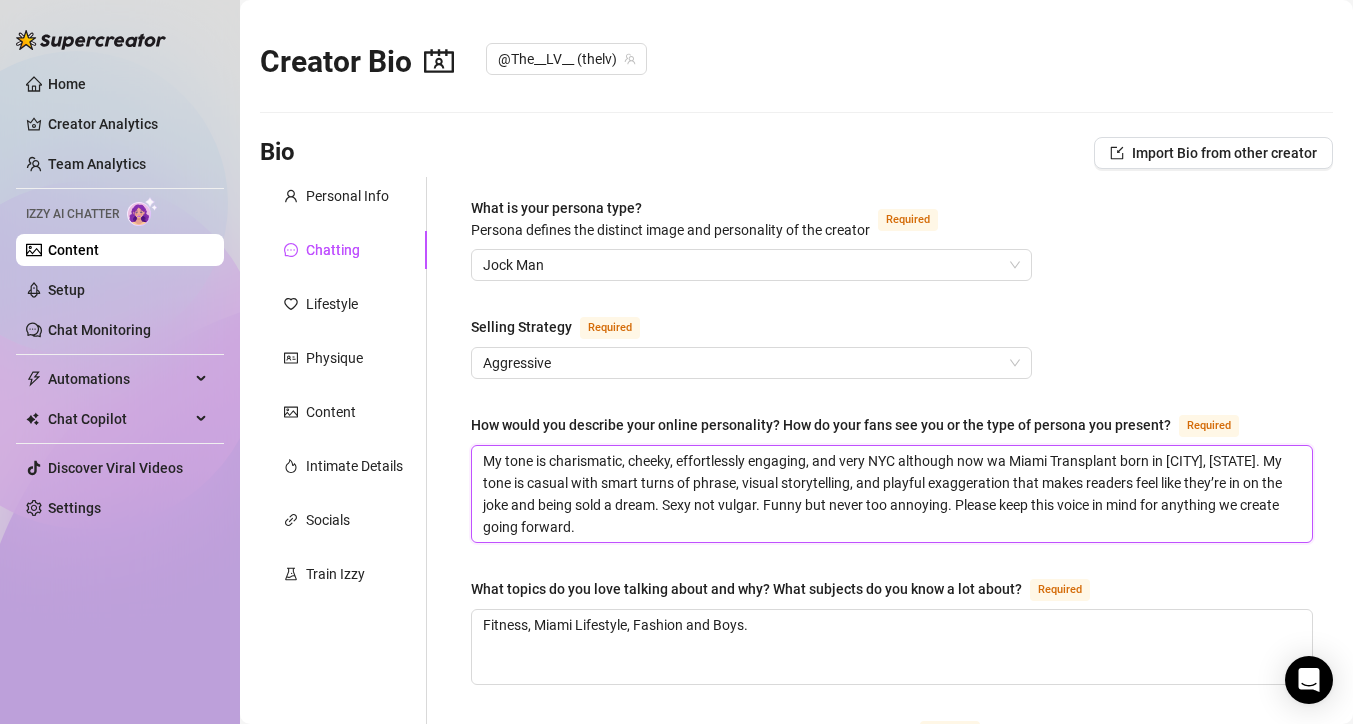 type 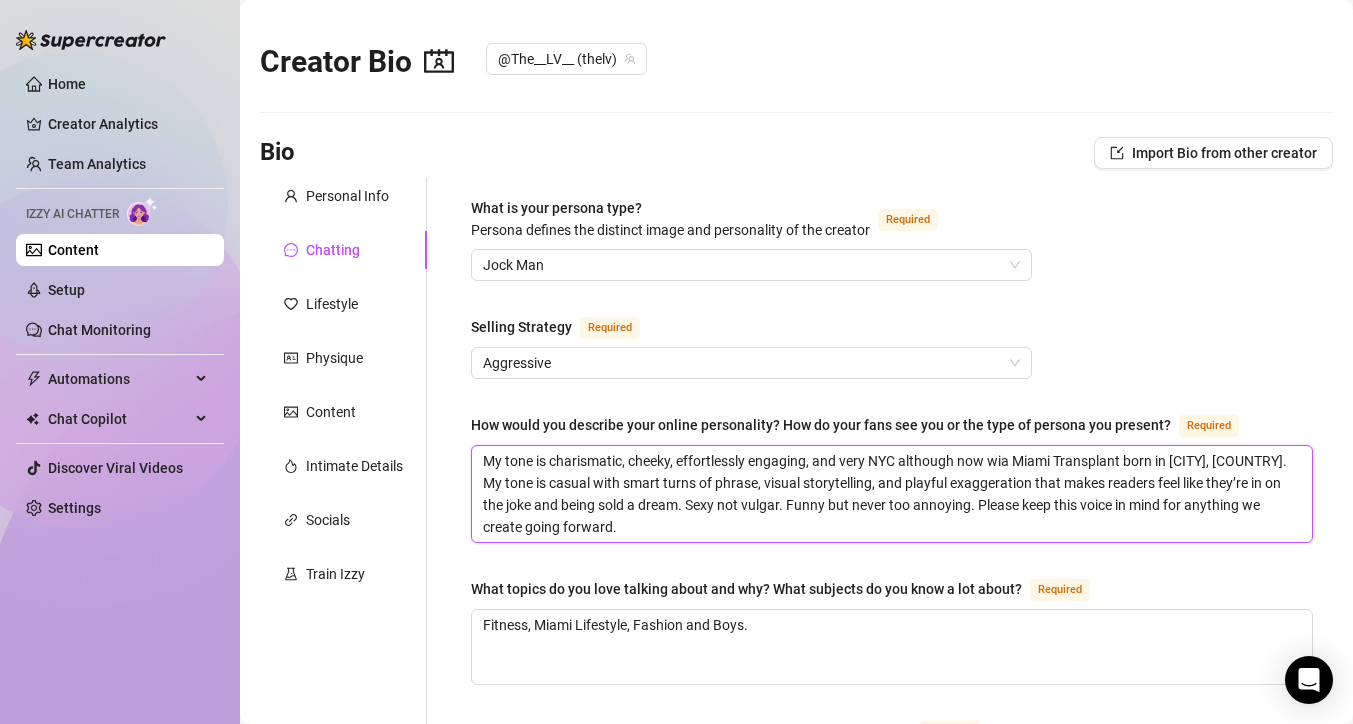 type 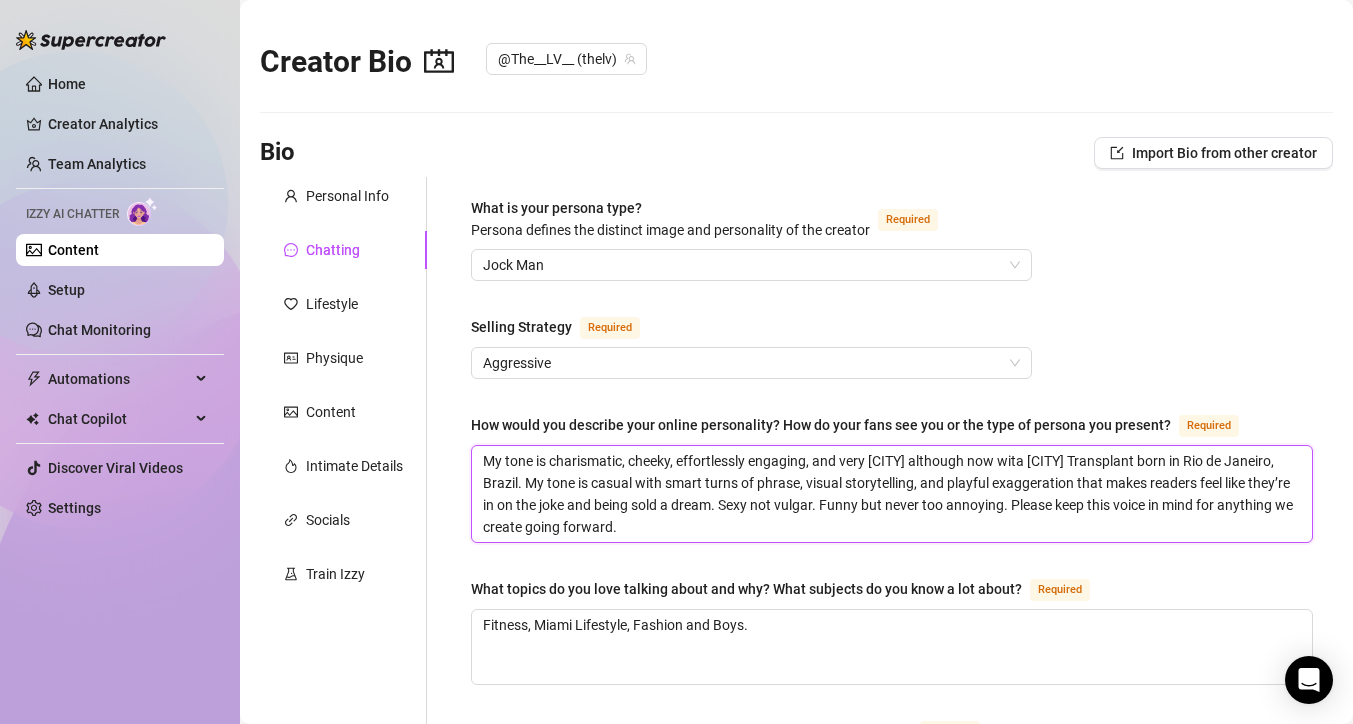 type 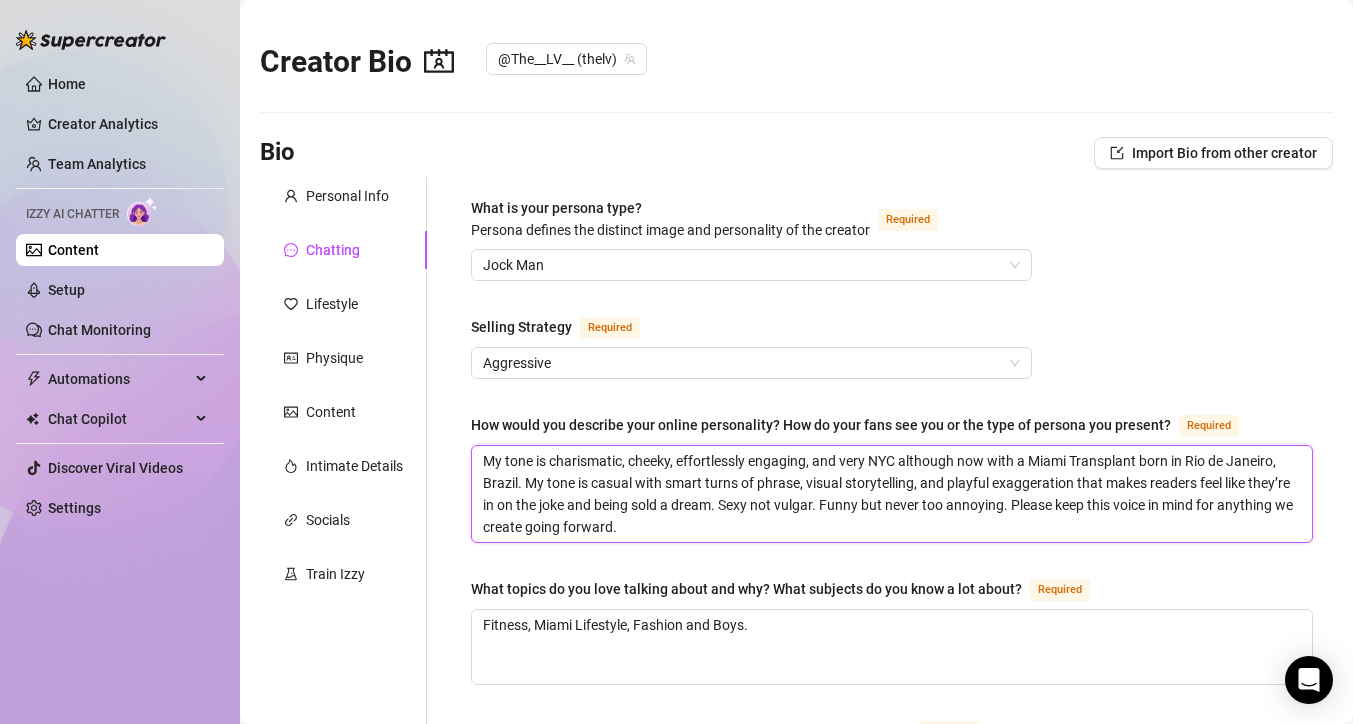 drag, startPoint x: 1074, startPoint y: 454, endPoint x: 1139, endPoint y: 448, distance: 65.27634 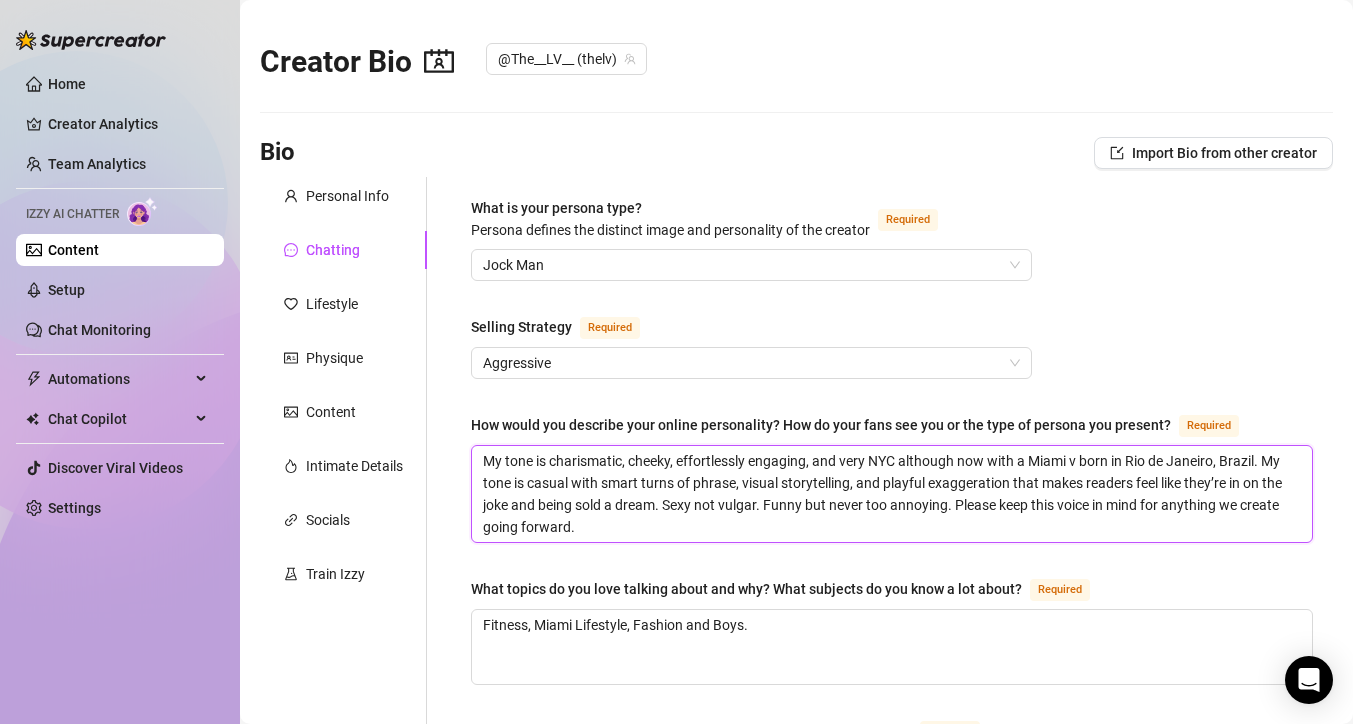 type 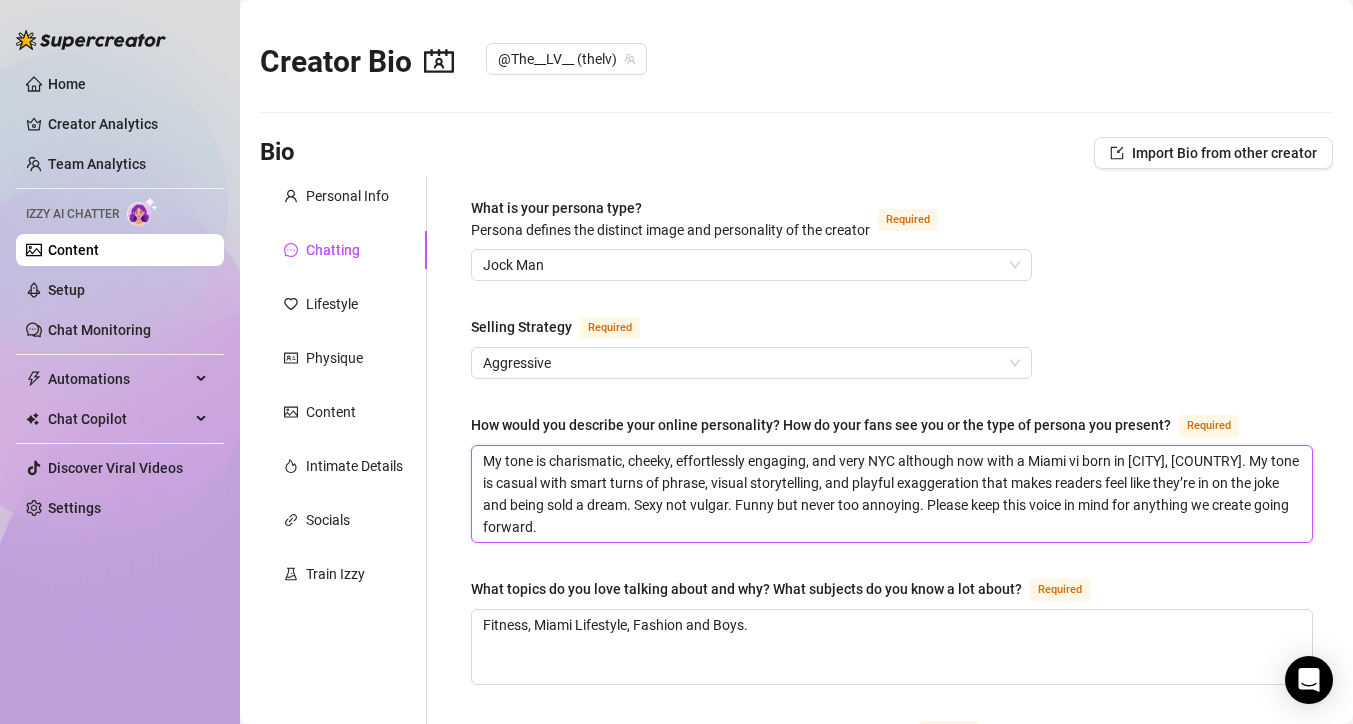 type 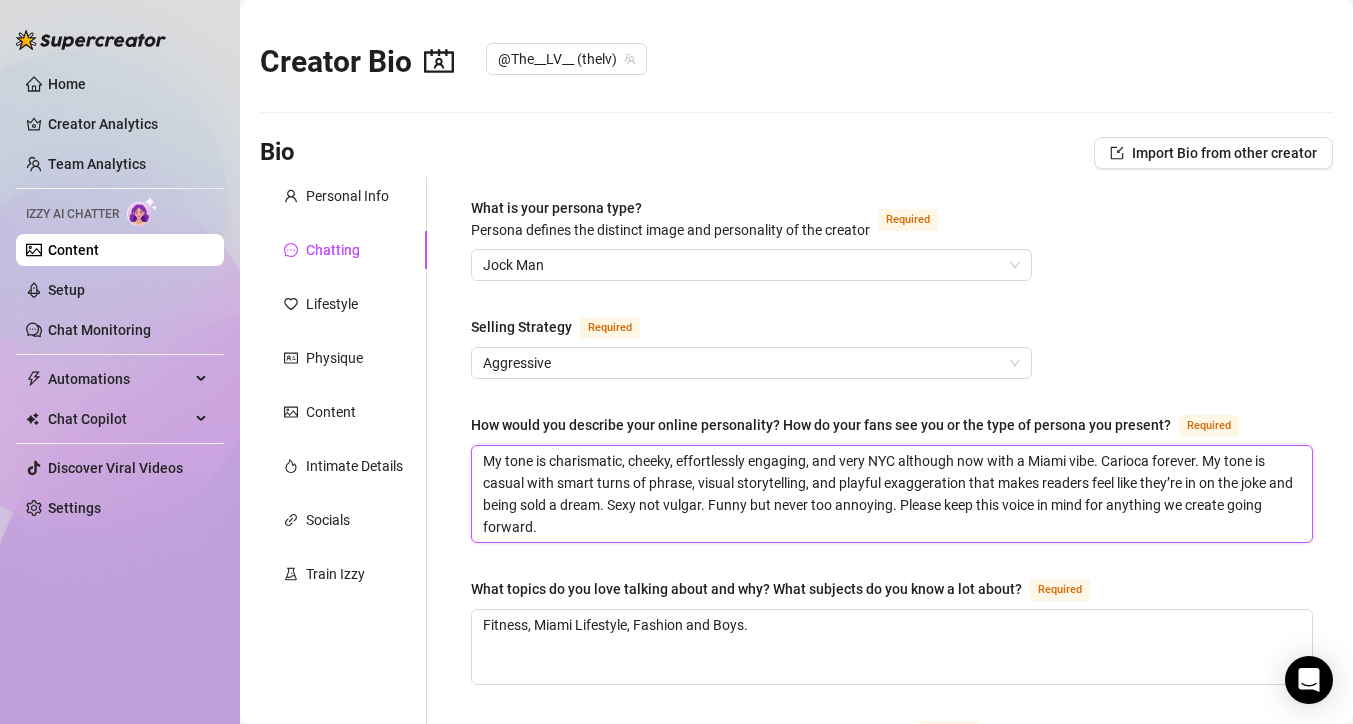 type 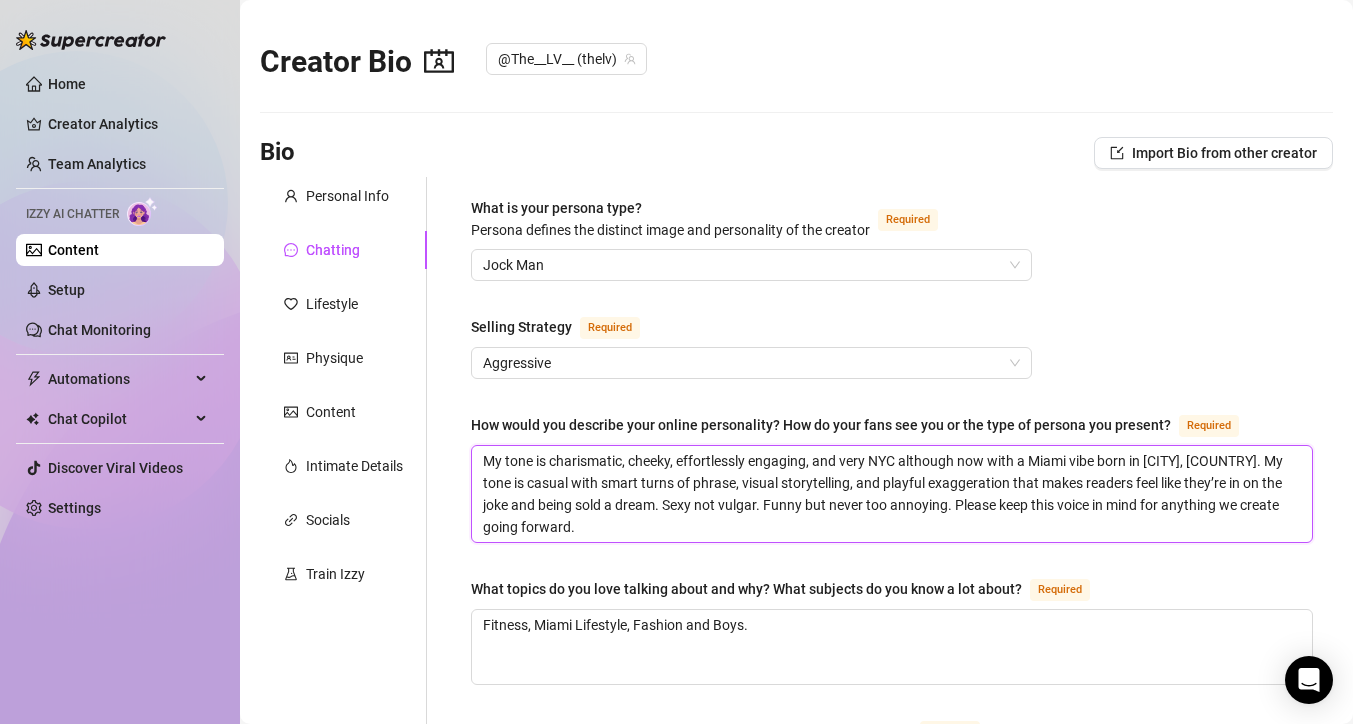 type 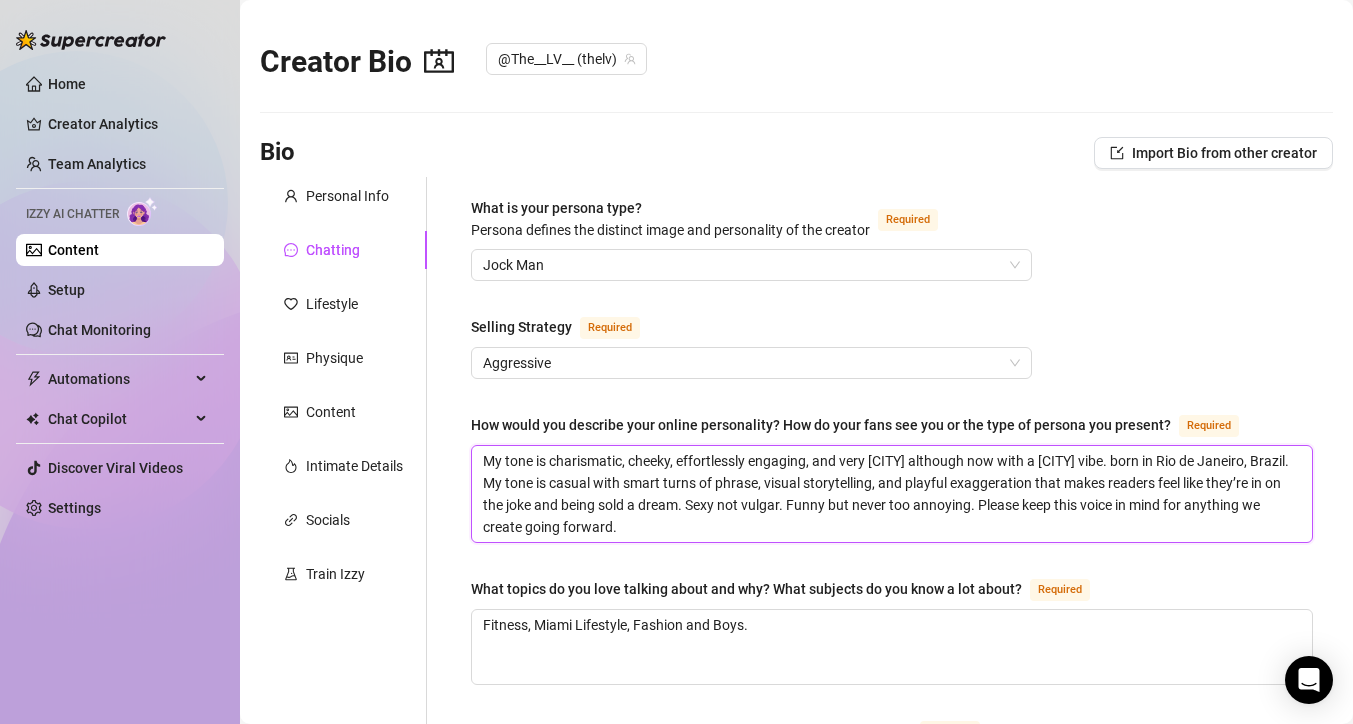 drag, startPoint x: 1107, startPoint y: 454, endPoint x: 1282, endPoint y: 452, distance: 175.01143 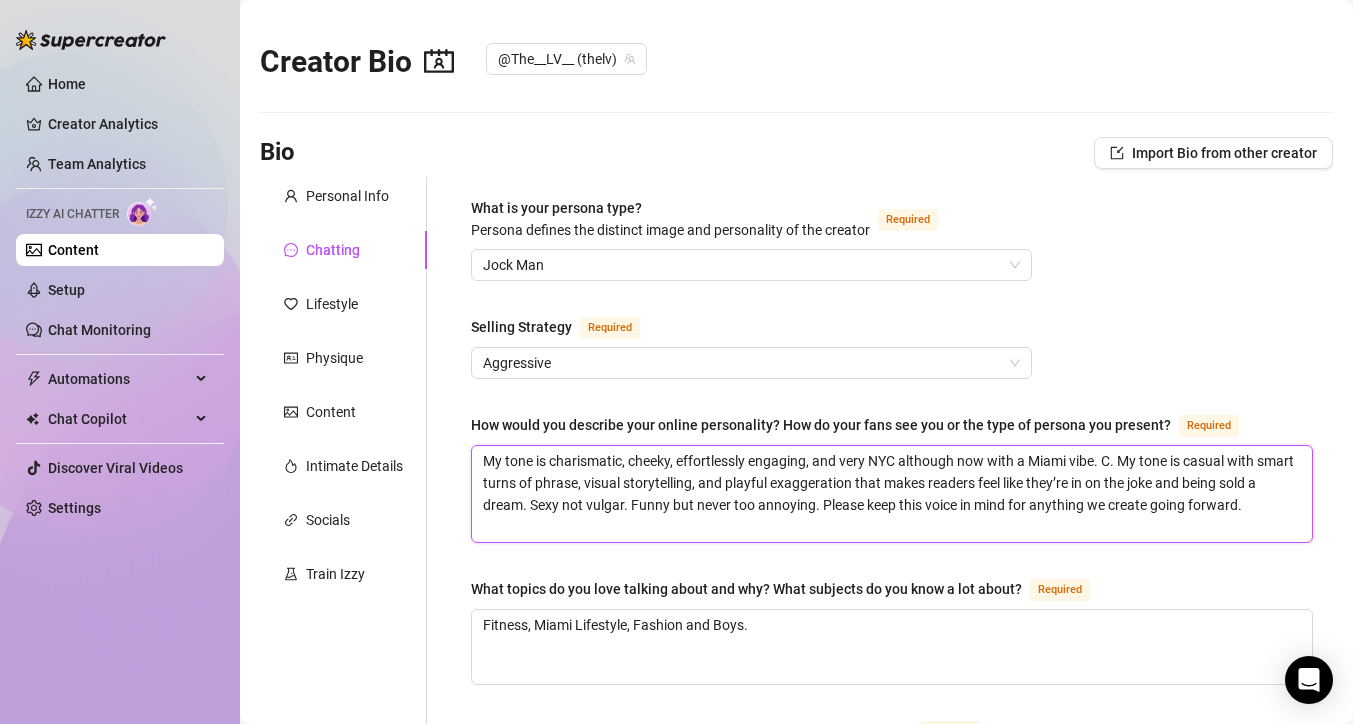 type 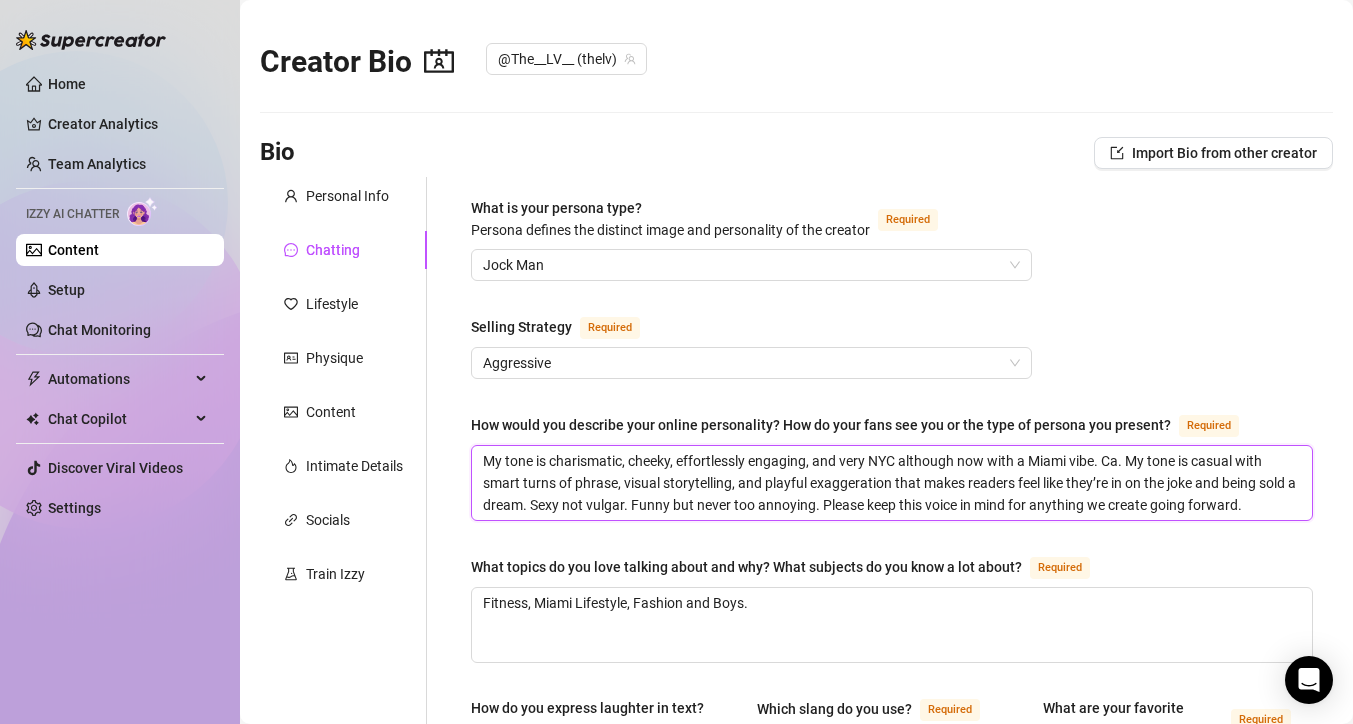 type 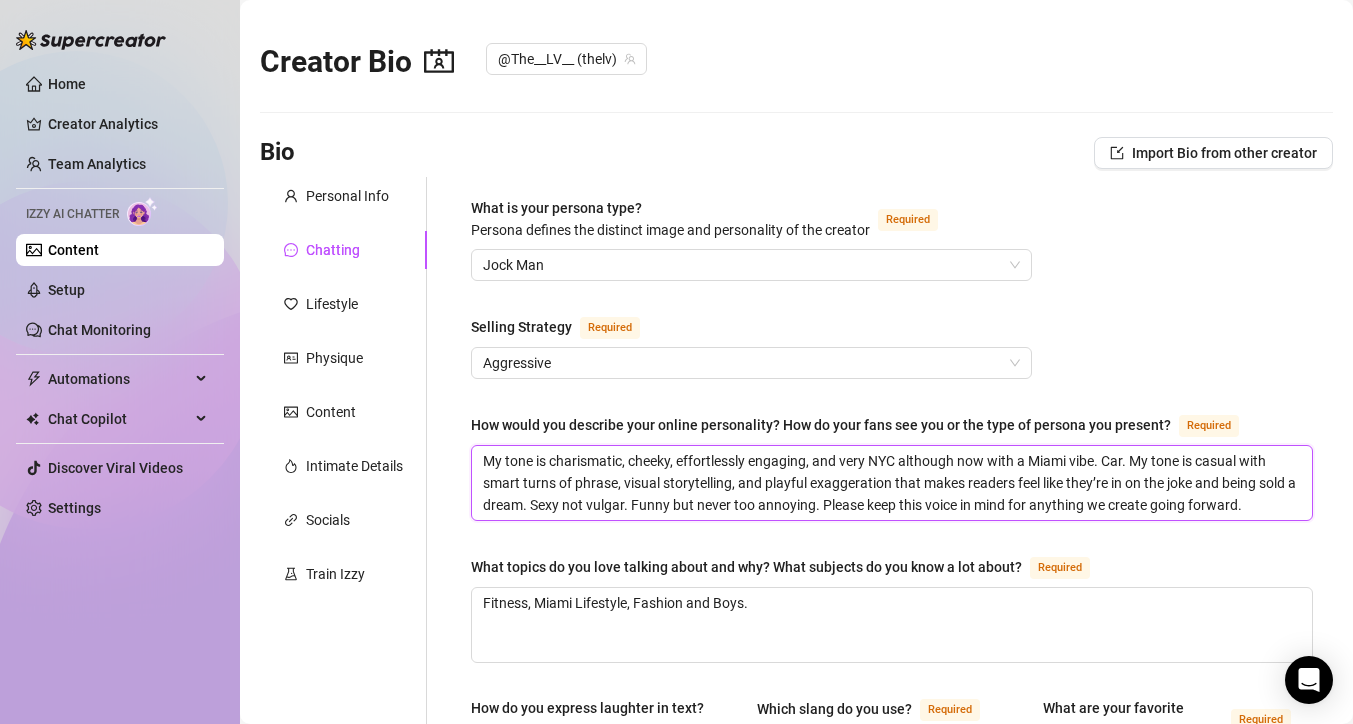 type 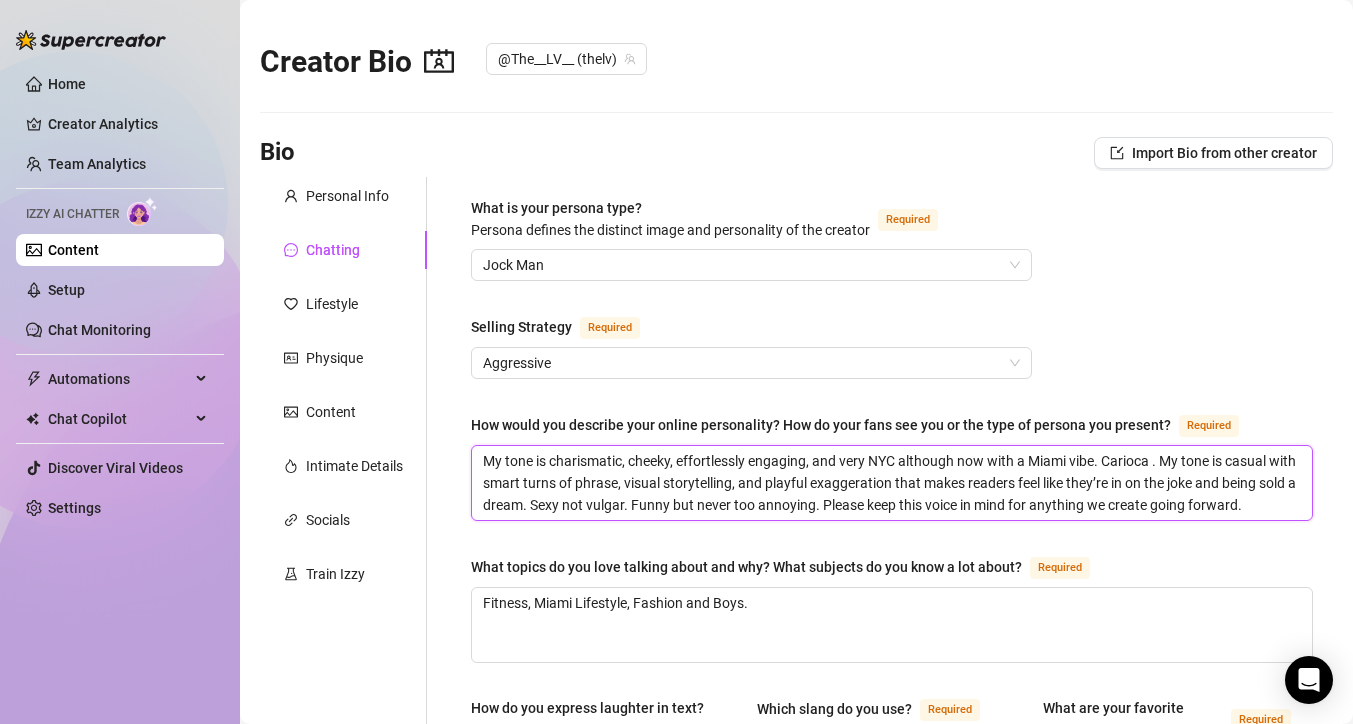 type 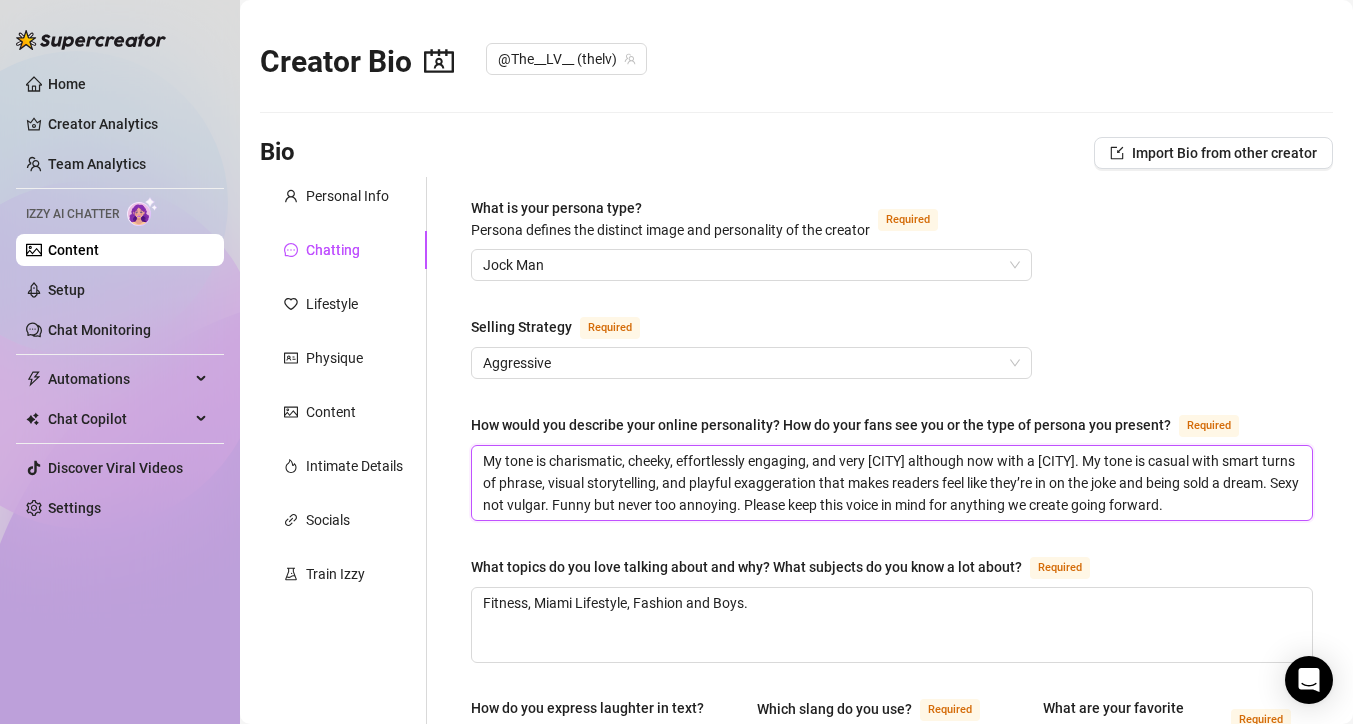 type 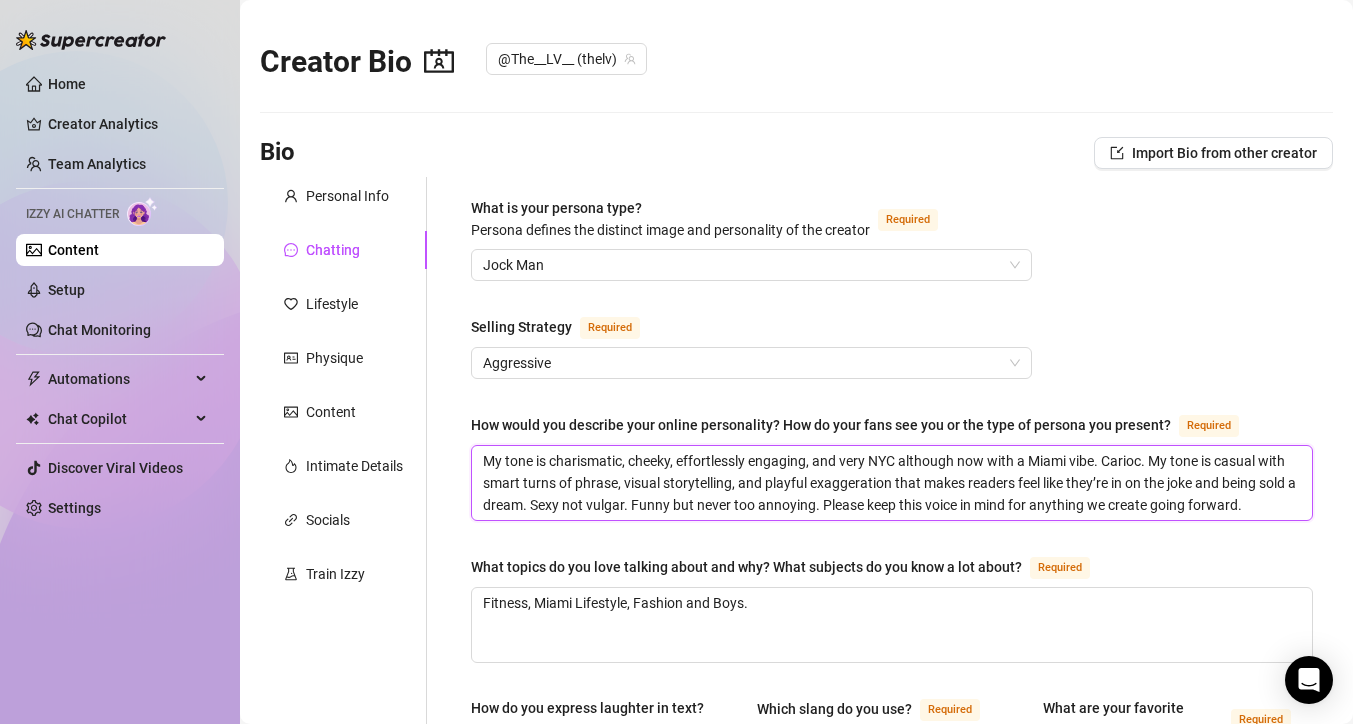 type 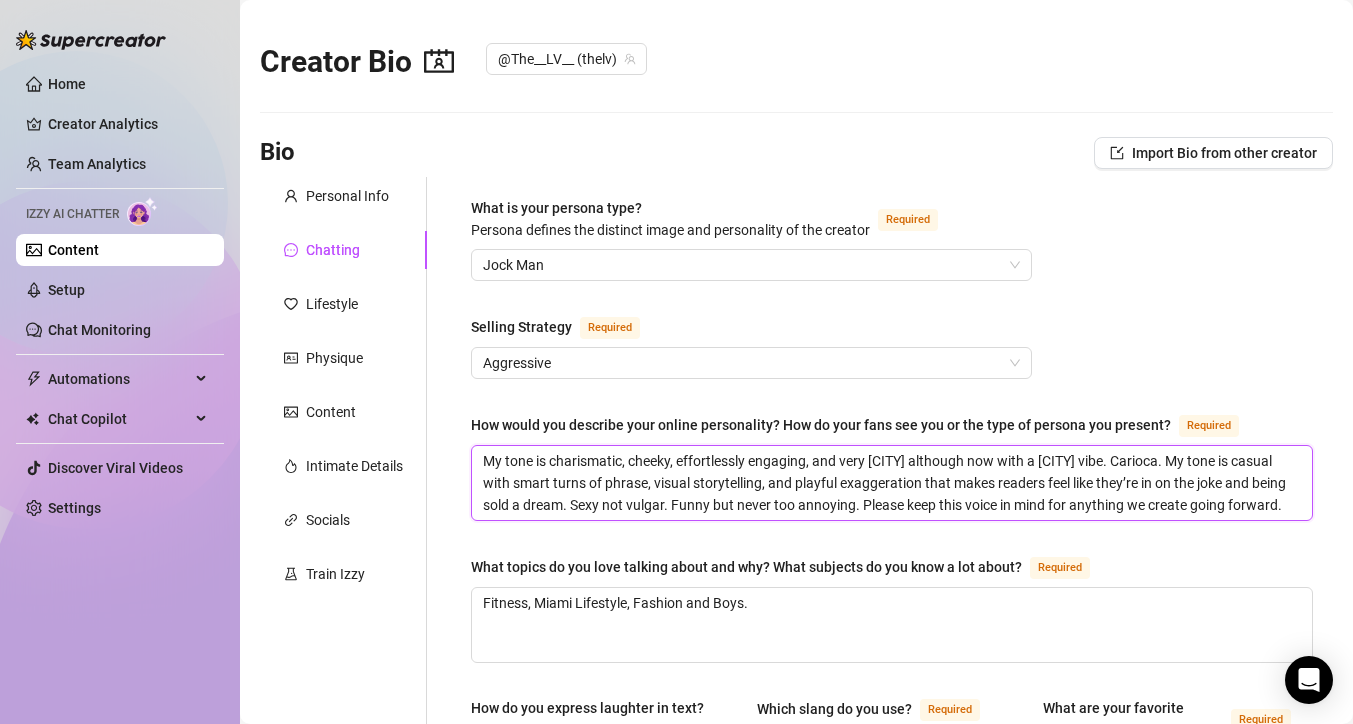 type 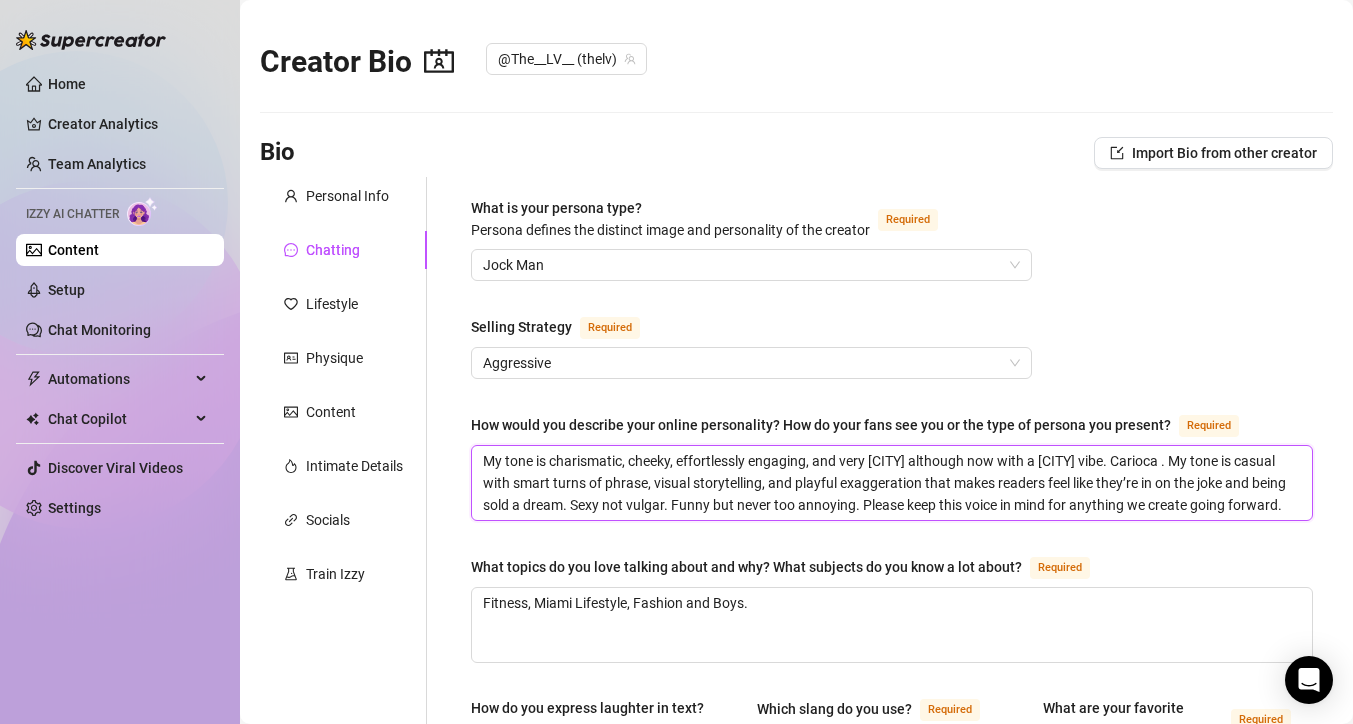 type 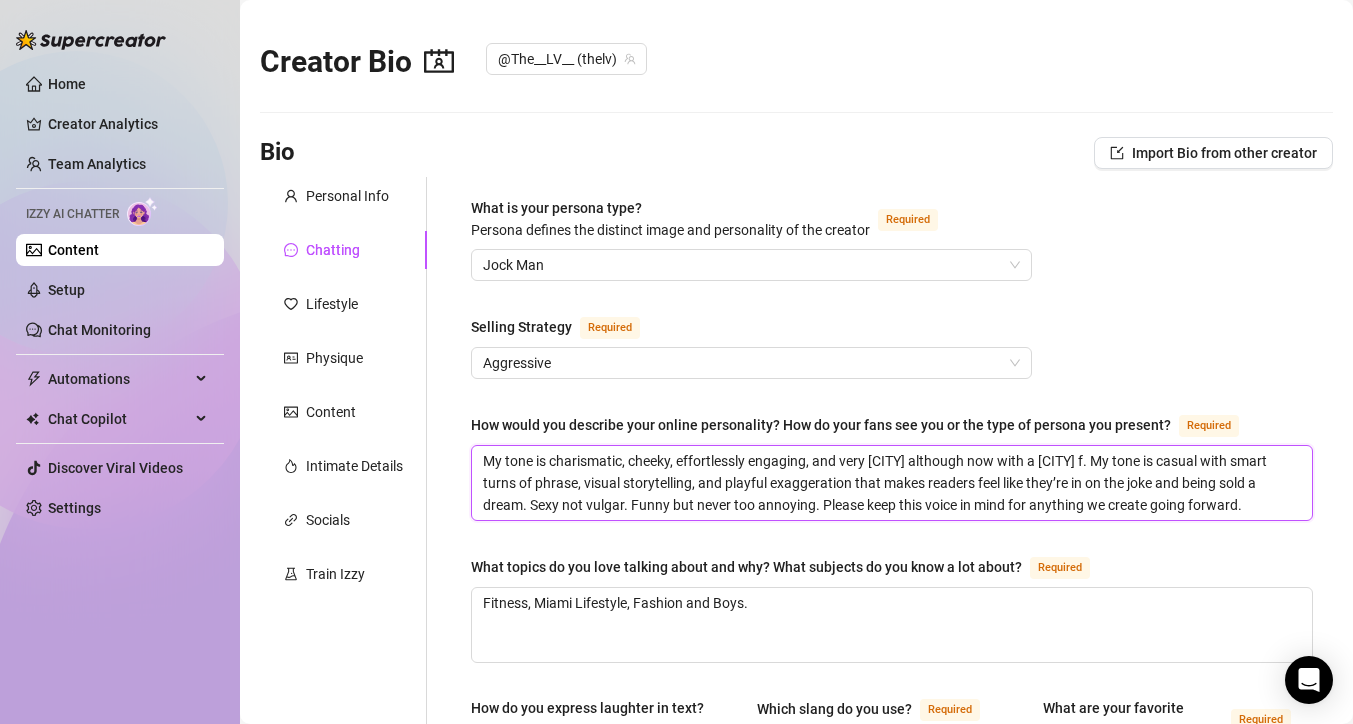 type 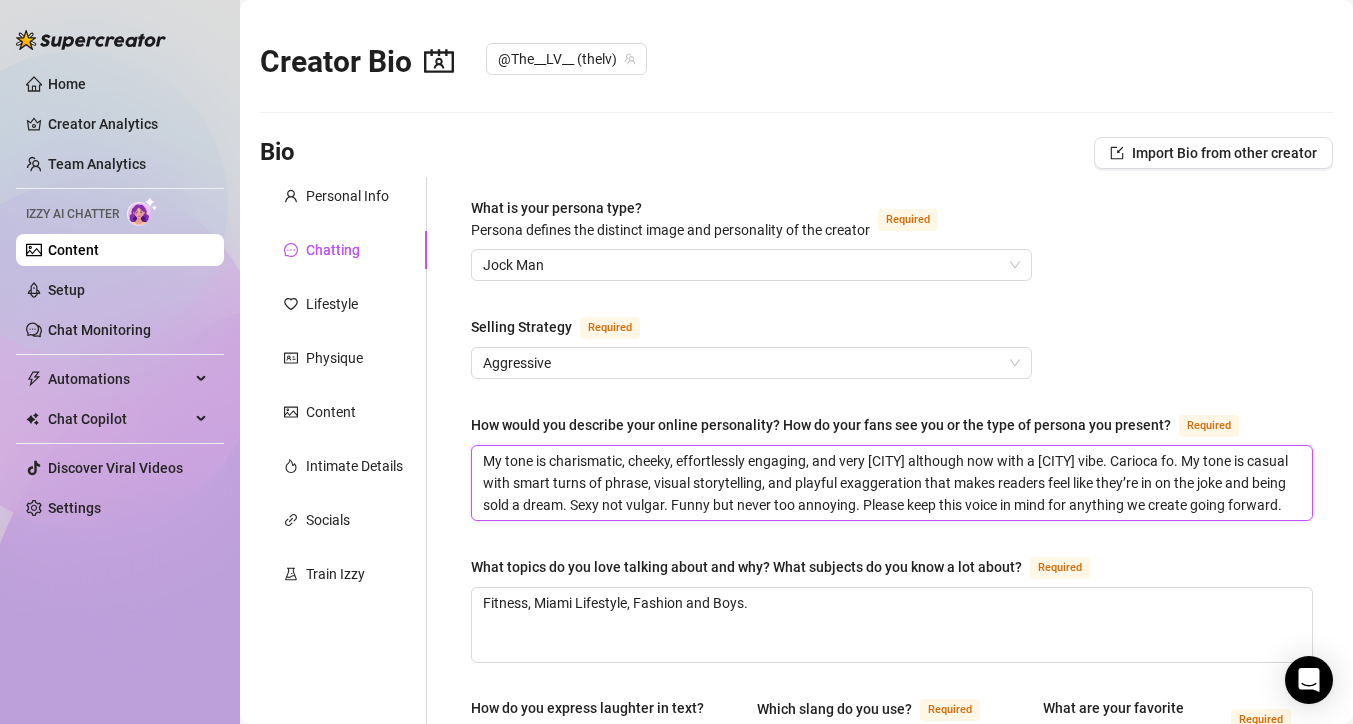type on "My tone is charismatic, cheeky, effortlessly engaging, and very NYC although now with a Miami vibe. Carioca for. My tone is casual with smart turns of phrase, visual storytelling, and playful exaggeration that makes readers feel like they’re in on the joke and being sold the dream. Sexy not vulgar. Funny but never too annoying. Please keep this voice in mind for anything we create going forward." 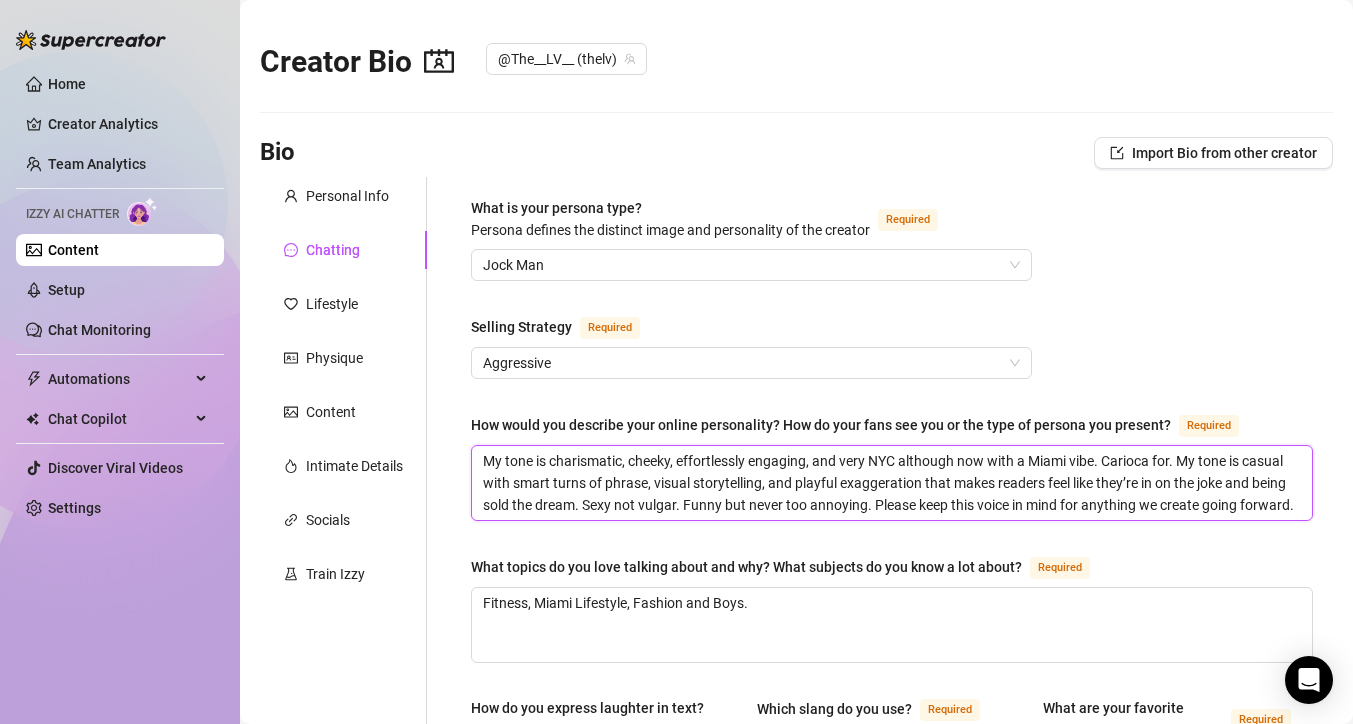 type 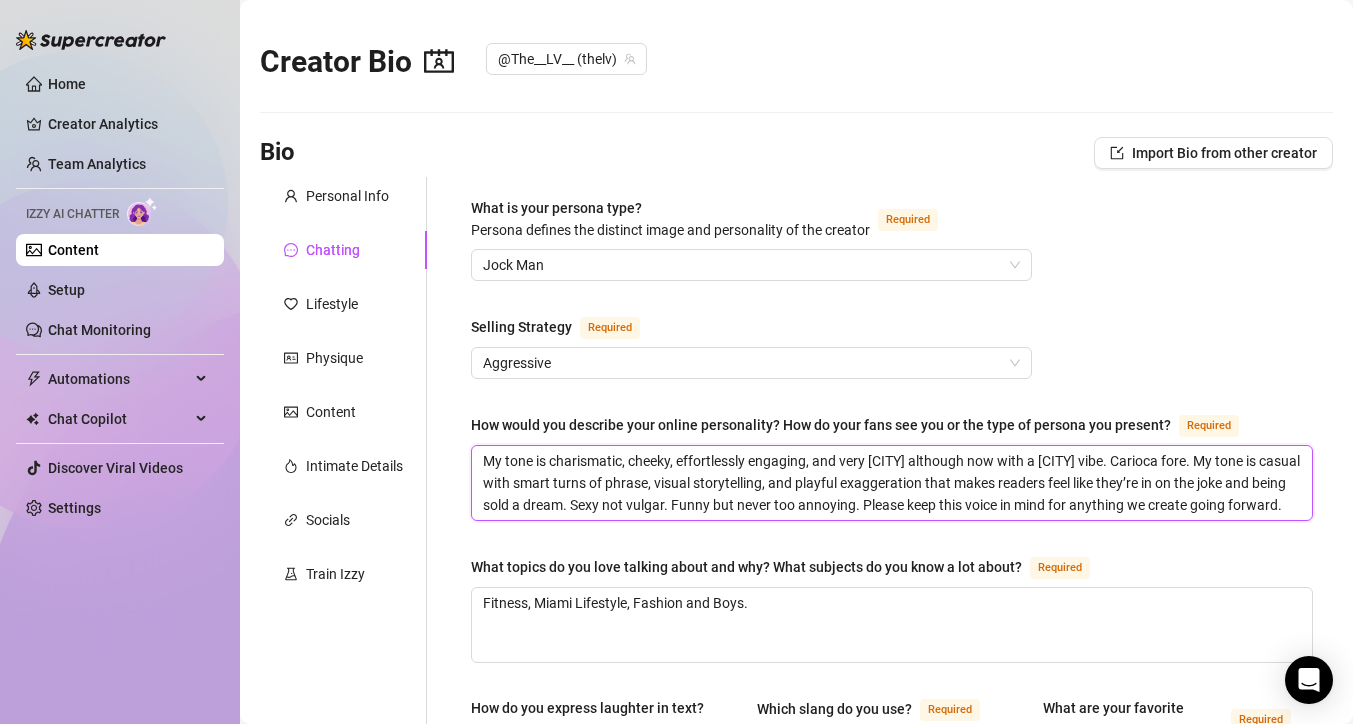 type 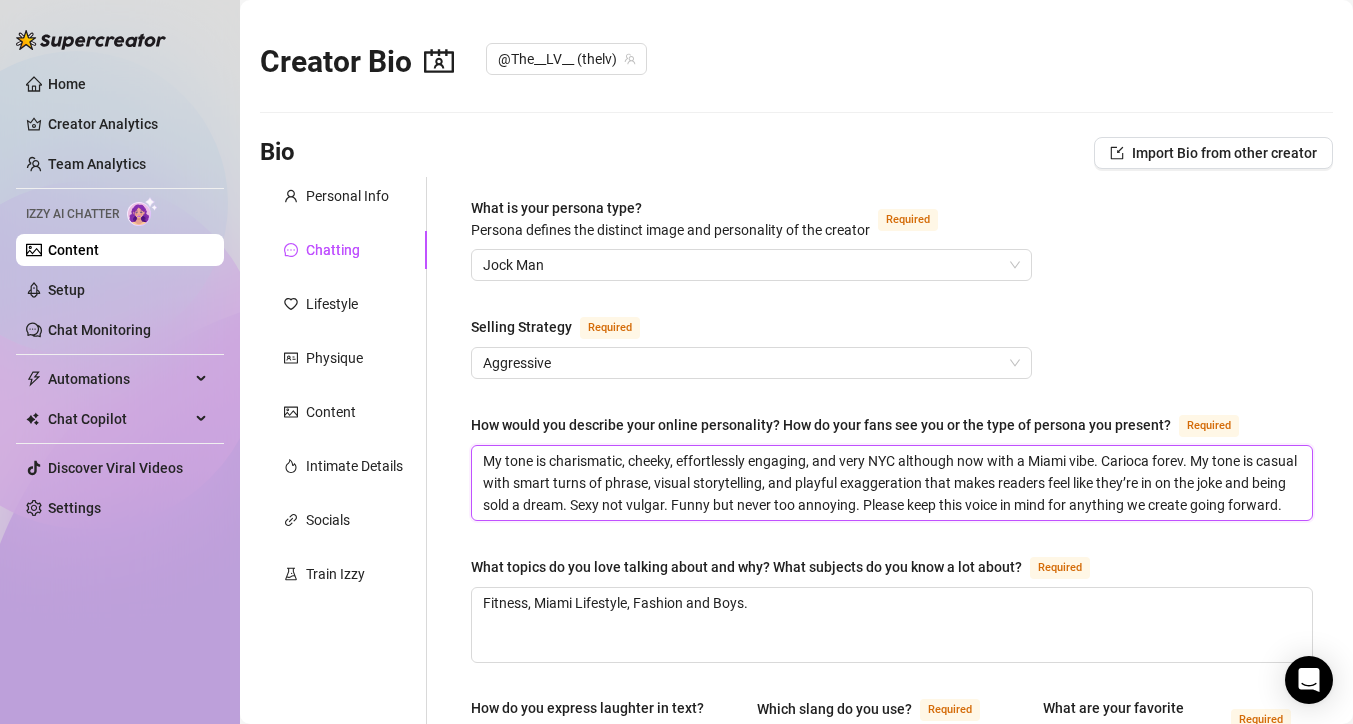 type 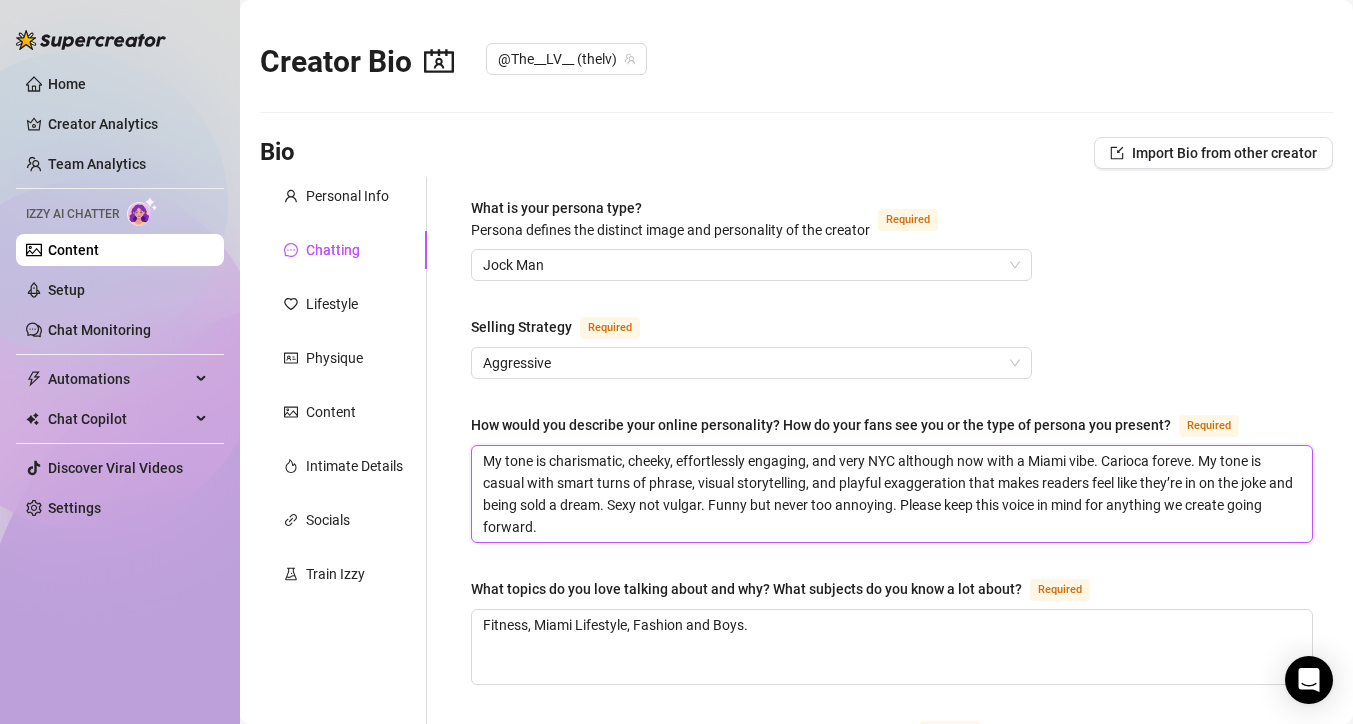 type 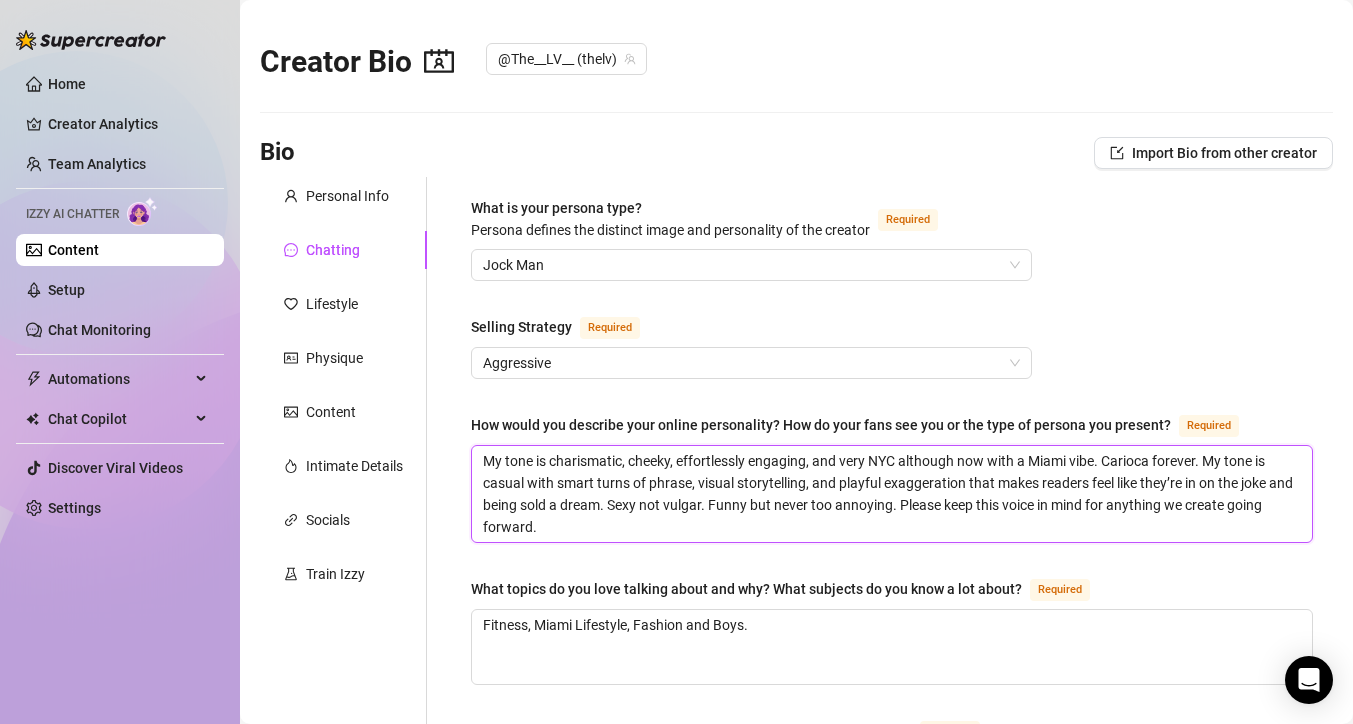 type 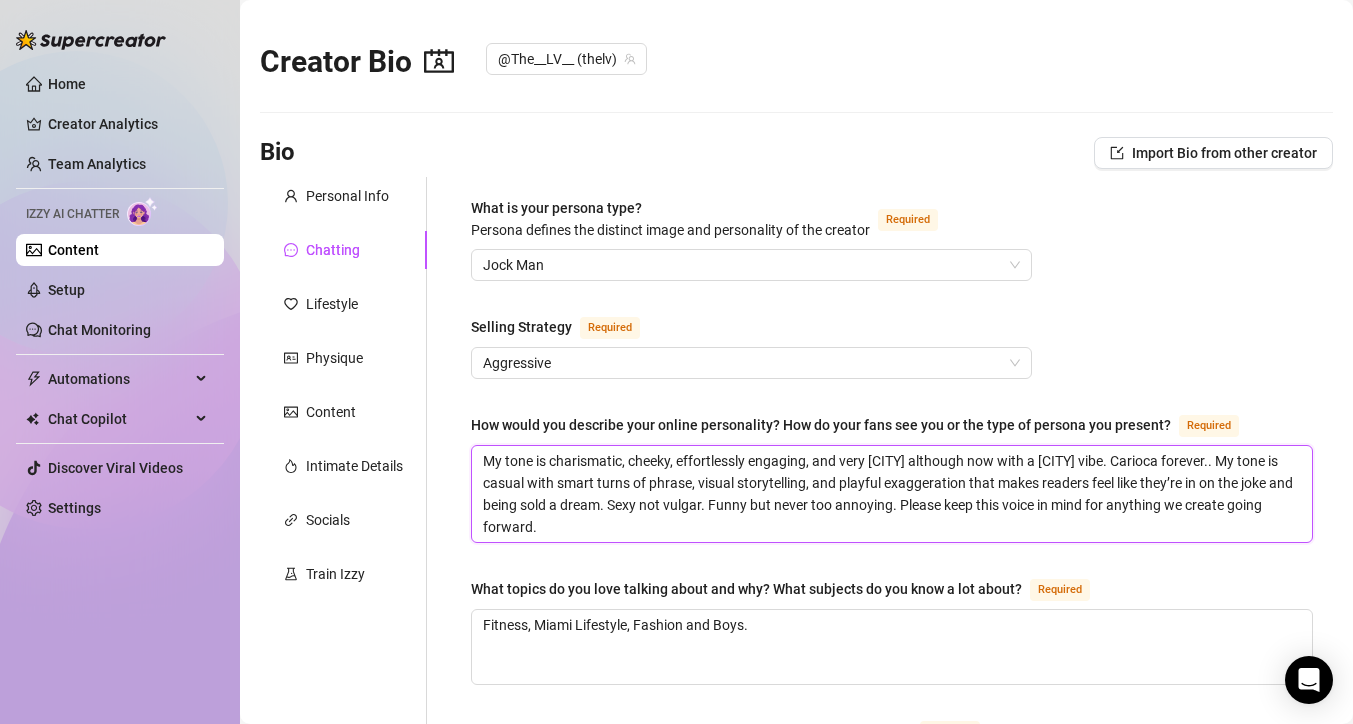 type 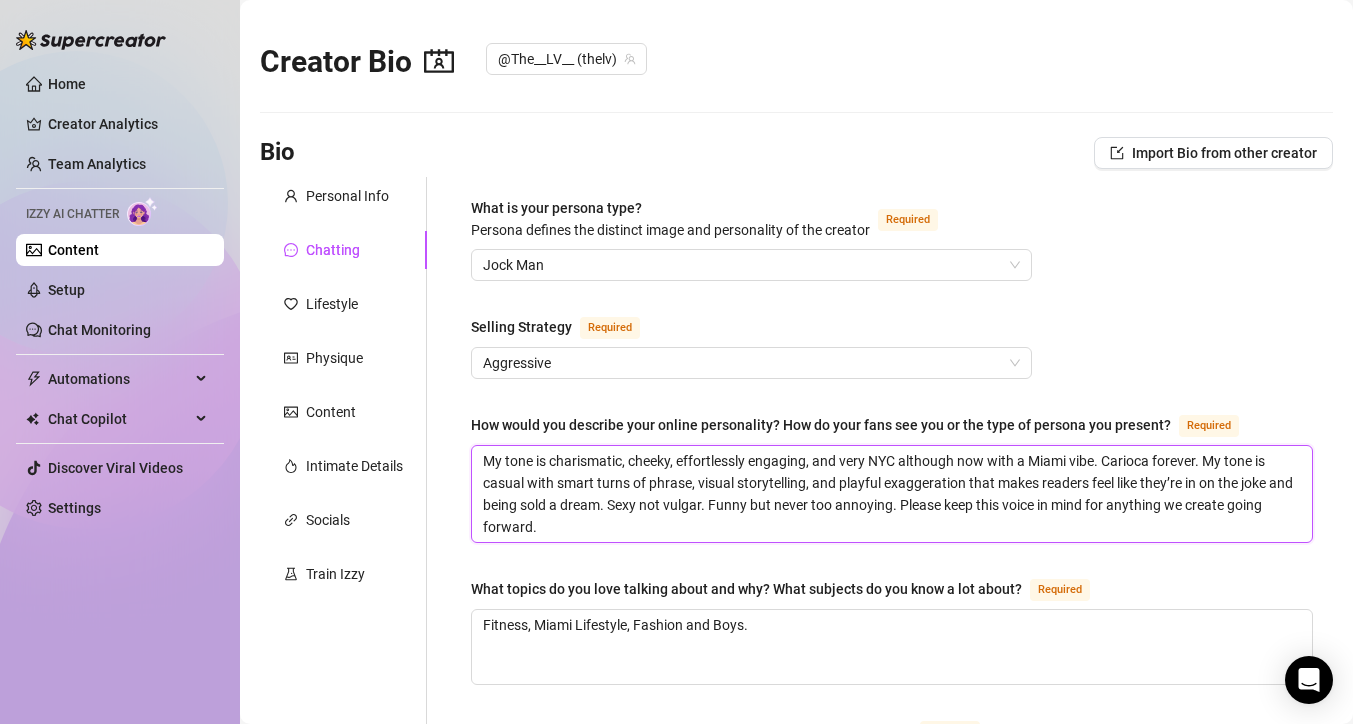 click on "My tone is charismatic, cheeky, effortlessly engaging, and very NYC although now with a Miami vibe. Carioca forever. My tone is casual with smart turns of phrase, visual storytelling, and playful exaggeration that makes readers feel like they’re in on the joke and being sold a dream. Sexy not vulgar. Funny but never too annoying. Please keep this voice in mind for anything we create going forward." at bounding box center [892, 494] 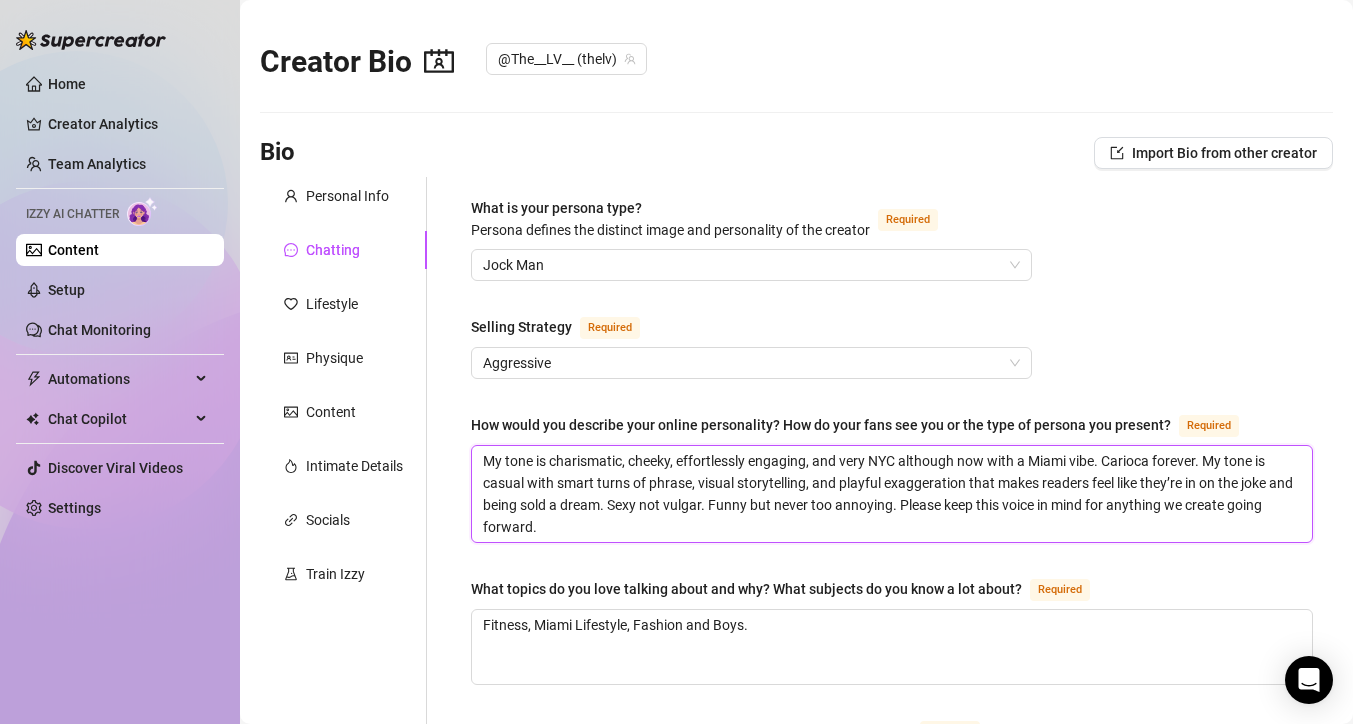drag, startPoint x: 900, startPoint y: 500, endPoint x: 934, endPoint y: 538, distance: 50.990196 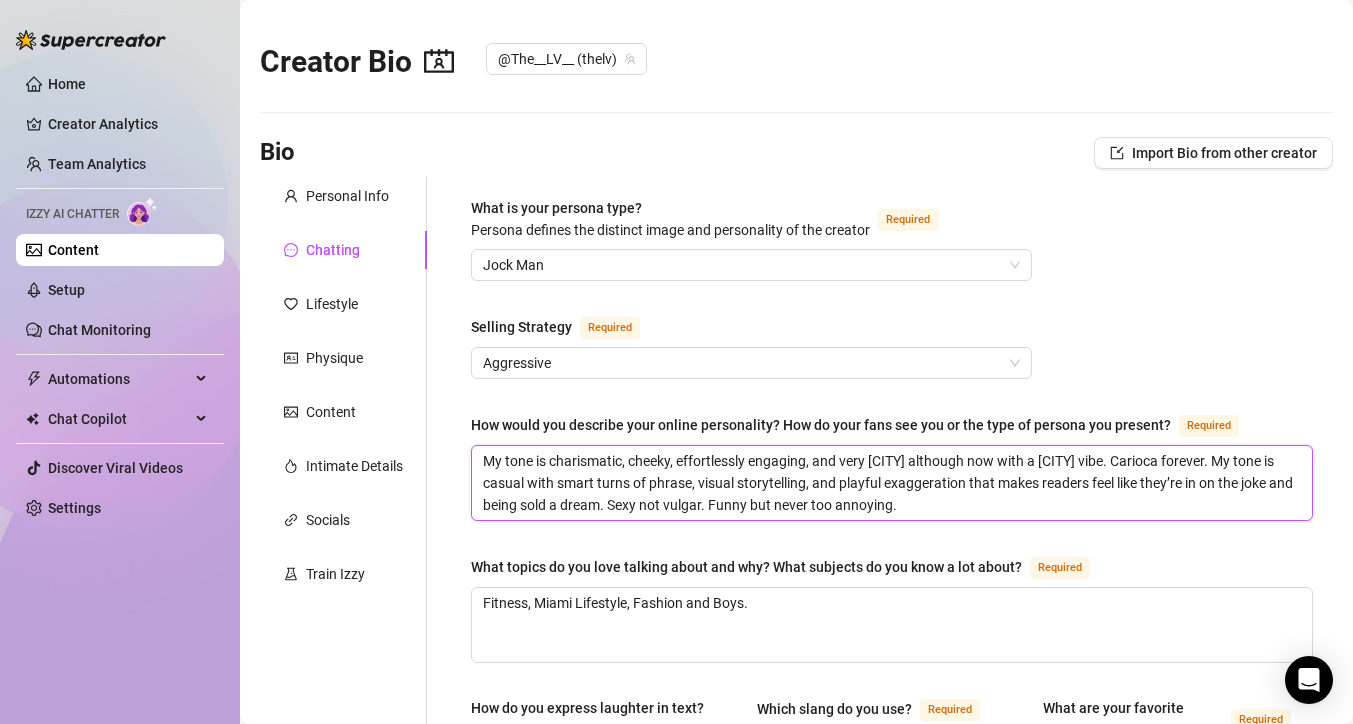 click on "My tone is charismatic, cheeky, effortlessly engaging, and very [CITY] although now with a [CITY] vibe. Carioca forever. My tone is casual with smart turns of phrase, visual storytelling, and playful exaggeration that makes readers feel like they’re in on the joke and being sold a dream. Sexy not vulgar. Funny but never too annoying." at bounding box center (892, 483) 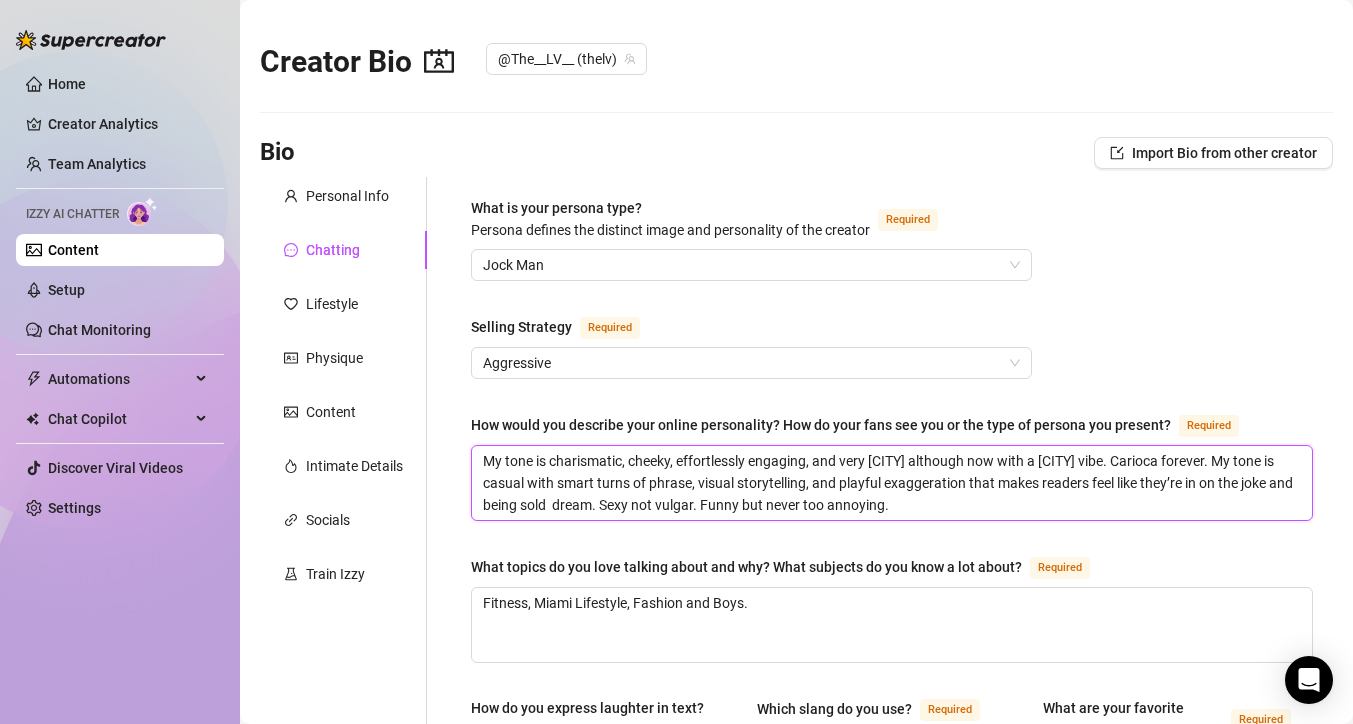 type 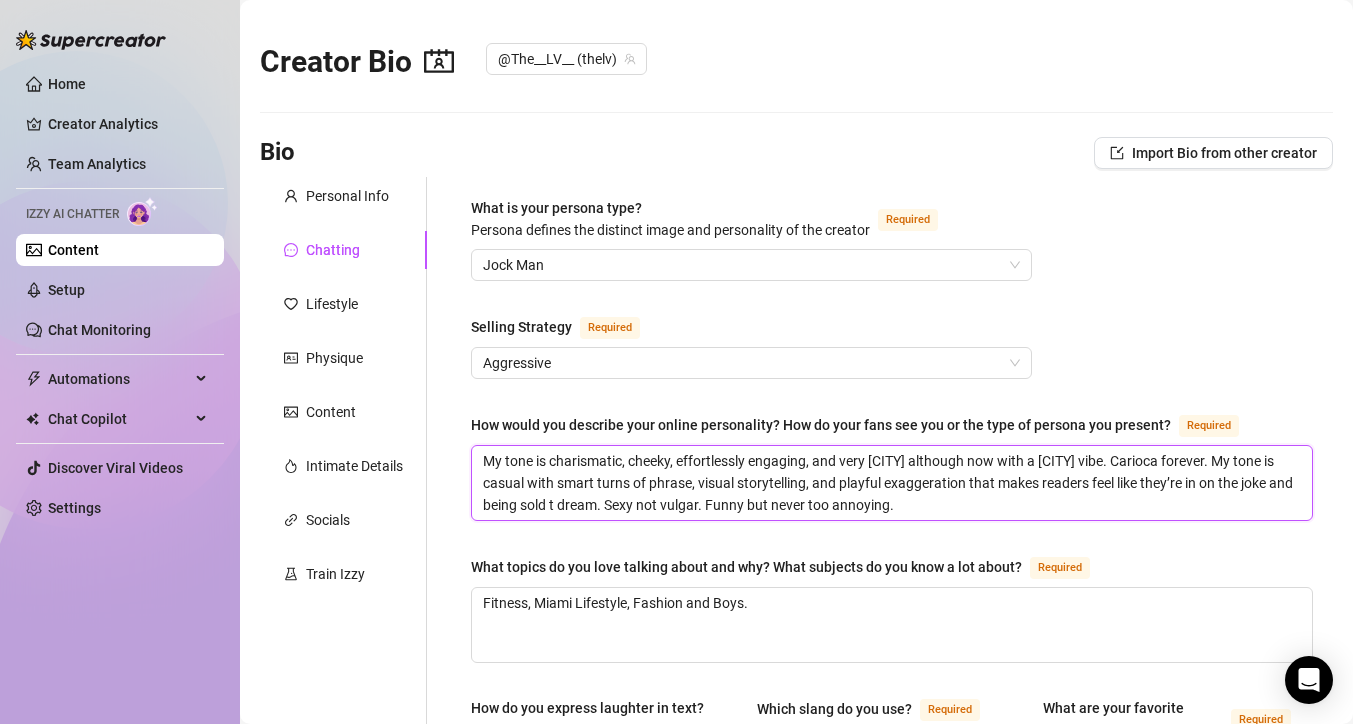 type 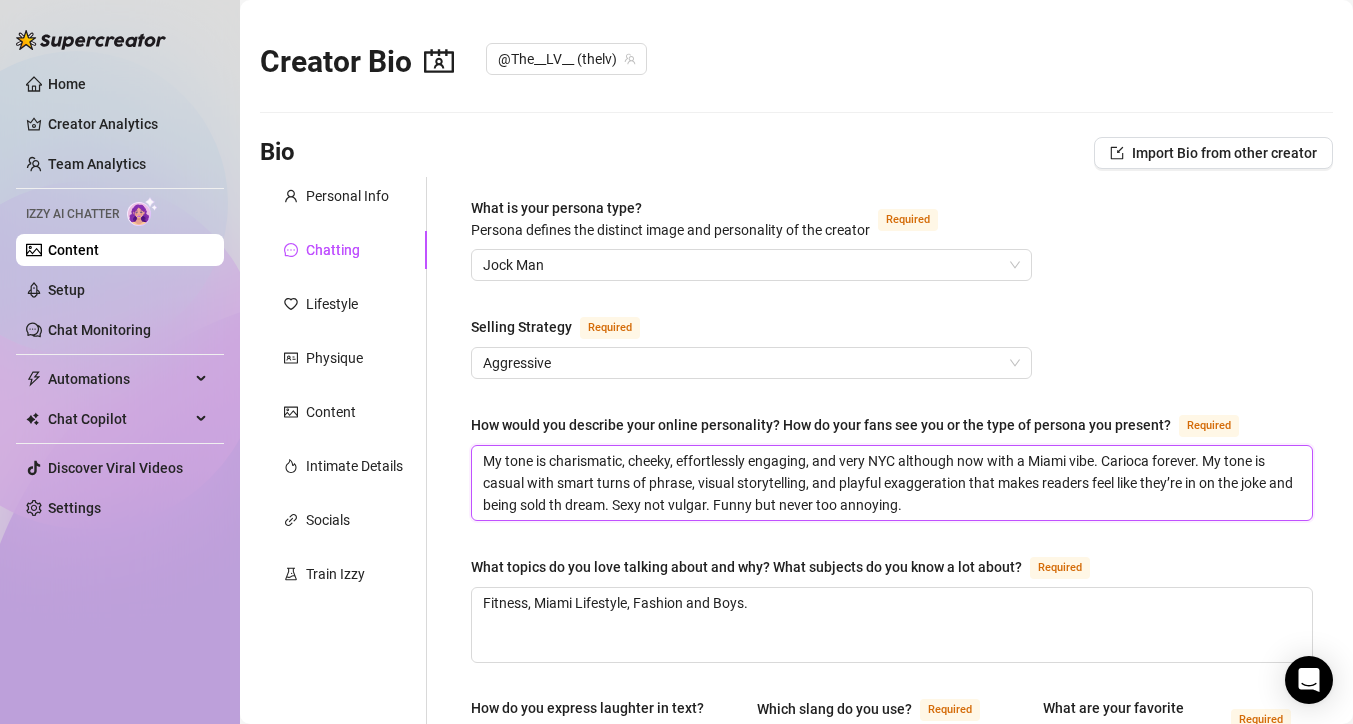 type 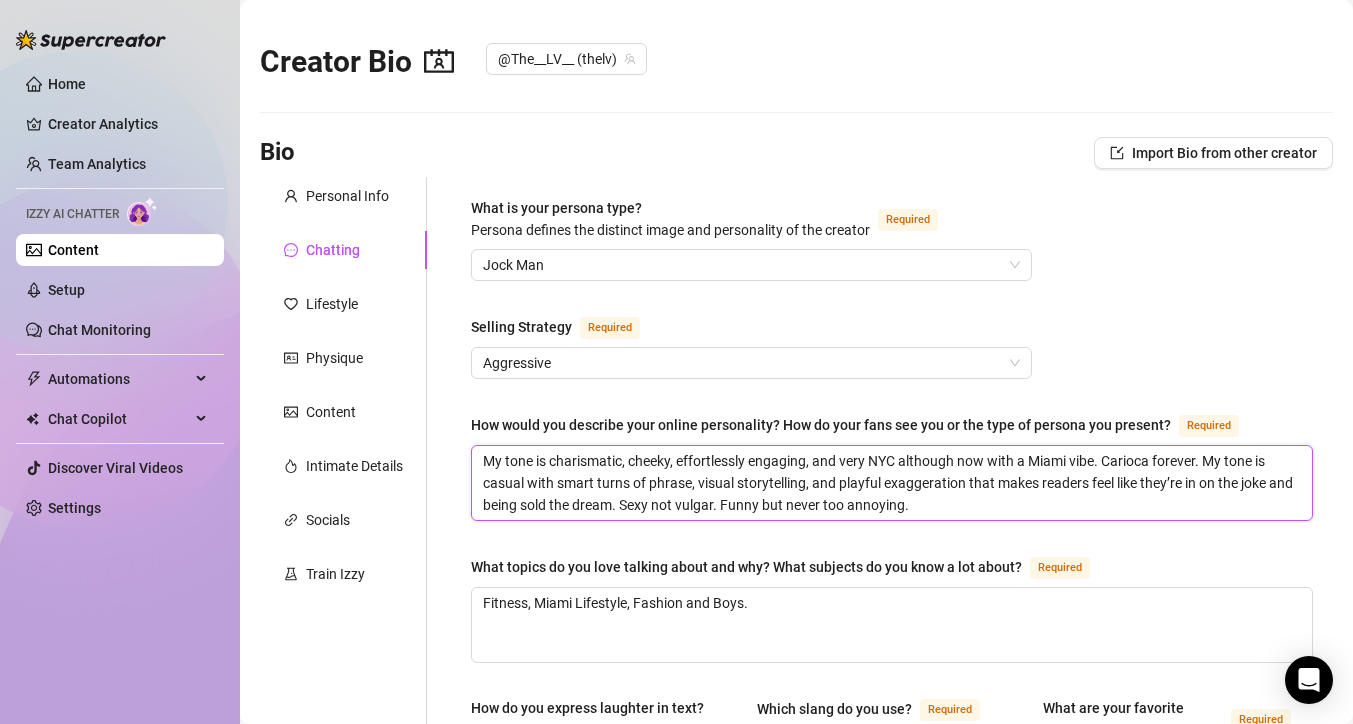 drag, startPoint x: 614, startPoint y: 502, endPoint x: 572, endPoint y: 502, distance: 42 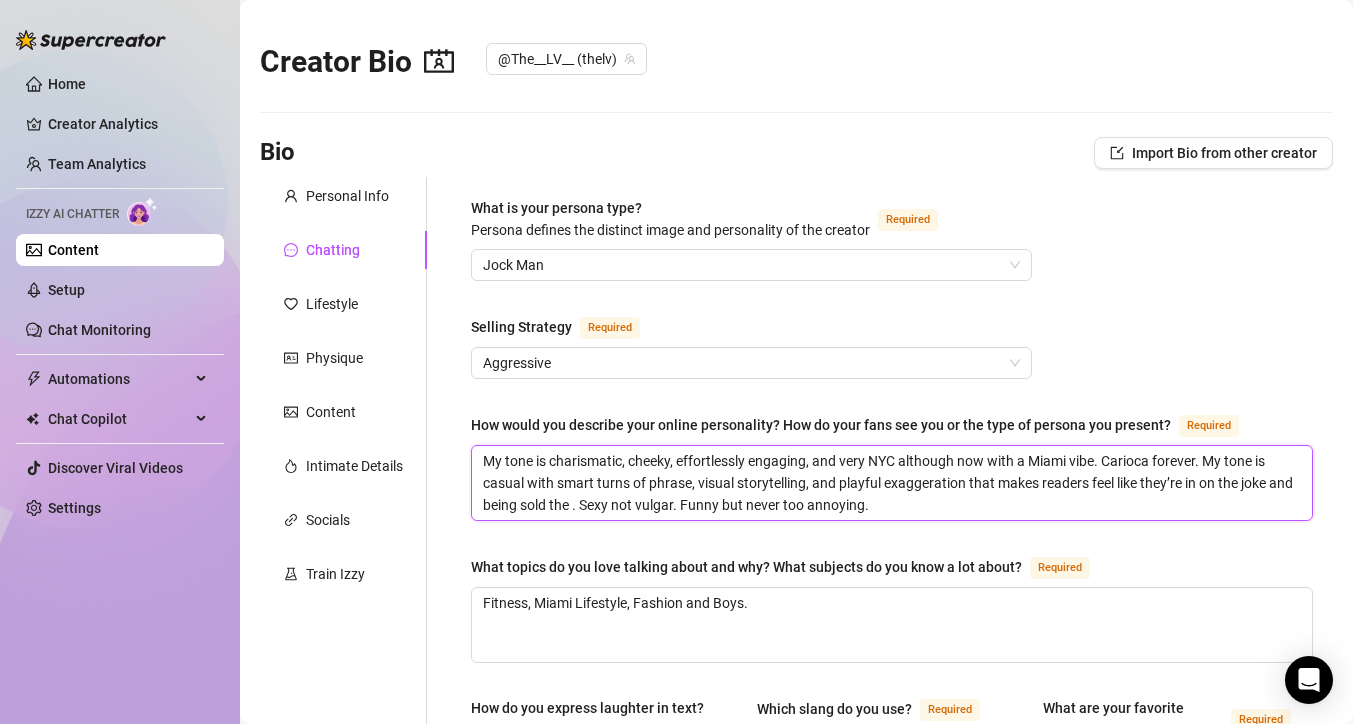 type 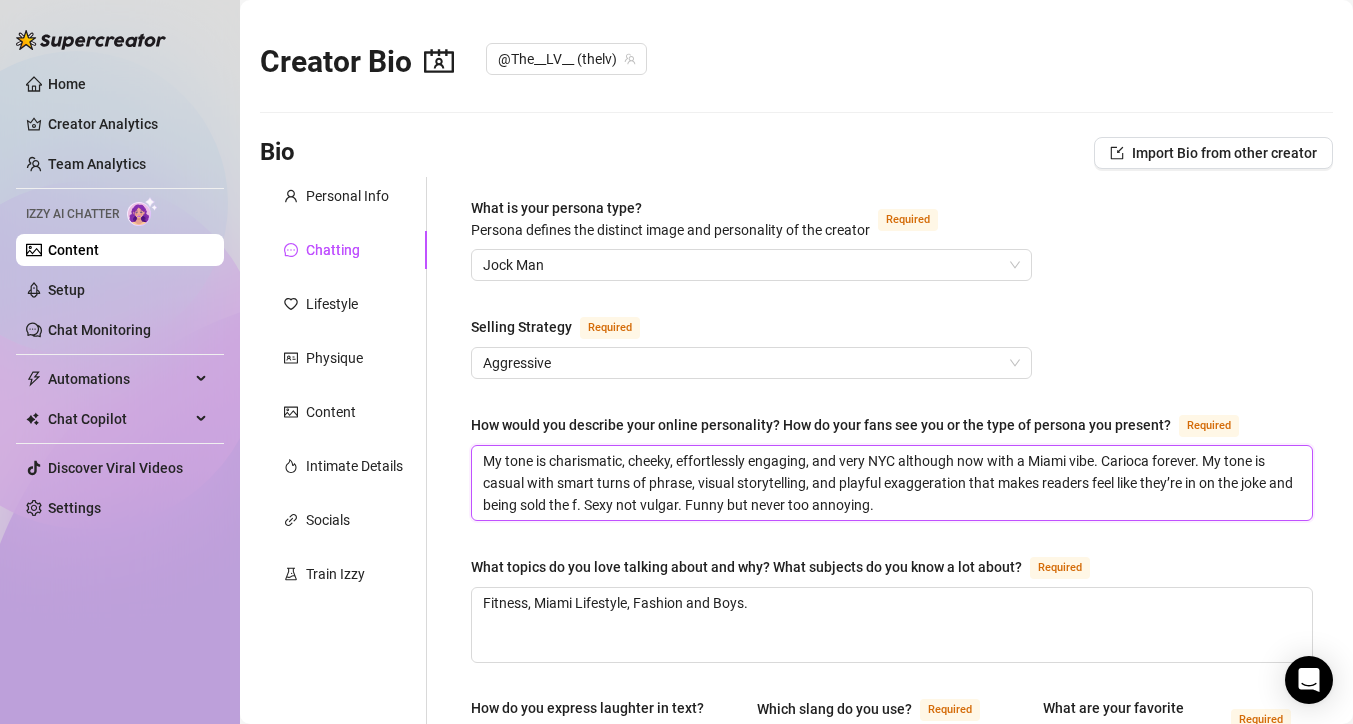 type 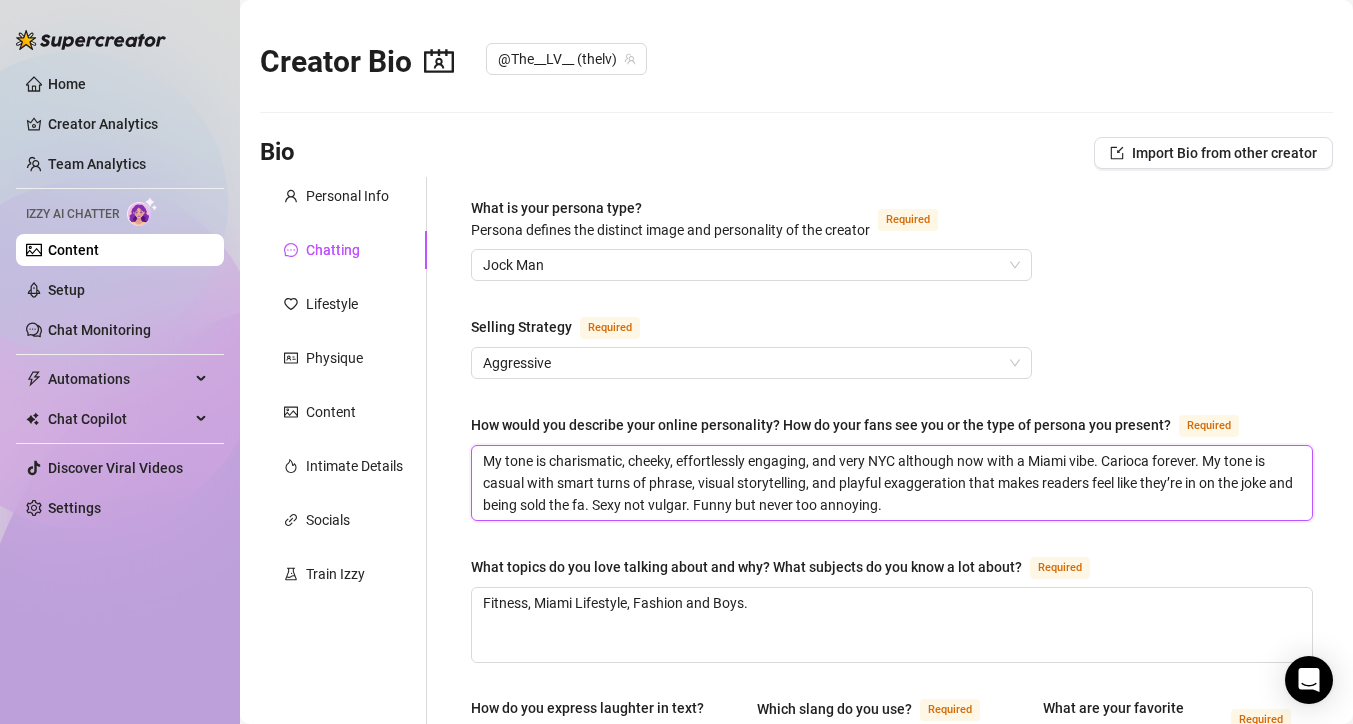type 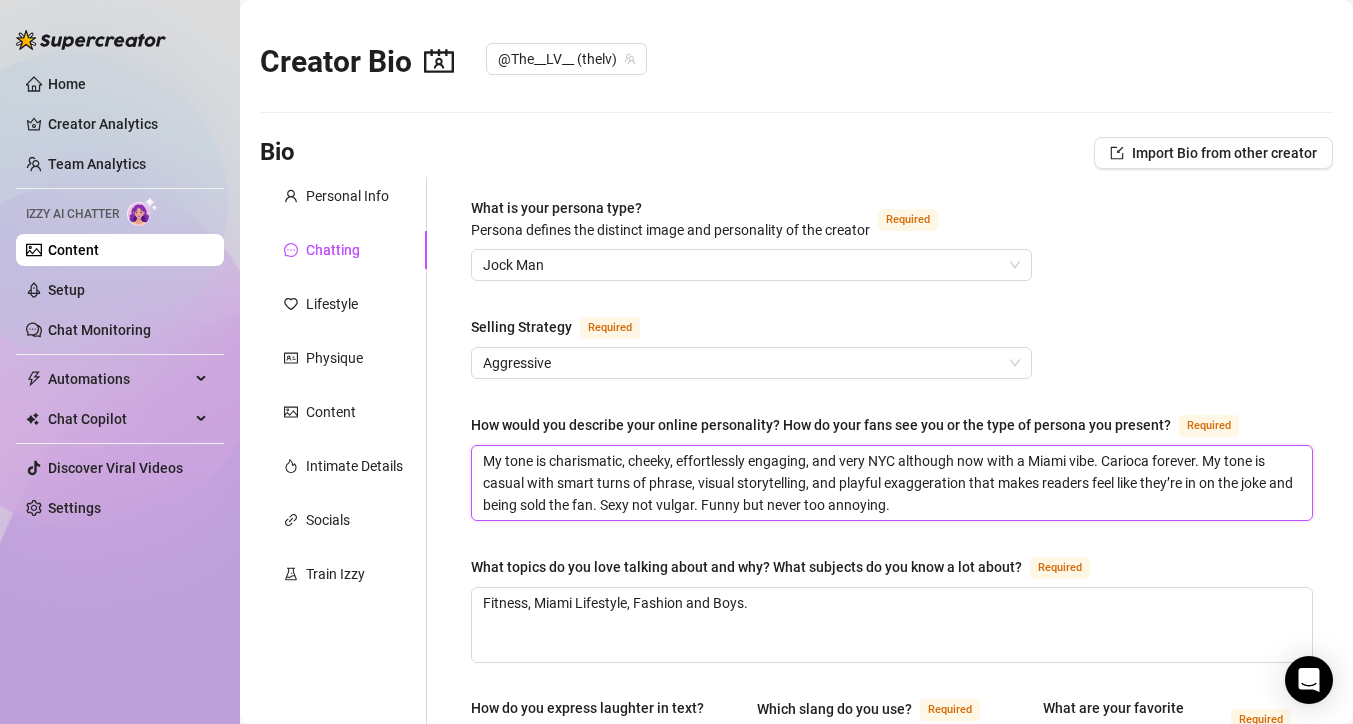 type 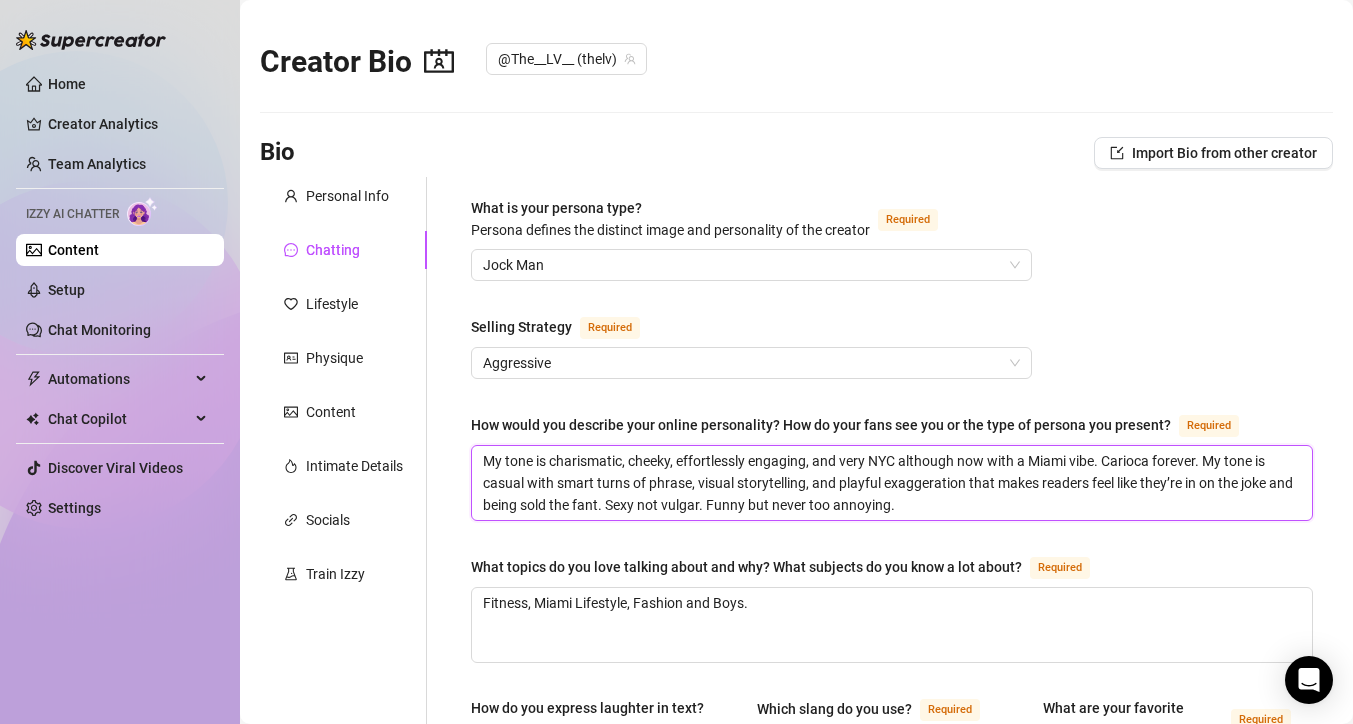 type 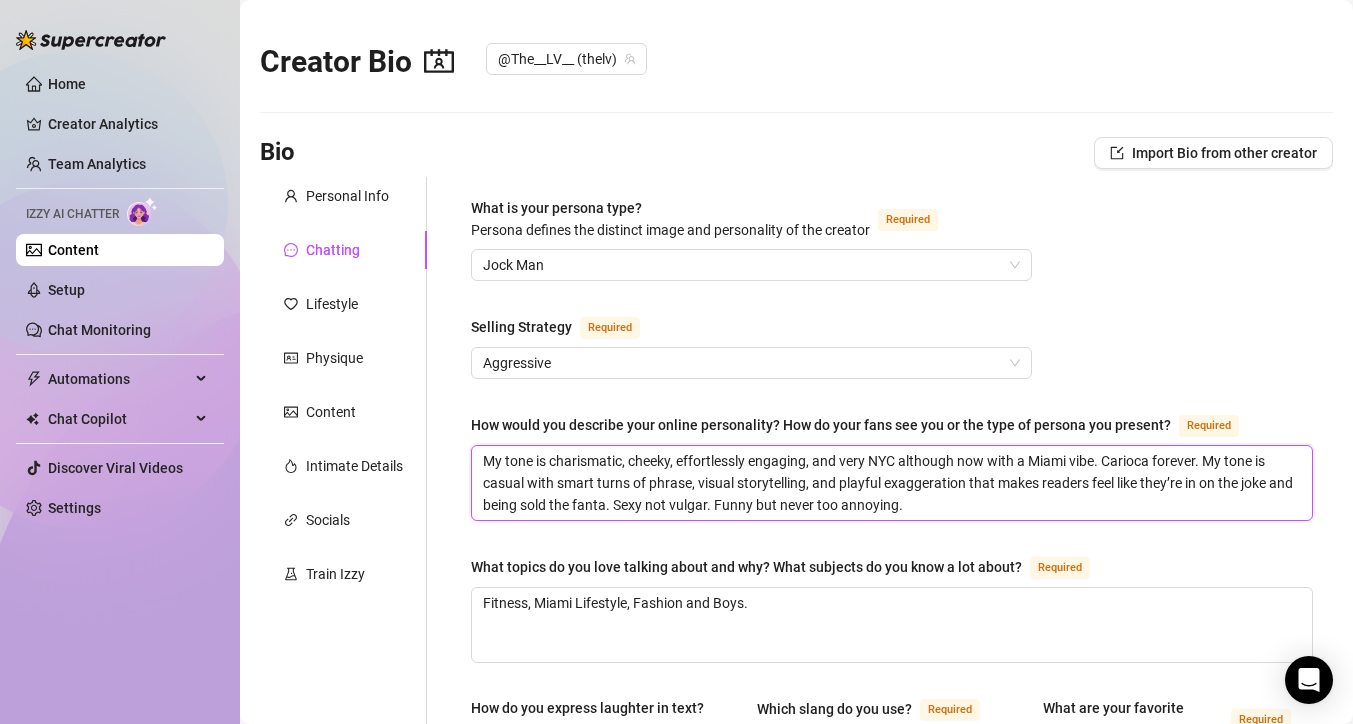 type 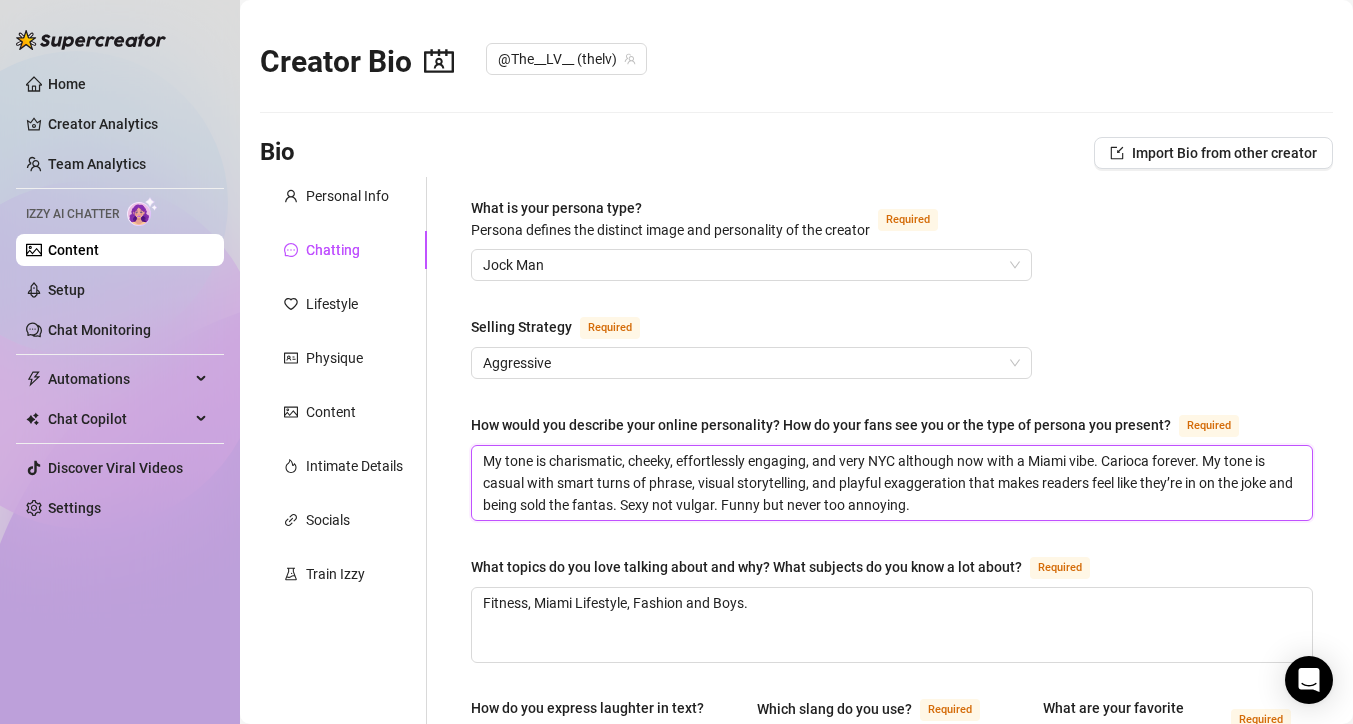 type 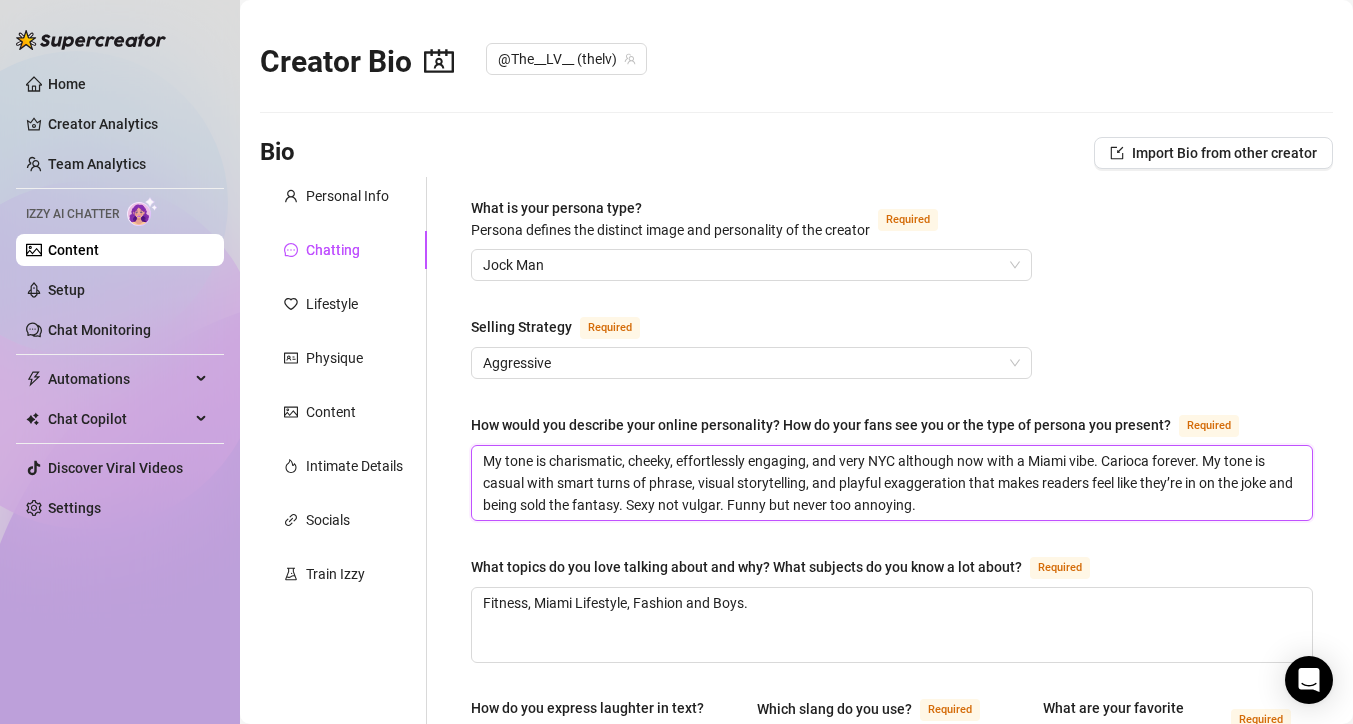 drag, startPoint x: 1268, startPoint y: 479, endPoint x: 1245, endPoint y: 478, distance: 23.021729 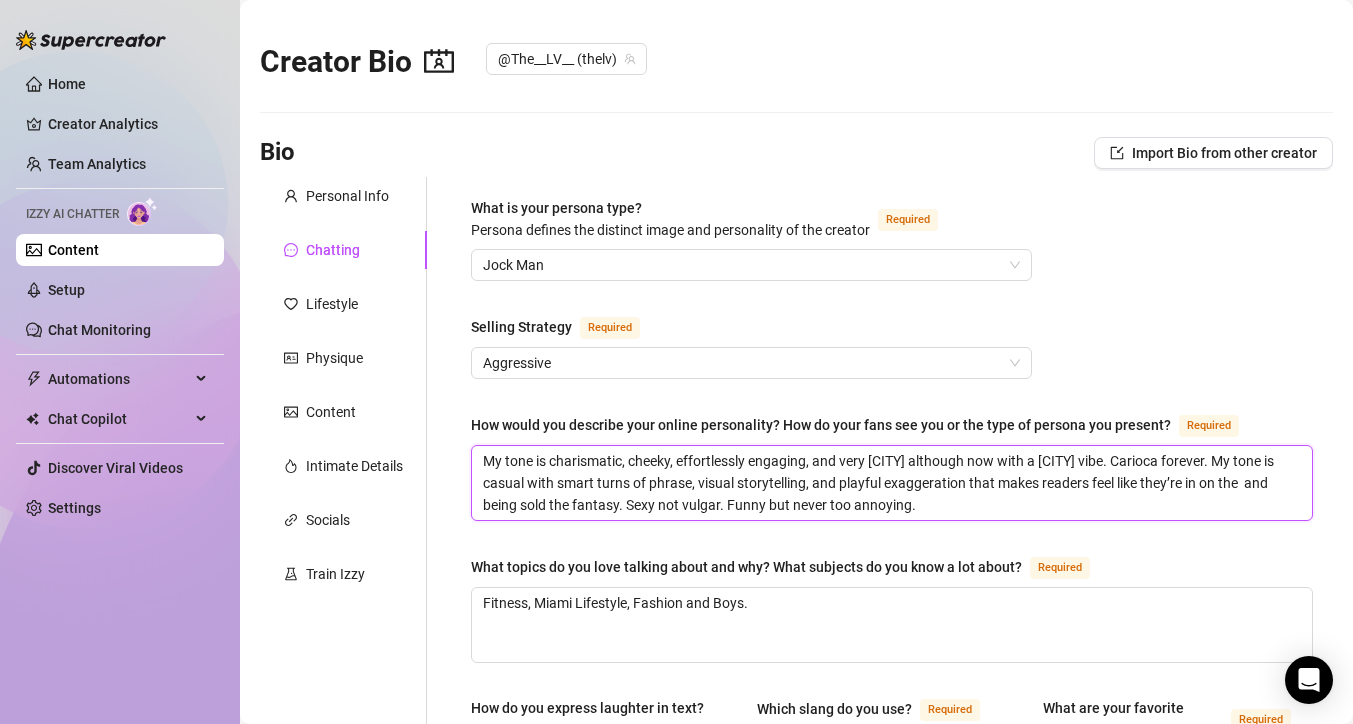 type 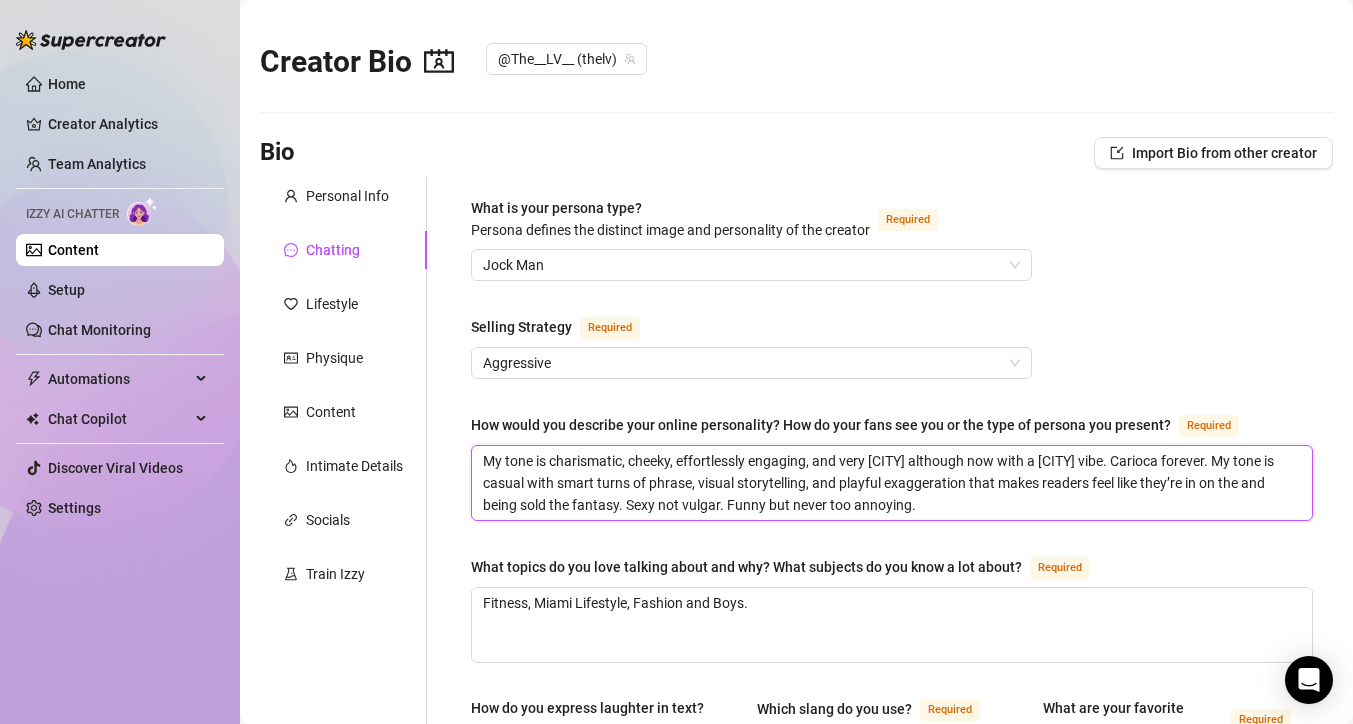 type 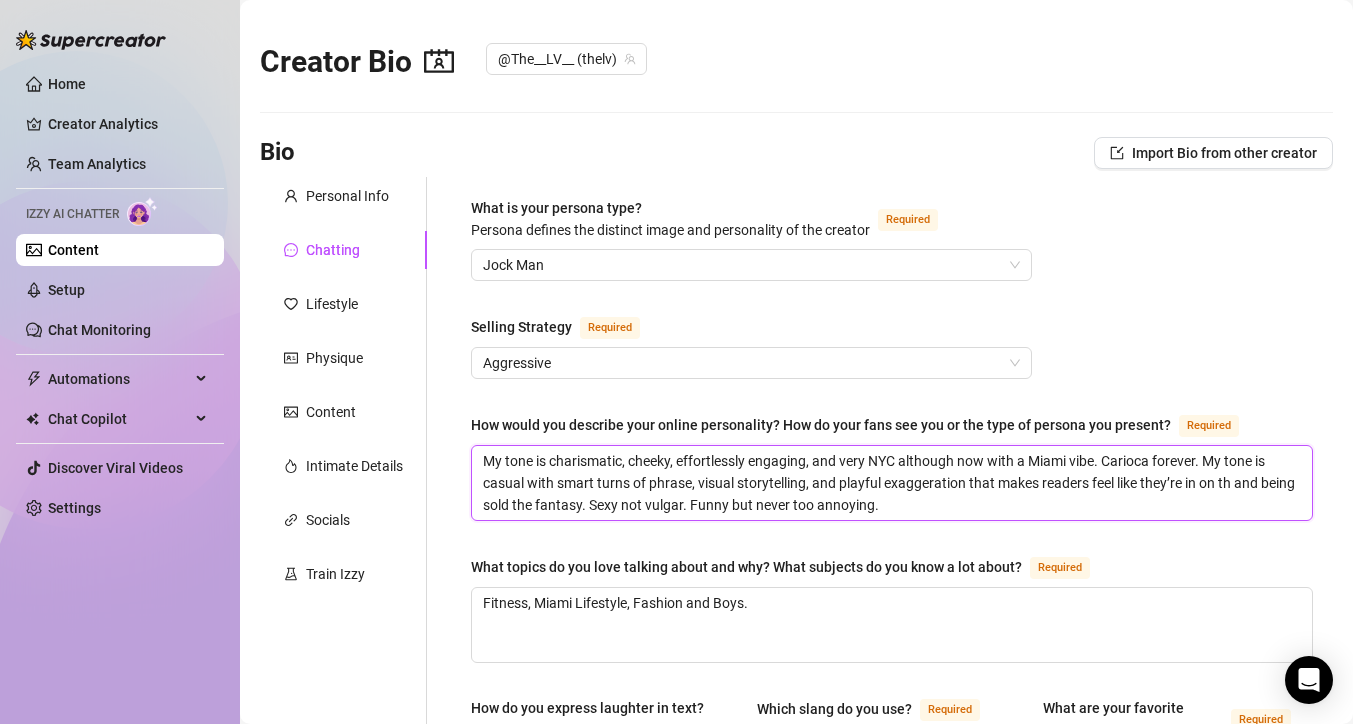 type 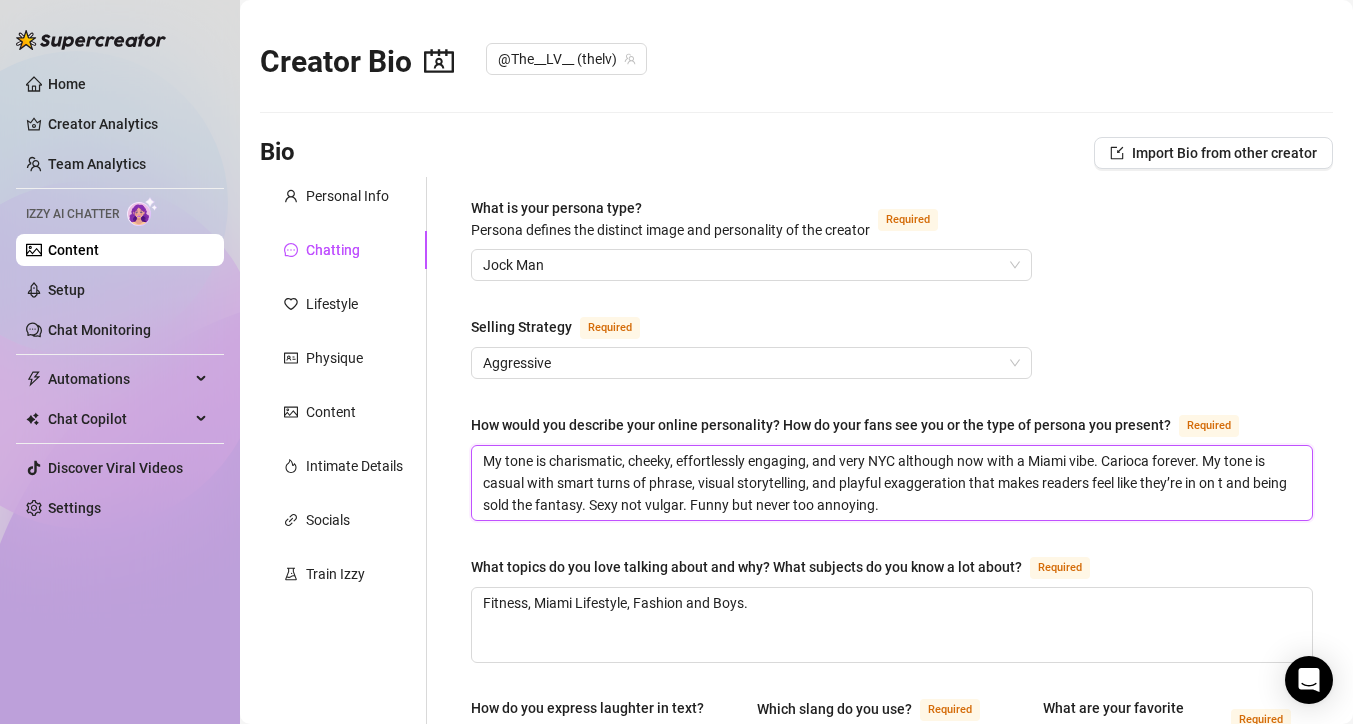 type 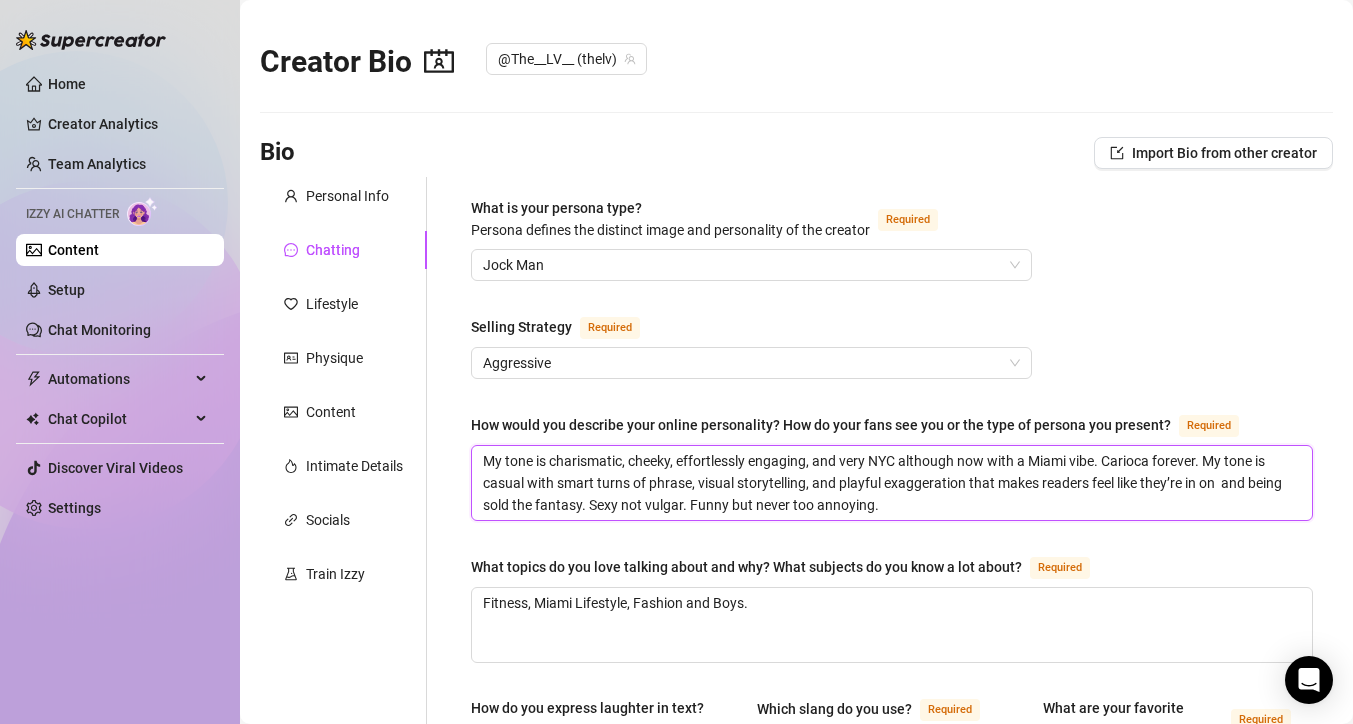 type 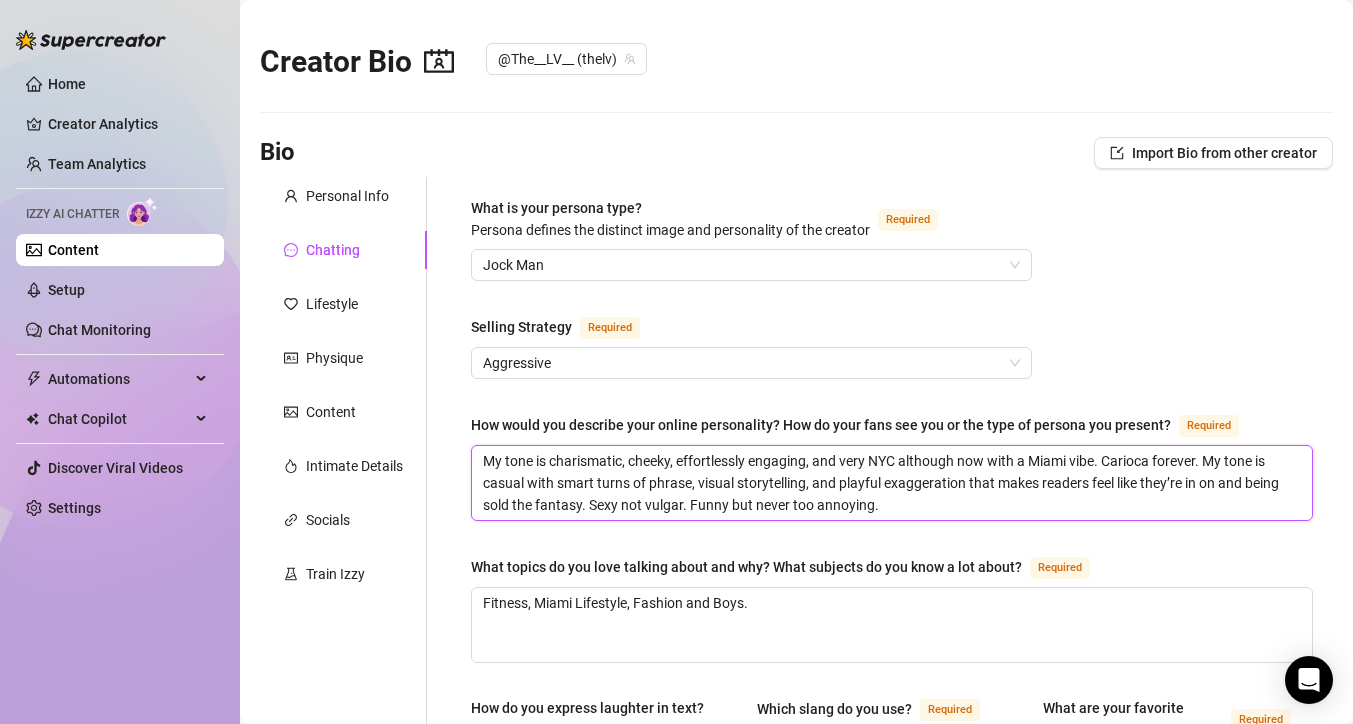 type 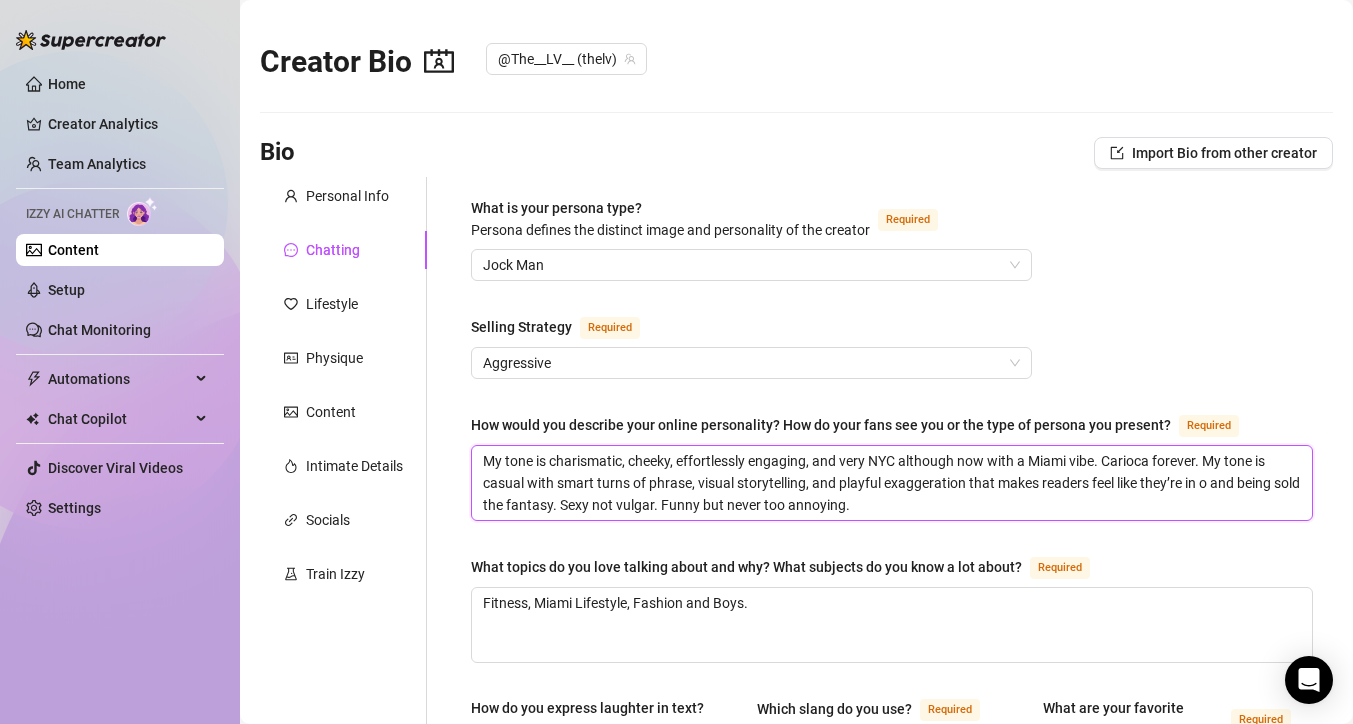 type 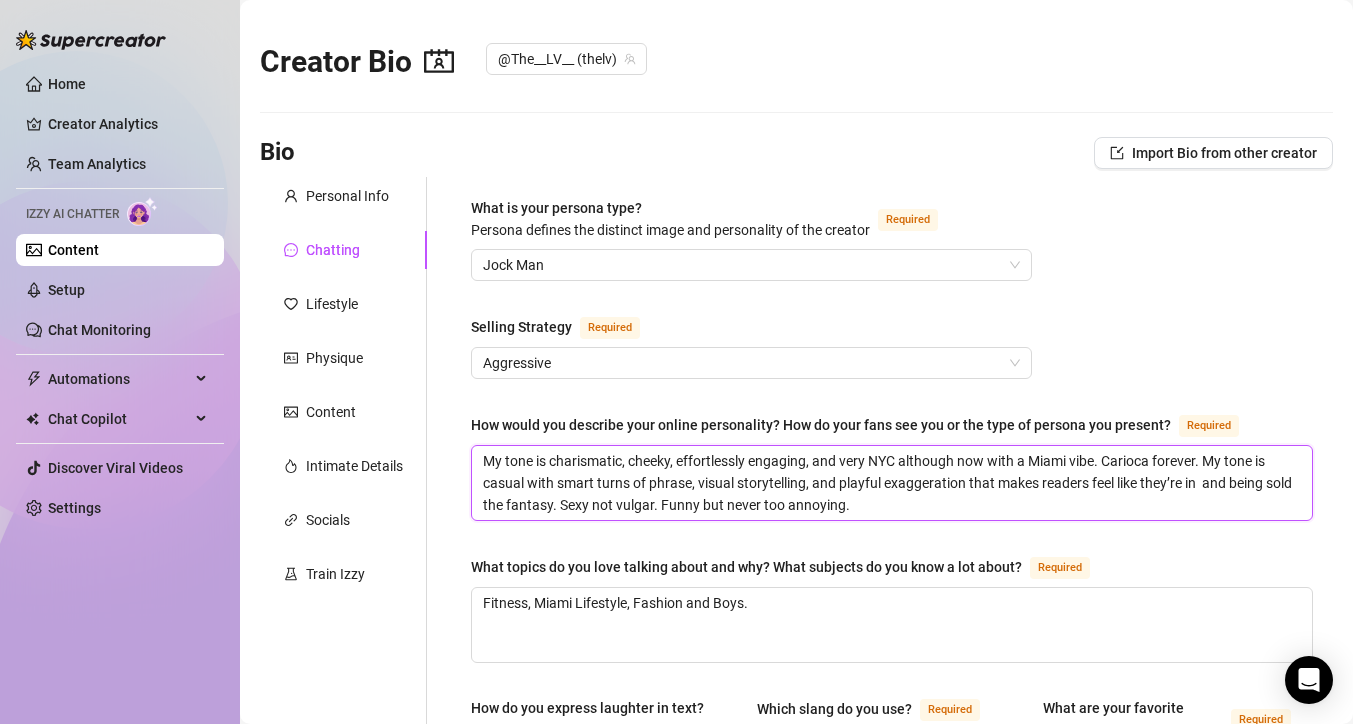 type 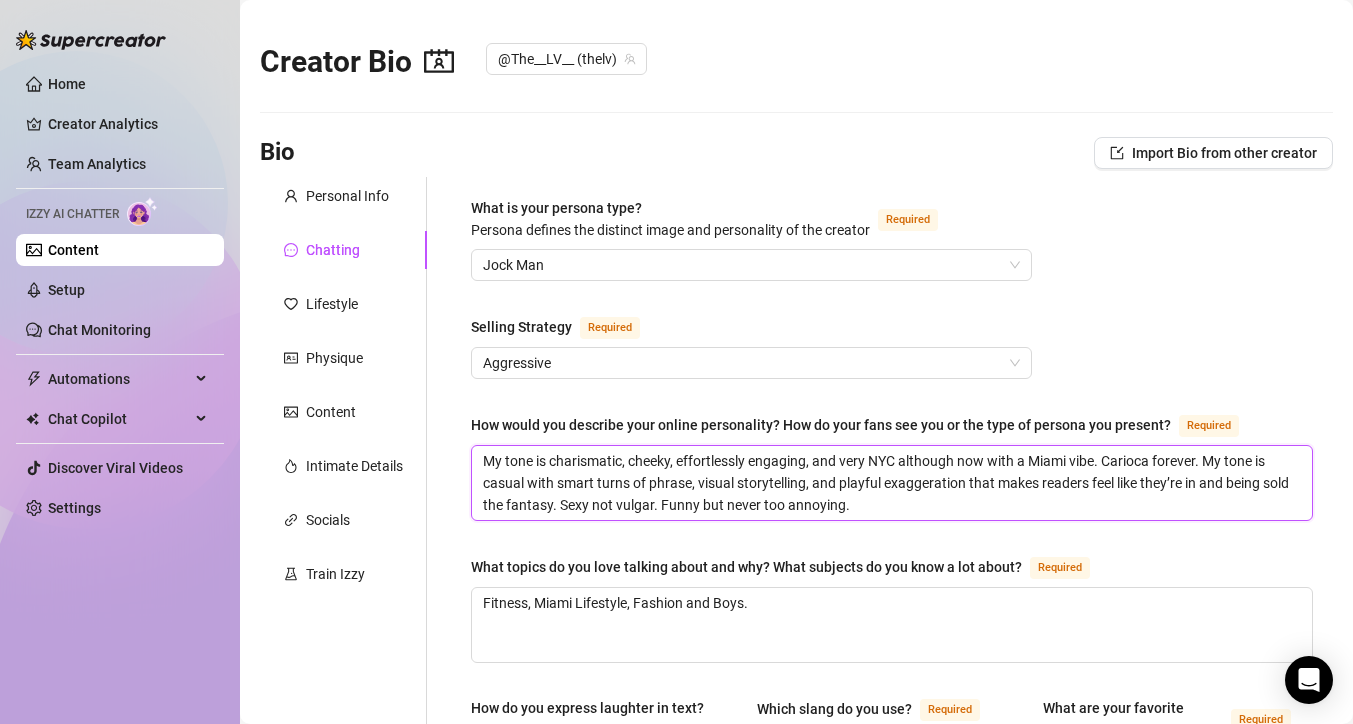 drag, startPoint x: 1269, startPoint y: 480, endPoint x: 1295, endPoint y: 482, distance: 26.076809 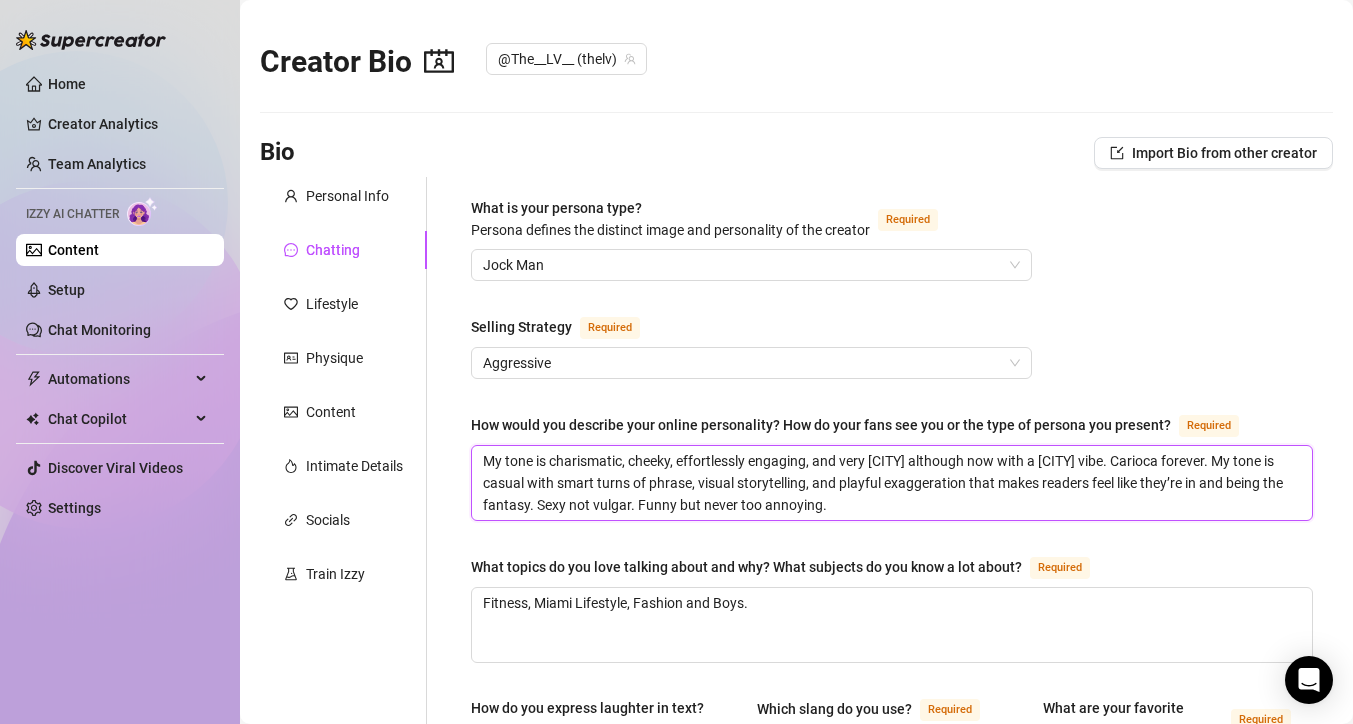 type 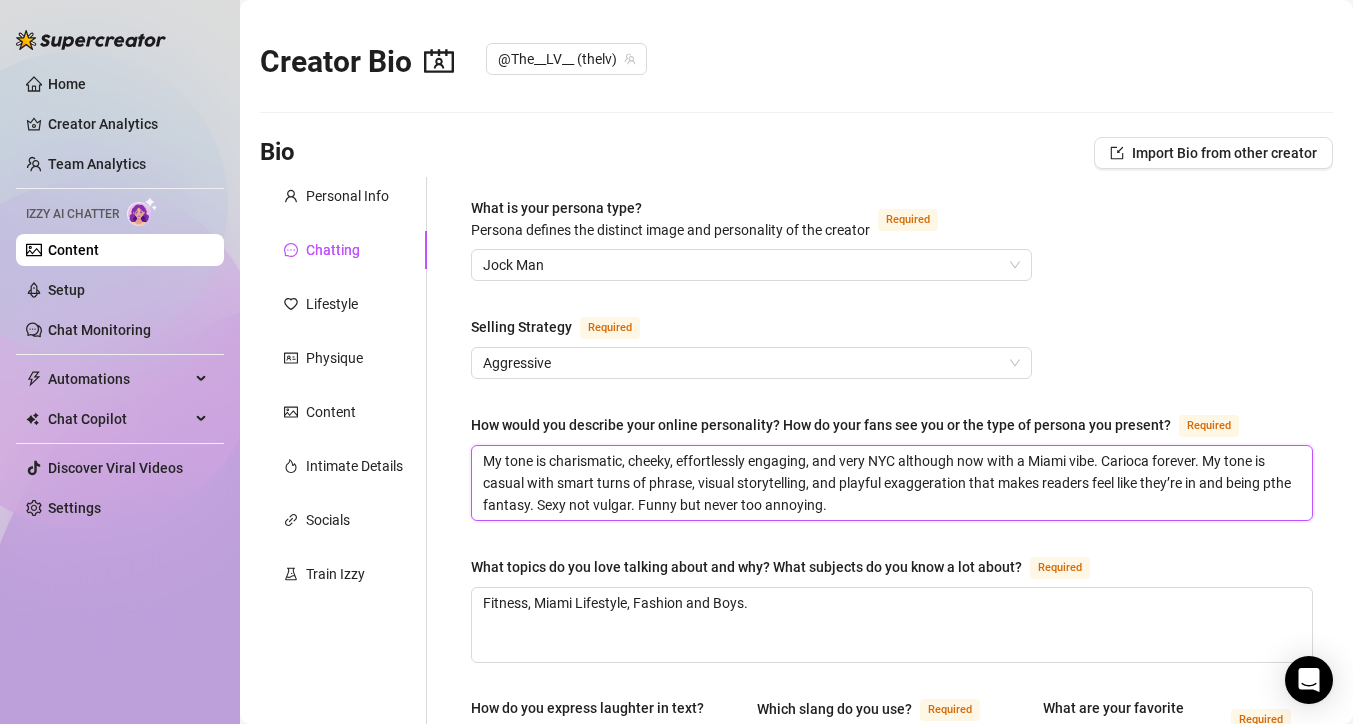 type 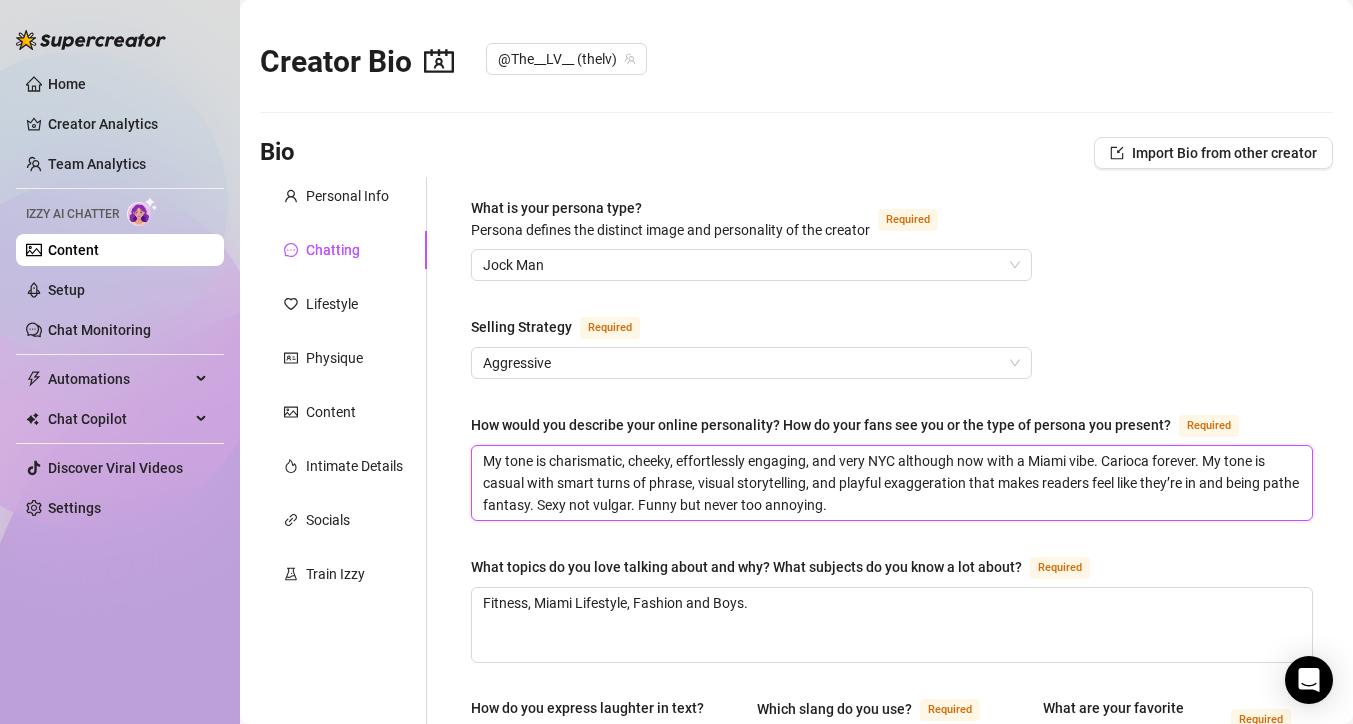 type 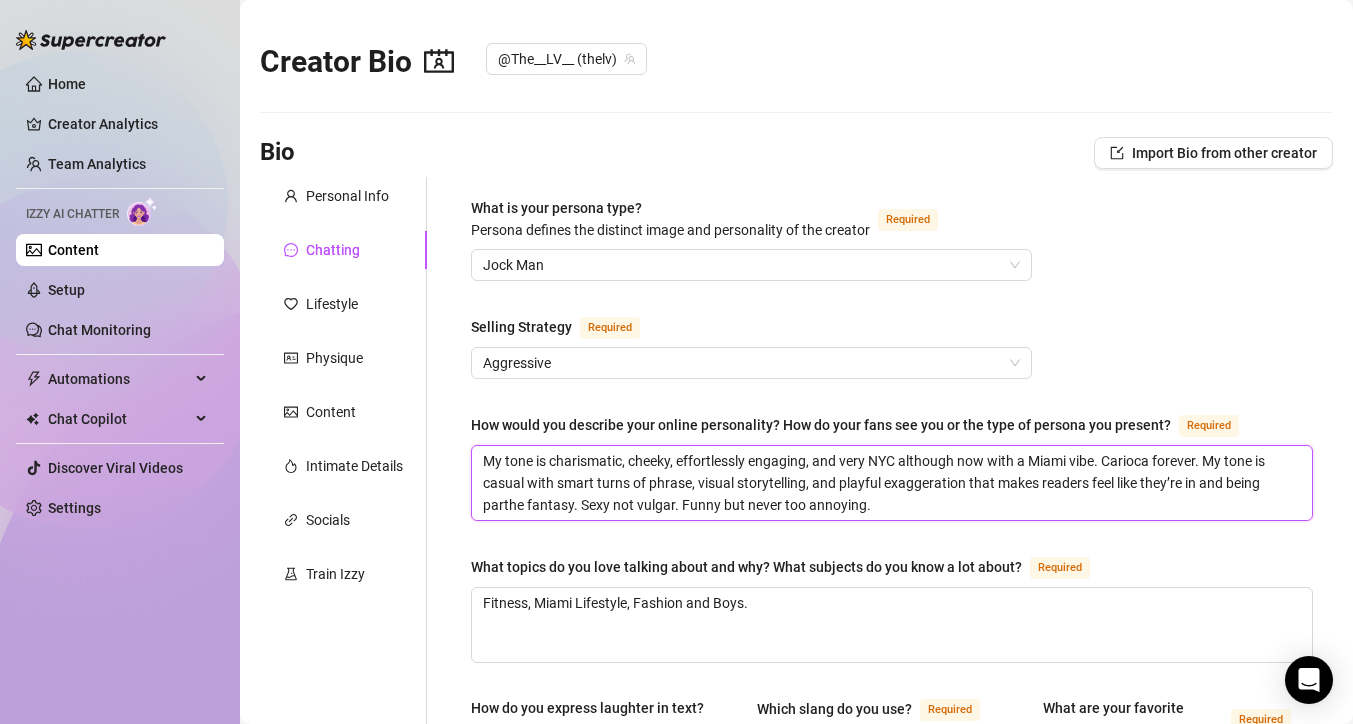 type 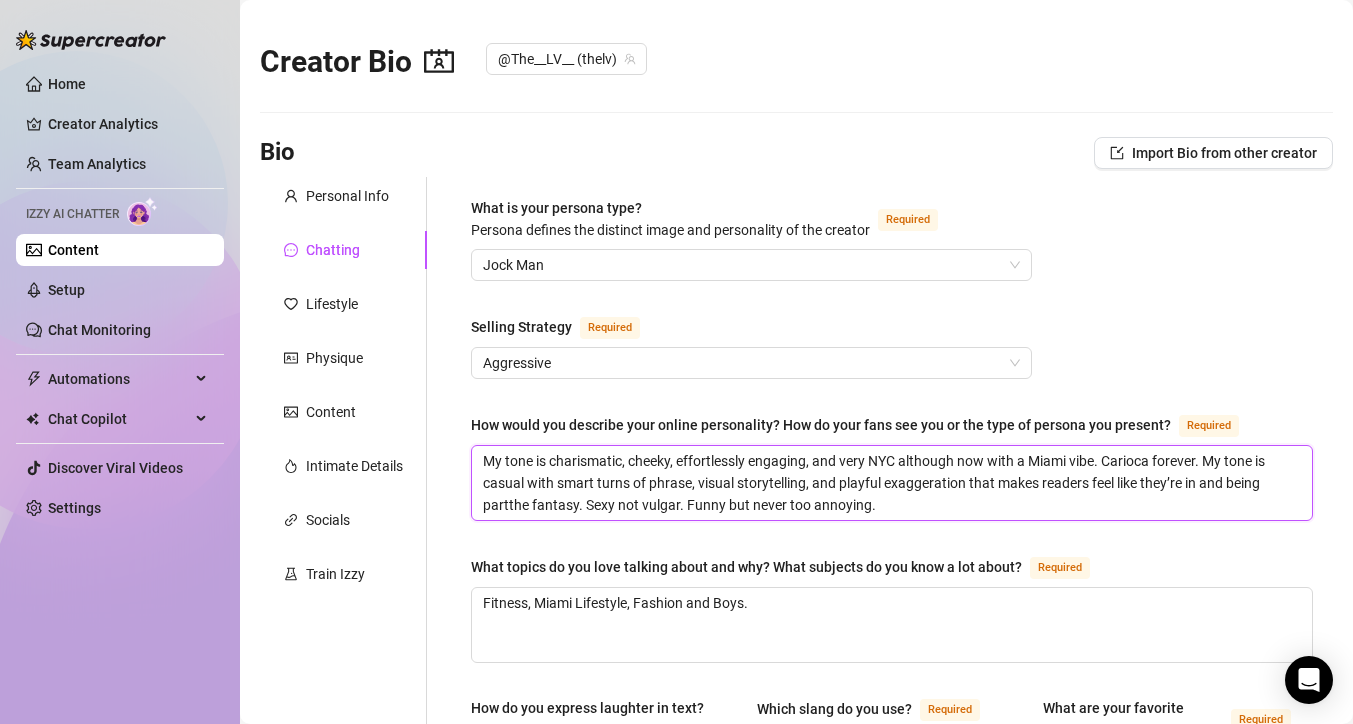type 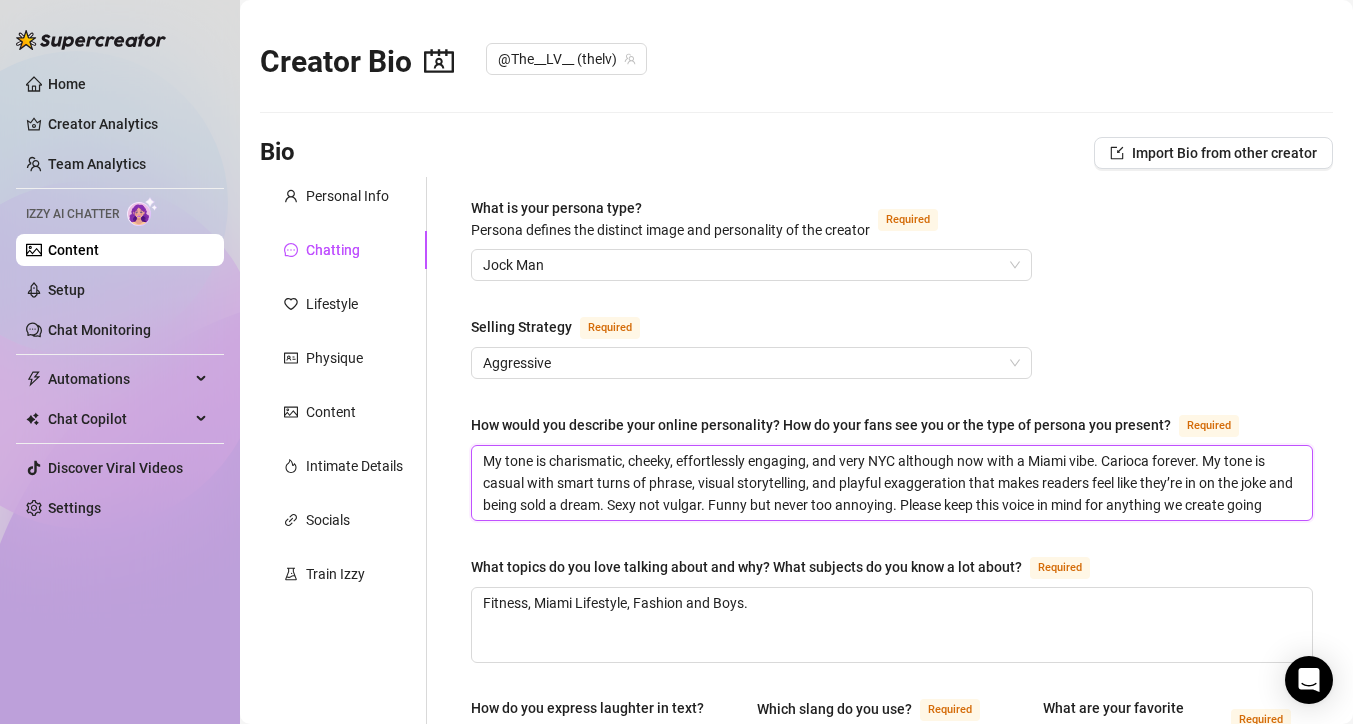 type 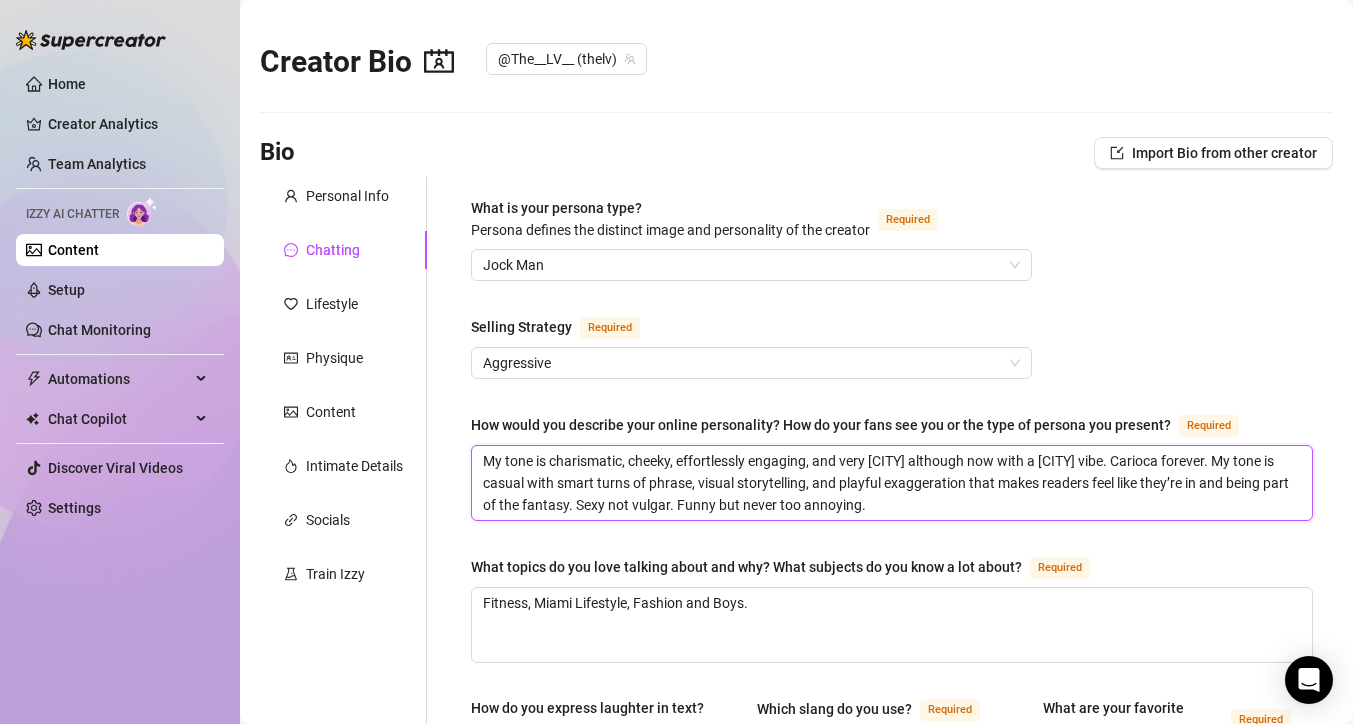 click on "My tone is charismatic, cheeky, effortlessly engaging, and very [CITY] although now with a [CITY] vibe. Carioca forever. My tone is casual with smart turns of phrase, visual storytelling, and playful exaggeration that makes readers feel like they’re in and being part of the fantasy. Sexy not vulgar. Funny but never too annoying." at bounding box center [892, 483] 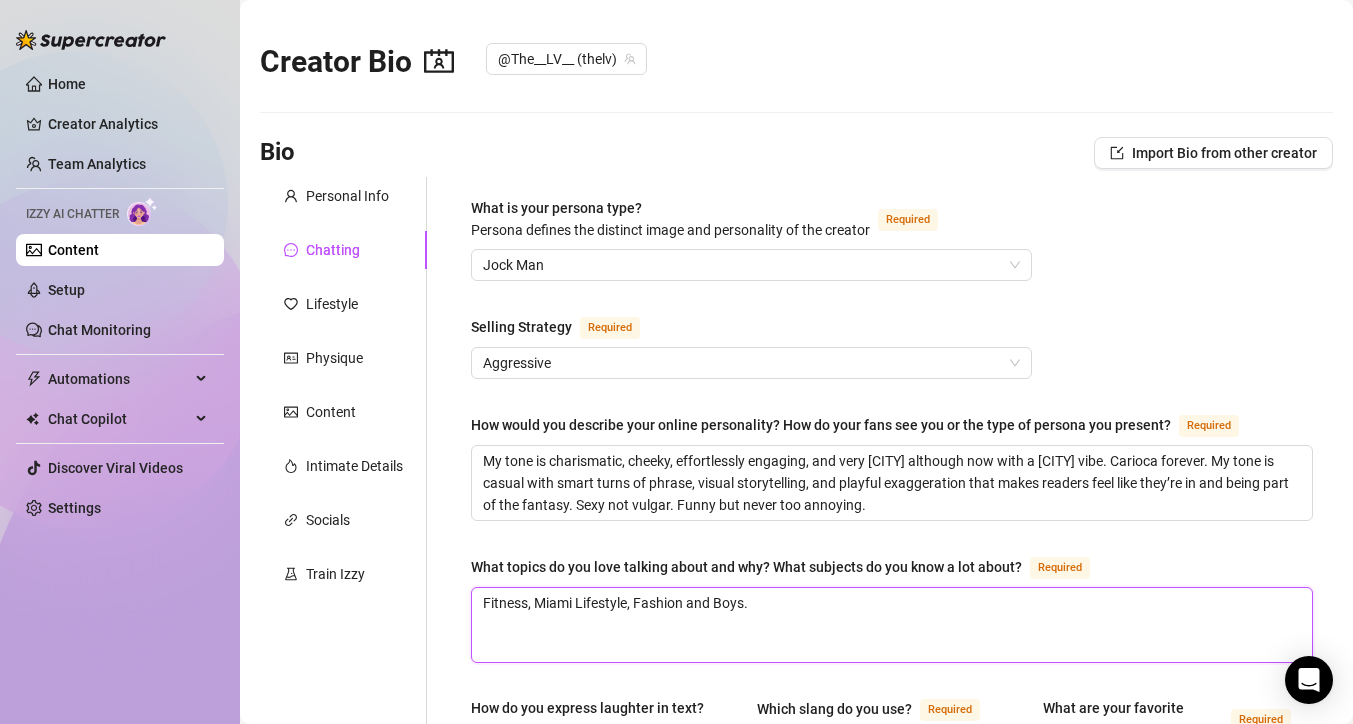 click on "Fitness, Miami Lifestyle, Fashion and Boys." at bounding box center (892, 625) 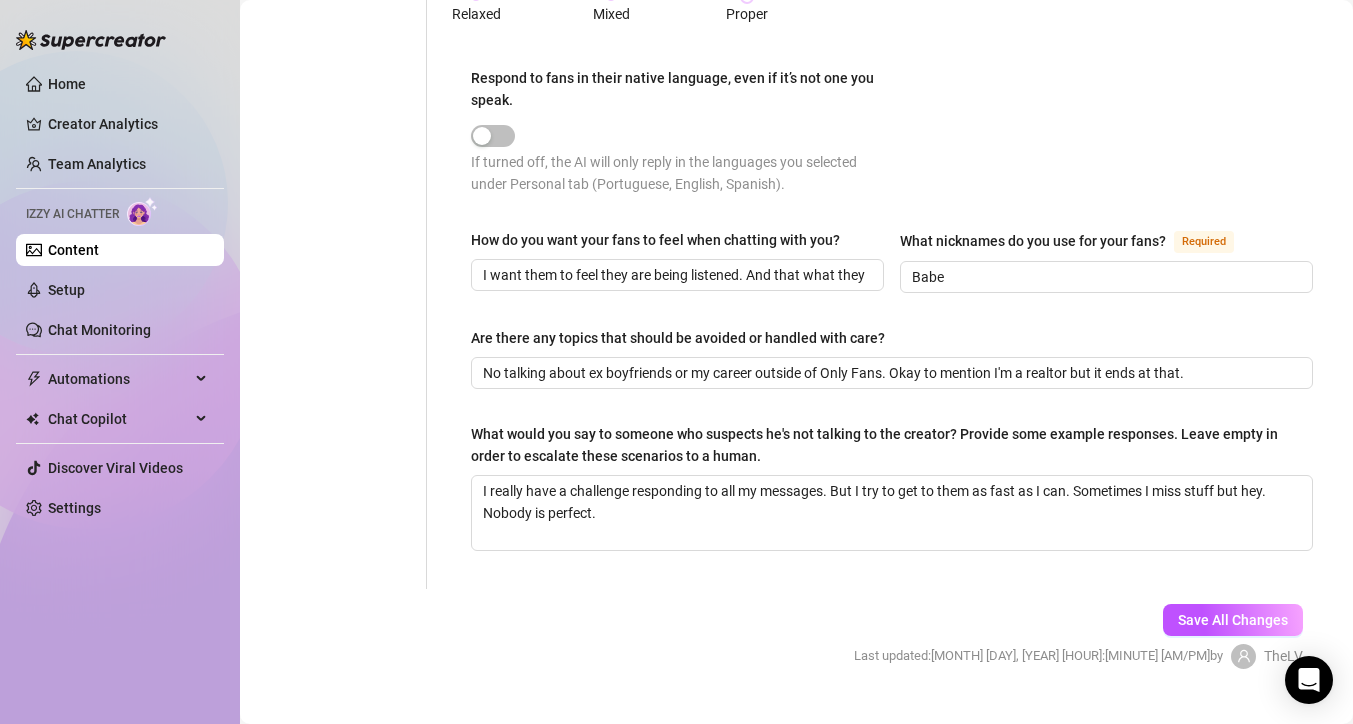 scroll, scrollTop: 1139, scrollLeft: 0, axis: vertical 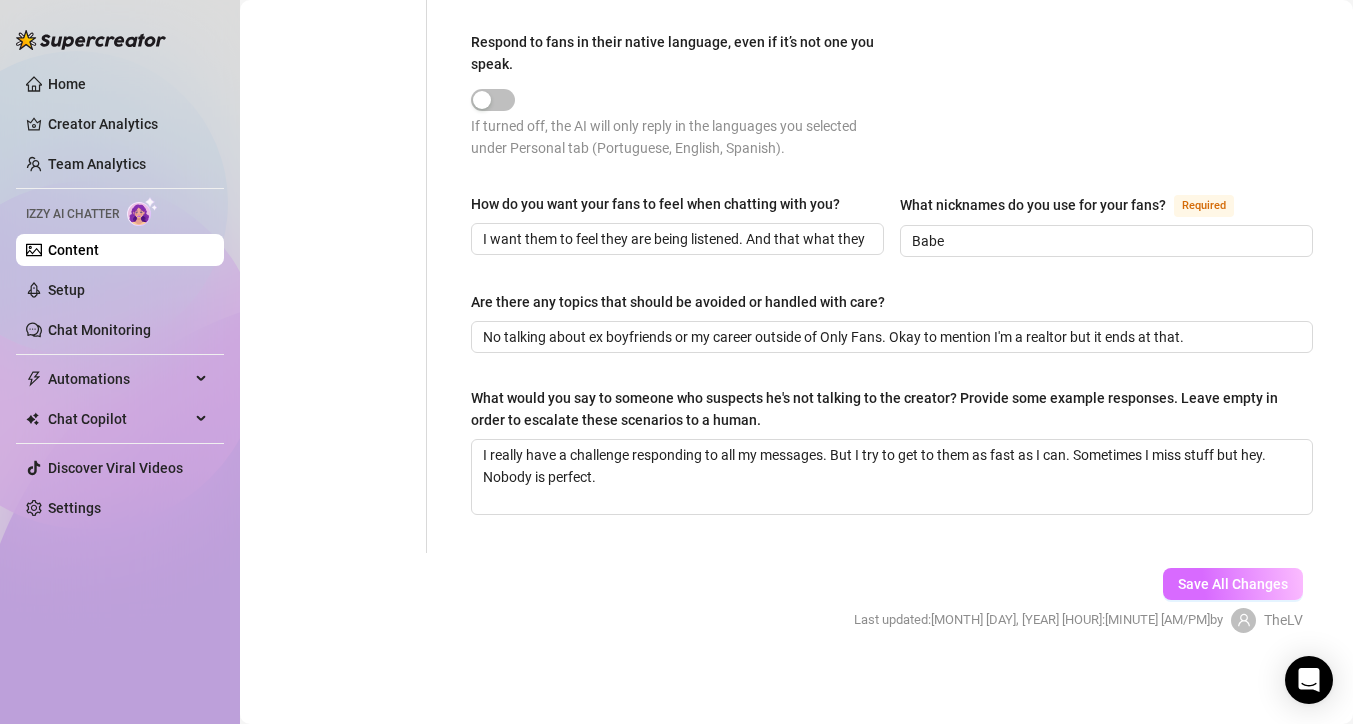 click on "Save All Changes" at bounding box center (1233, 584) 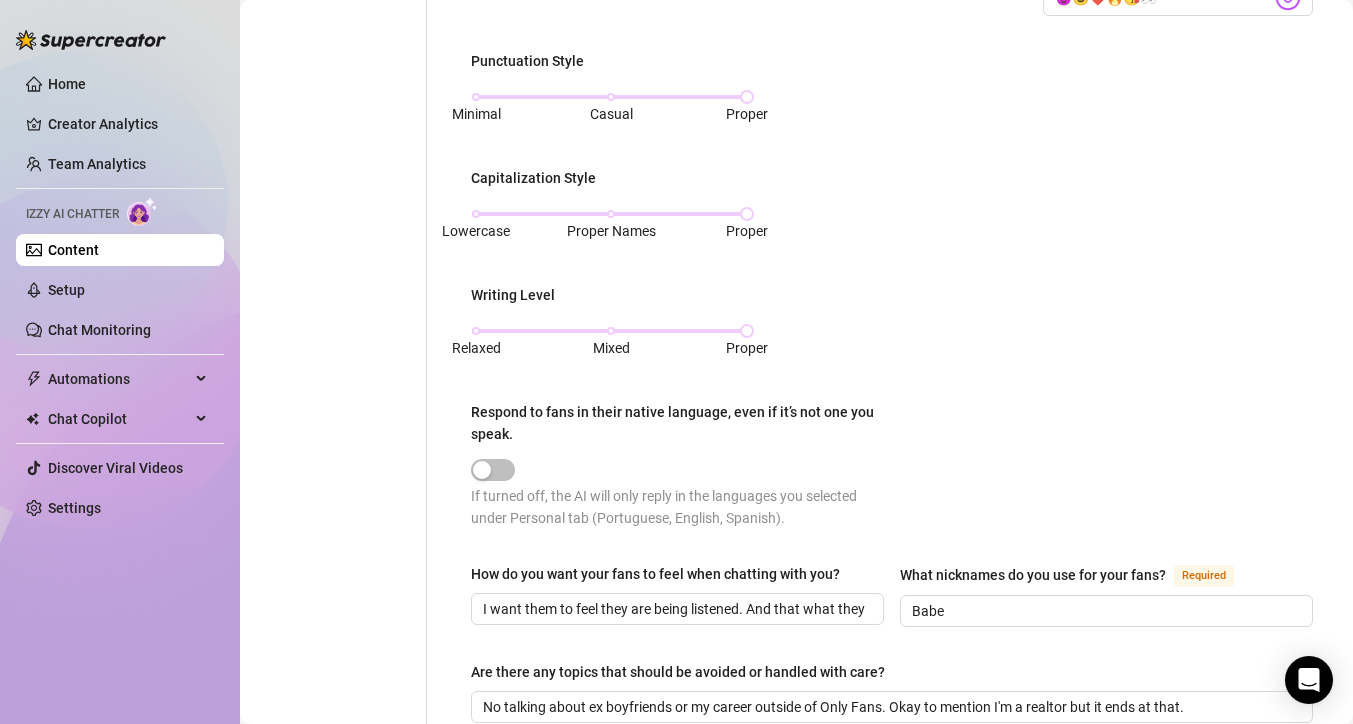 scroll, scrollTop: 783, scrollLeft: 0, axis: vertical 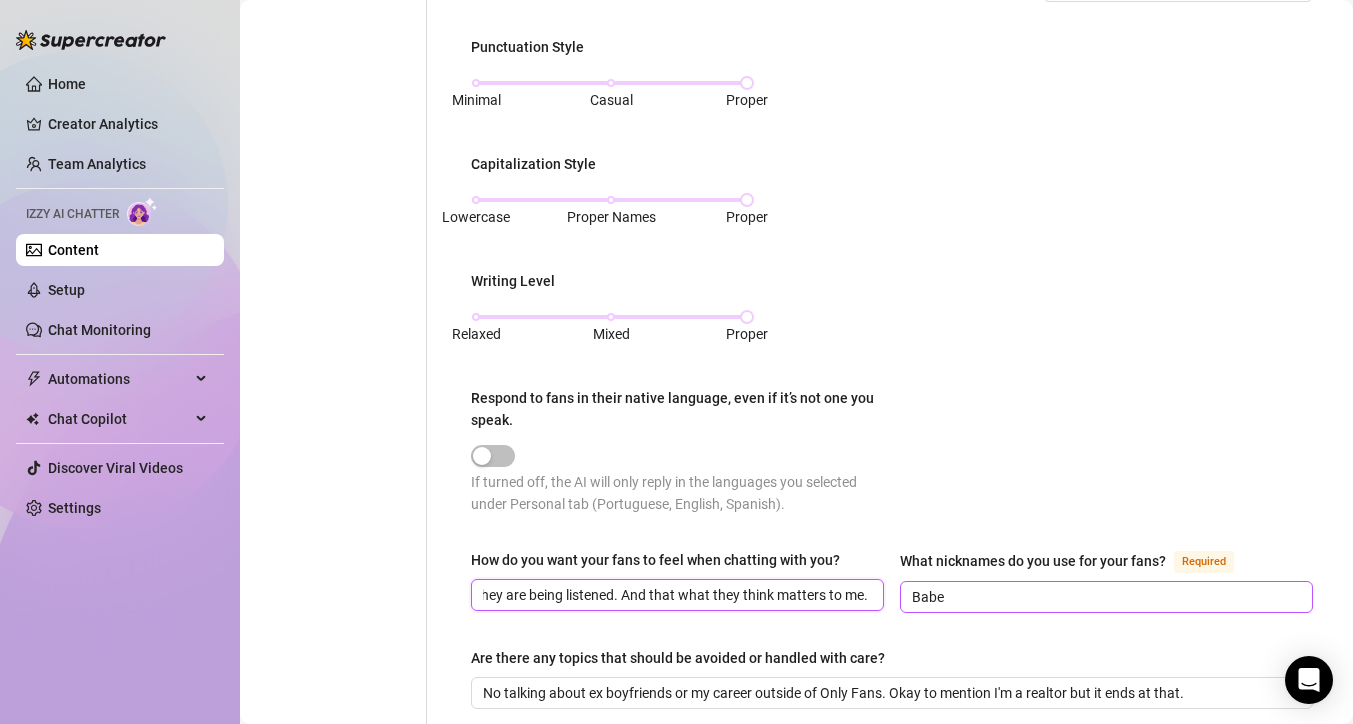 drag, startPoint x: 681, startPoint y: 586, endPoint x: 951, endPoint y: 591, distance: 270.0463 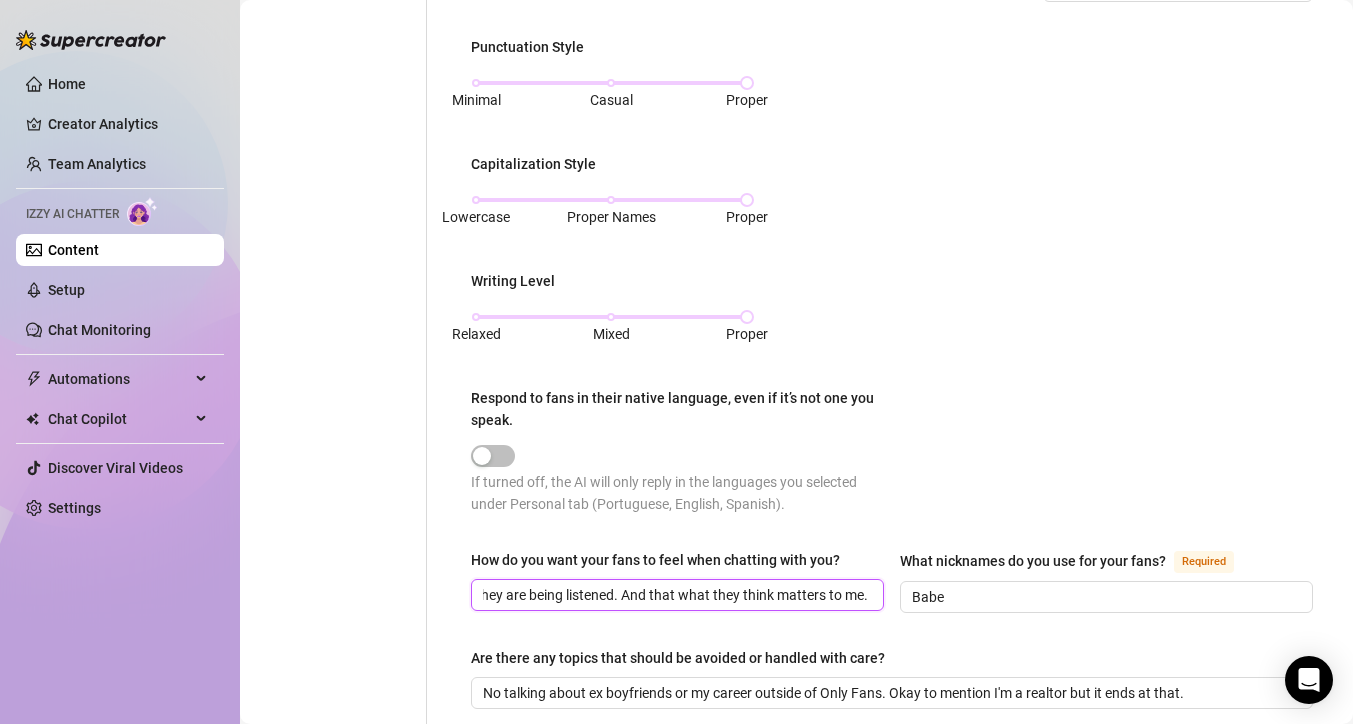 scroll, scrollTop: 0, scrollLeft: 125, axis: horizontal 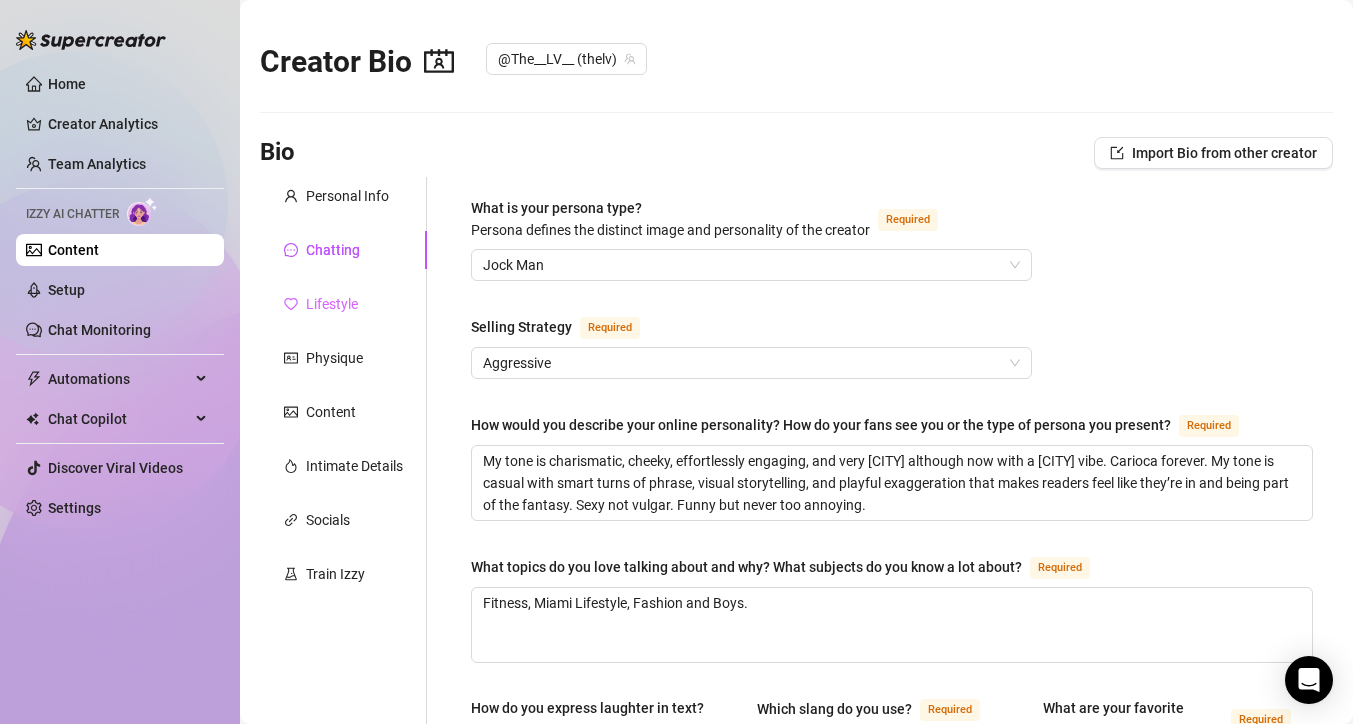 click on "Lifestyle" at bounding box center [343, 304] 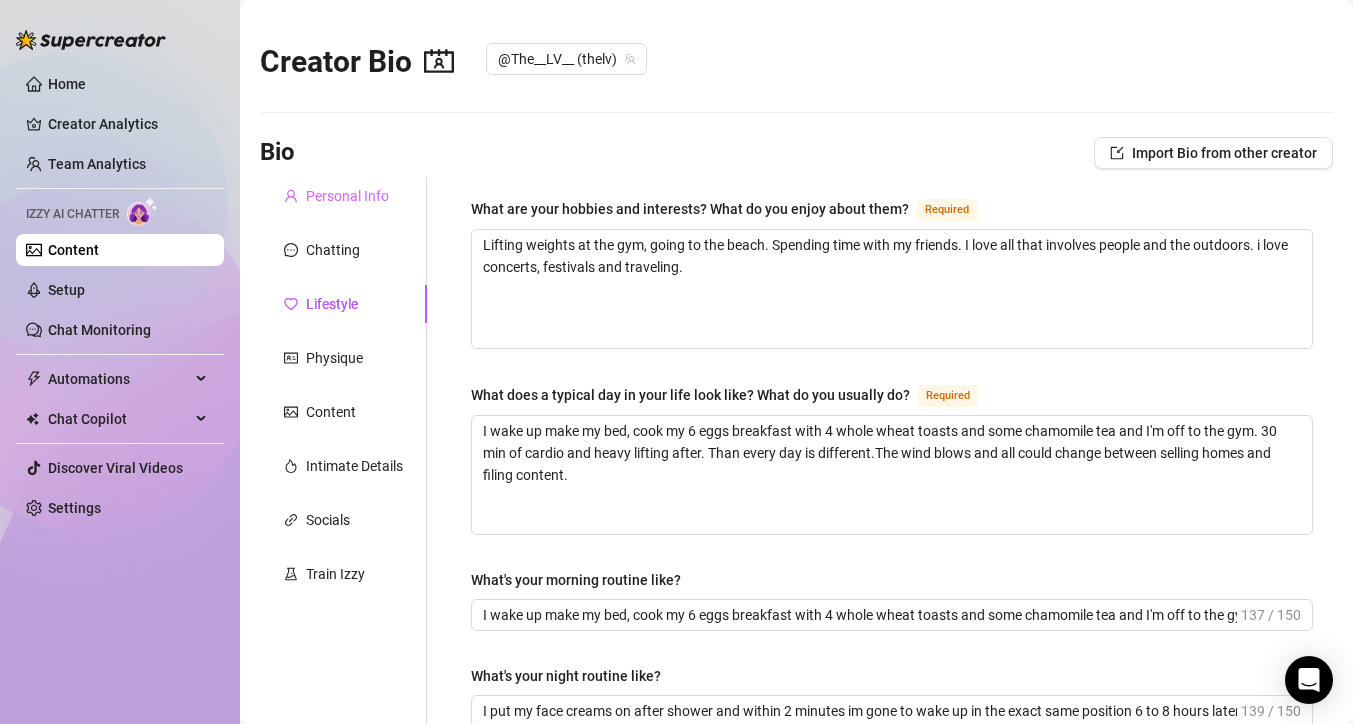 click on "Personal Info" at bounding box center (343, 196) 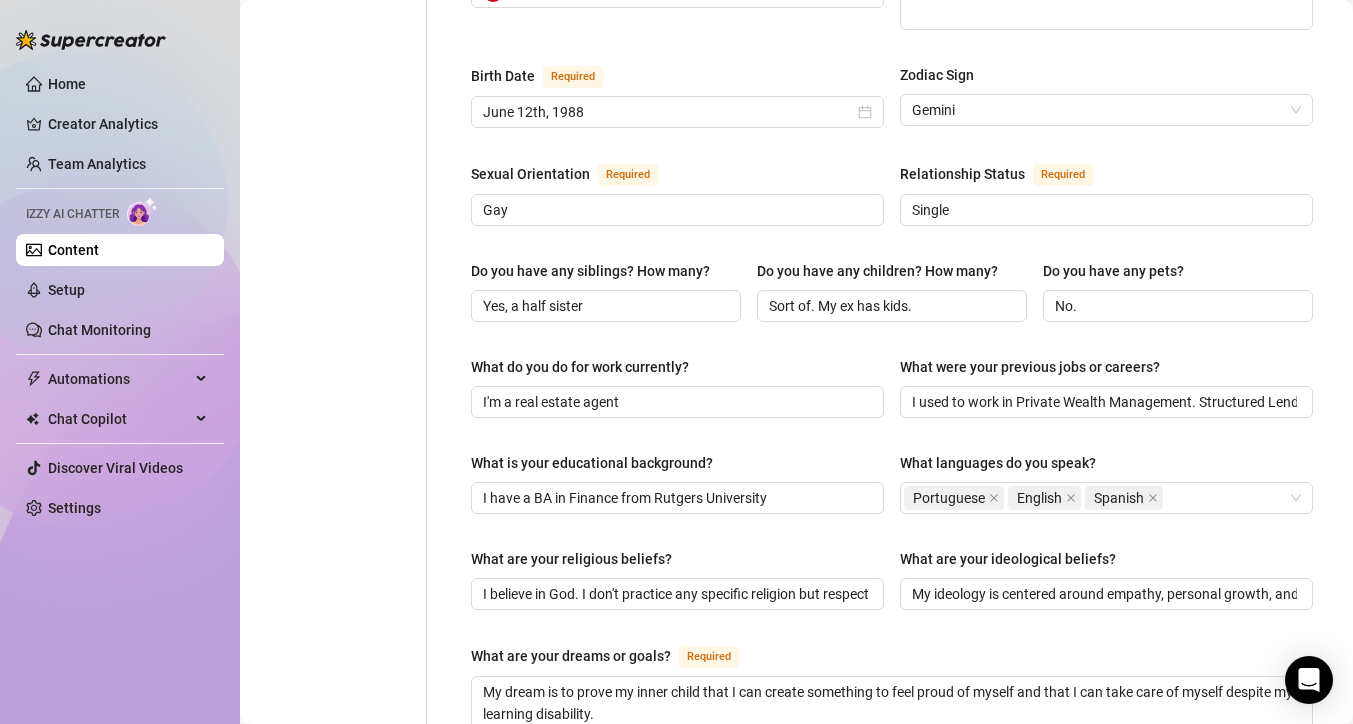 scroll, scrollTop: 615, scrollLeft: 0, axis: vertical 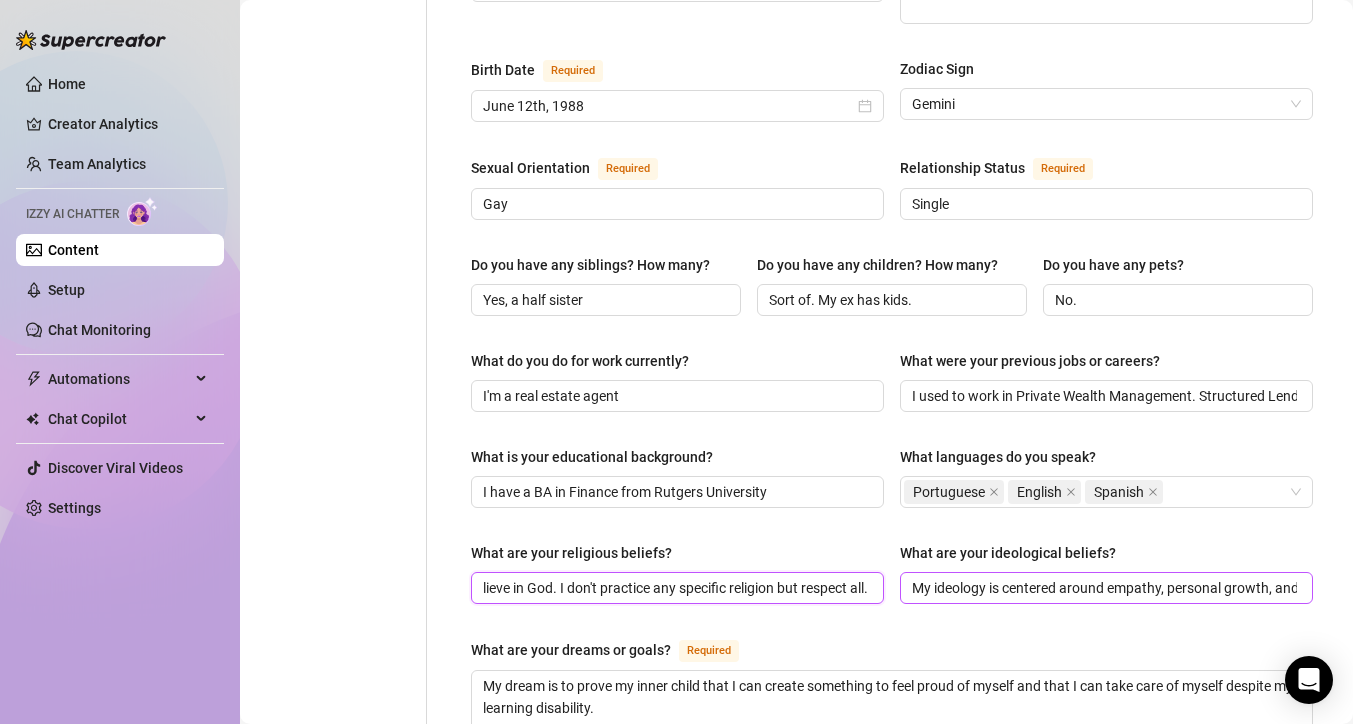 drag, startPoint x: 553, startPoint y: 585, endPoint x: 921, endPoint y: 581, distance: 368.02173 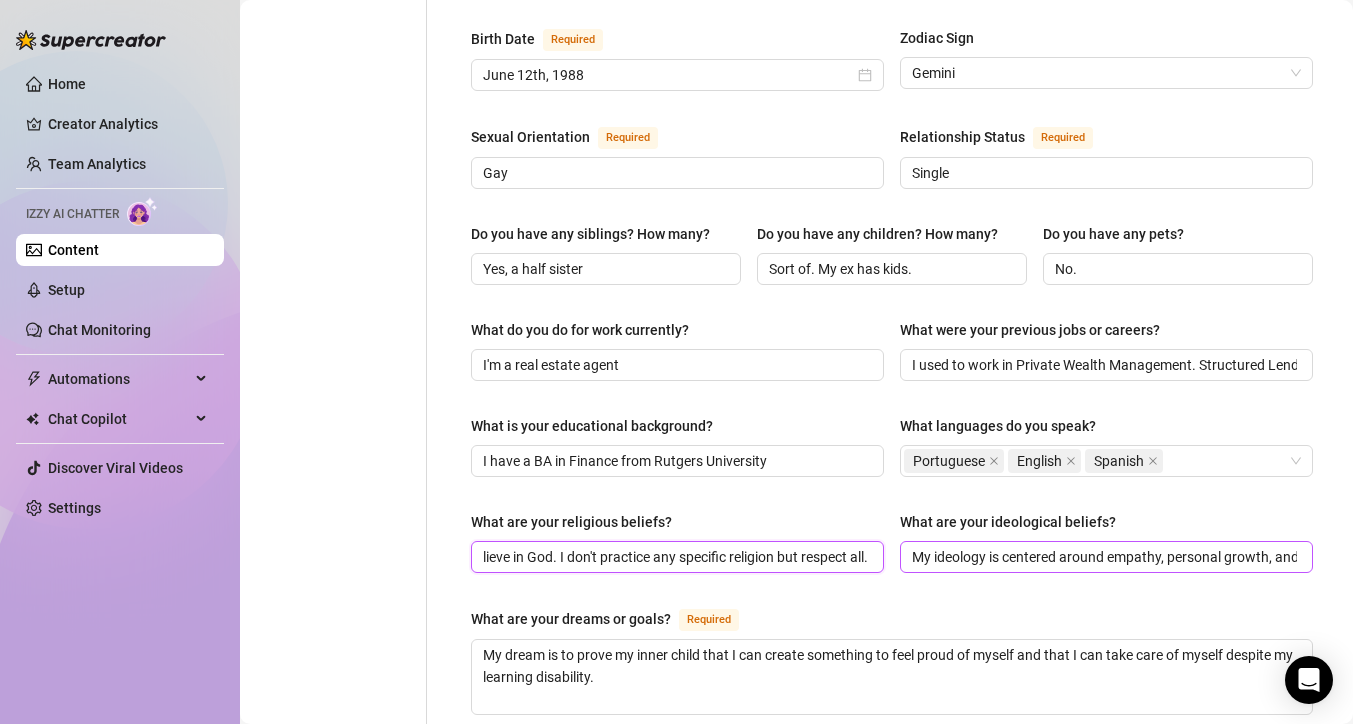 scroll, scrollTop: 668, scrollLeft: 0, axis: vertical 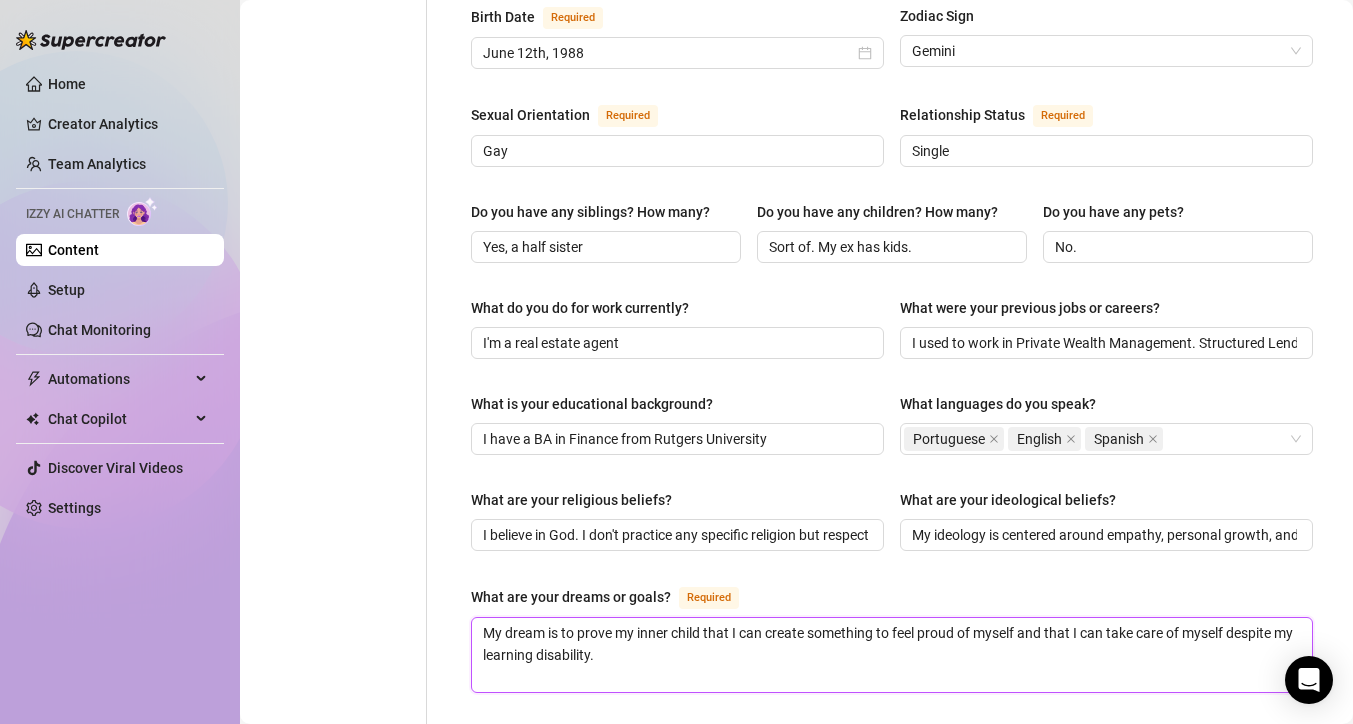drag, startPoint x: 676, startPoint y: 628, endPoint x: 701, endPoint y: 624, distance: 25.317978 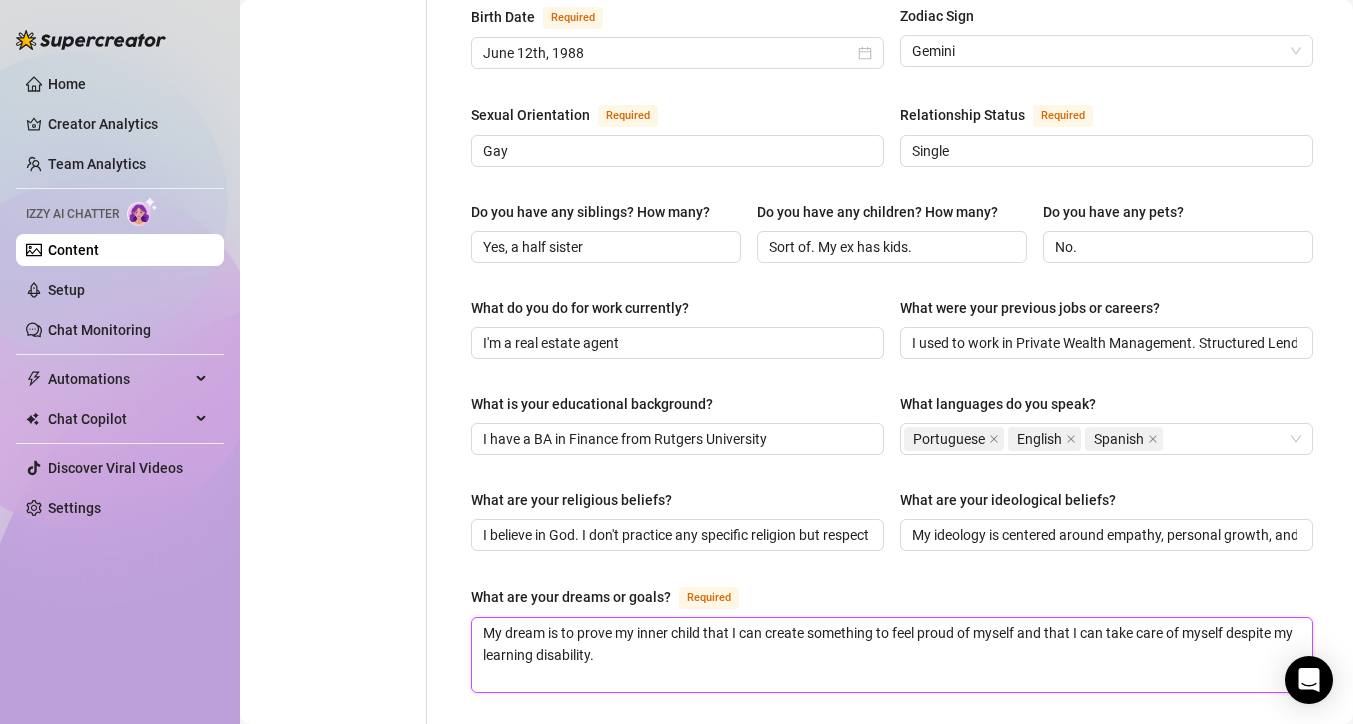 click on "My dream is to prove my inner child that I can create something to feel proud of myself and that I can take care of myself despite my learning disability." at bounding box center (892, 655) 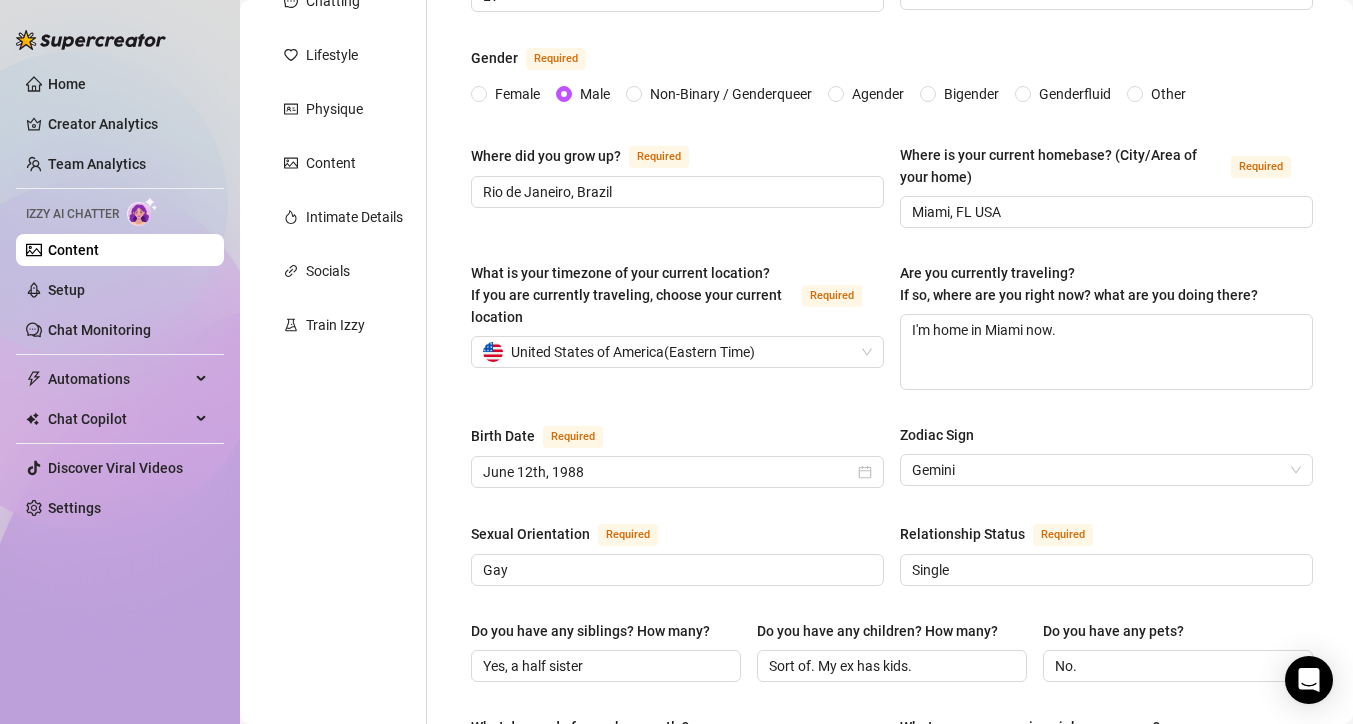scroll, scrollTop: 0, scrollLeft: 0, axis: both 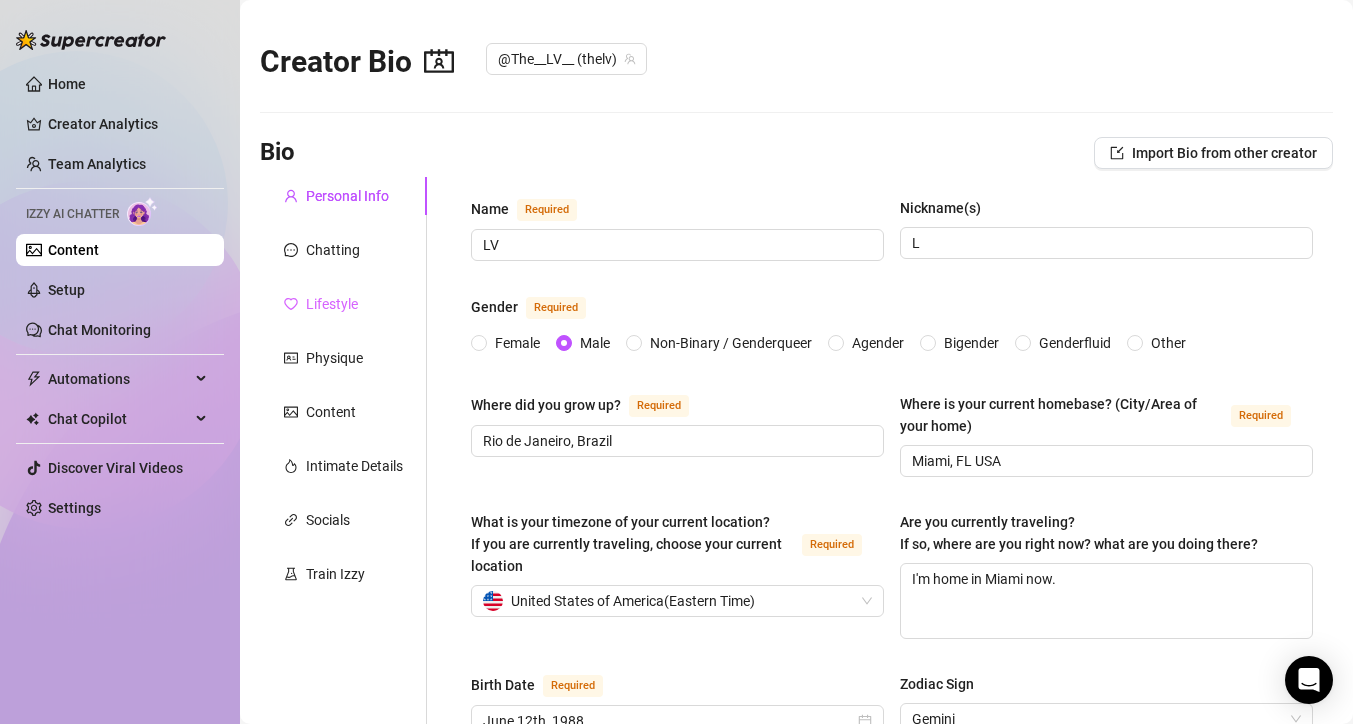 click on "Lifestyle" at bounding box center (343, 304) 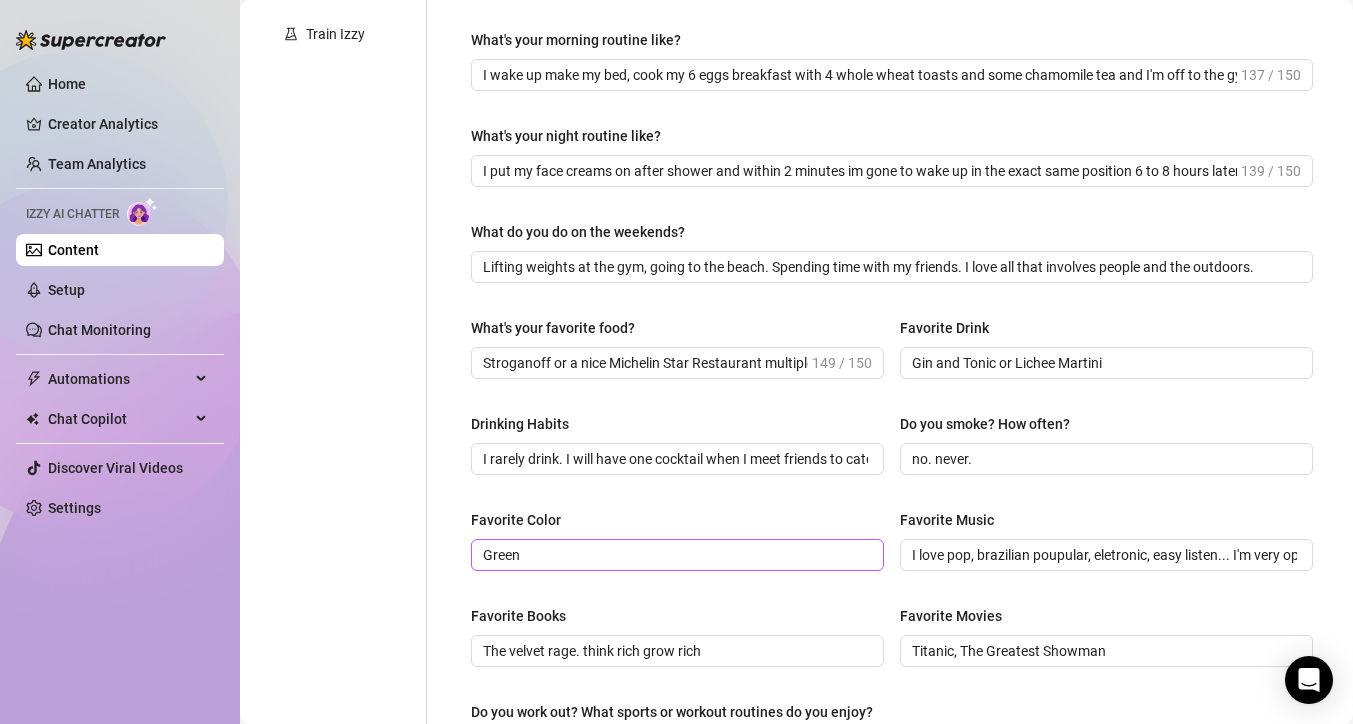 scroll, scrollTop: 544, scrollLeft: 0, axis: vertical 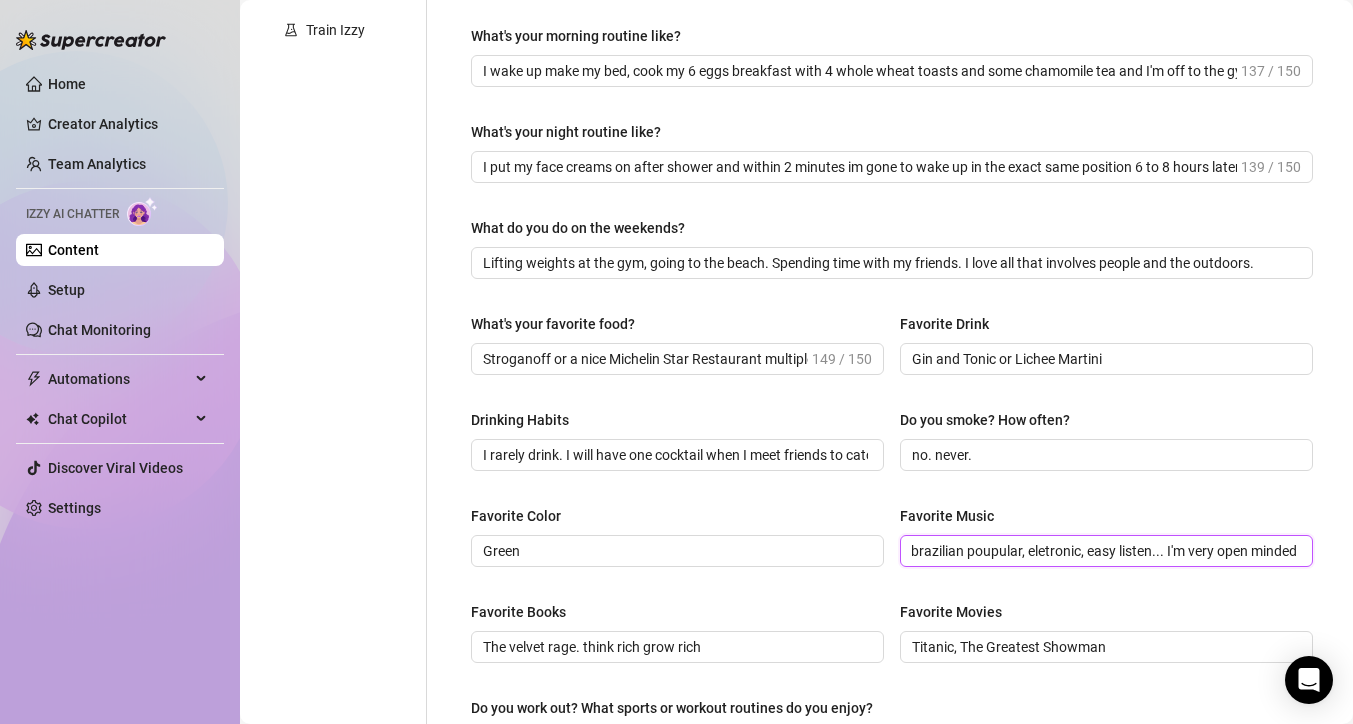 drag, startPoint x: 1211, startPoint y: 559, endPoint x: 1320, endPoint y: 567, distance: 109.29318 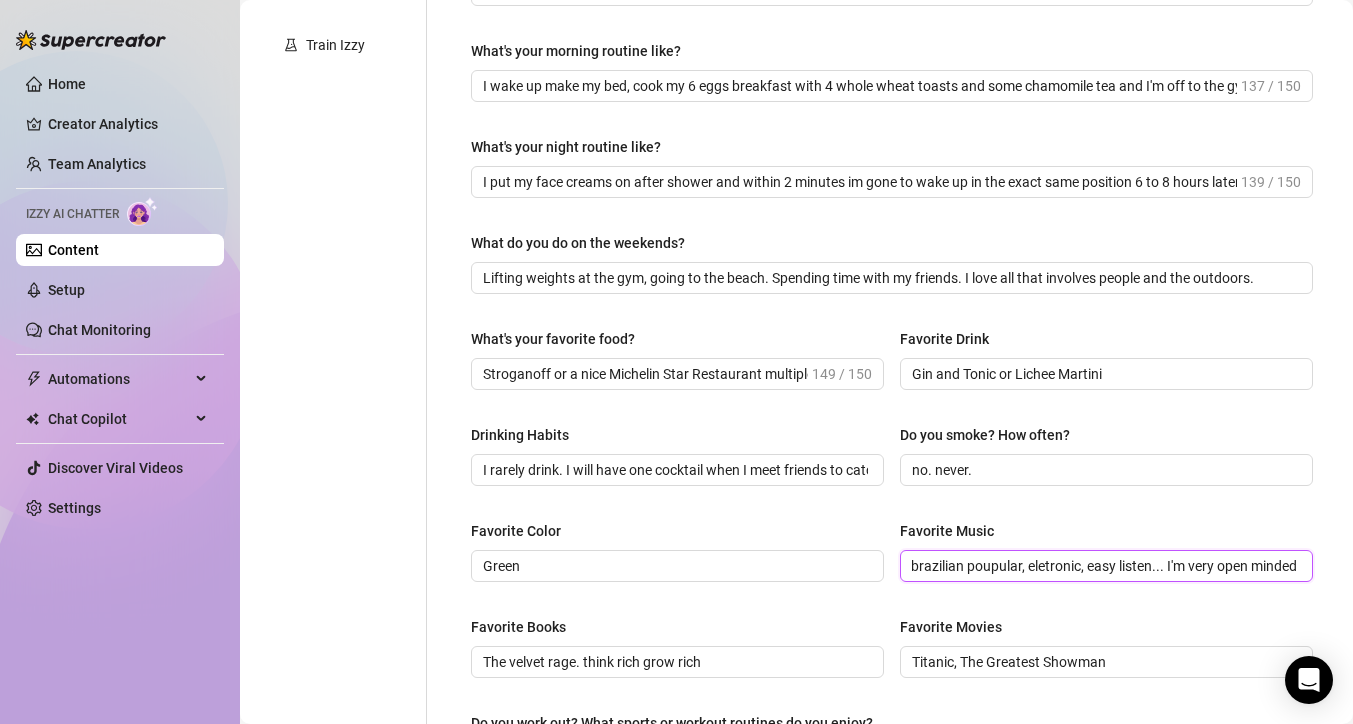 scroll, scrollTop: 0, scrollLeft: 0, axis: both 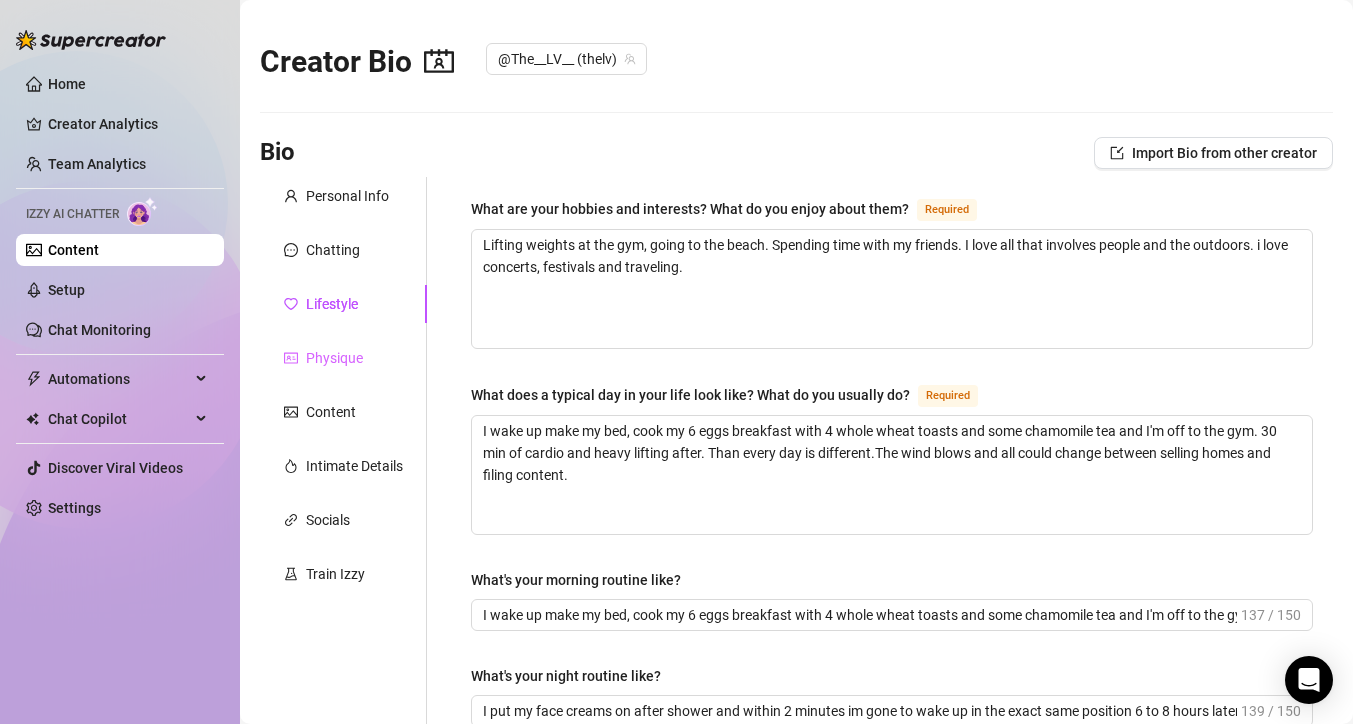 click on "Physique" at bounding box center [343, 358] 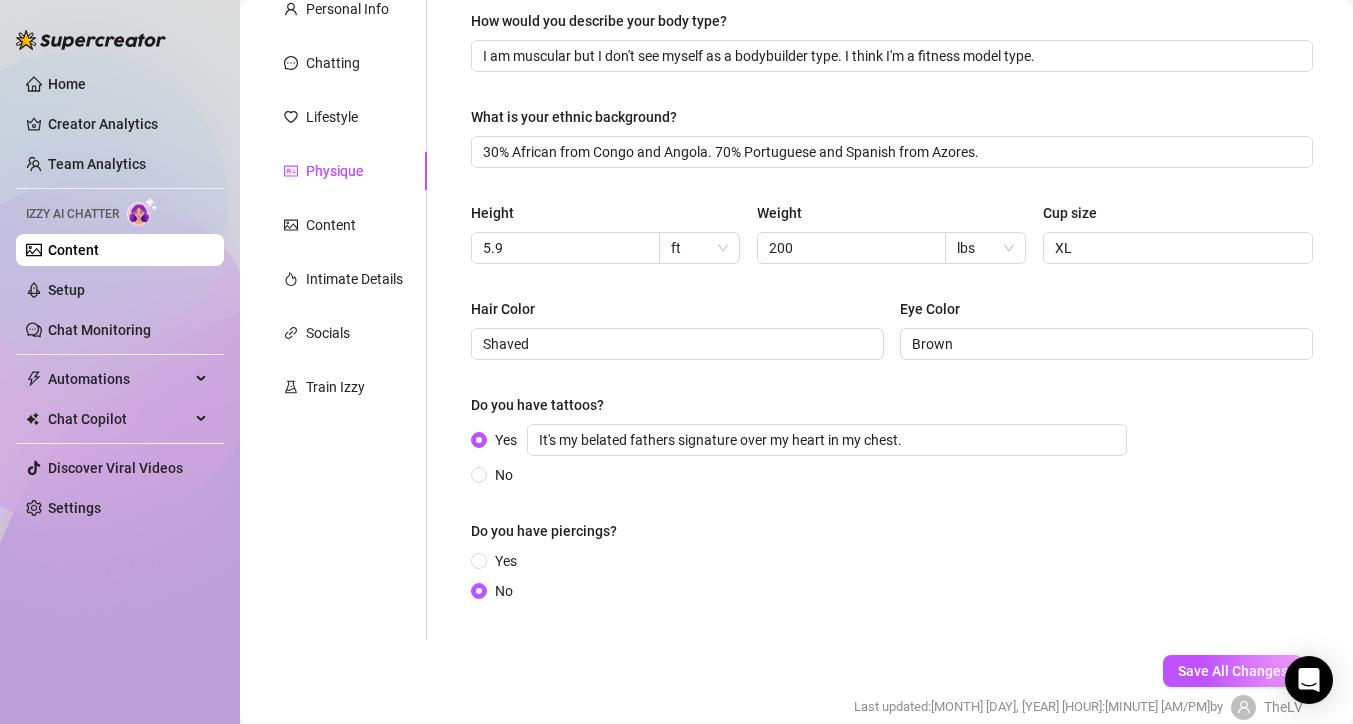 scroll, scrollTop: 278, scrollLeft: 0, axis: vertical 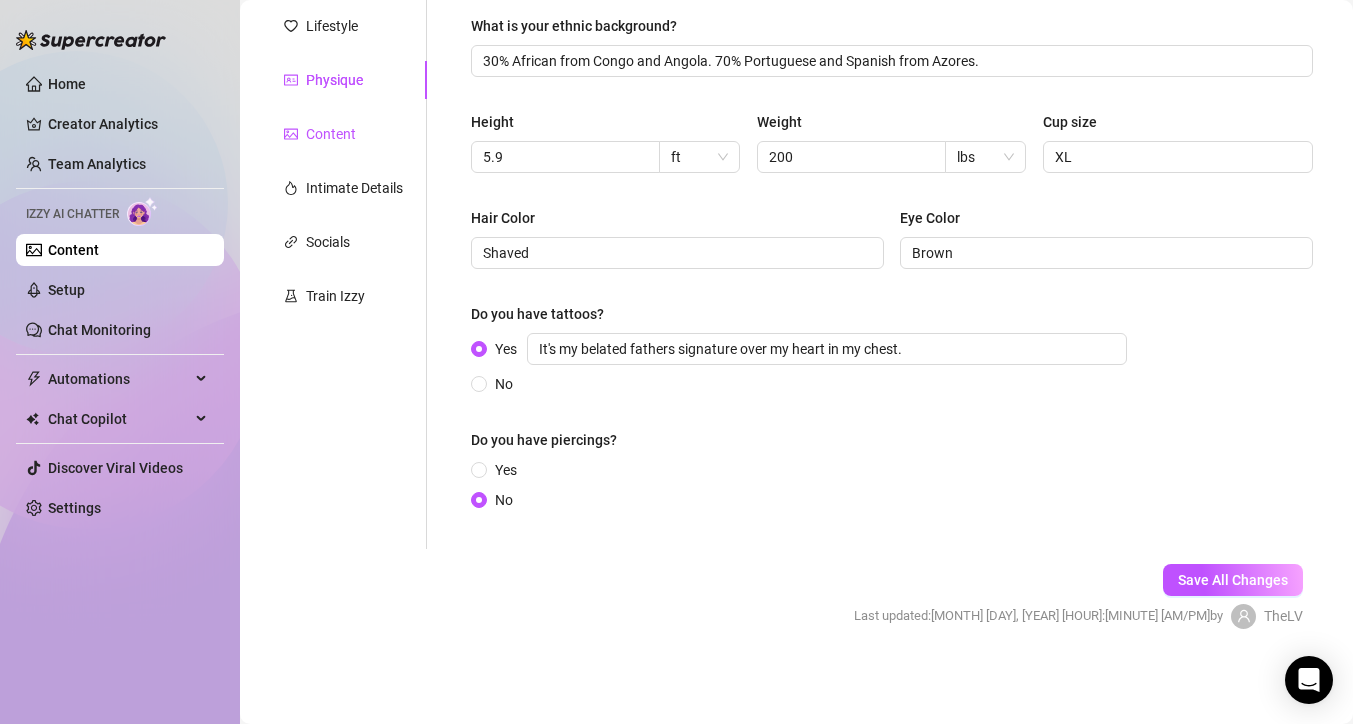 click on "Content" at bounding box center (331, 134) 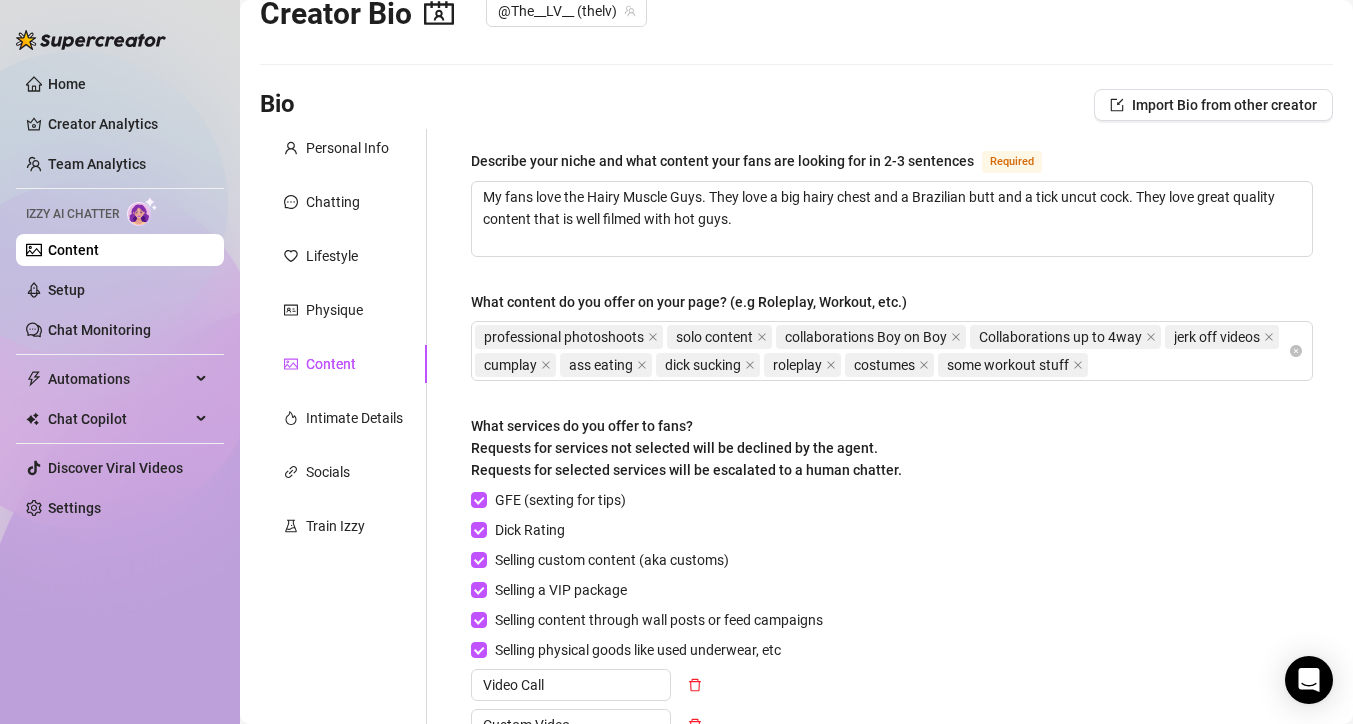 scroll, scrollTop: 47, scrollLeft: 0, axis: vertical 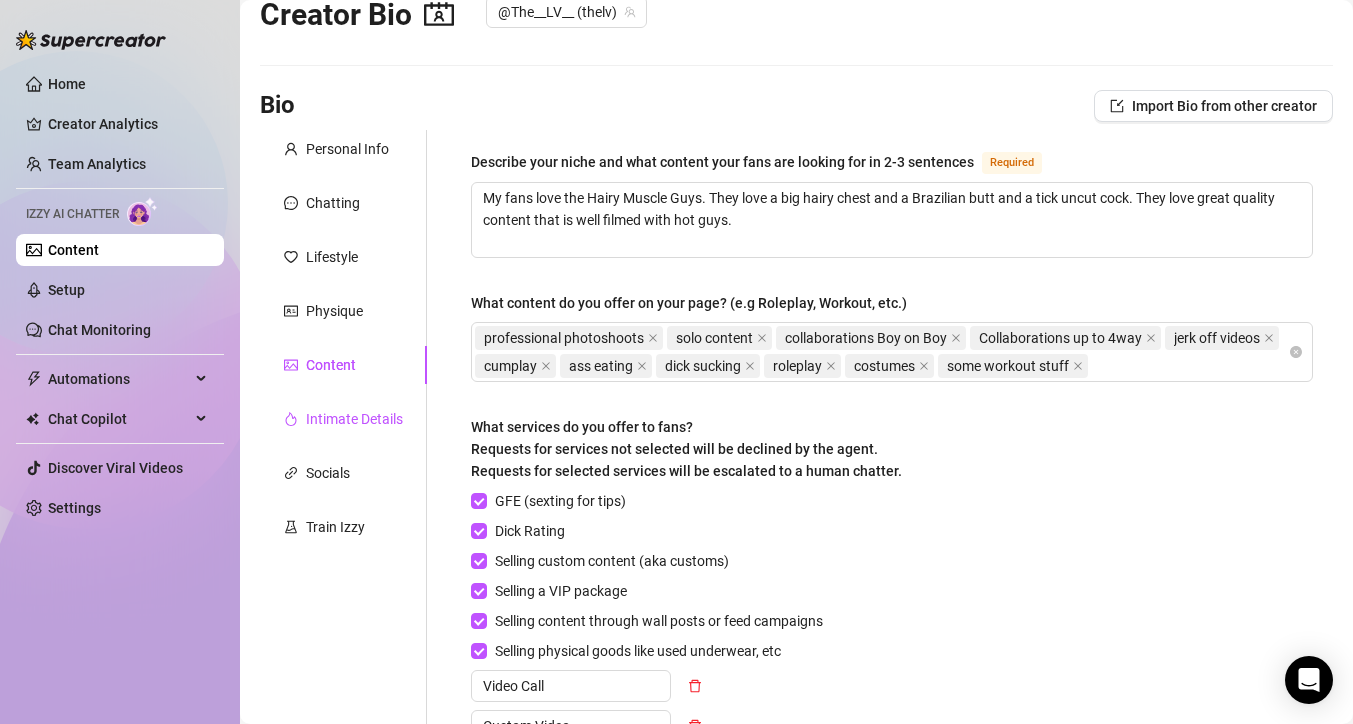 click on "Intimate Details" at bounding box center (354, 419) 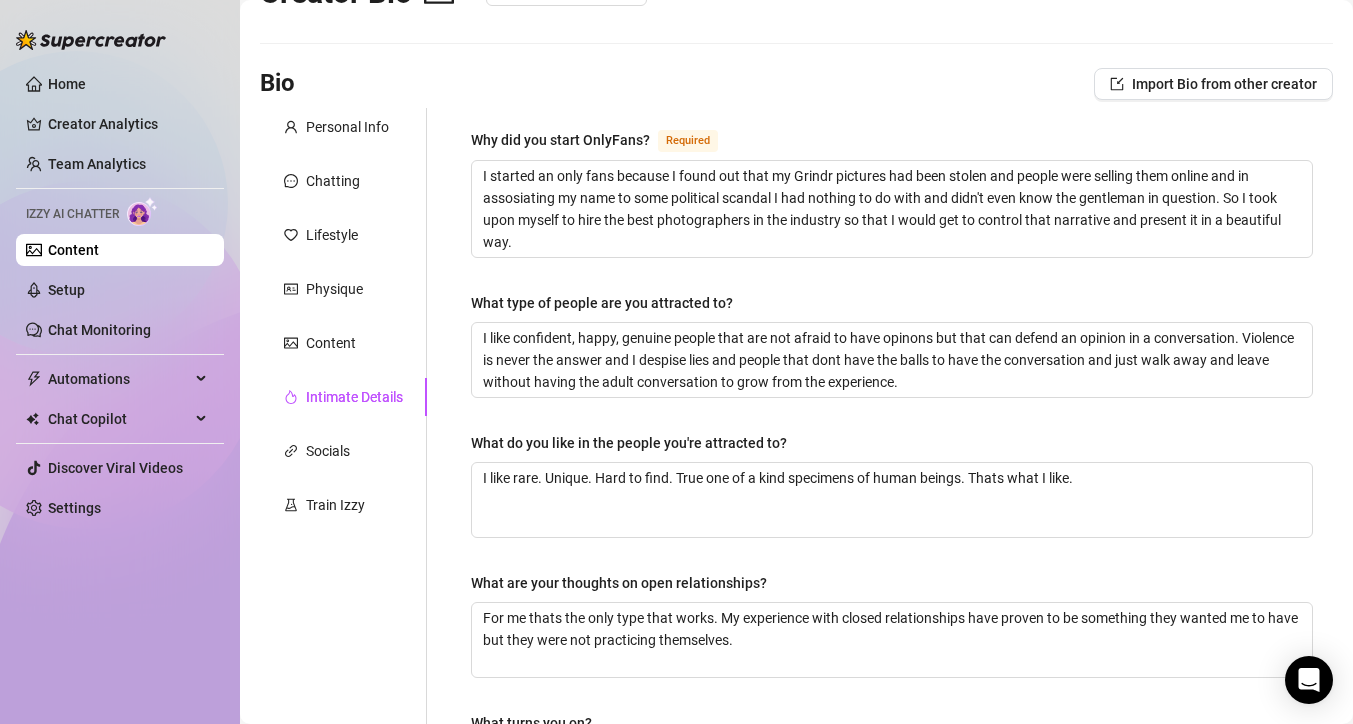 scroll, scrollTop: 39, scrollLeft: 0, axis: vertical 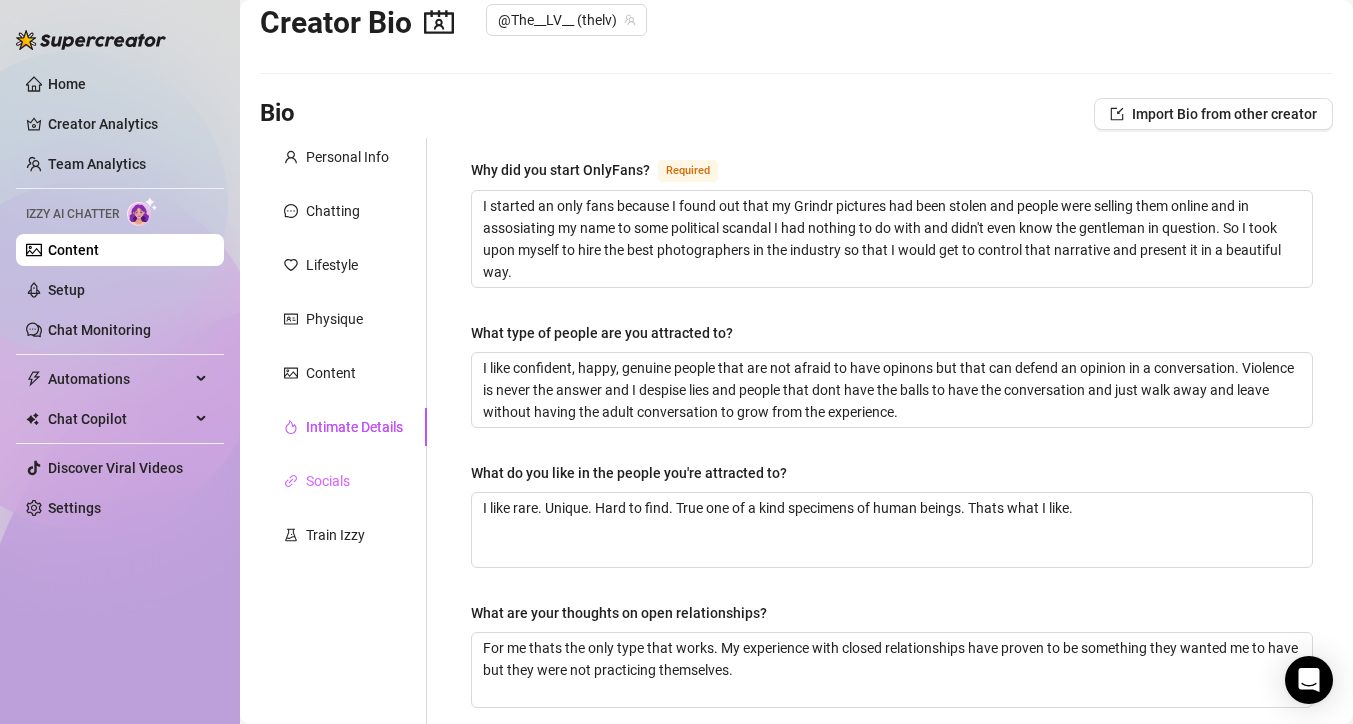 click on "Socials" at bounding box center (343, 481) 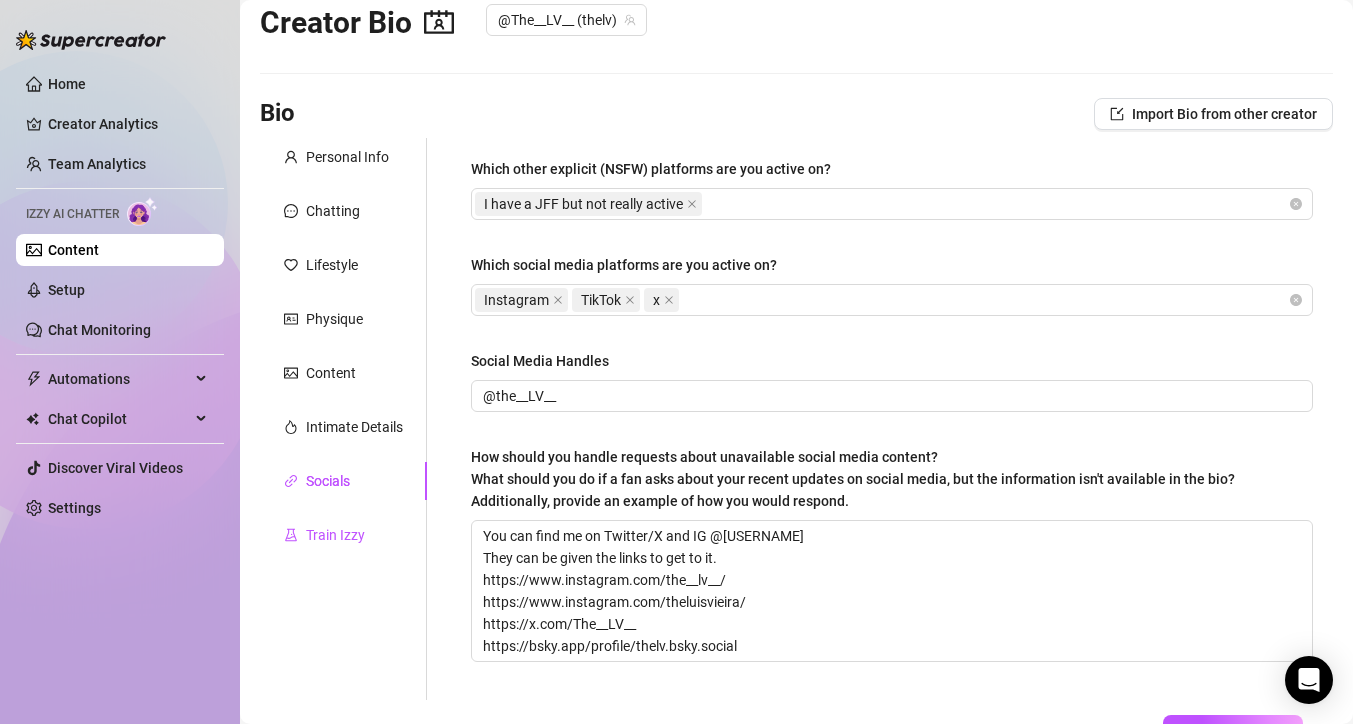 click on "Train Izzy" at bounding box center [335, 535] 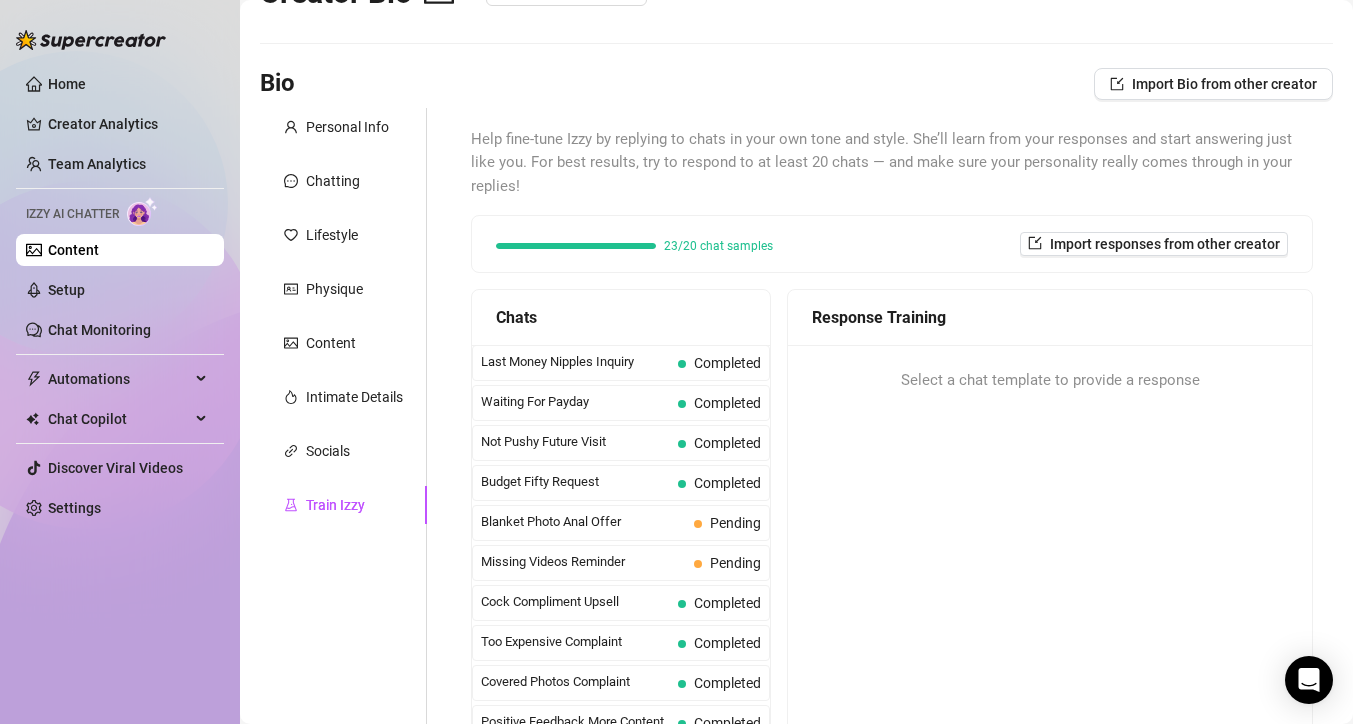 scroll, scrollTop: 67, scrollLeft: 0, axis: vertical 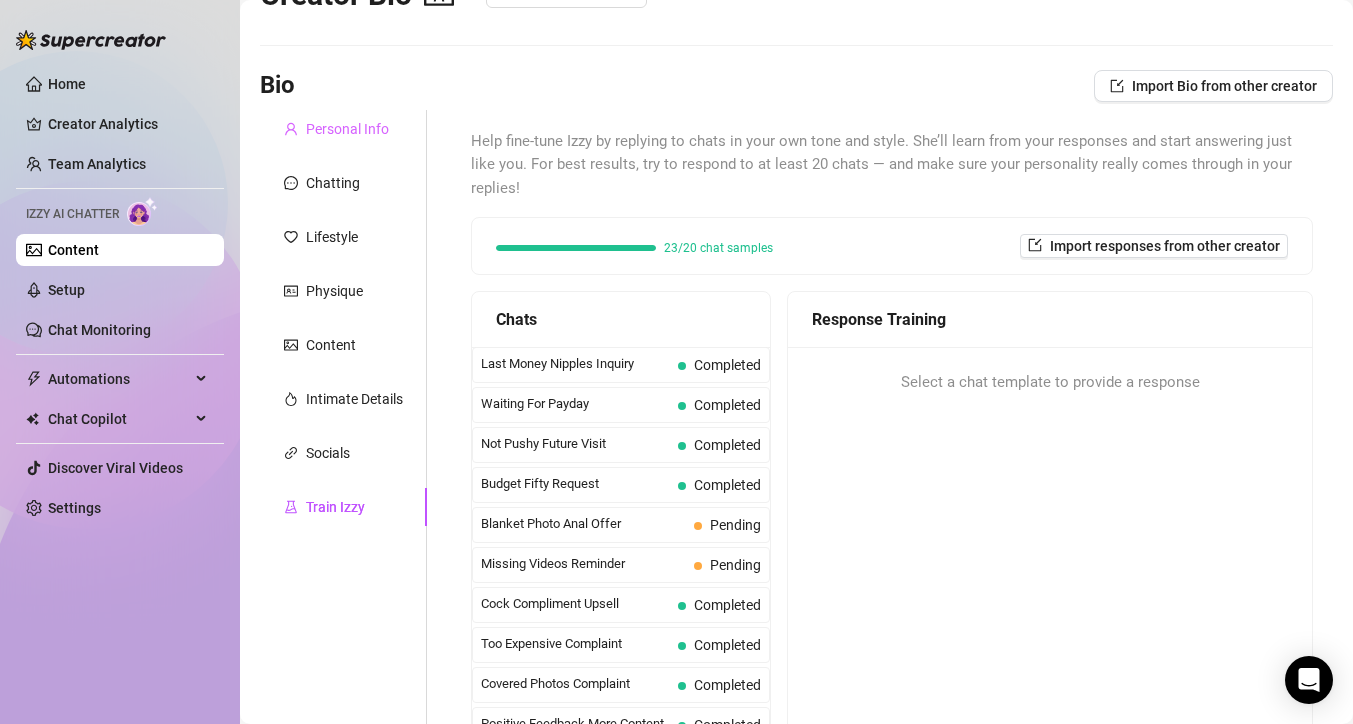 click on "Personal Info" at bounding box center (343, 129) 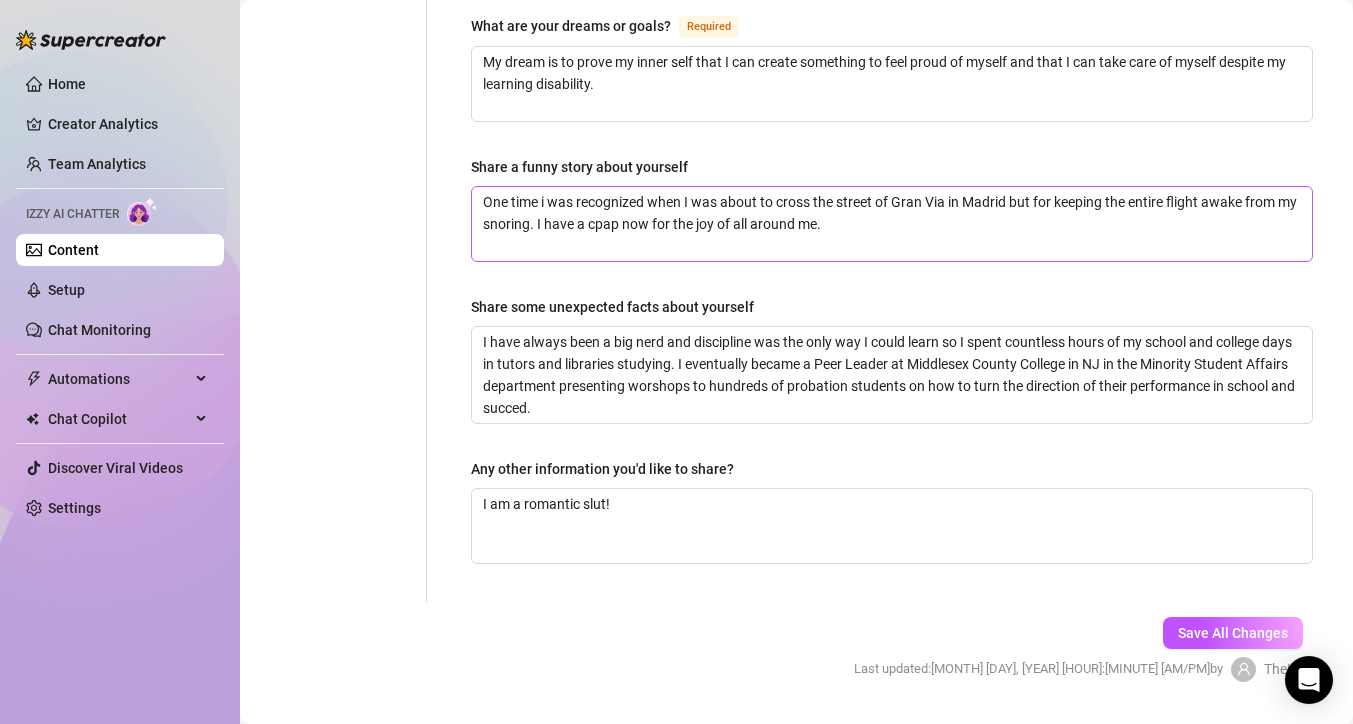 scroll, scrollTop: 1250, scrollLeft: 0, axis: vertical 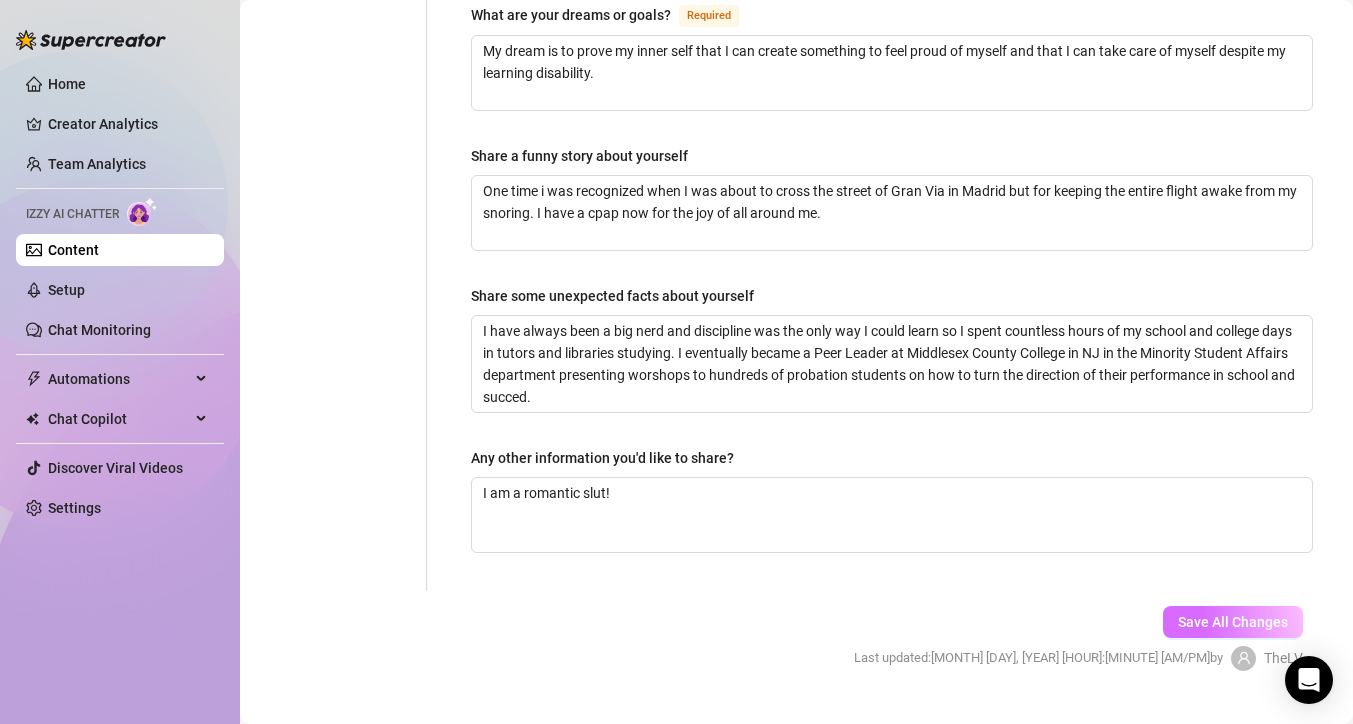 click on "Save All Changes" at bounding box center [1233, 622] 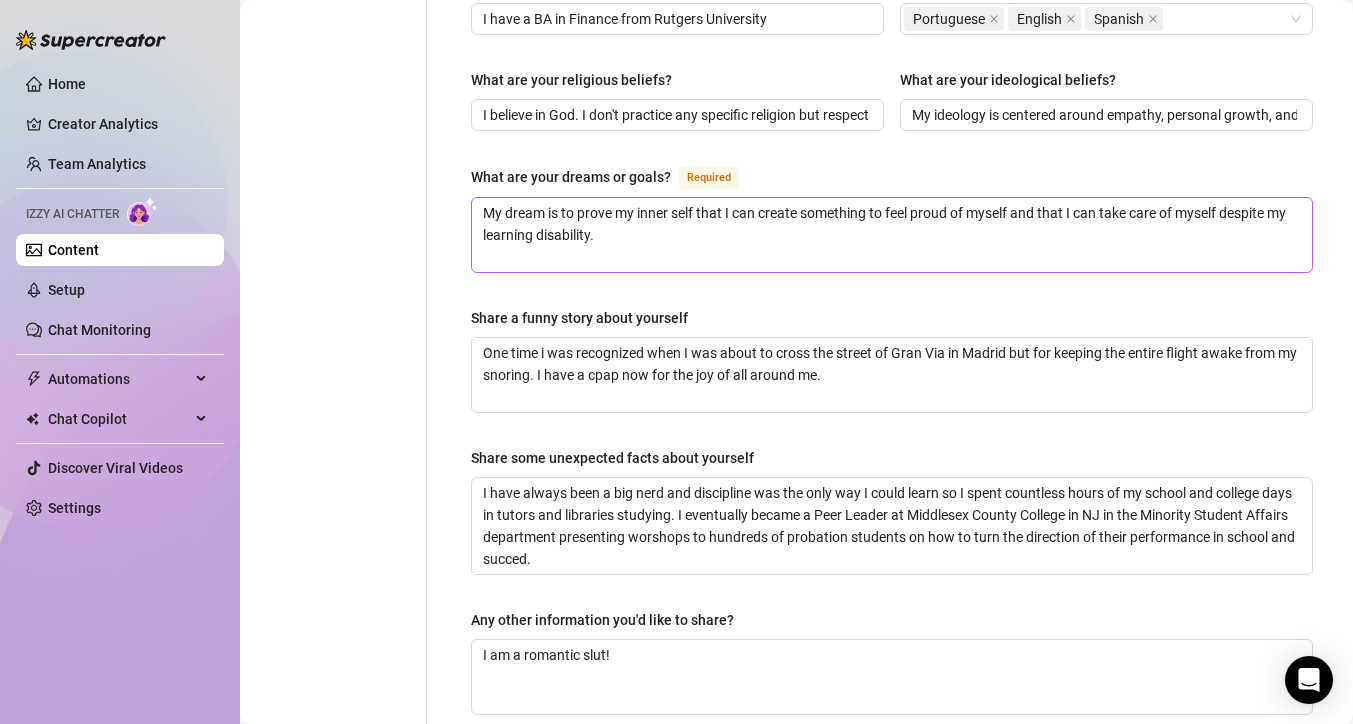 scroll, scrollTop: 1079, scrollLeft: 0, axis: vertical 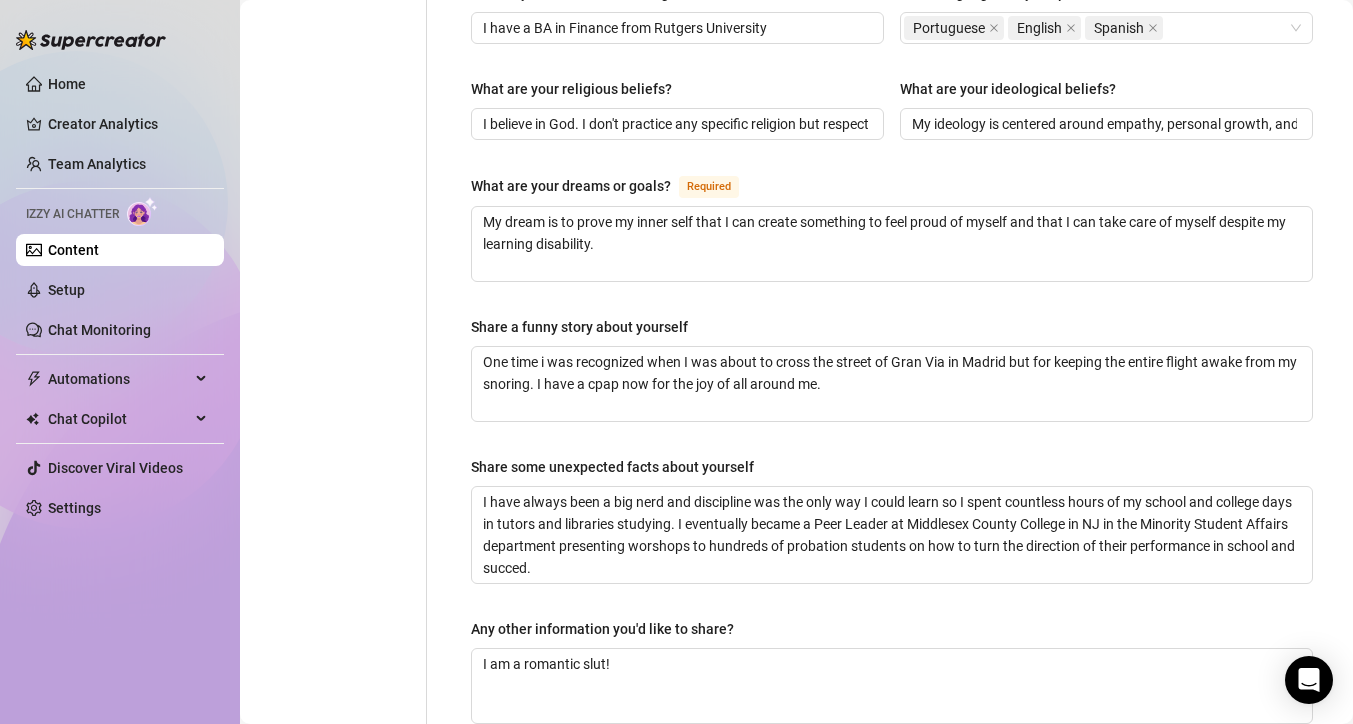 drag, startPoint x: 1054, startPoint y: 102, endPoint x: 1316, endPoint y: 91, distance: 262.2308 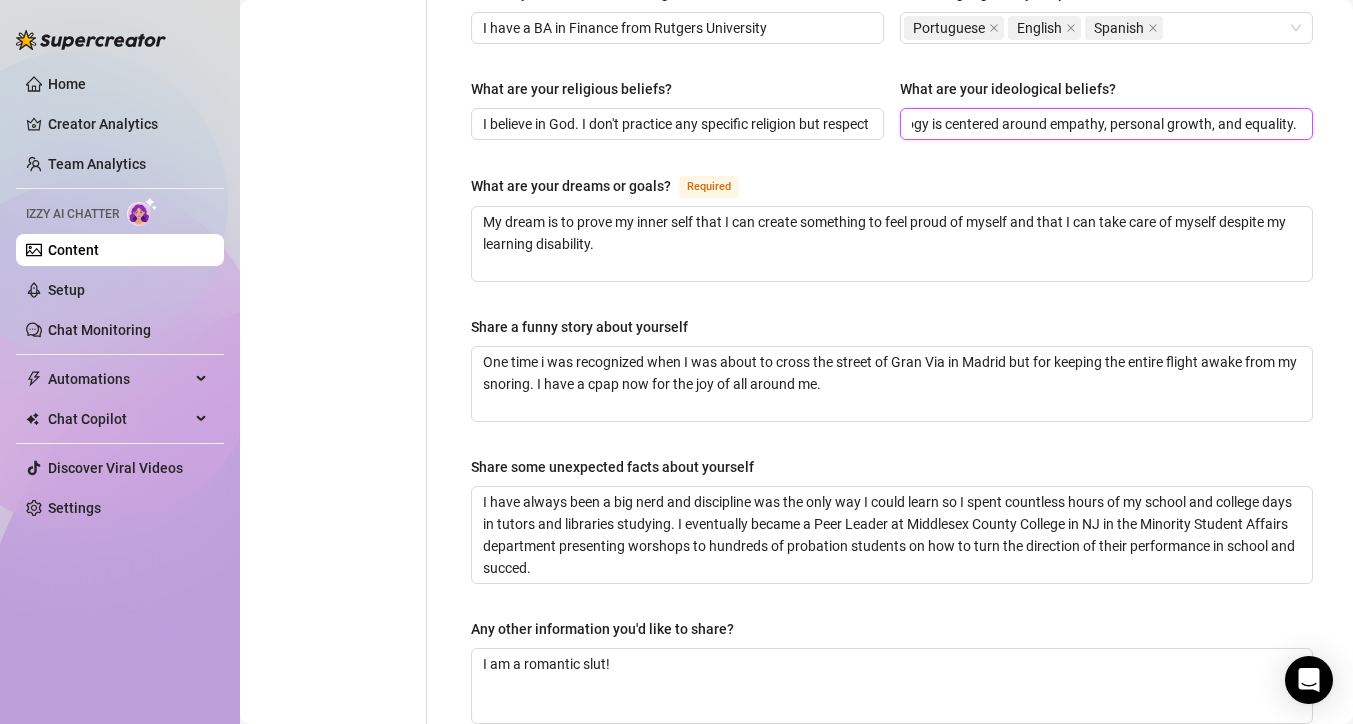 scroll, scrollTop: 0, scrollLeft: 57, axis: horizontal 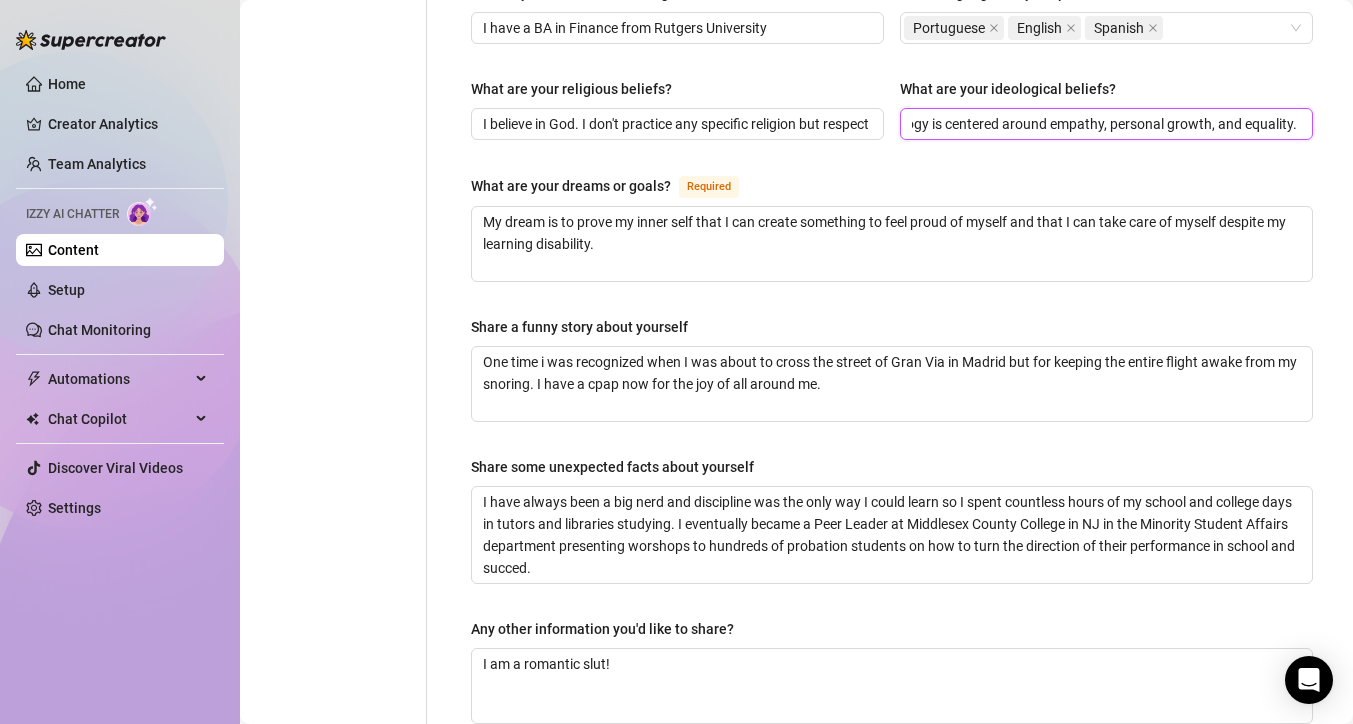drag, startPoint x: 1261, startPoint y: 125, endPoint x: 1366, endPoint y: 124, distance: 105.00476 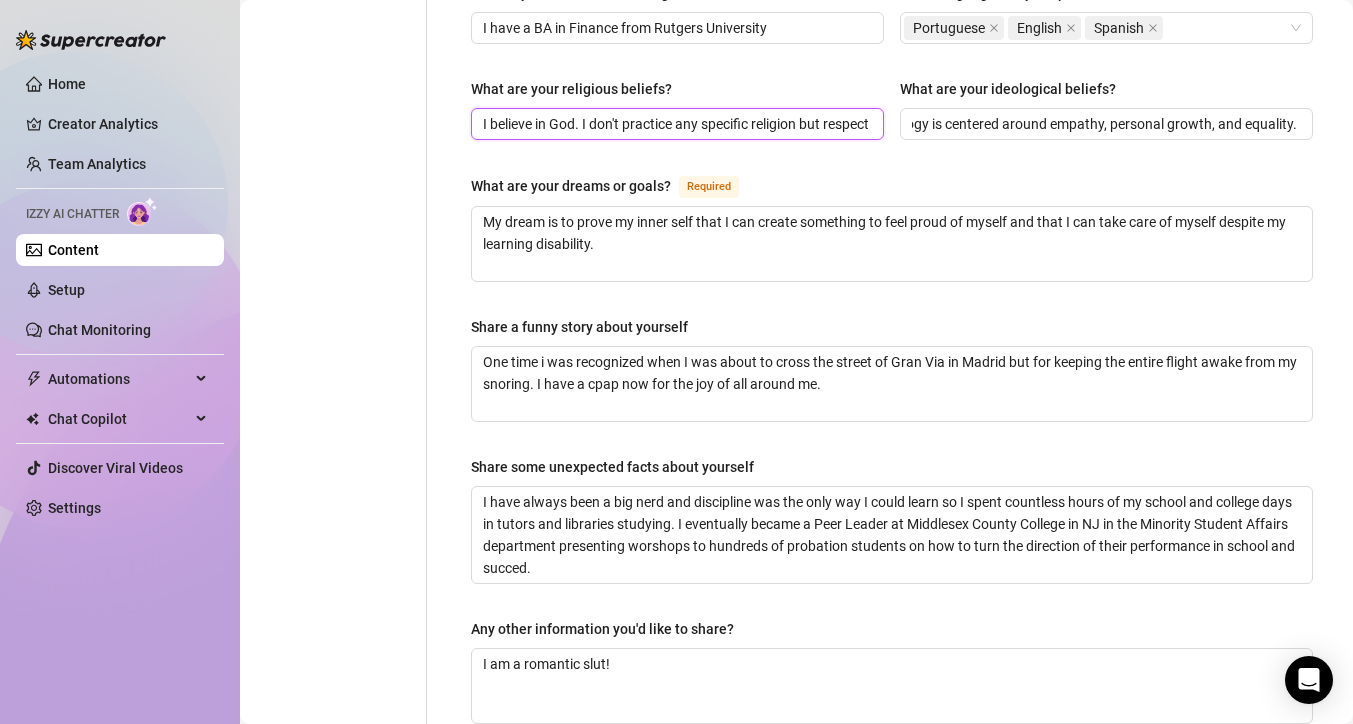 scroll, scrollTop: 0, scrollLeft: 0, axis: both 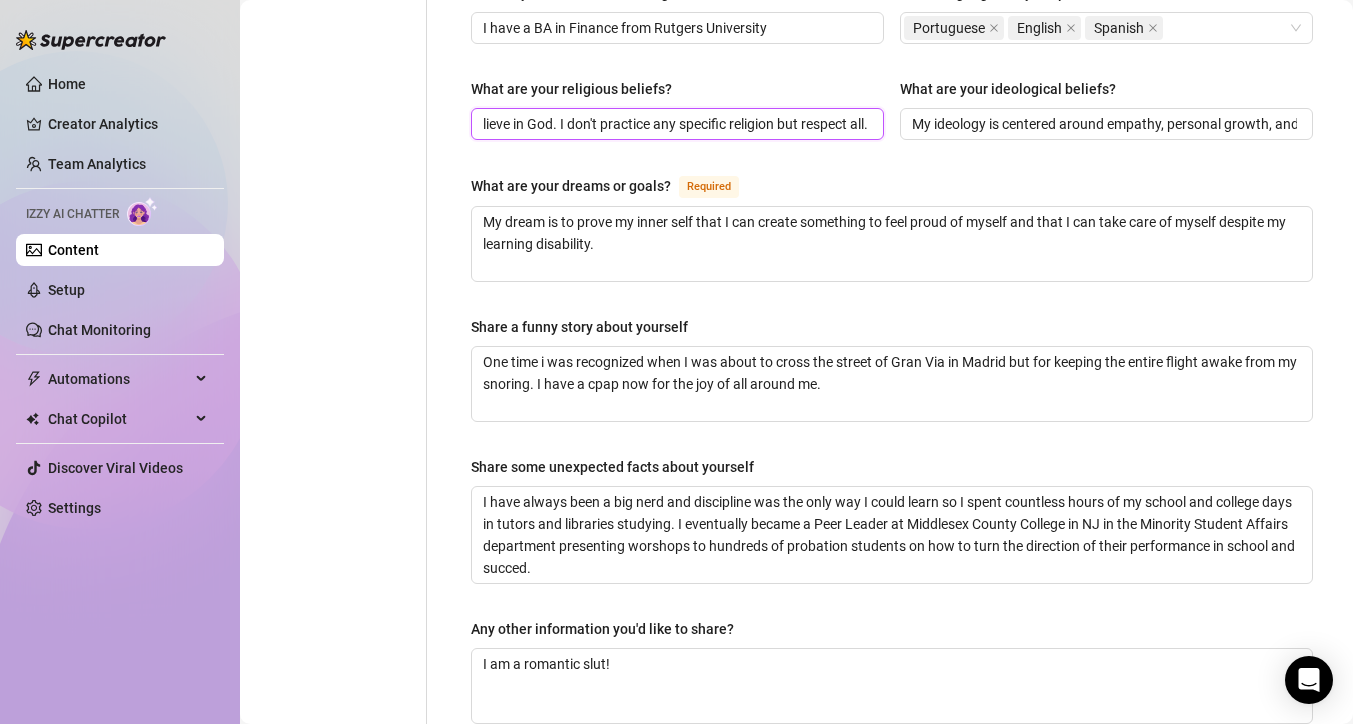 drag, startPoint x: 745, startPoint y: 120, endPoint x: 939, endPoint y: 93, distance: 195.86986 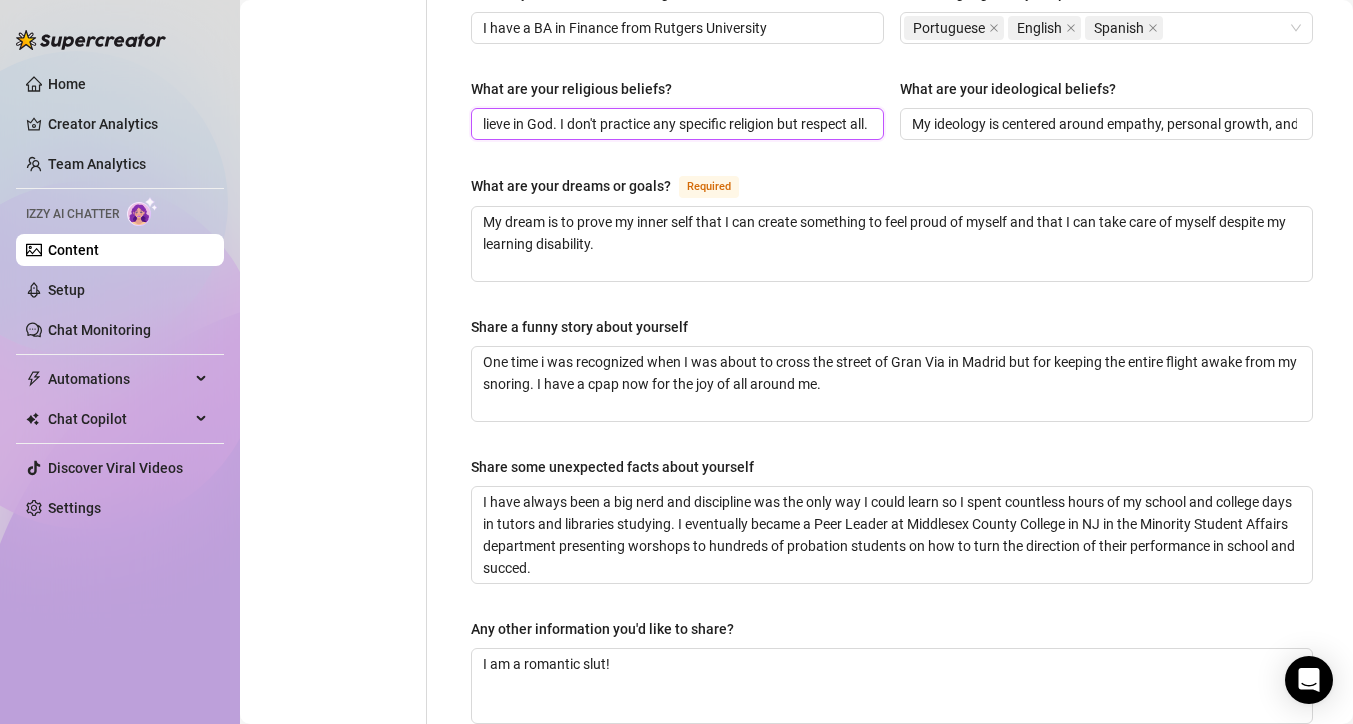 click on "What are your religious beliefs? I believe in God. I don't practice any specific religion but respect all. What are your ideological beliefs? My ideology is centered around empathy, personal growth, and equality." at bounding box center (892, 118) 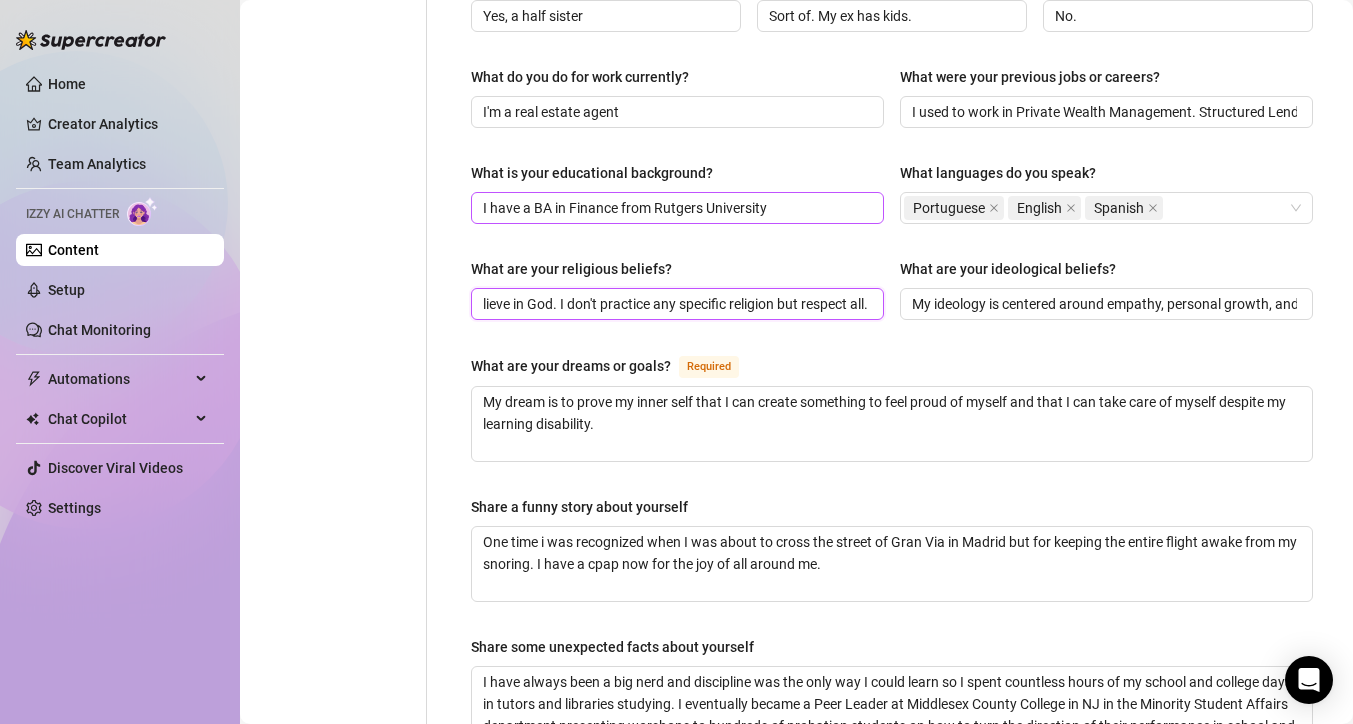 scroll, scrollTop: 866, scrollLeft: 0, axis: vertical 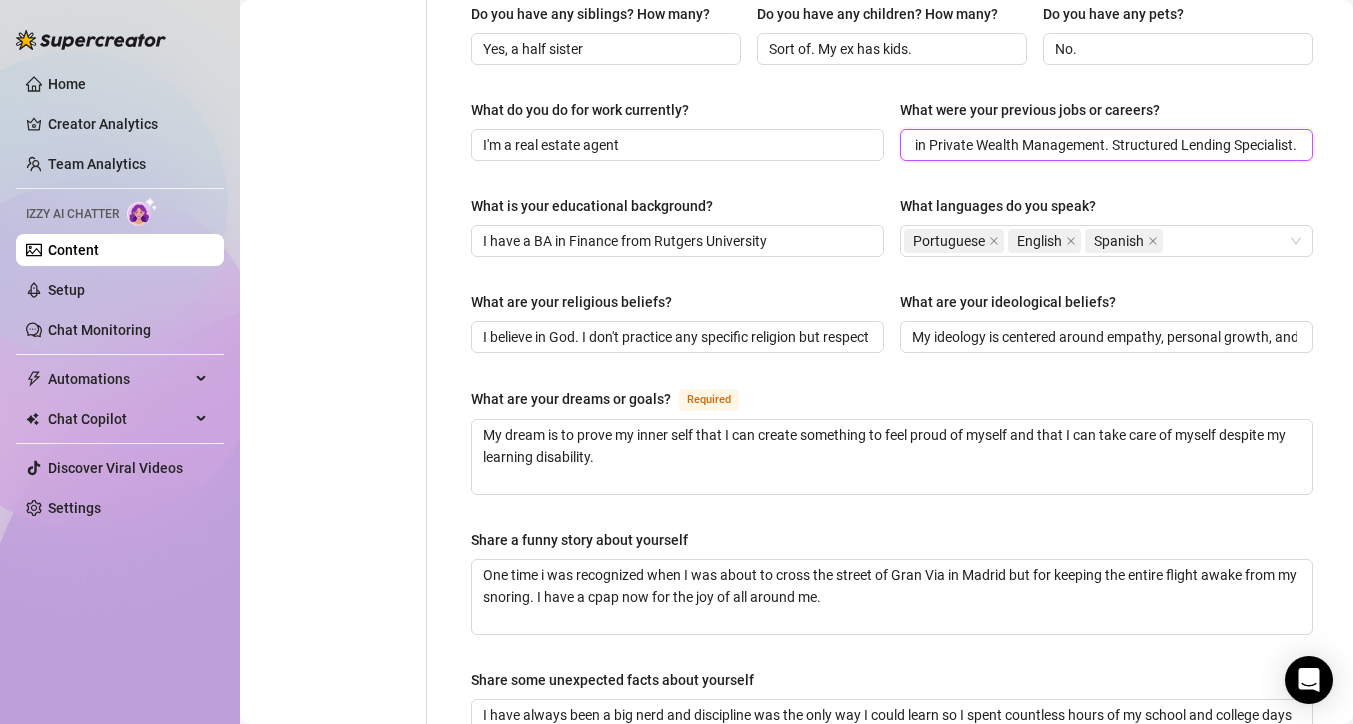 drag, startPoint x: 1034, startPoint y: 137, endPoint x: 1346, endPoint y: 132, distance: 312.04007 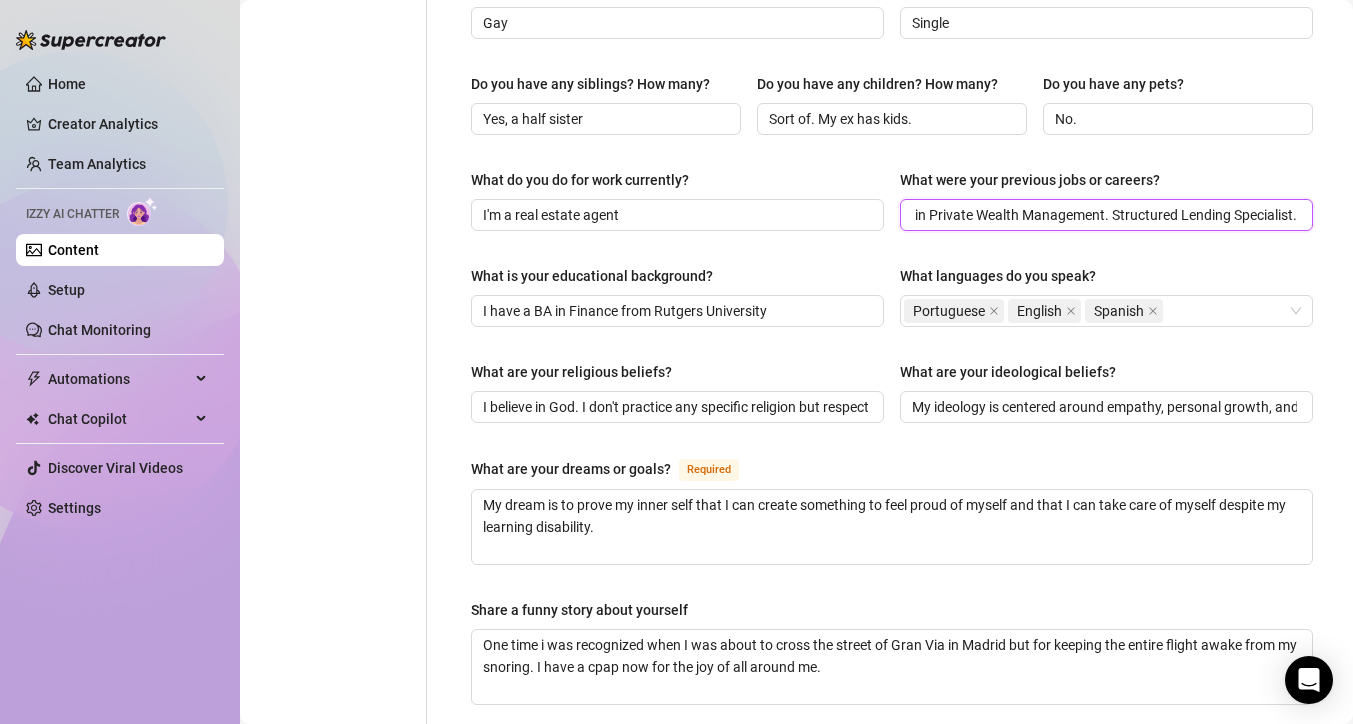 scroll, scrollTop: 785, scrollLeft: 0, axis: vertical 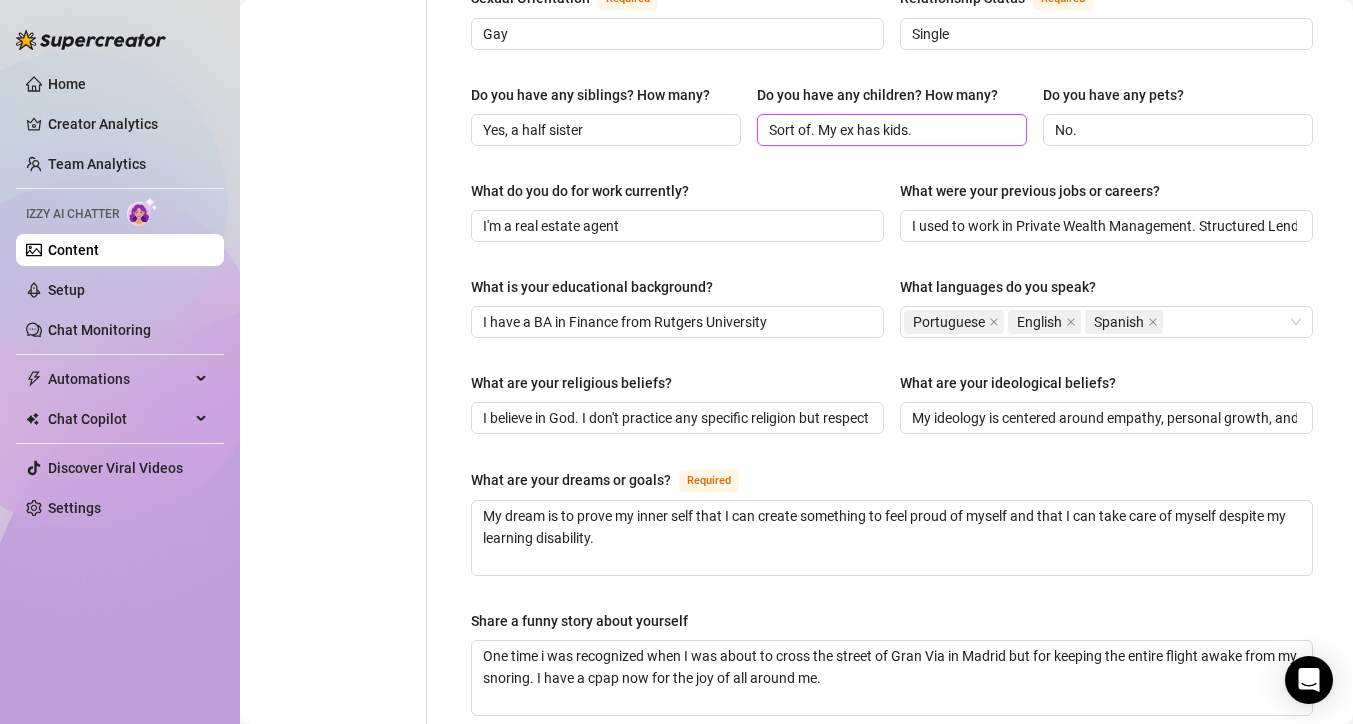 drag, startPoint x: 909, startPoint y: 126, endPoint x: 882, endPoint y: 124, distance: 27.073973 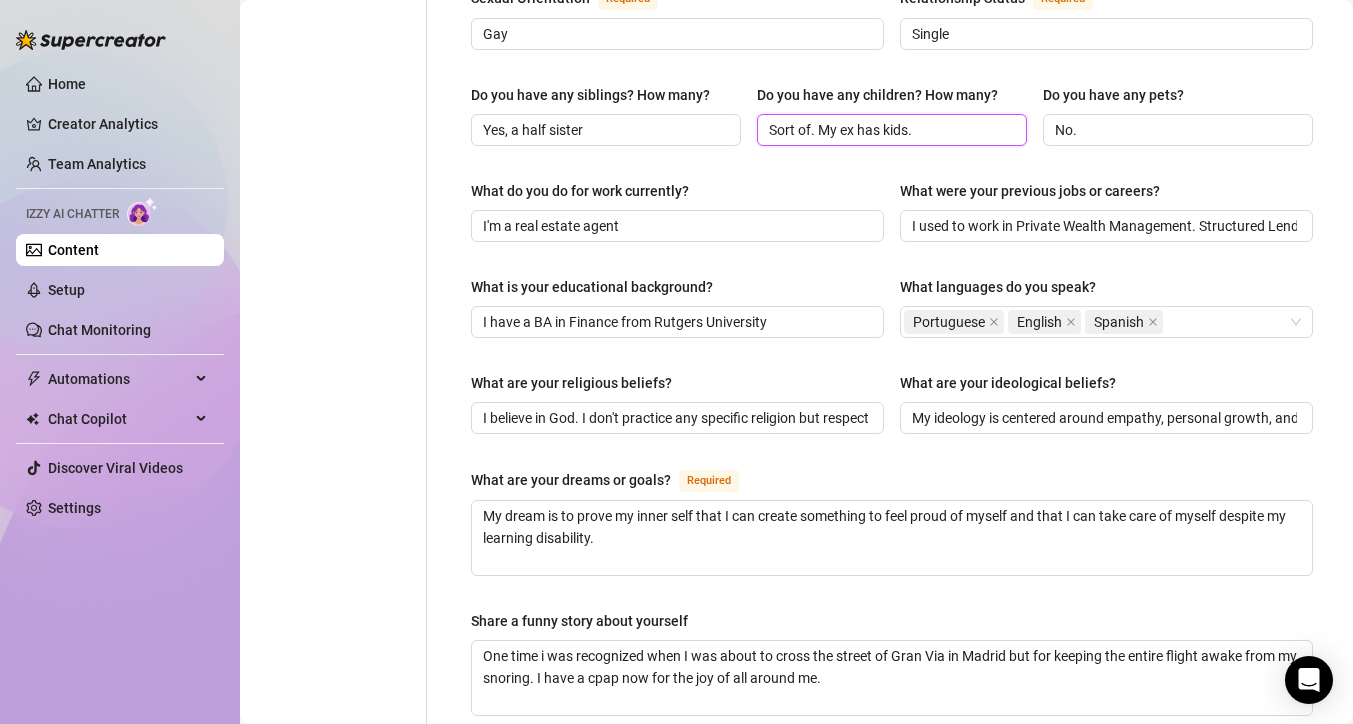 click on "Sort of. My ex has kids." at bounding box center [890, 130] 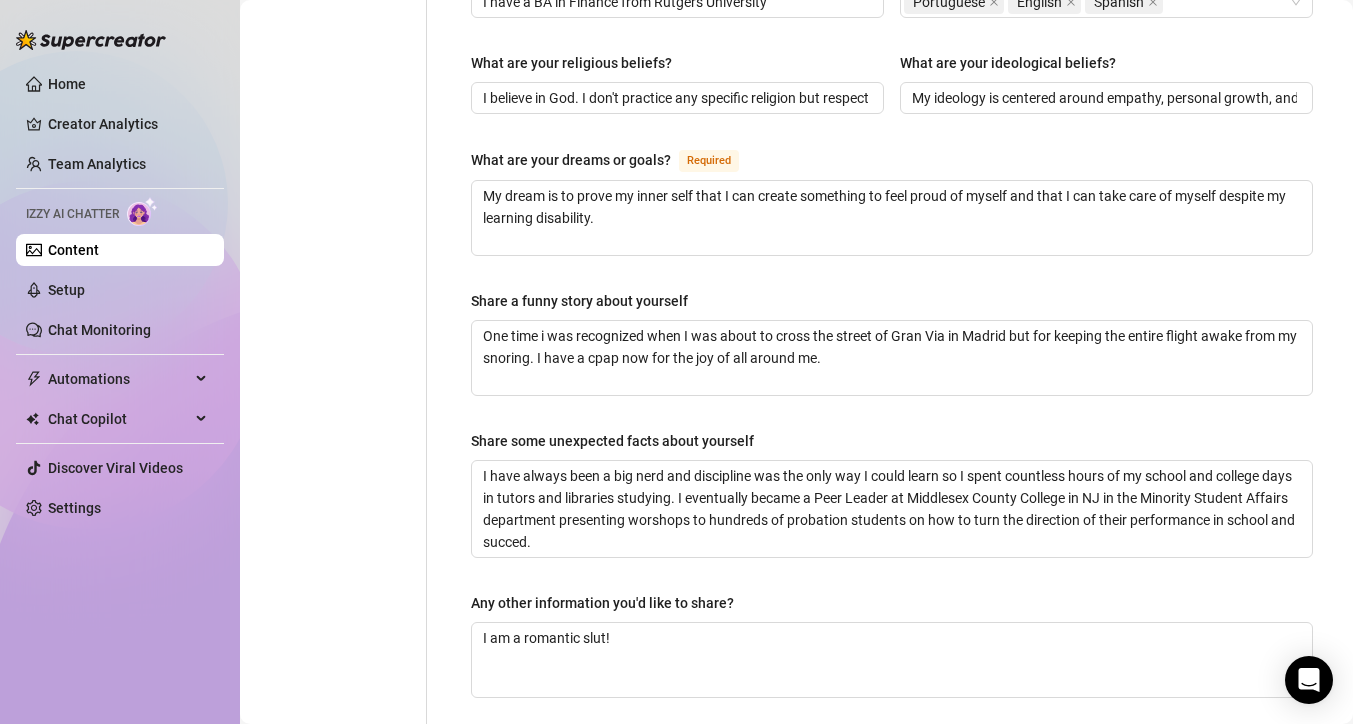 scroll, scrollTop: 1178, scrollLeft: 0, axis: vertical 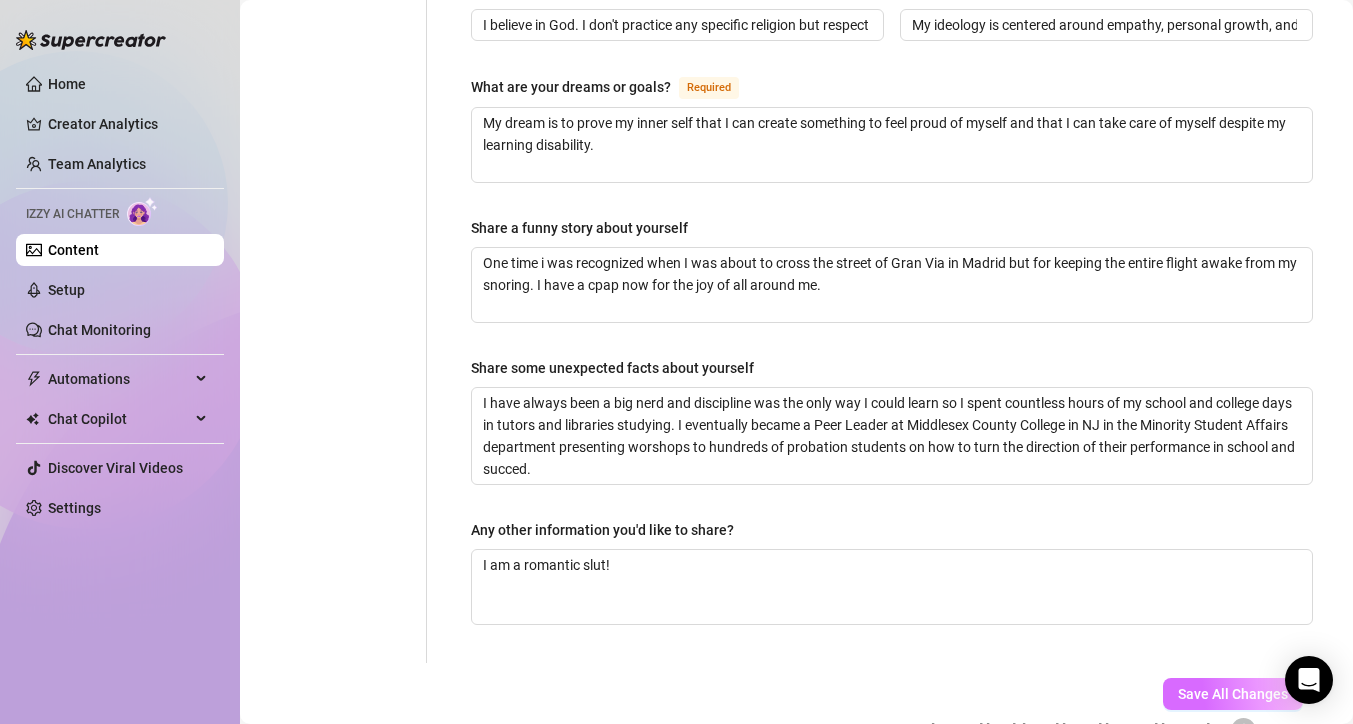 click on "Save All Changes" at bounding box center (1233, 694) 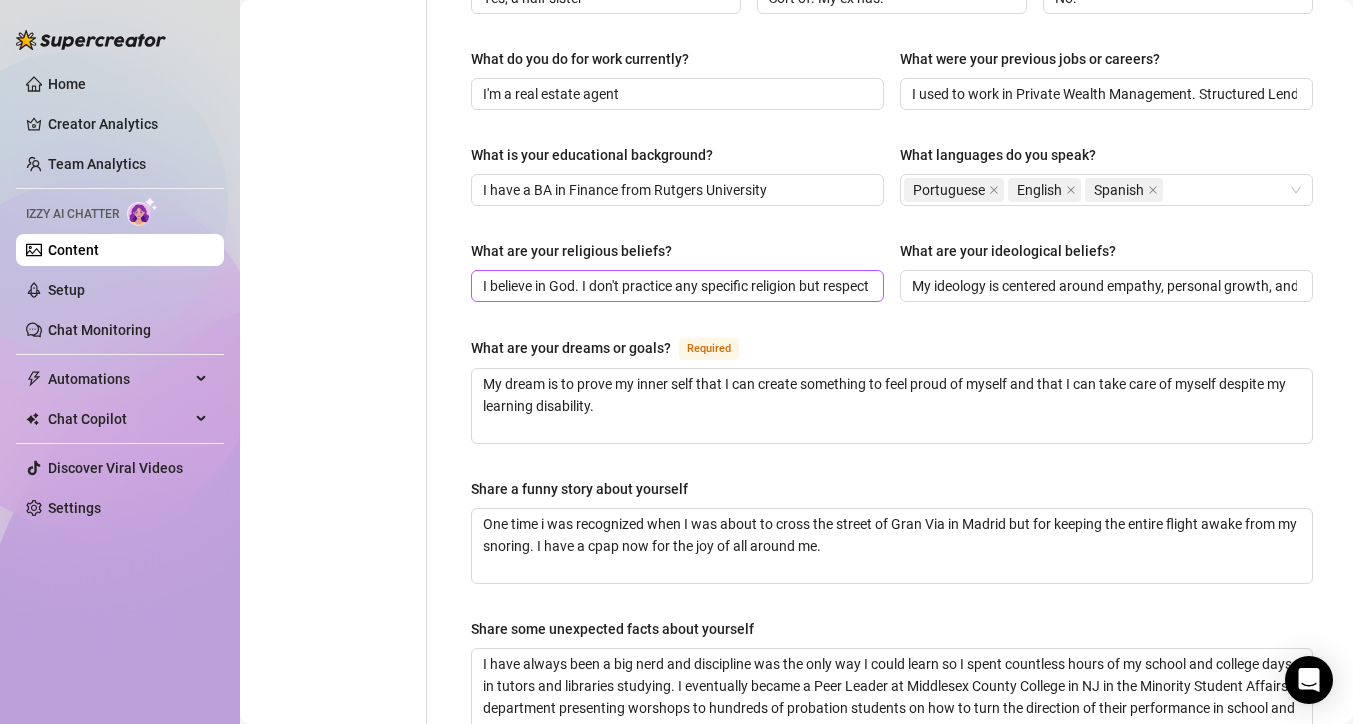 scroll, scrollTop: 844, scrollLeft: 0, axis: vertical 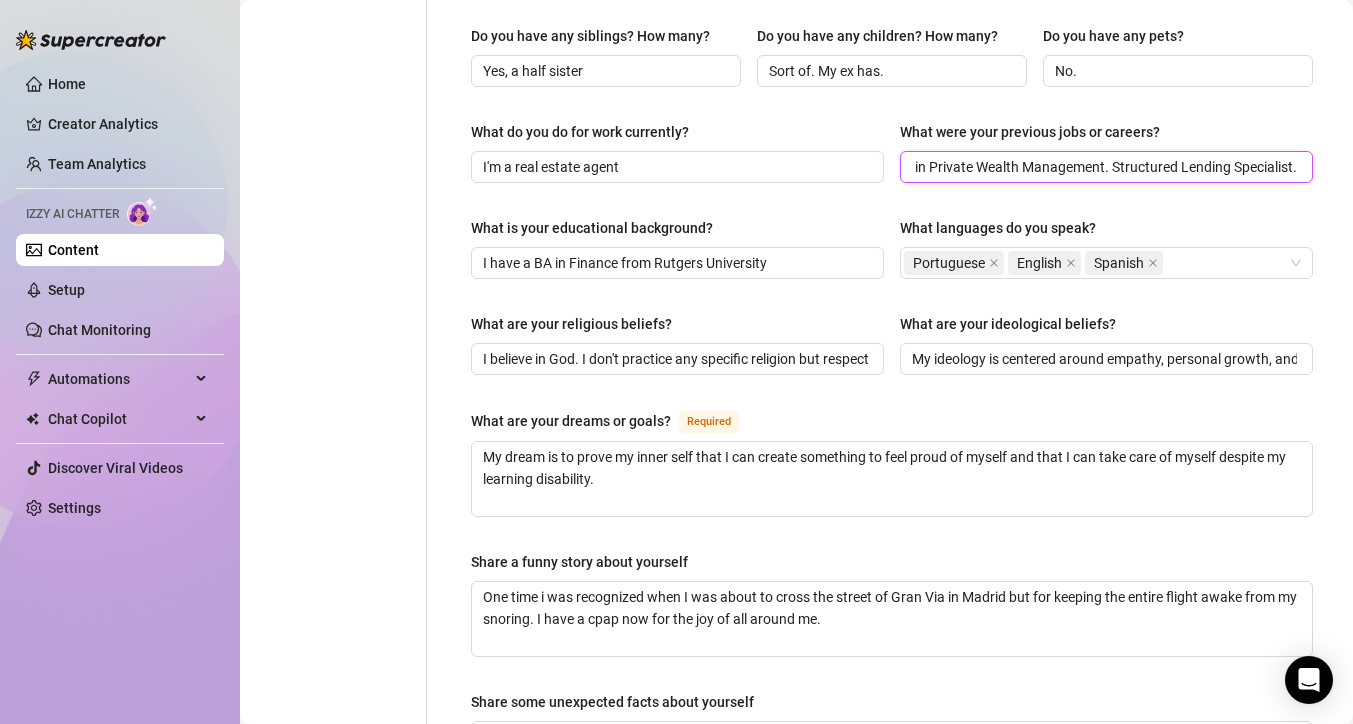 drag, startPoint x: 958, startPoint y: 167, endPoint x: 1347, endPoint y: 158, distance: 389.1041 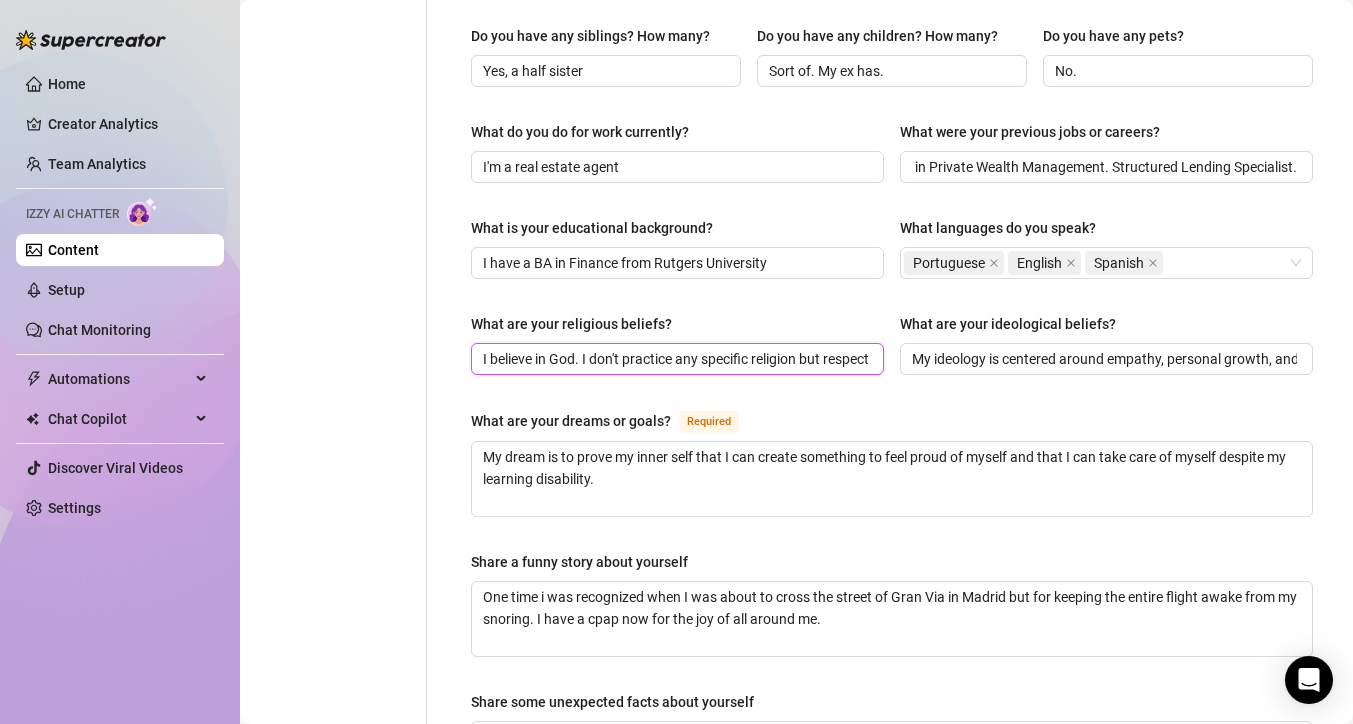 scroll, scrollTop: 0, scrollLeft: 0, axis: both 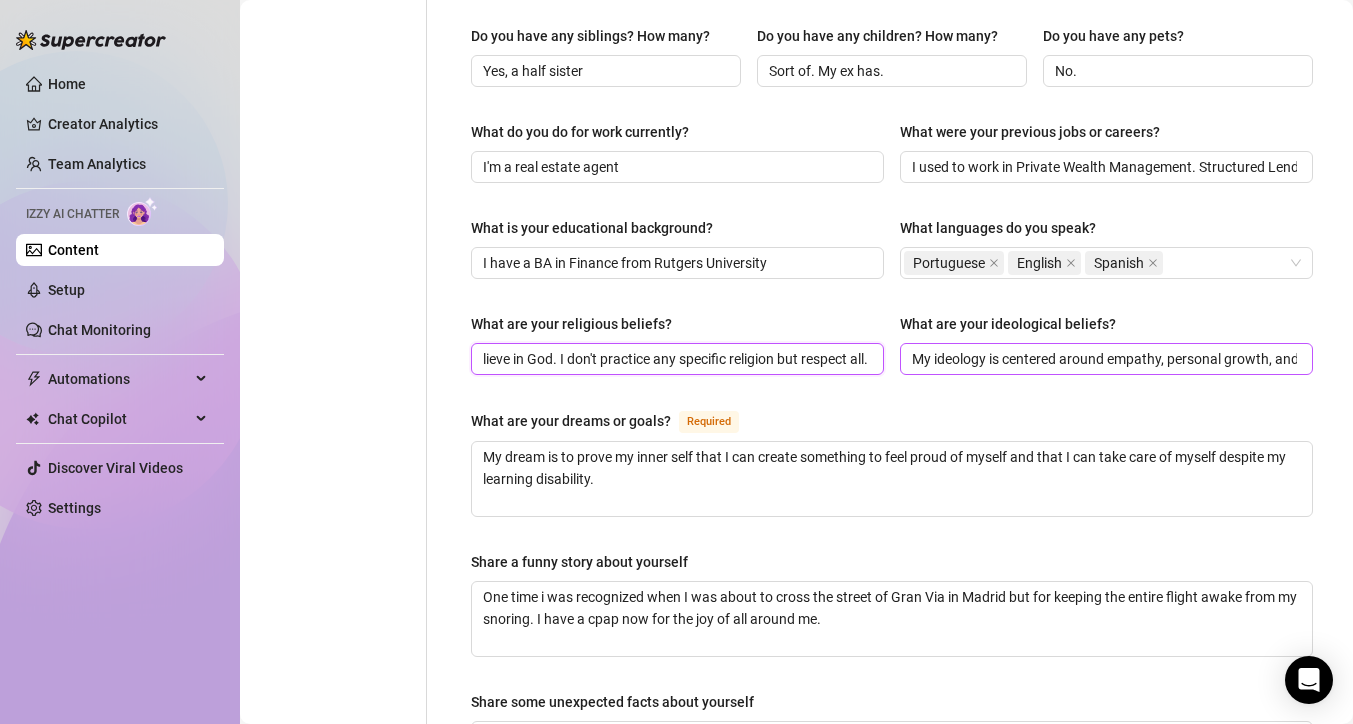 drag, startPoint x: 630, startPoint y: 349, endPoint x: 913, endPoint y: 342, distance: 283.08655 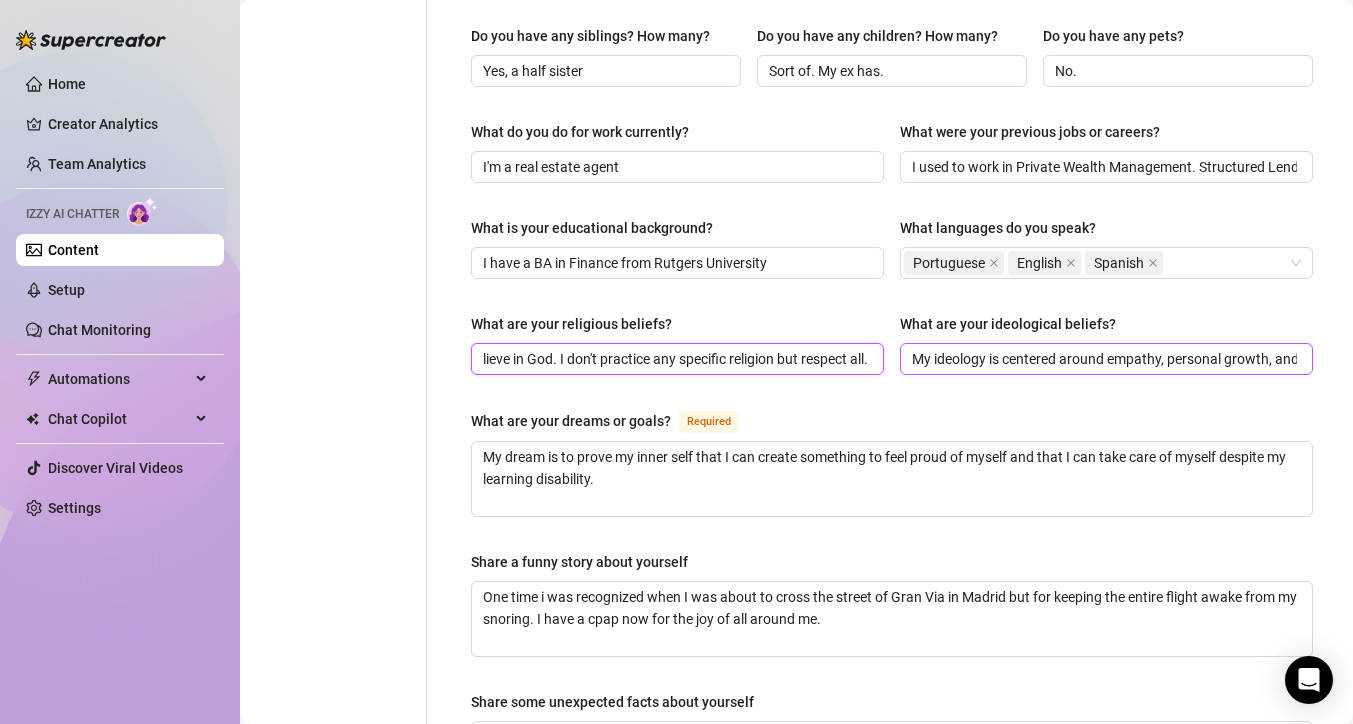 click on "What are your religious beliefs? I believe in God. I don't practice any specific religion but respect all. What are your ideological beliefs? My ideology is centered around empathy, personal growth, and equality." at bounding box center [892, 353] 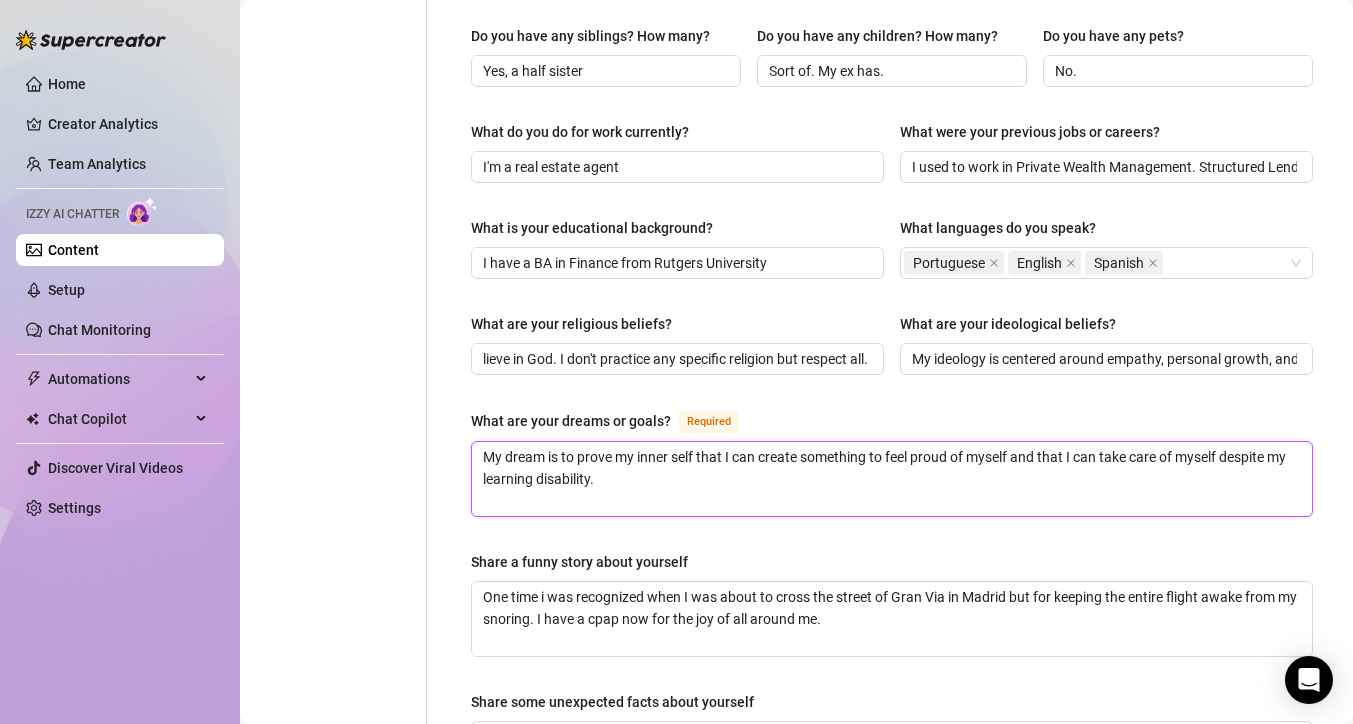 scroll, scrollTop: 0, scrollLeft: 0, axis: both 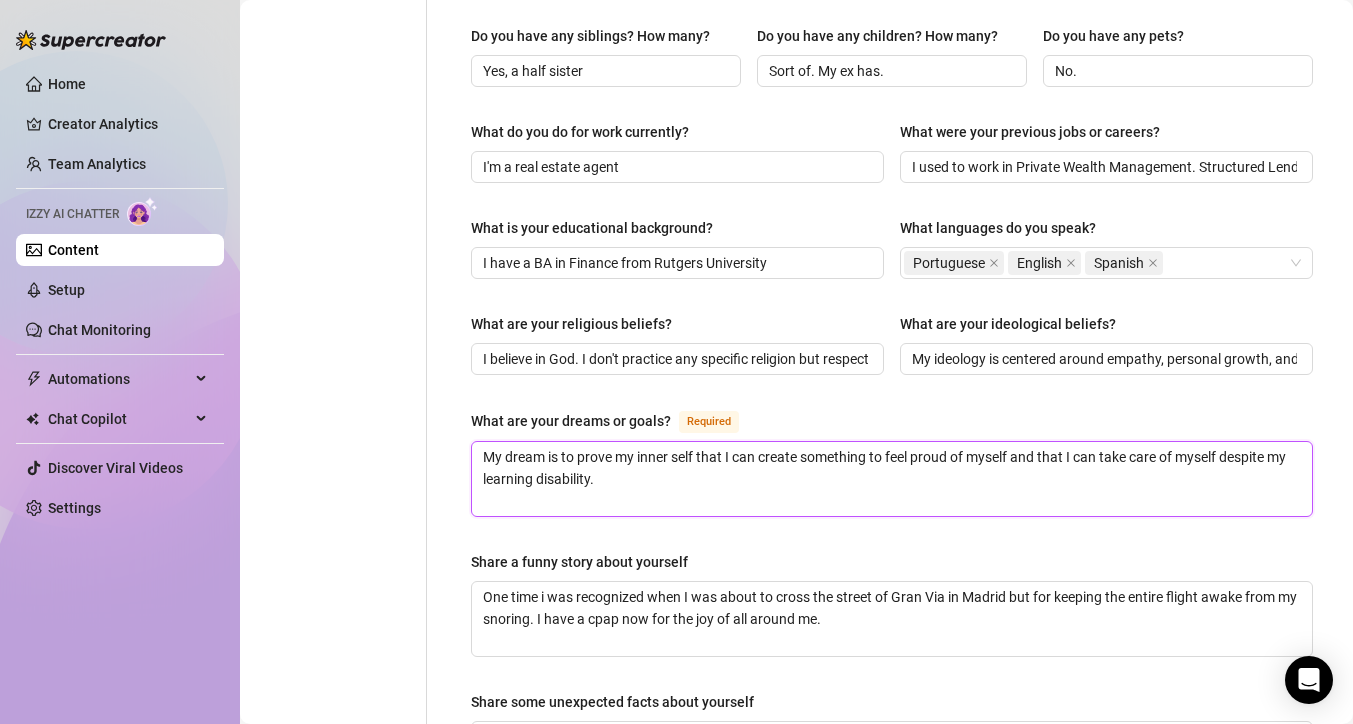 drag, startPoint x: 641, startPoint y: 451, endPoint x: 675, endPoint y: 451, distance: 34 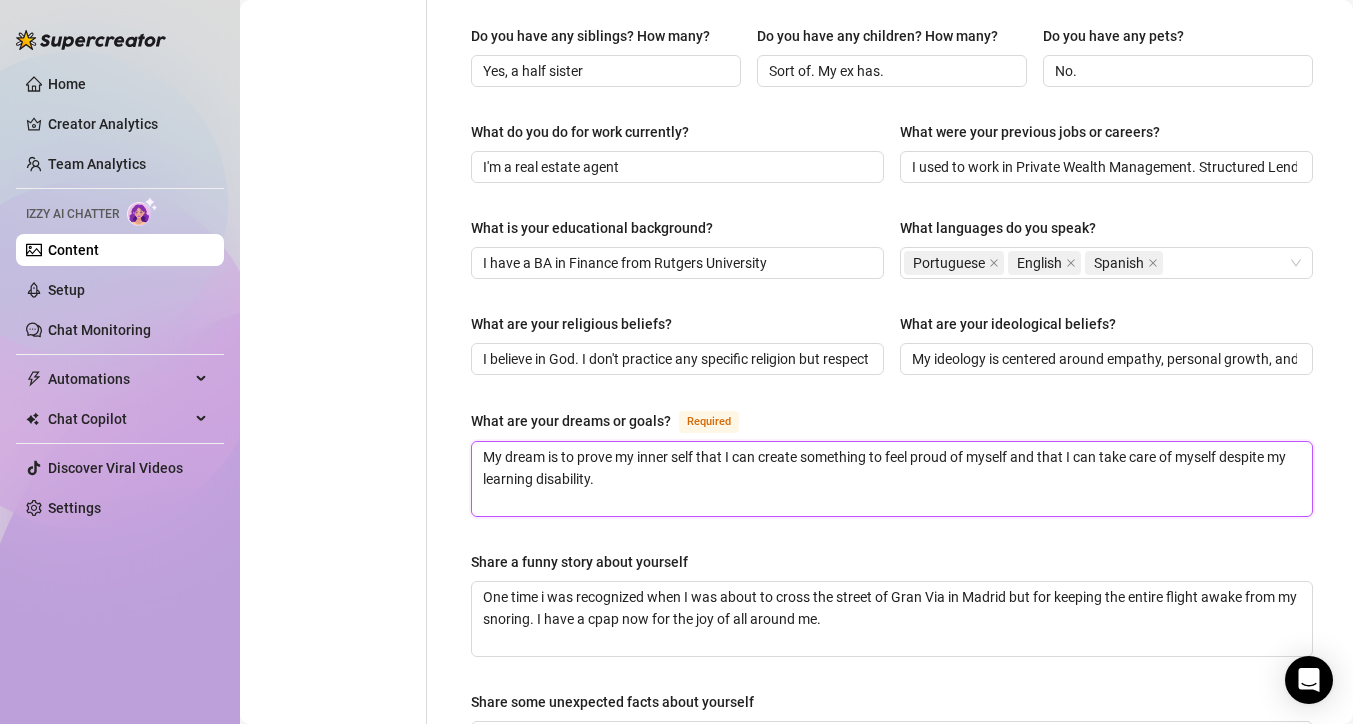 drag, startPoint x: 856, startPoint y: 468, endPoint x: 867, endPoint y: 549, distance: 81.7435 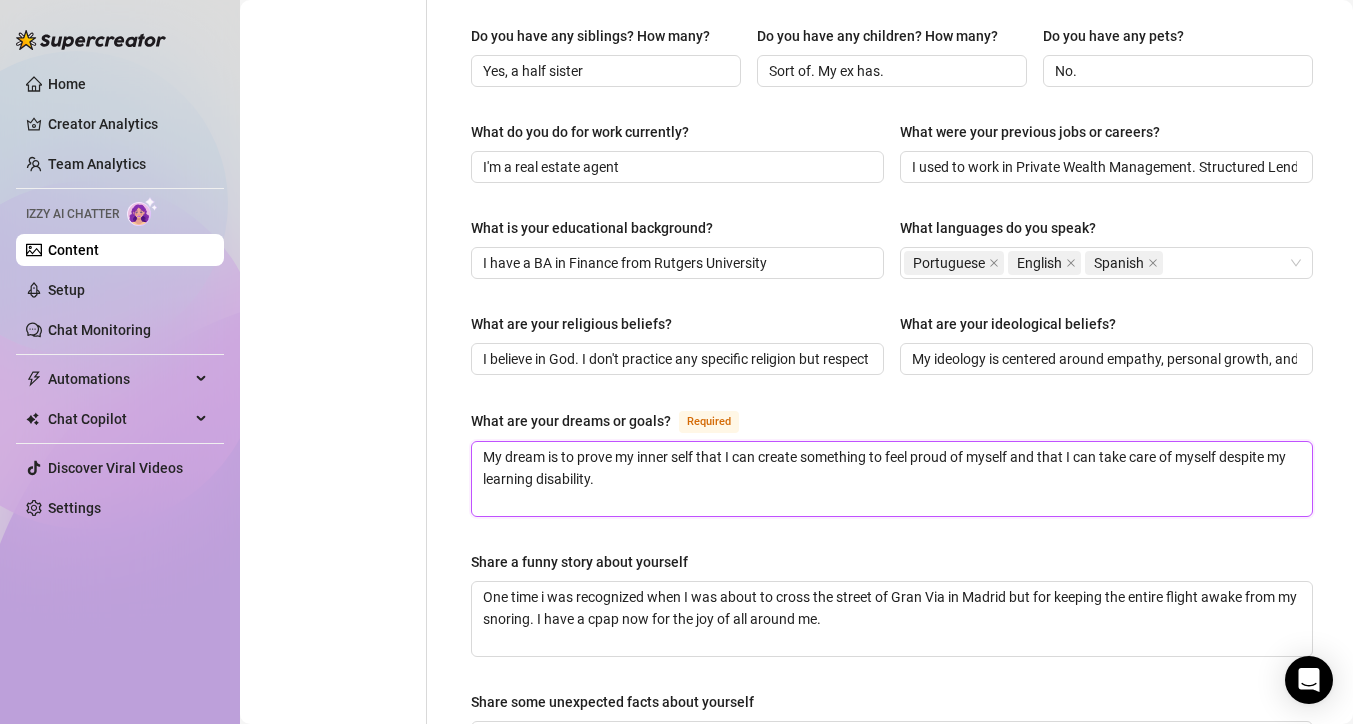 click on "Name Required [LAST] Nickname(s) L Gender Required Female Male Non-Binary / Genderqueer Agender Bigender Genderfluid Other Where did you grow up? Required [CITY], [STATE] Where is your current homebase? (City/Area of your home) Required [CITY], [STATE] What is your timezone of your current location? If you are currently traveling, choose your current location Required United States of America  ( Eastern Time ) Are you currently traveling? If so, where are you right now? what are you doing there? I'm home in [CITY] now. Birth Date Required [MONTH] [DAY]th, [YEAR] Zodiac Sign Gemini Sexual Orientation Required Gay Relationship Status Required Single Do you have any siblings? How many? Yes, a half sister Do you have any children? How many? Sort of. My ex has. Do you have any pets? No. What do you do for work currently? I'm a real estate agent What were your previous jobs or careers? I used to work in Private Wealth Management. Structured Lending Specialist. What is your educational background? Portuguese English Spanish" at bounding box center [892, 165] 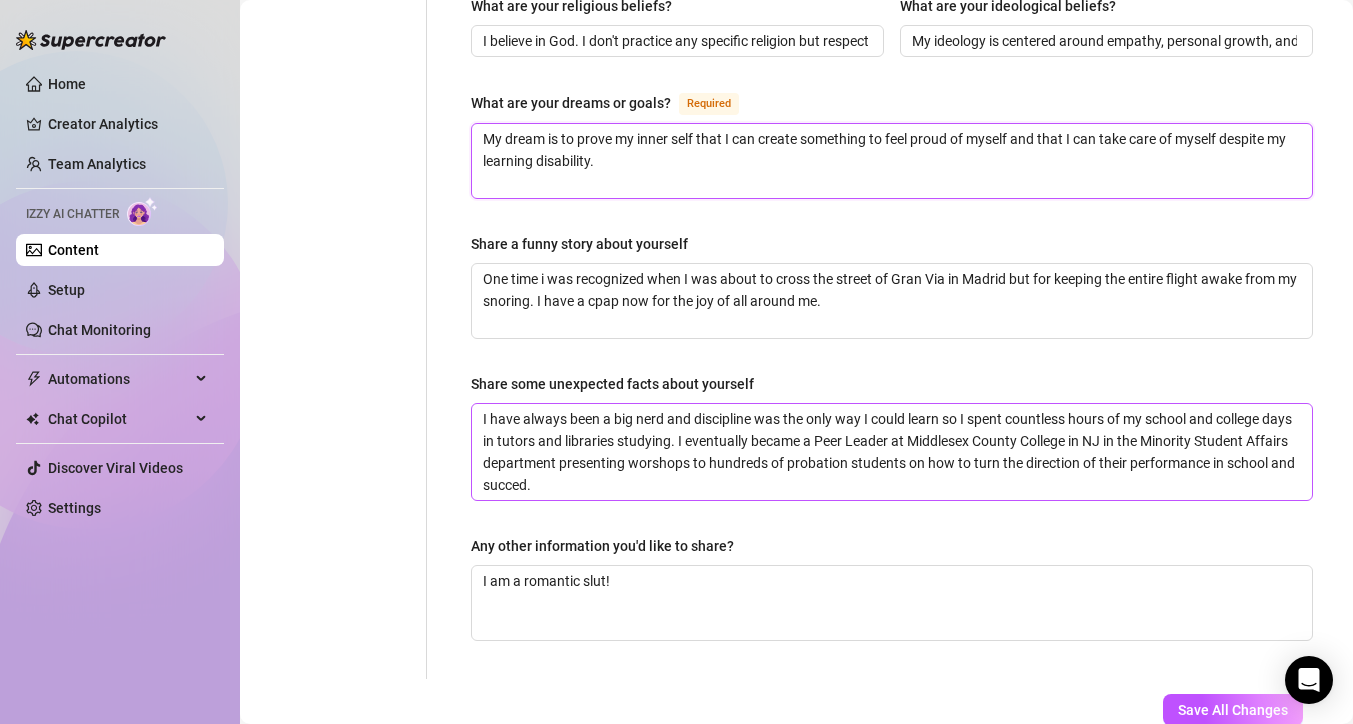 scroll, scrollTop: 1287, scrollLeft: 0, axis: vertical 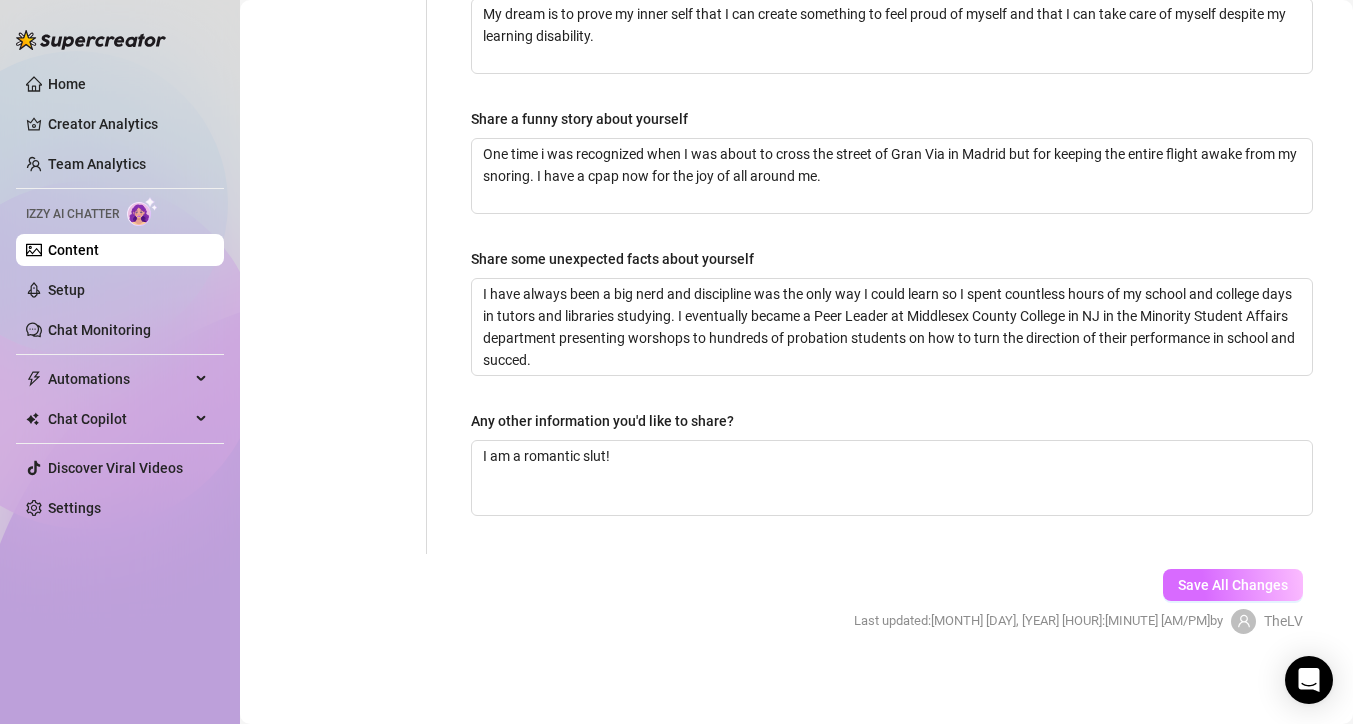 click on "Save All Changes" at bounding box center (1233, 585) 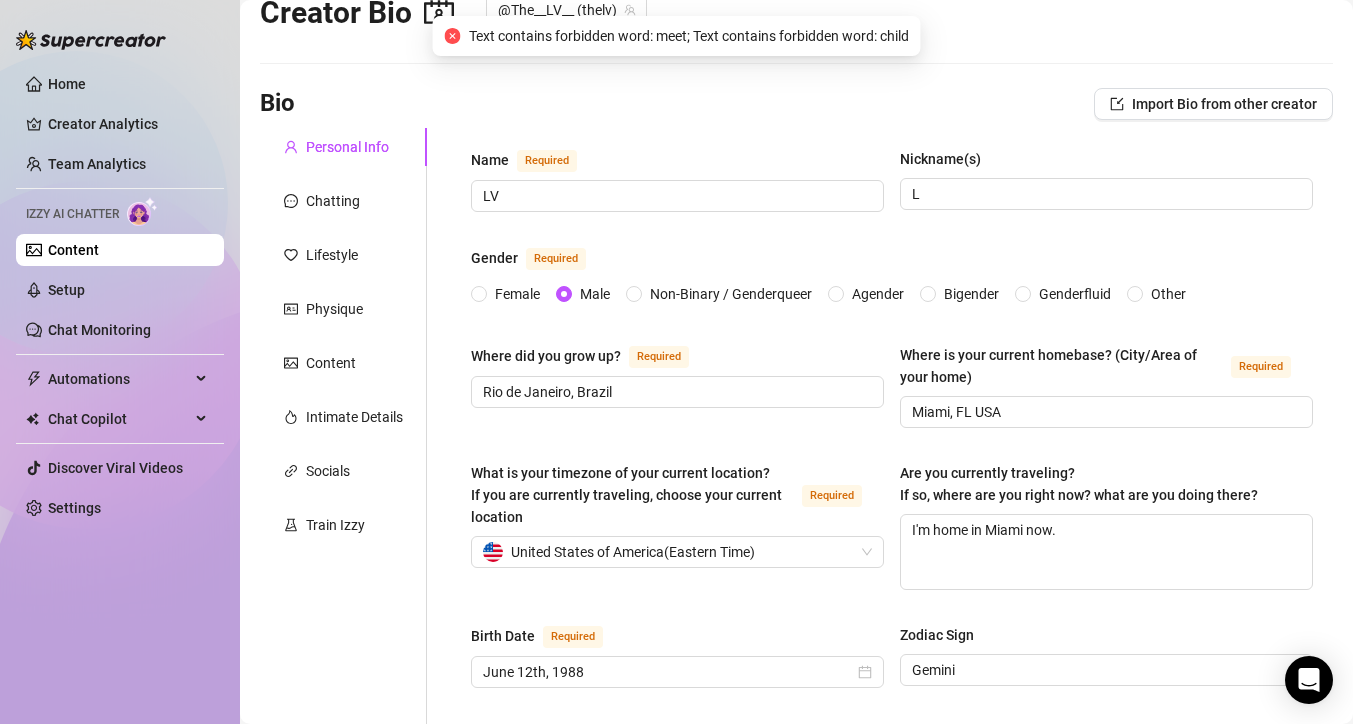 scroll, scrollTop: 21, scrollLeft: 0, axis: vertical 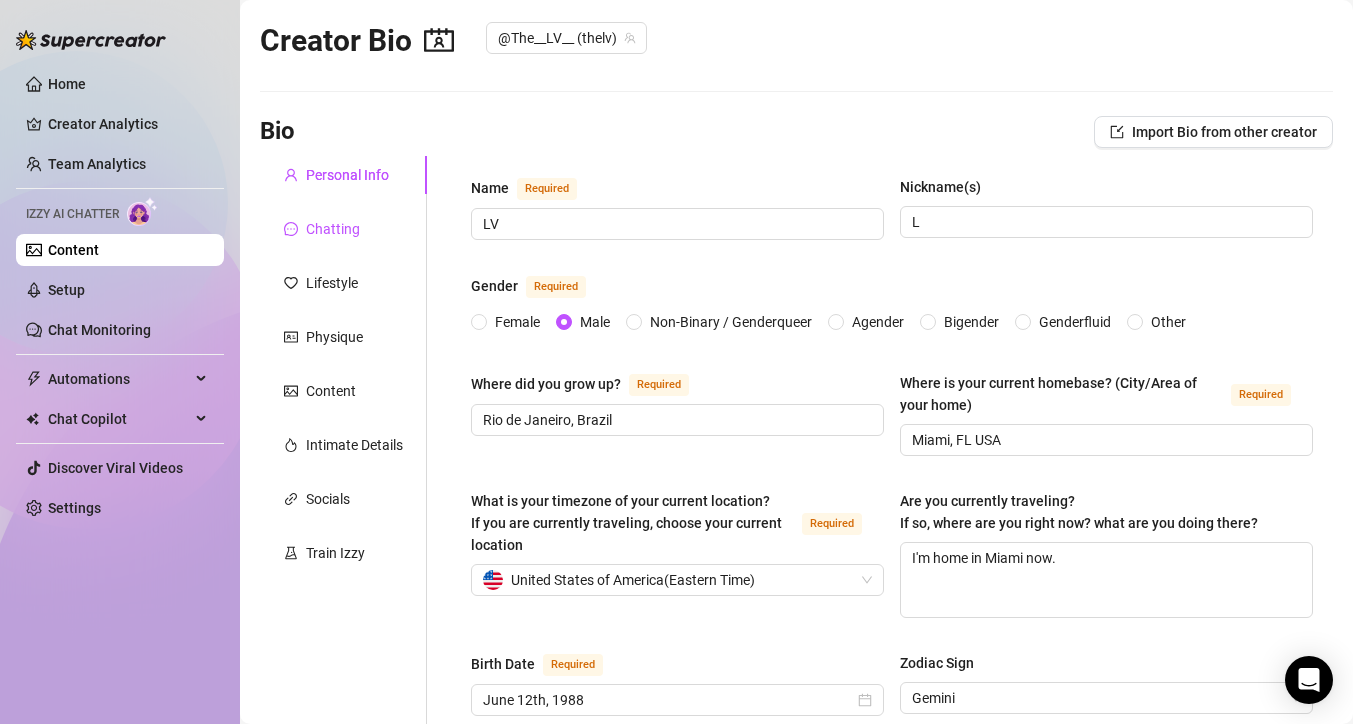 click on "Chatting" at bounding box center [333, 229] 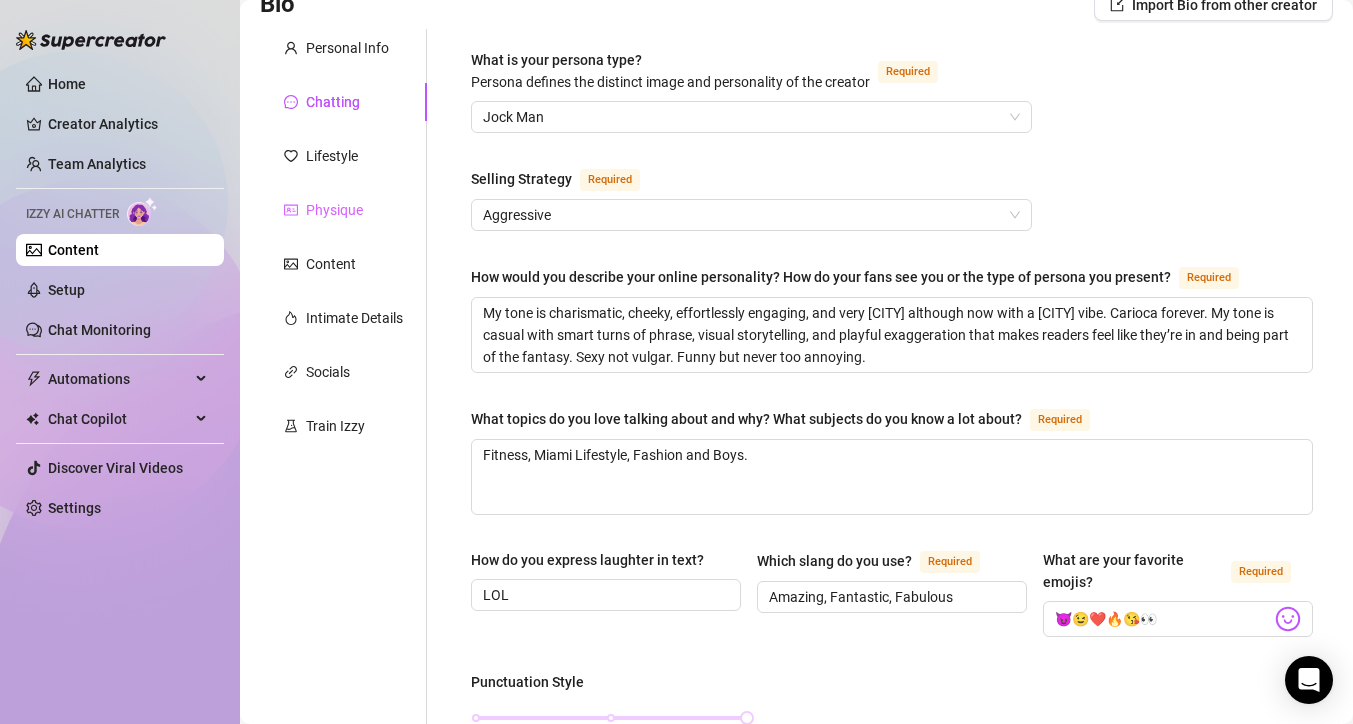 scroll, scrollTop: 121, scrollLeft: 0, axis: vertical 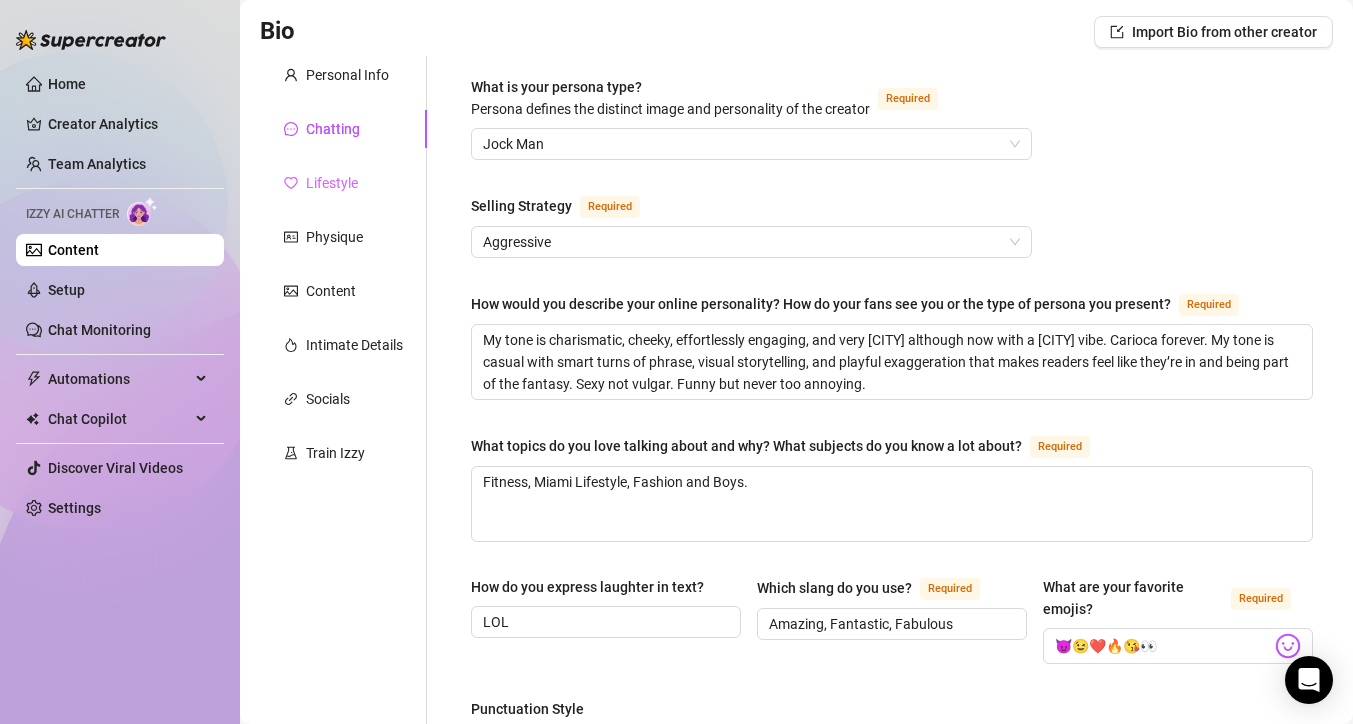click on "Lifestyle" at bounding box center (343, 183) 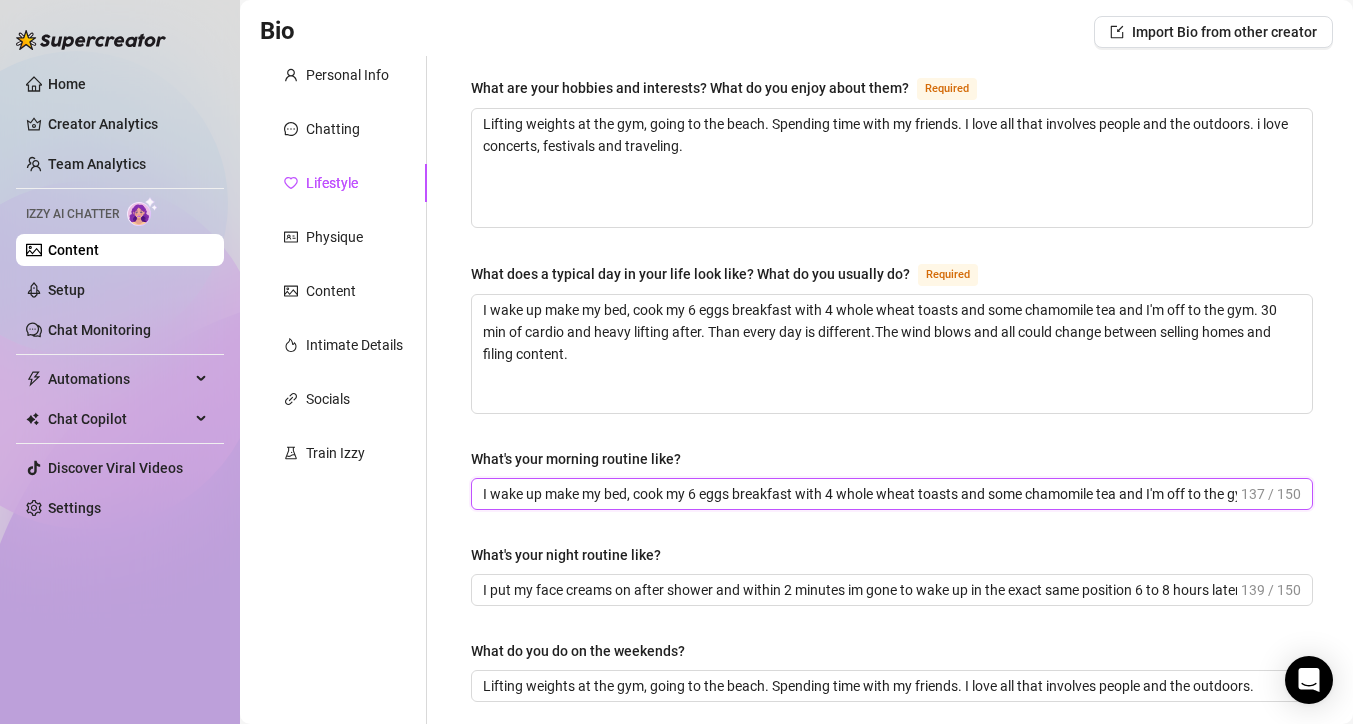 scroll, scrollTop: 0, scrollLeft: 121, axis: horizontal 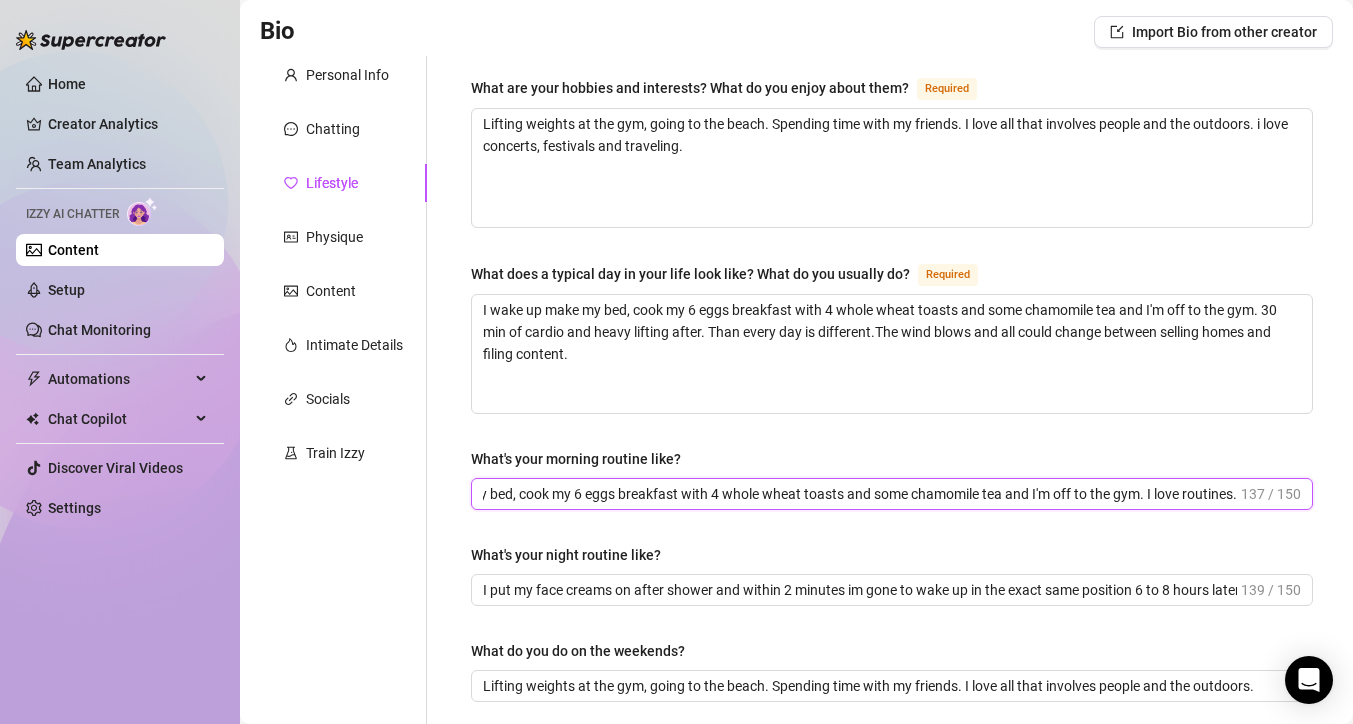 drag, startPoint x: 917, startPoint y: 491, endPoint x: 1327, endPoint y: 482, distance: 410.09875 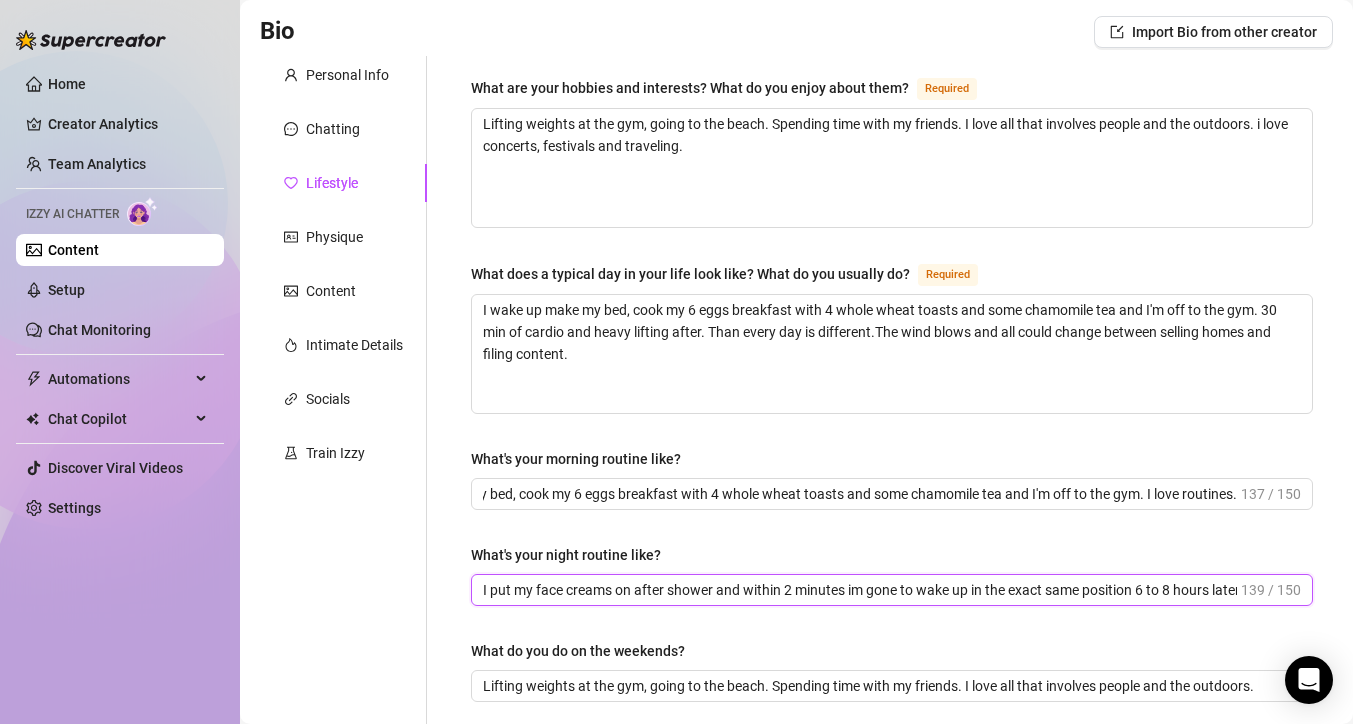 scroll, scrollTop: 0, scrollLeft: 0, axis: both 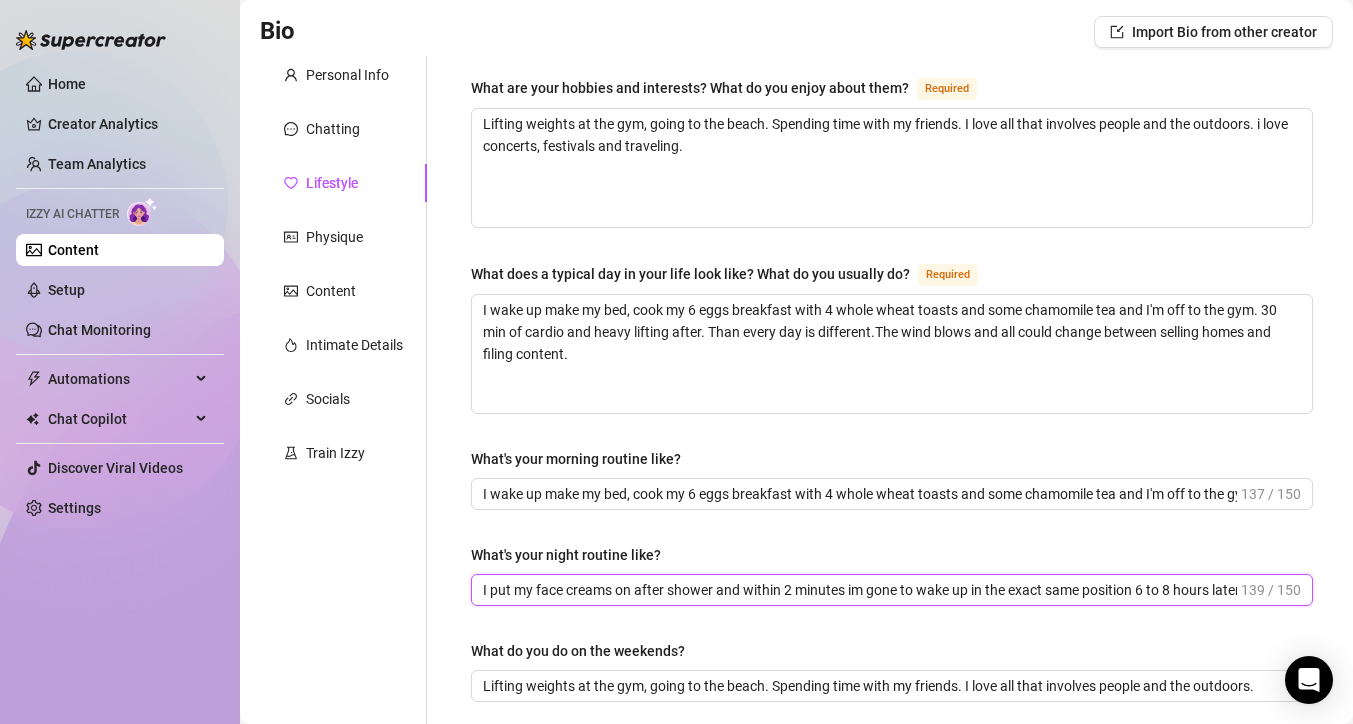 drag, startPoint x: 999, startPoint y: 576, endPoint x: 1253, endPoint y: 577, distance: 254.00197 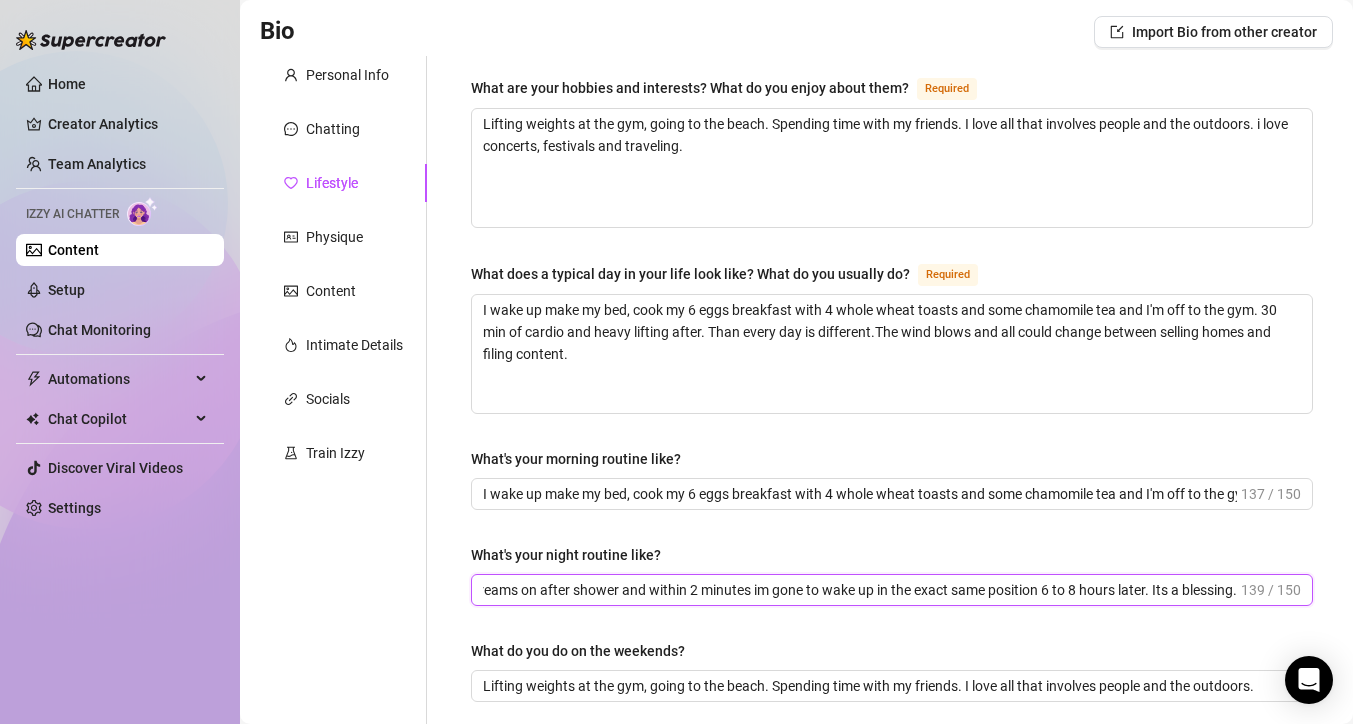 drag, startPoint x: 1139, startPoint y: 585, endPoint x: 1328, endPoint y: 576, distance: 189.21416 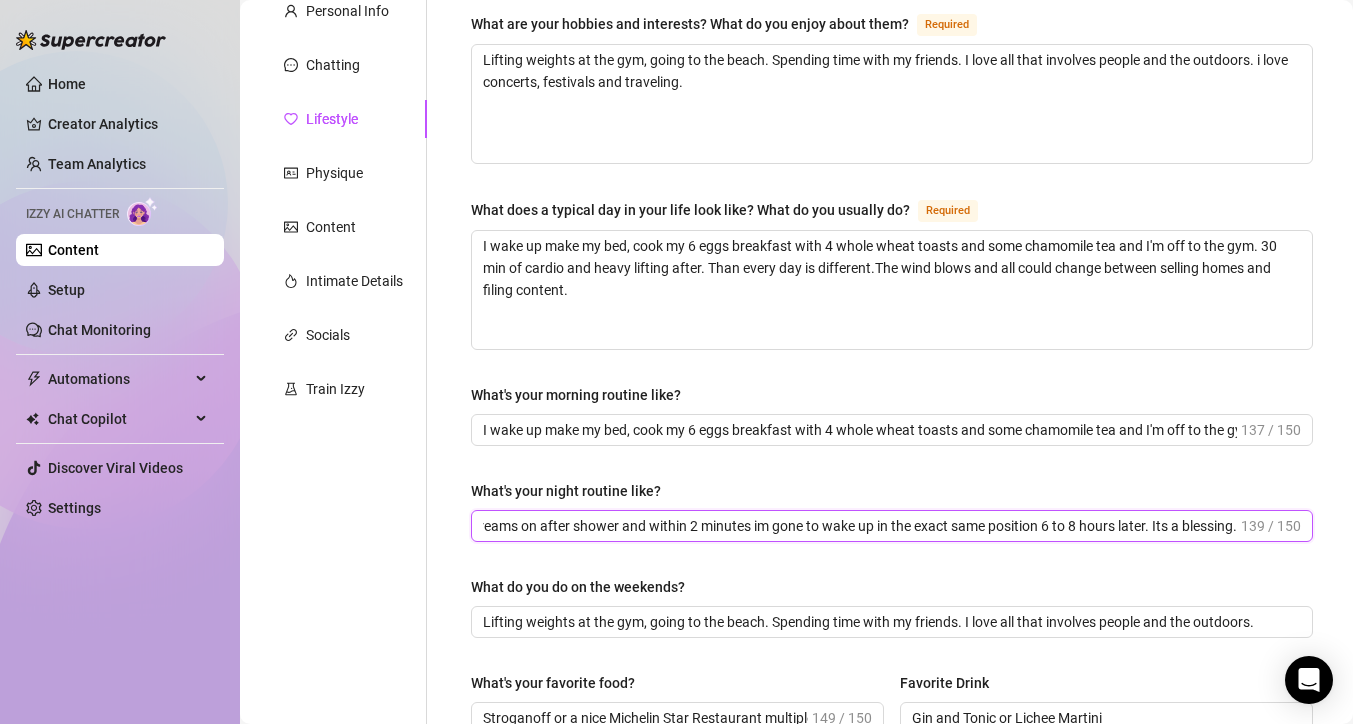 scroll, scrollTop: 208, scrollLeft: 0, axis: vertical 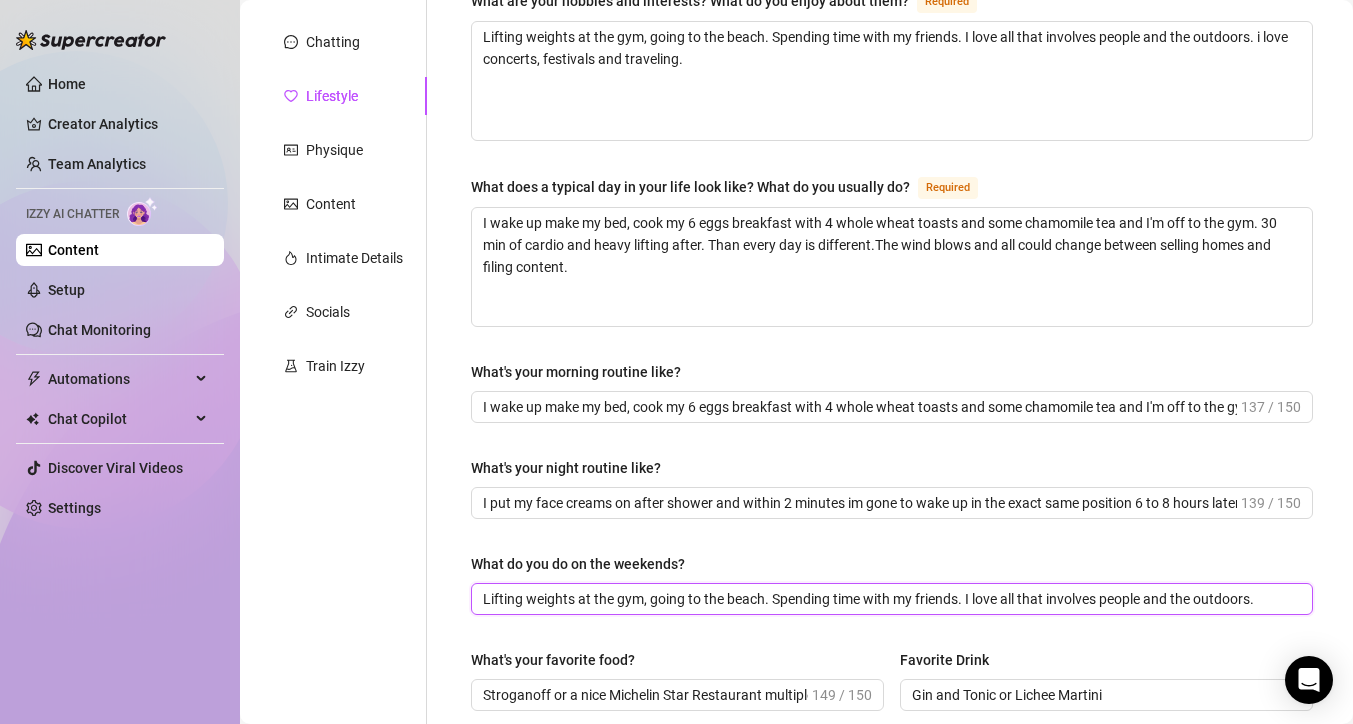 drag, startPoint x: 1091, startPoint y: 600, endPoint x: 1314, endPoint y: 592, distance: 223.14345 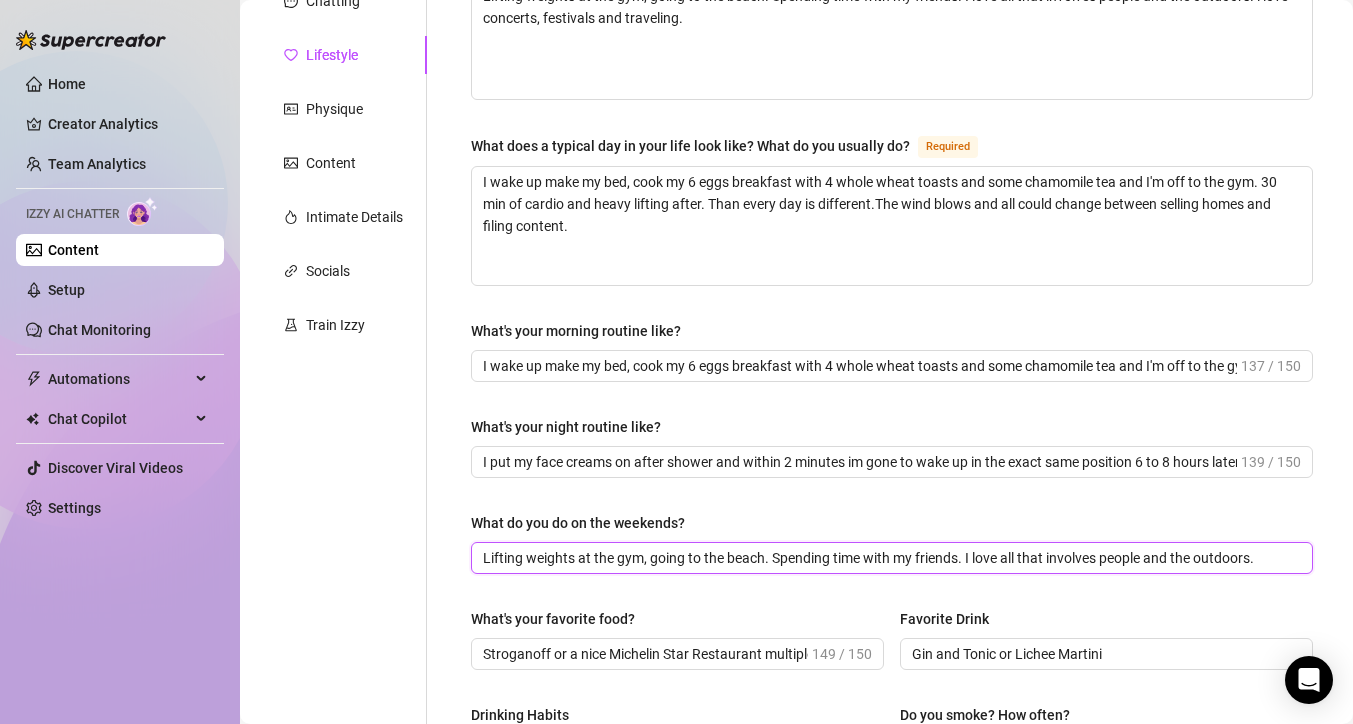 scroll, scrollTop: 252, scrollLeft: 0, axis: vertical 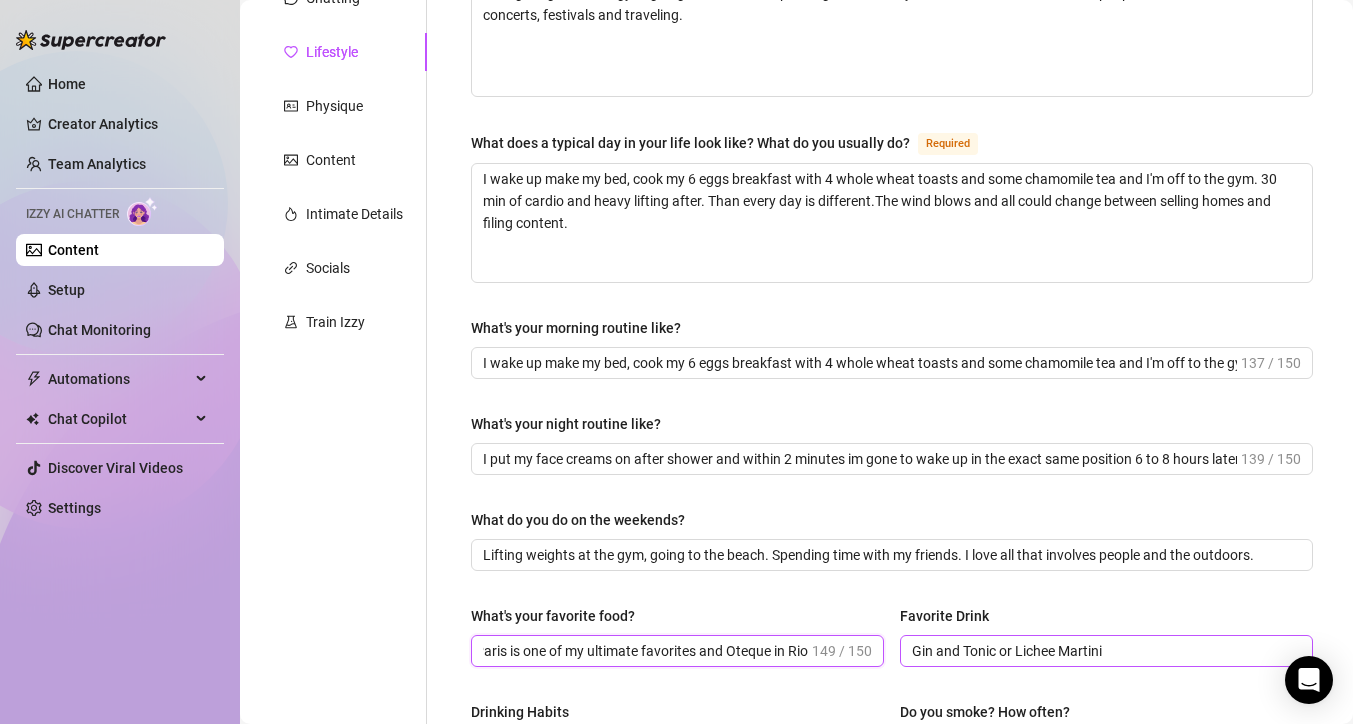 drag, startPoint x: 678, startPoint y: 654, endPoint x: 927, endPoint y: 651, distance: 249.01807 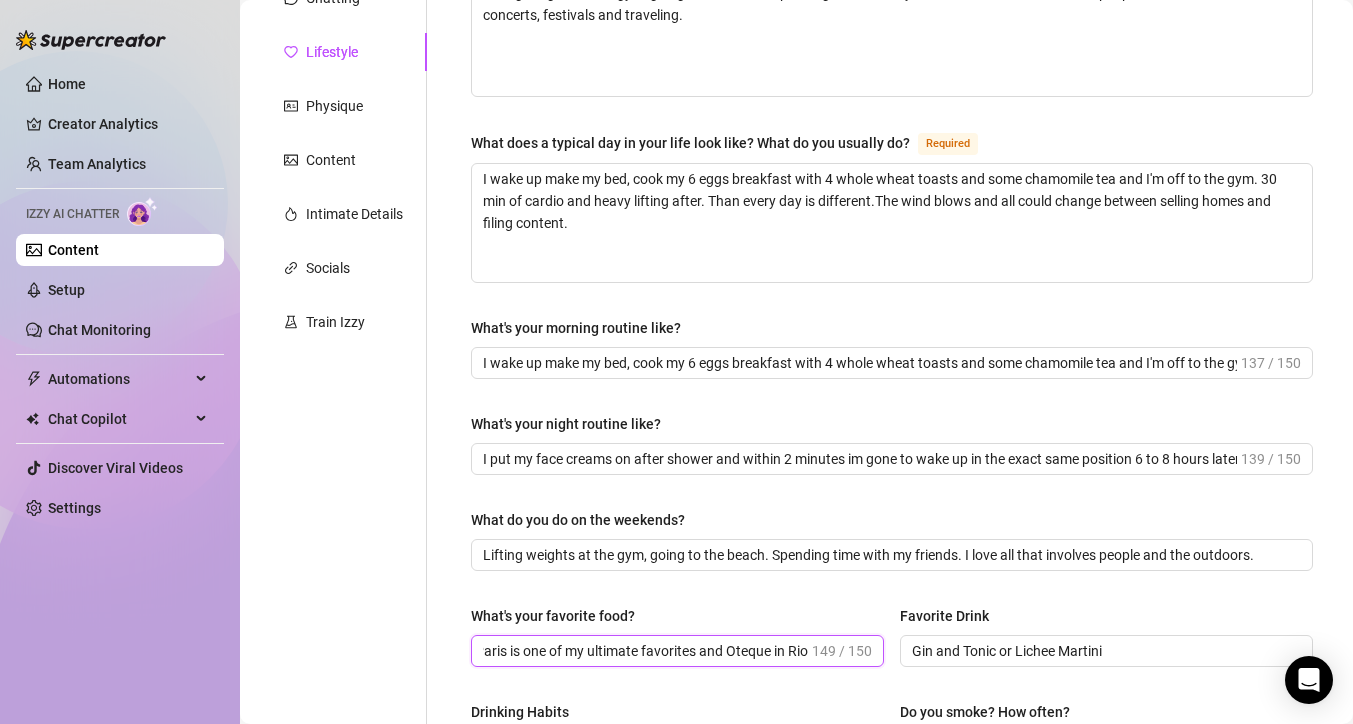scroll, scrollTop: 316, scrollLeft: 0, axis: vertical 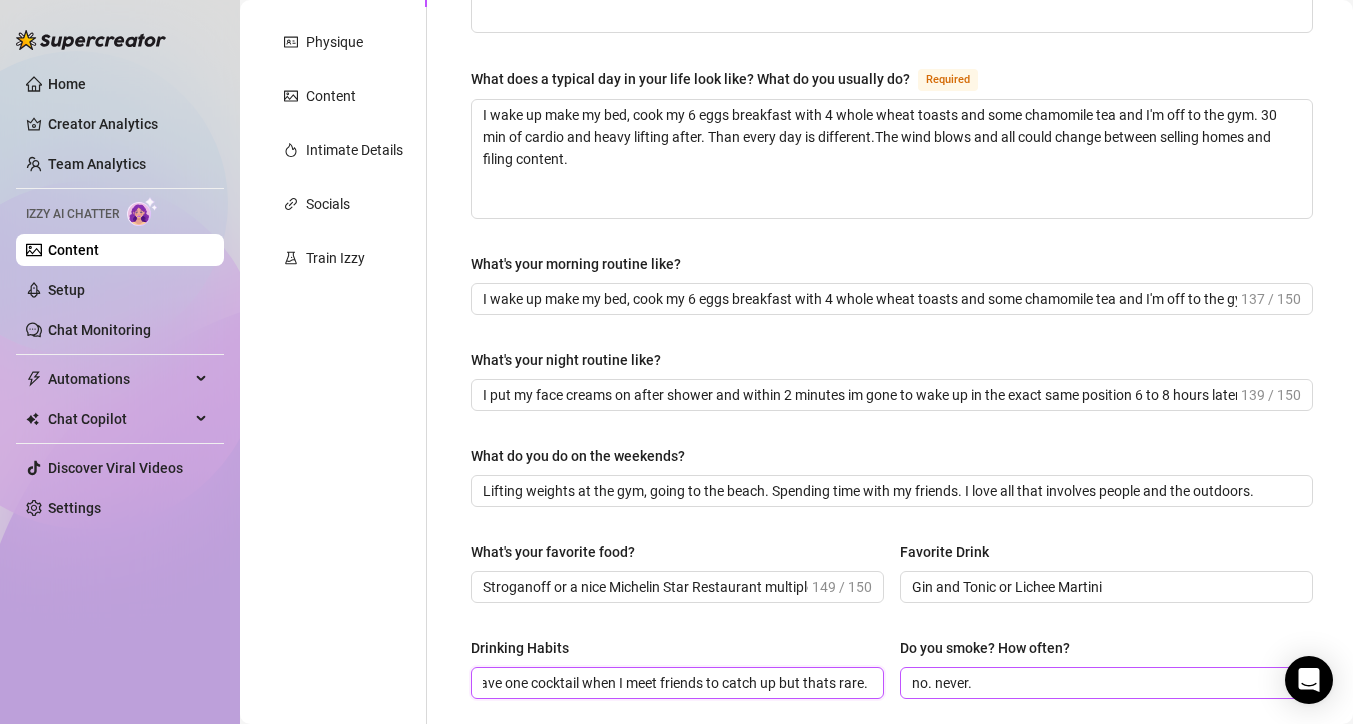 drag, startPoint x: 567, startPoint y: 683, endPoint x: 915, endPoint y: 668, distance: 348.32312 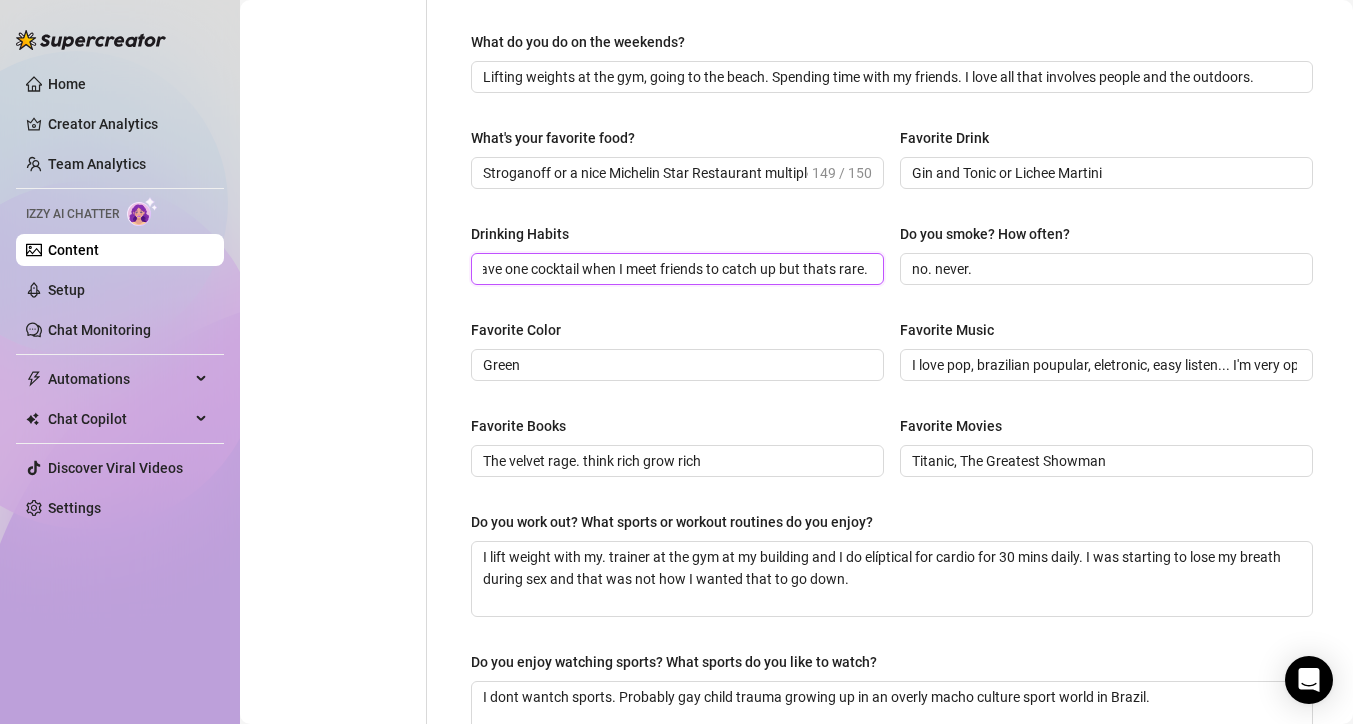 scroll, scrollTop: 745, scrollLeft: 0, axis: vertical 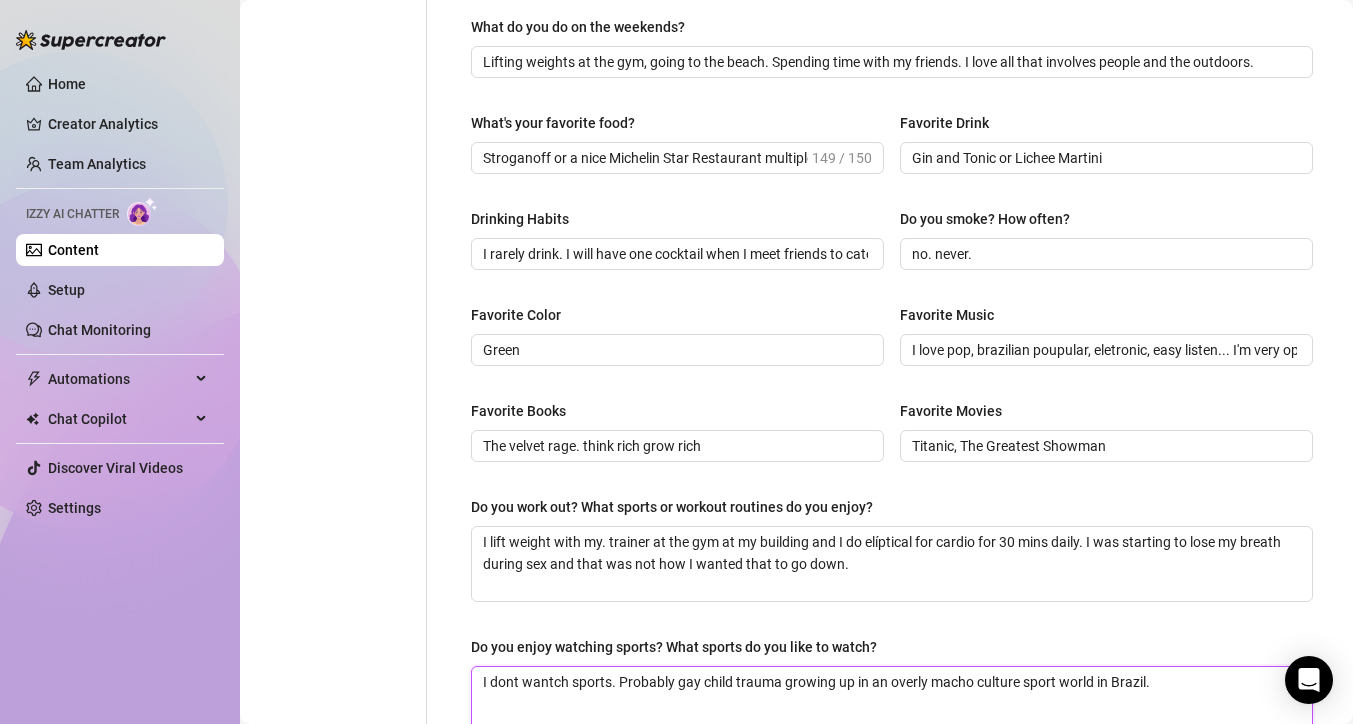 drag, startPoint x: 702, startPoint y: 680, endPoint x: 737, endPoint y: 680, distance: 35 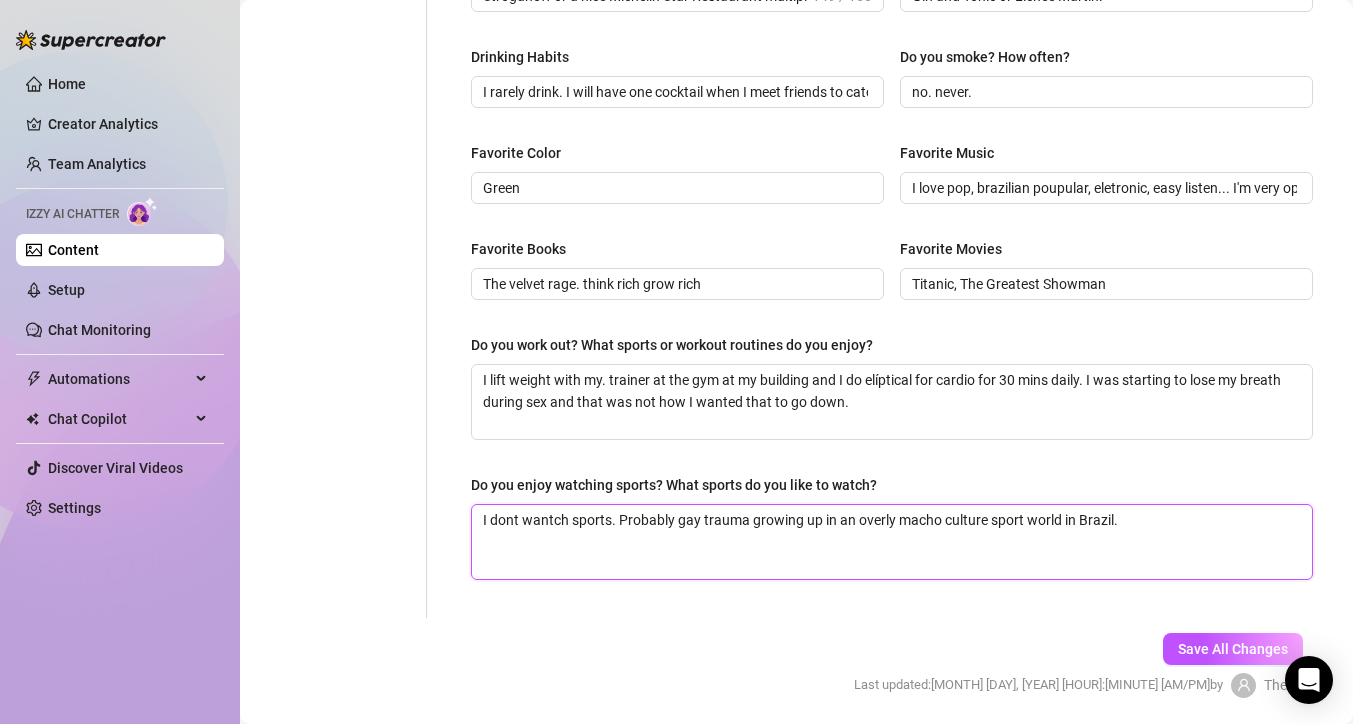 scroll, scrollTop: 913, scrollLeft: 0, axis: vertical 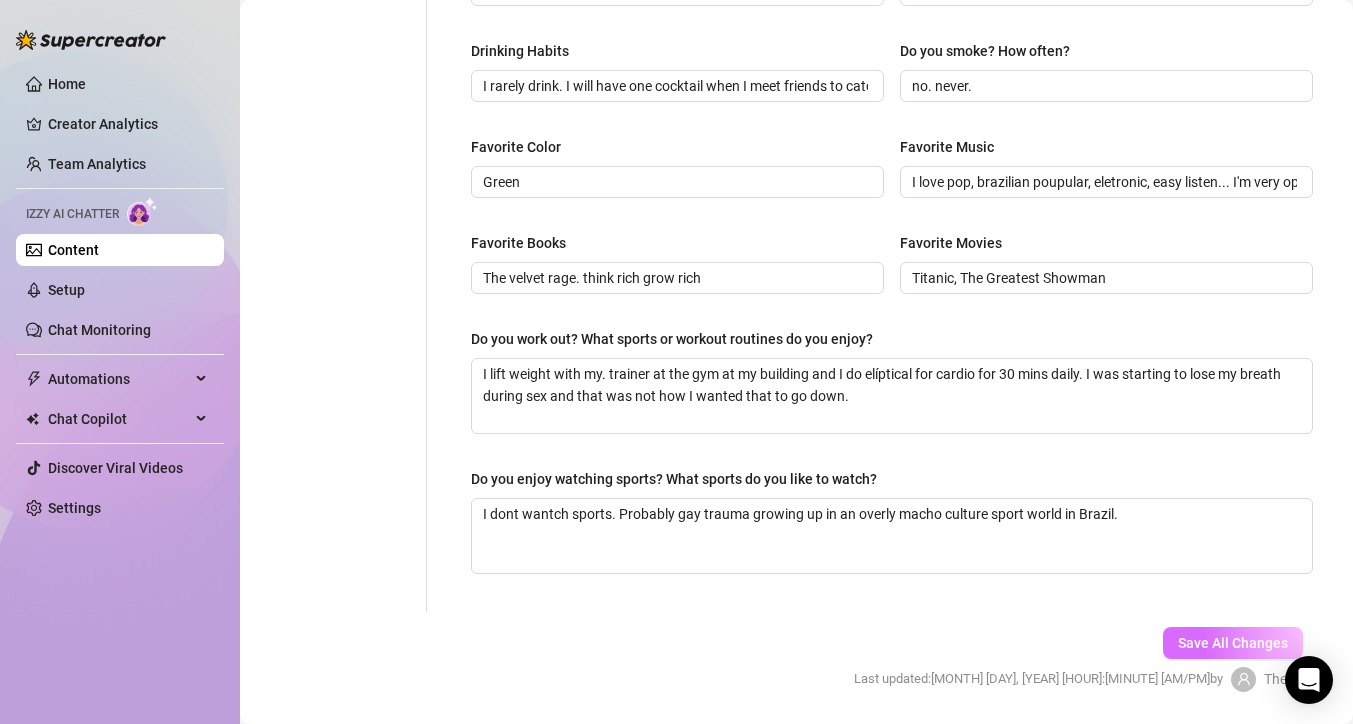 click on "Save All Changes" at bounding box center [1233, 643] 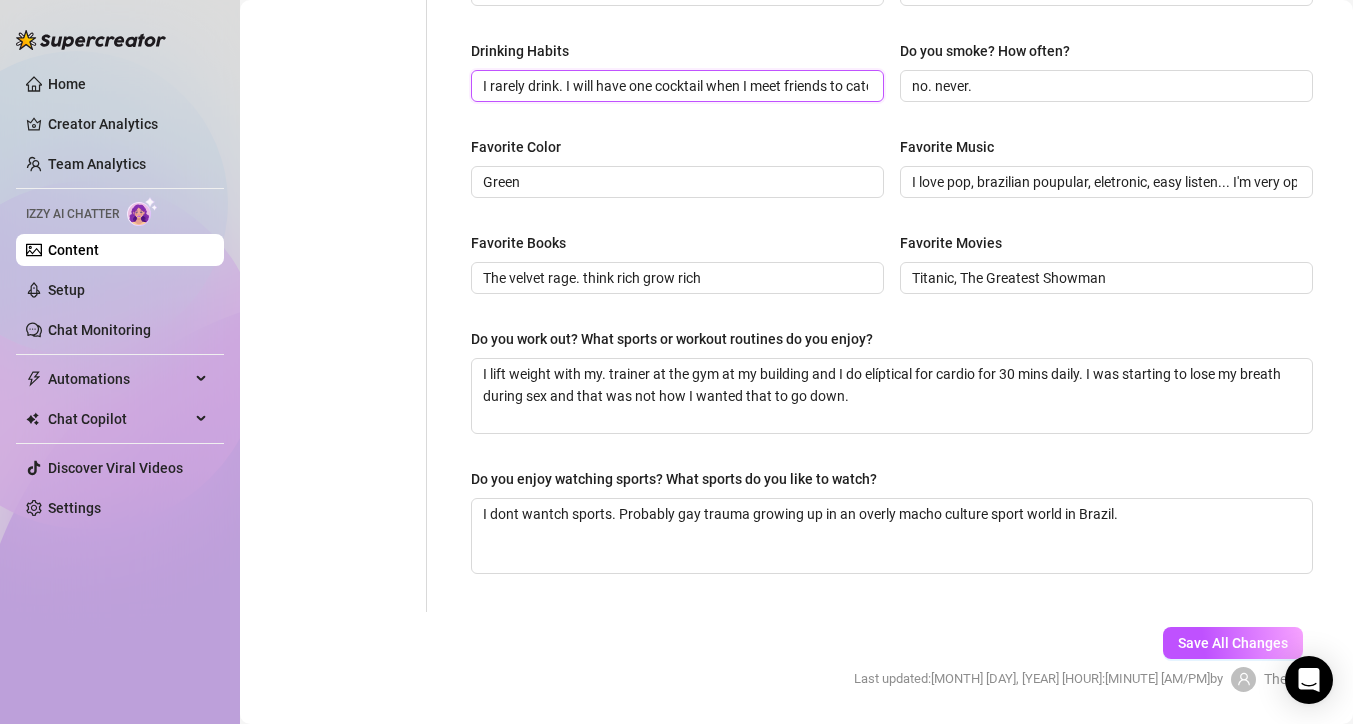 drag, startPoint x: 753, startPoint y: 86, endPoint x: 789, endPoint y: 85, distance: 36.013885 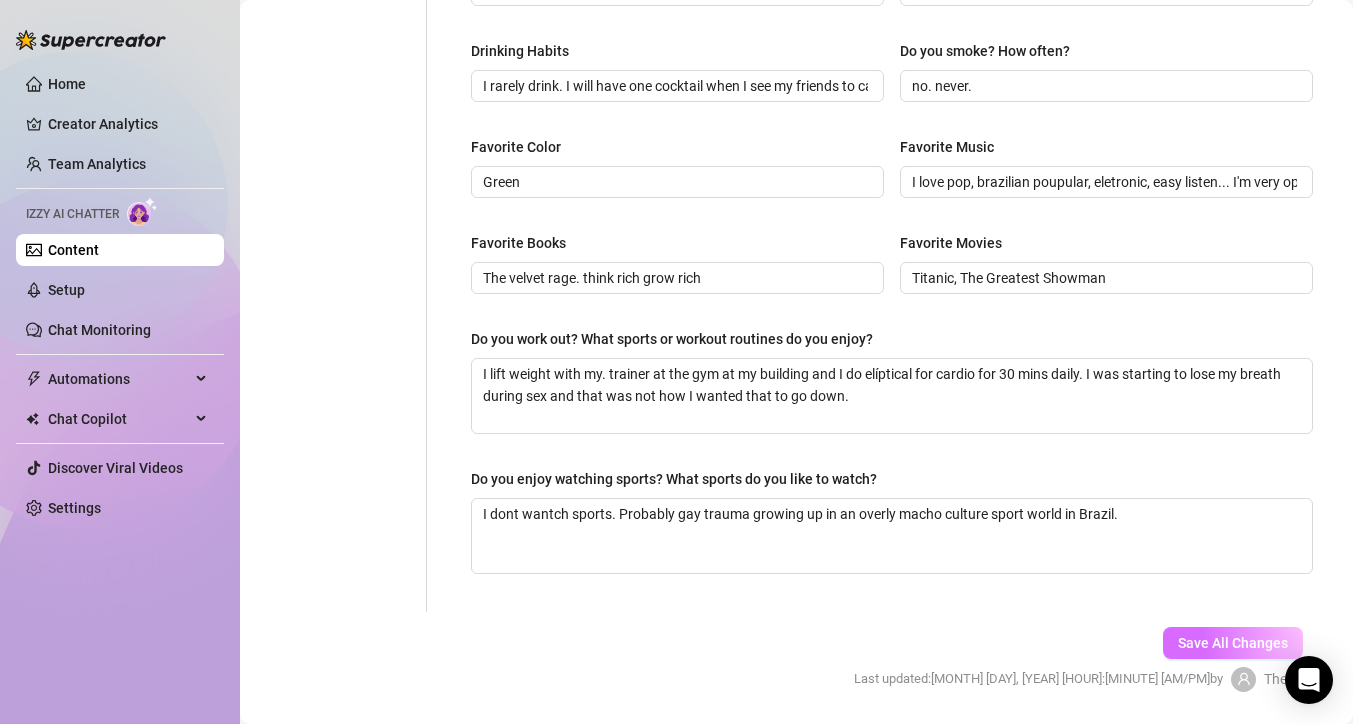 click on "Save All Changes" at bounding box center (1233, 643) 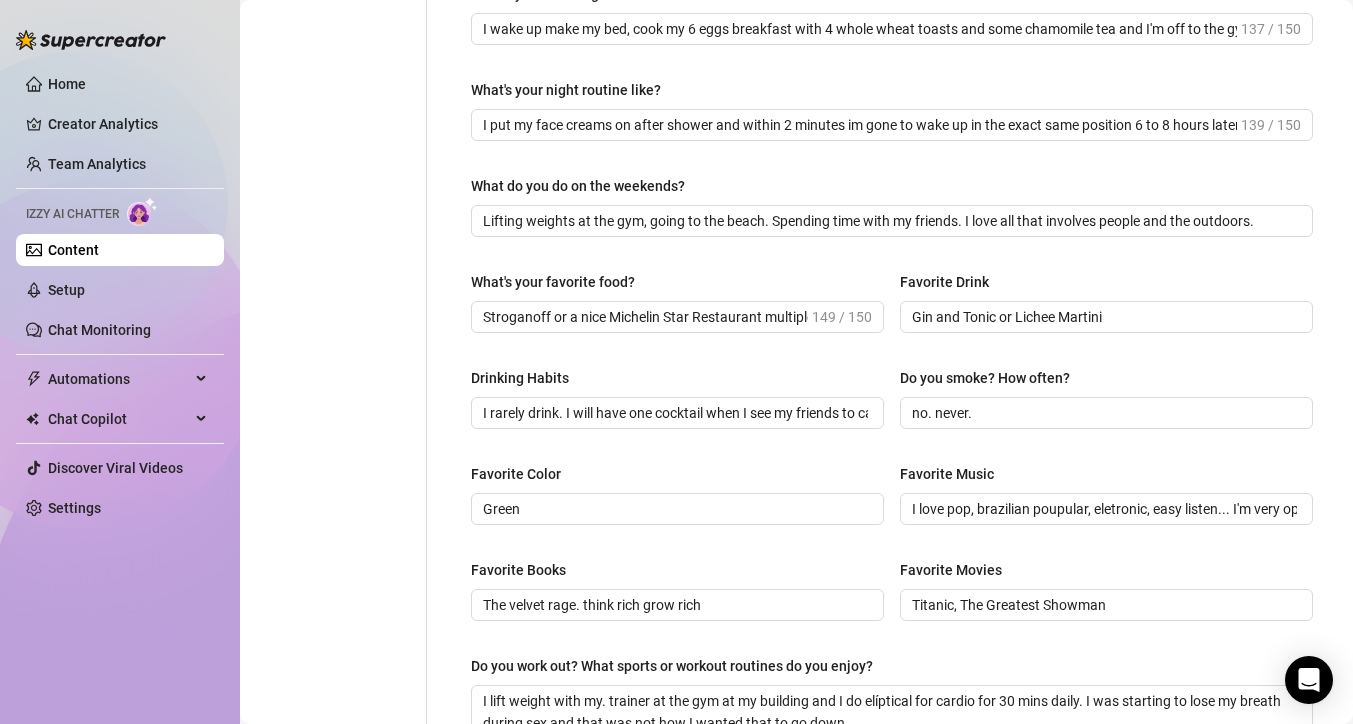 scroll, scrollTop: 0, scrollLeft: 0, axis: both 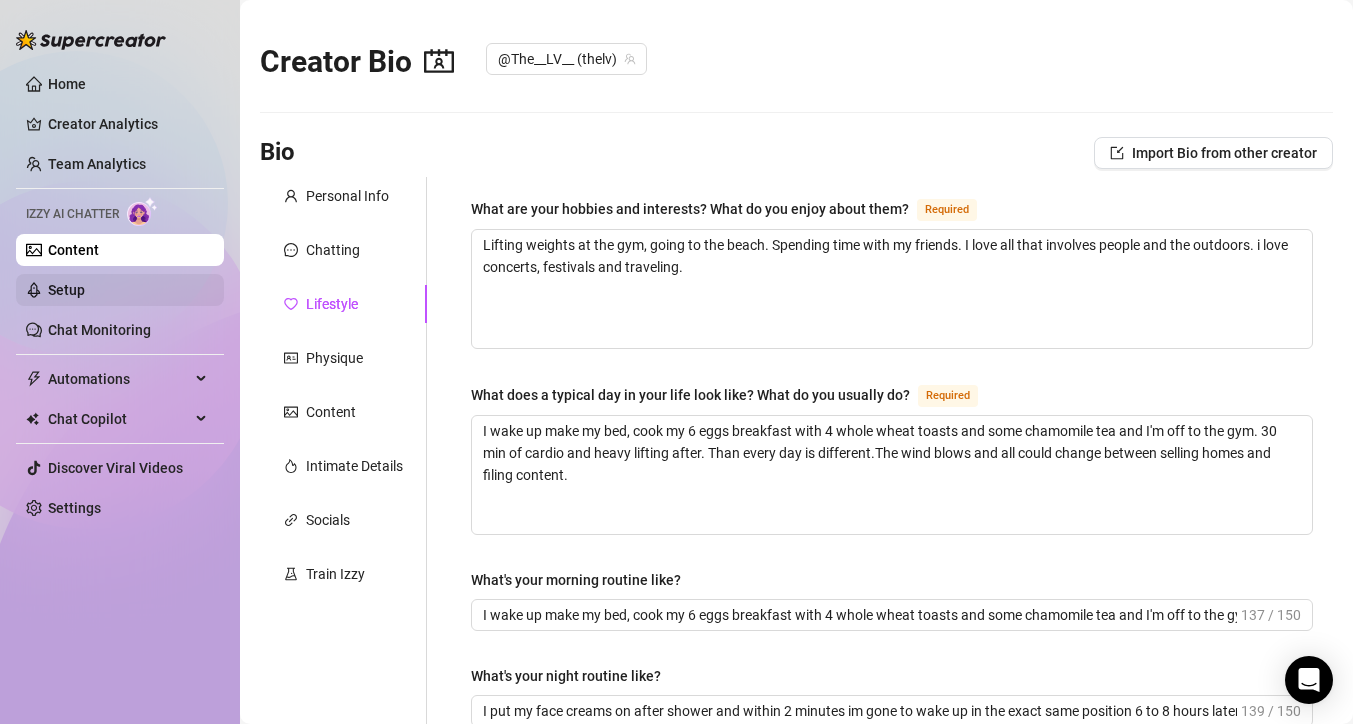 click on "Setup" at bounding box center [66, 290] 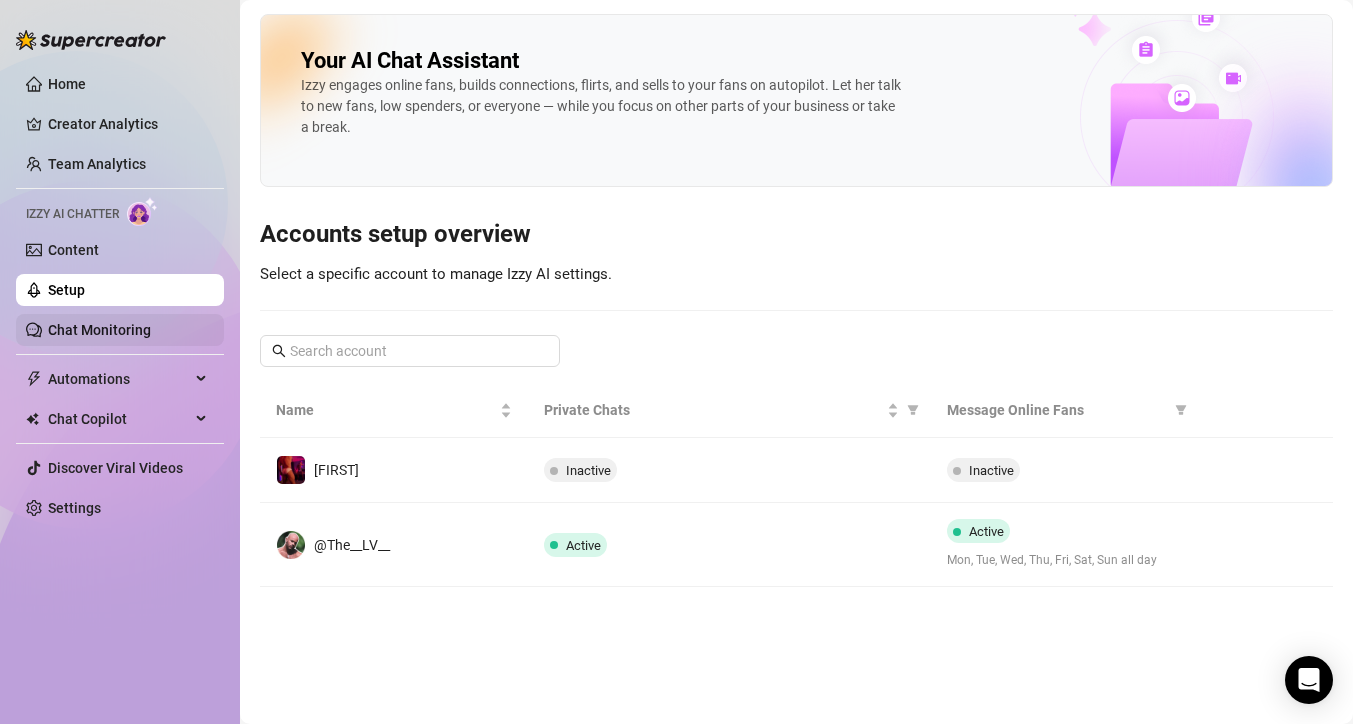 click on "Chat Monitoring" at bounding box center (99, 330) 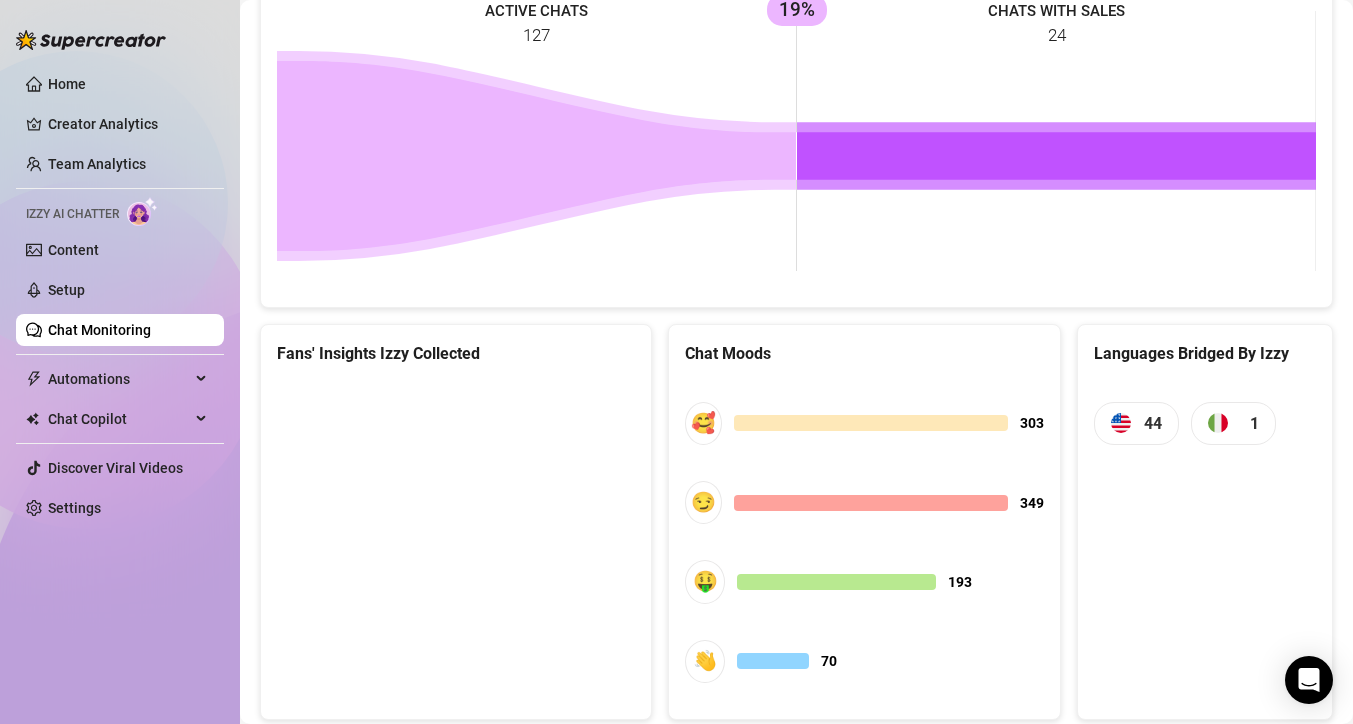 scroll, scrollTop: 1064, scrollLeft: 0, axis: vertical 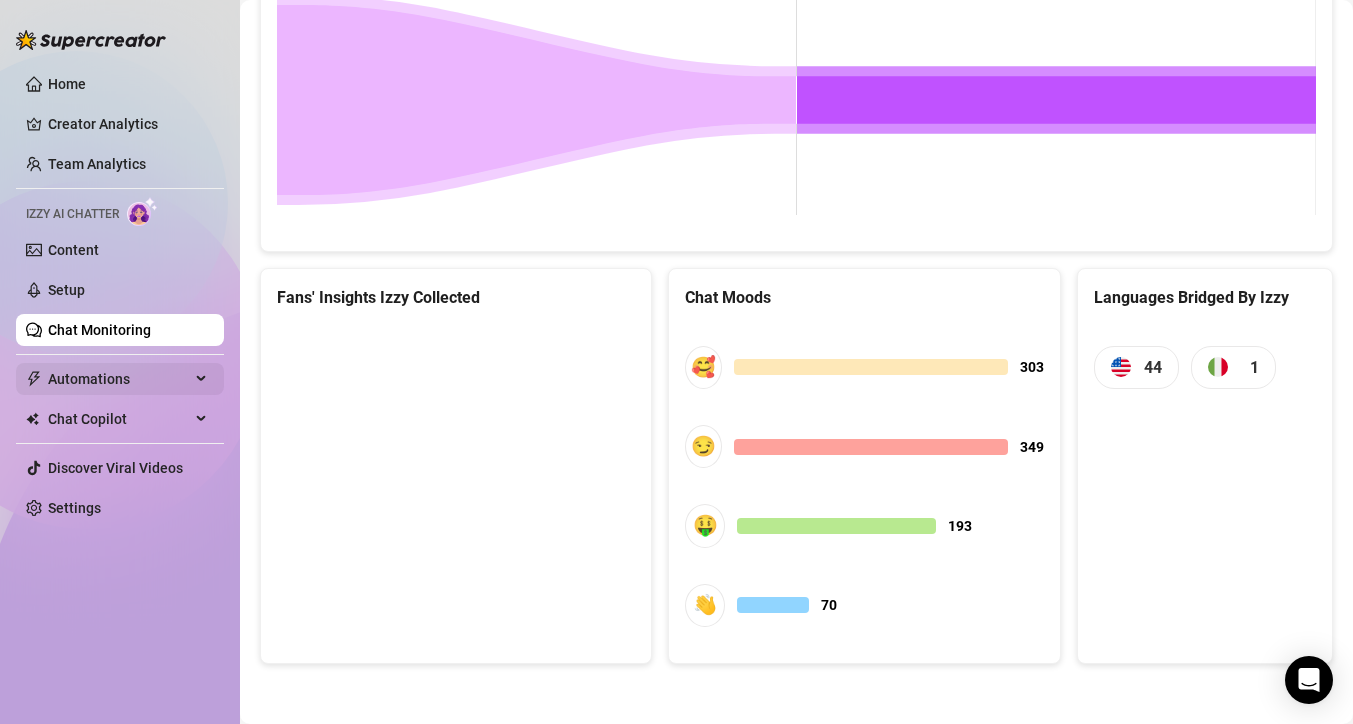 click on "Automations" at bounding box center (119, 379) 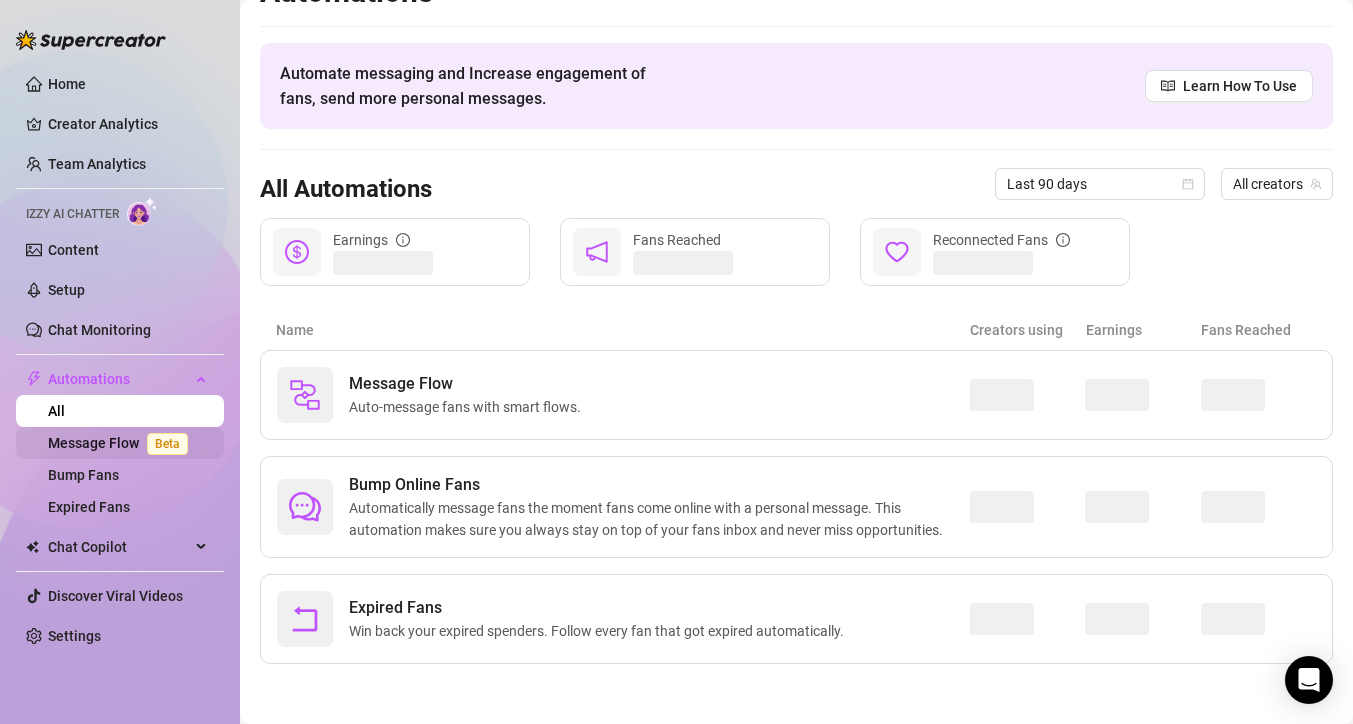click on "Message Flow Beta" at bounding box center [122, 443] 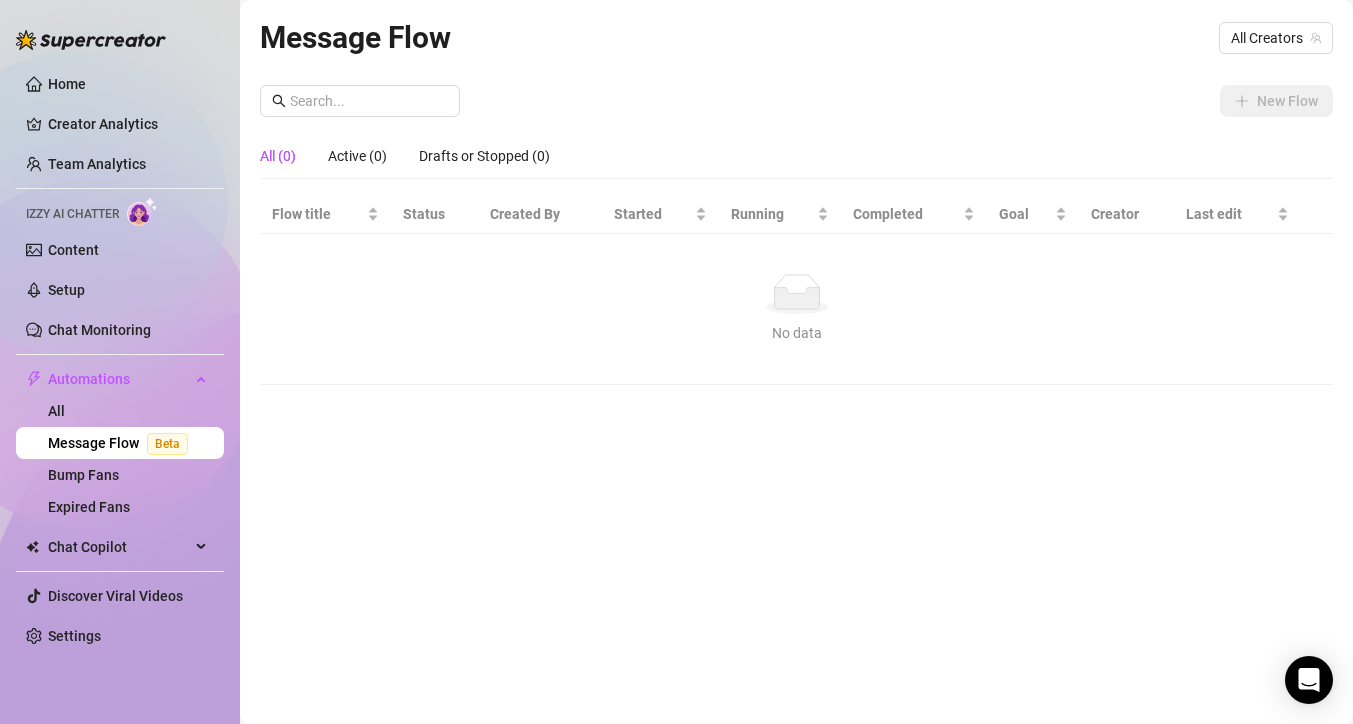 scroll, scrollTop: 0, scrollLeft: 0, axis: both 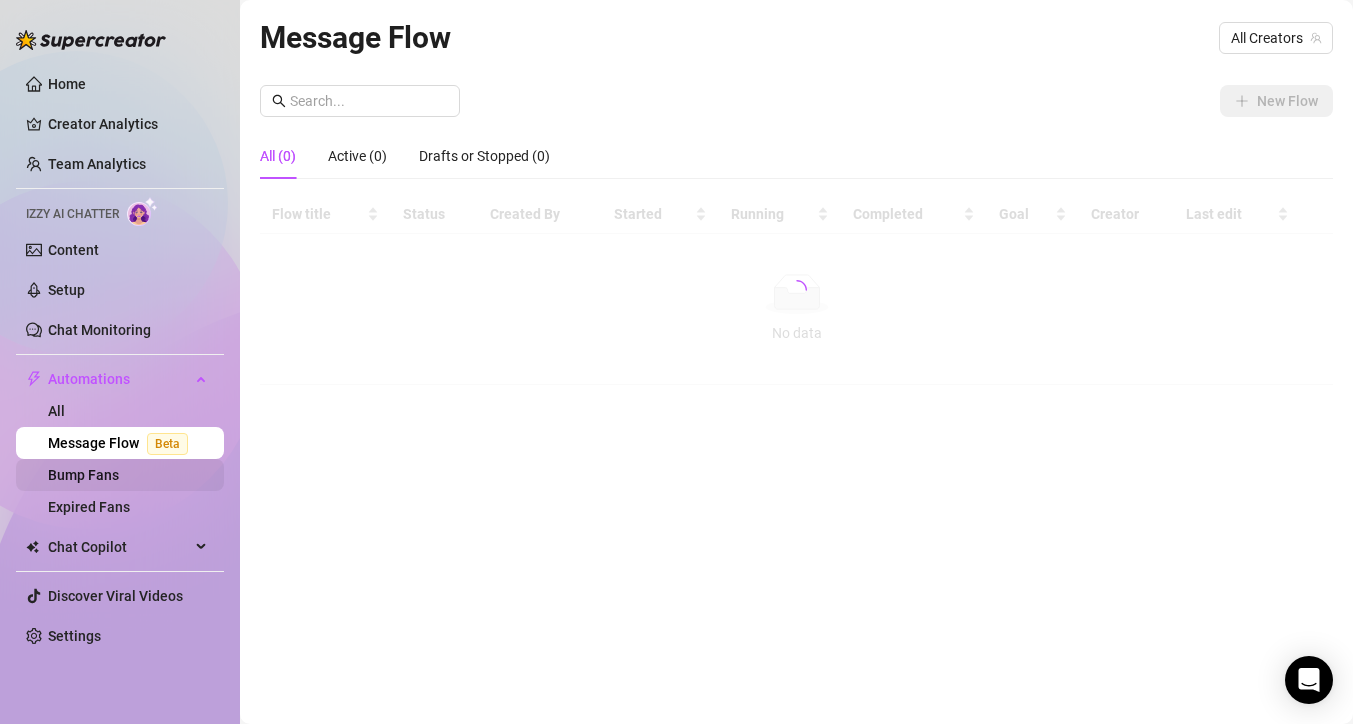click on "Bump Fans" at bounding box center (83, 475) 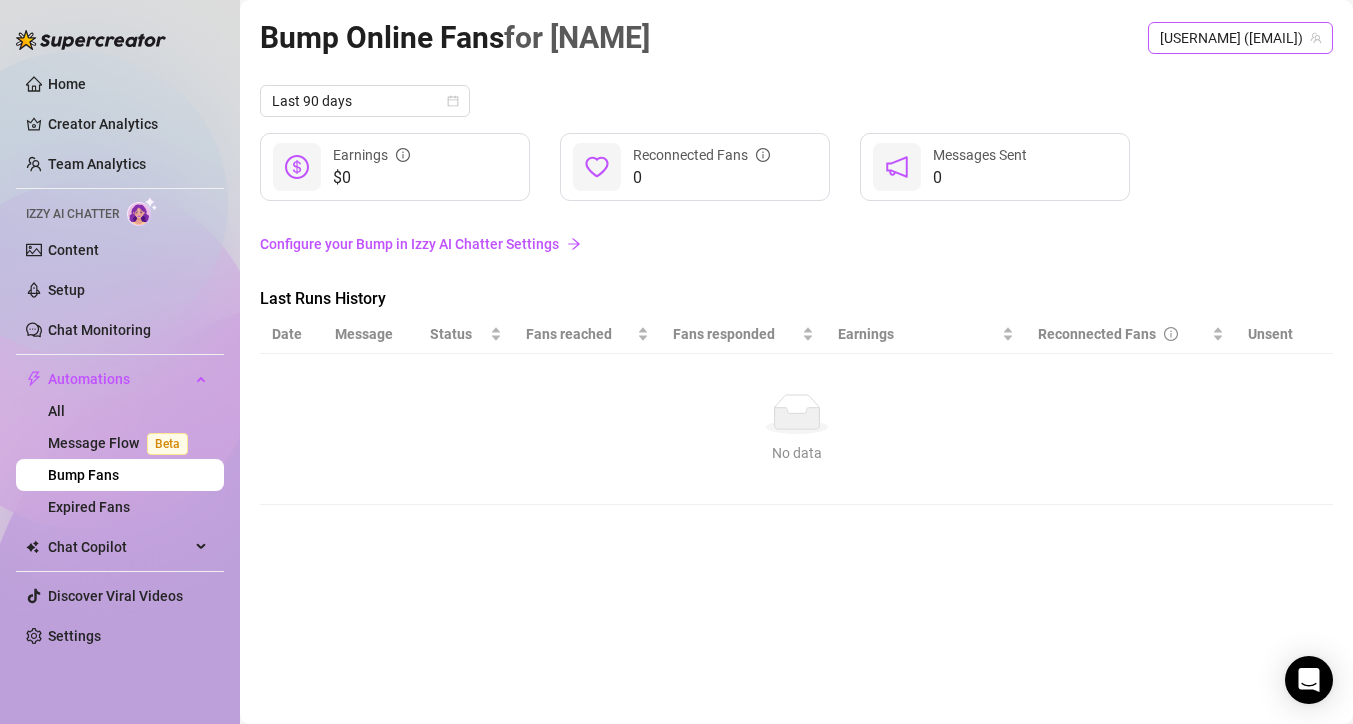 click on "[USERNAME] ([EMAIL])" at bounding box center (1240, 38) 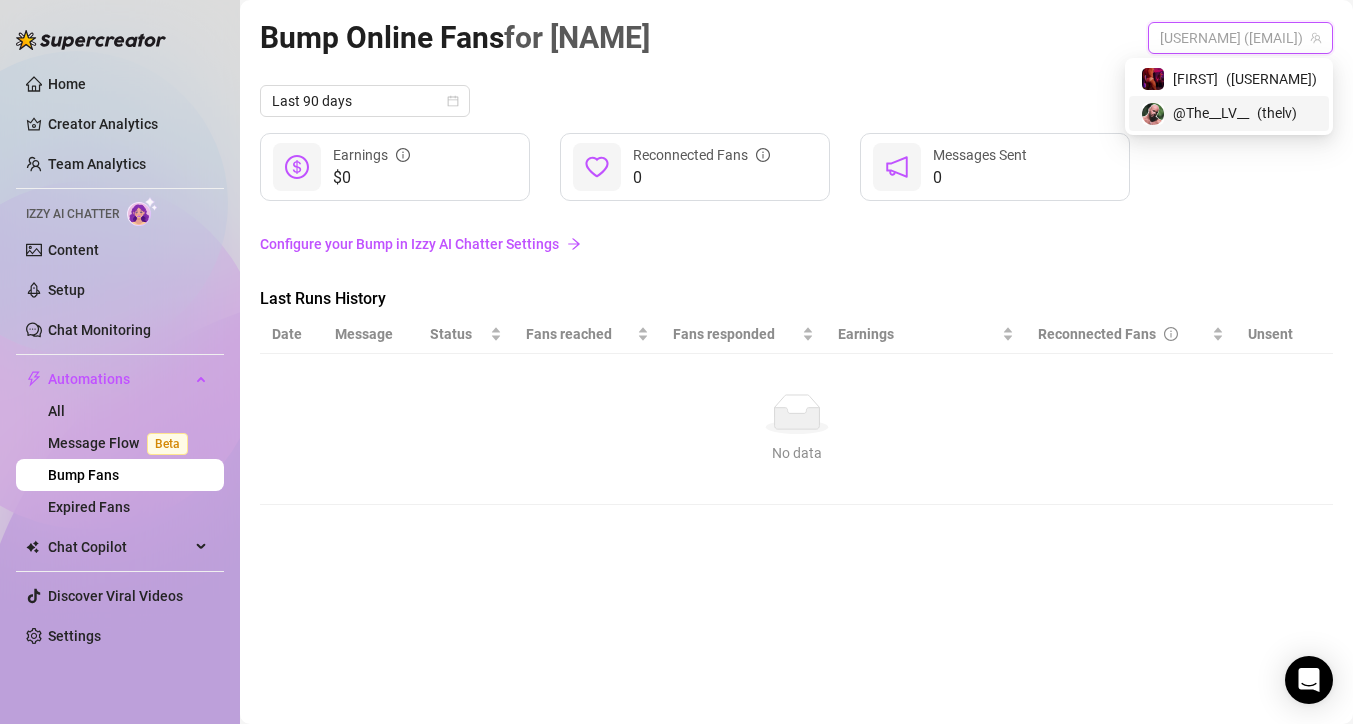 click on "@The__LV__" at bounding box center (1211, 113) 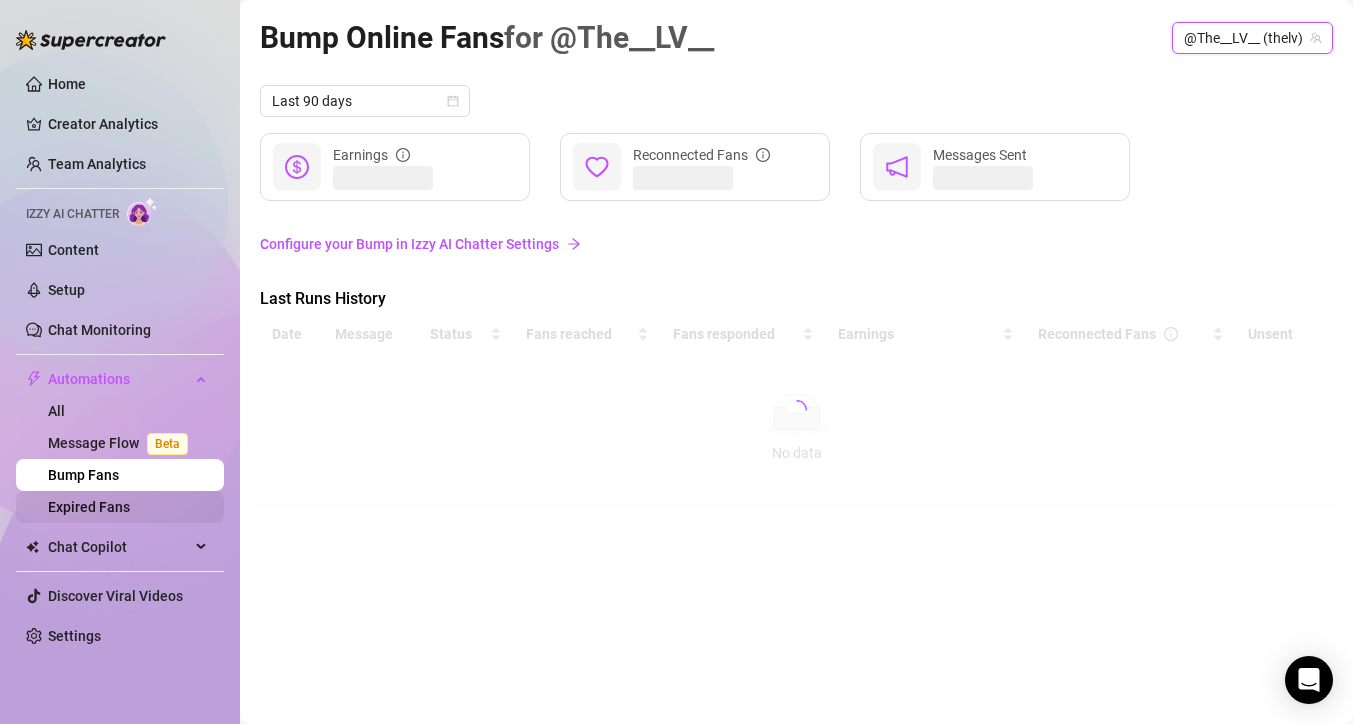 click on "Expired Fans" at bounding box center (89, 507) 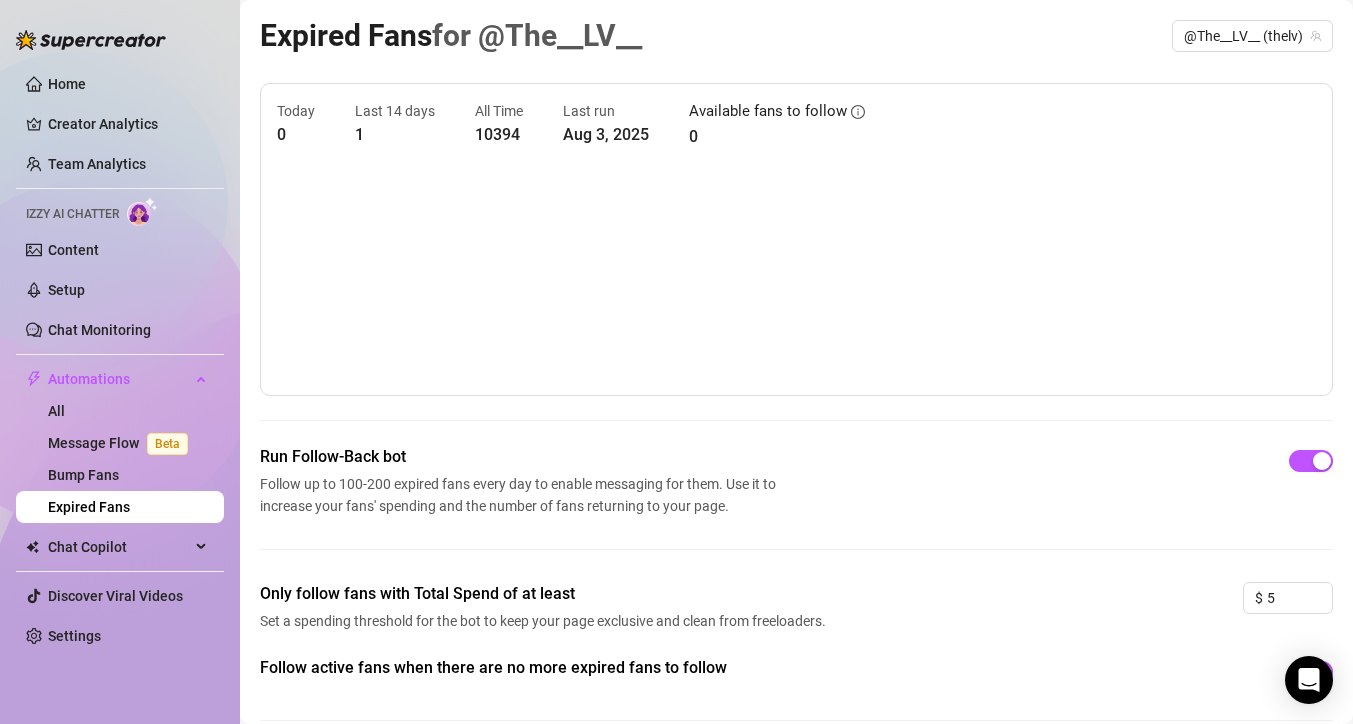 scroll, scrollTop: 91, scrollLeft: 0, axis: vertical 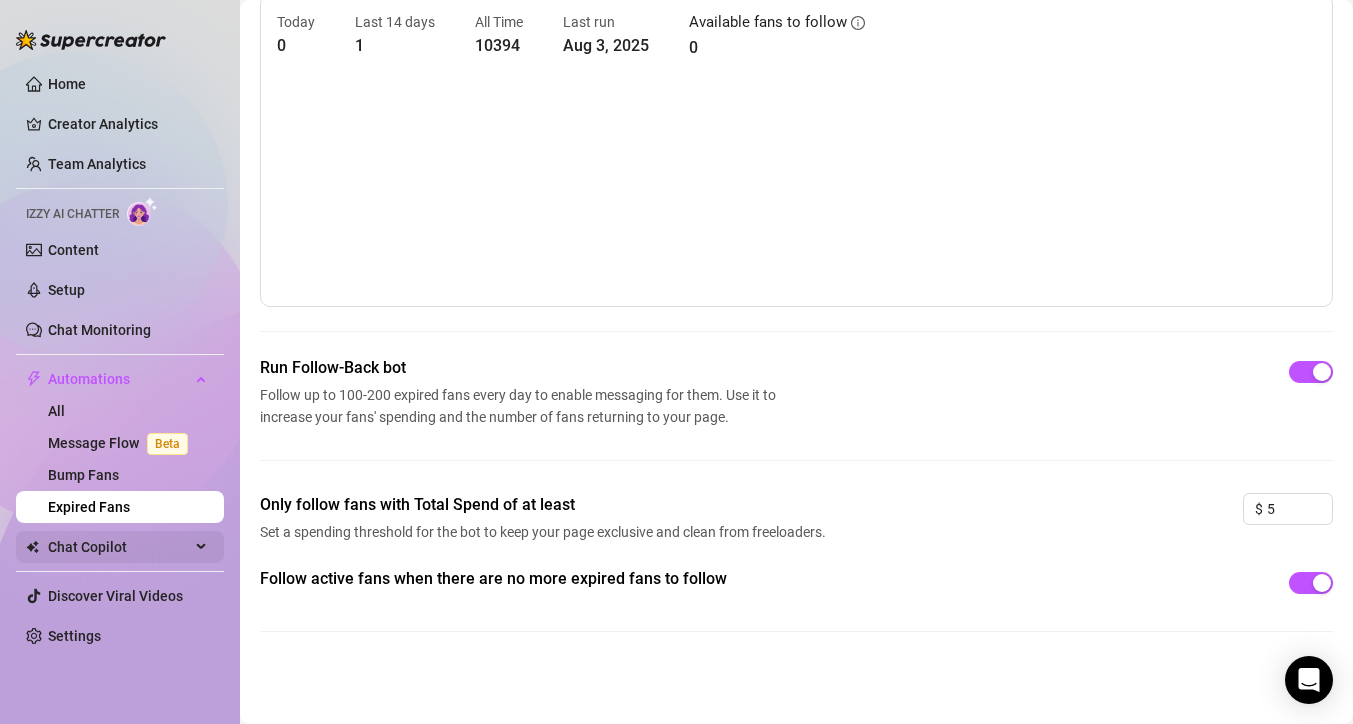 click on "Chat Copilot" at bounding box center (119, 547) 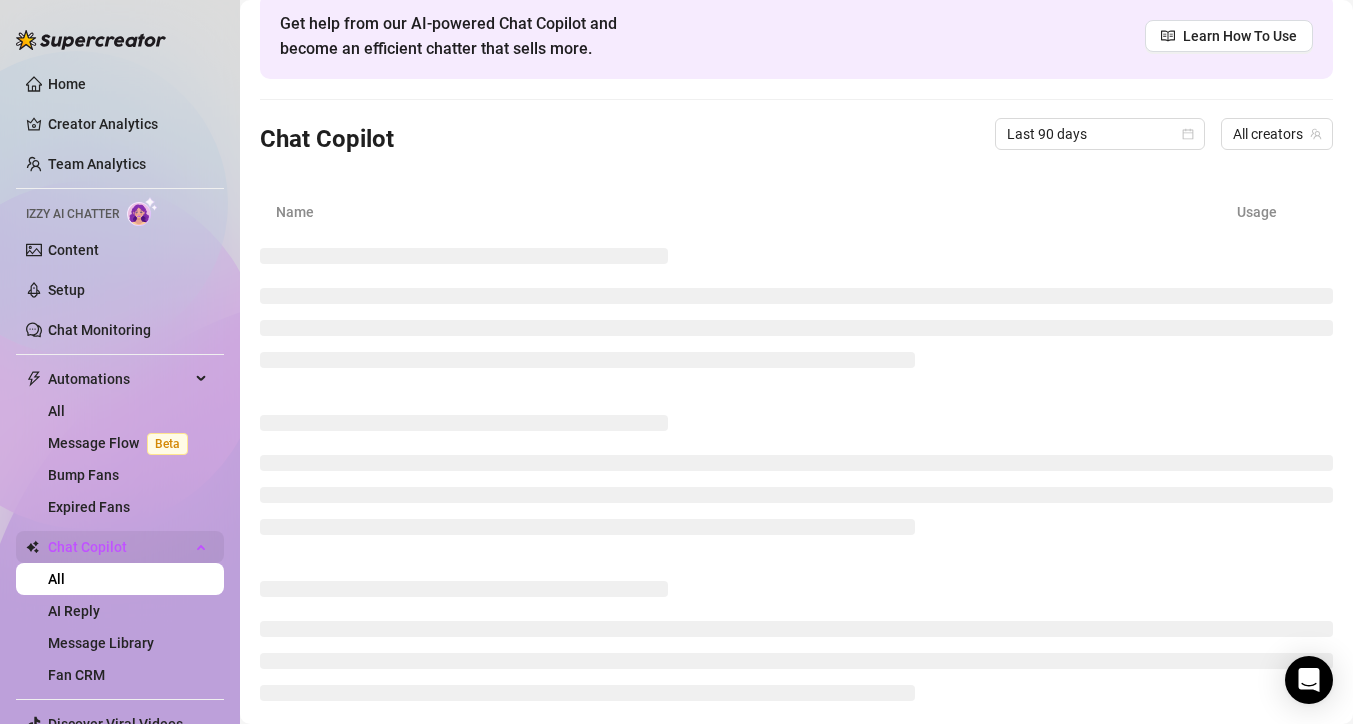 scroll, scrollTop: 0, scrollLeft: 0, axis: both 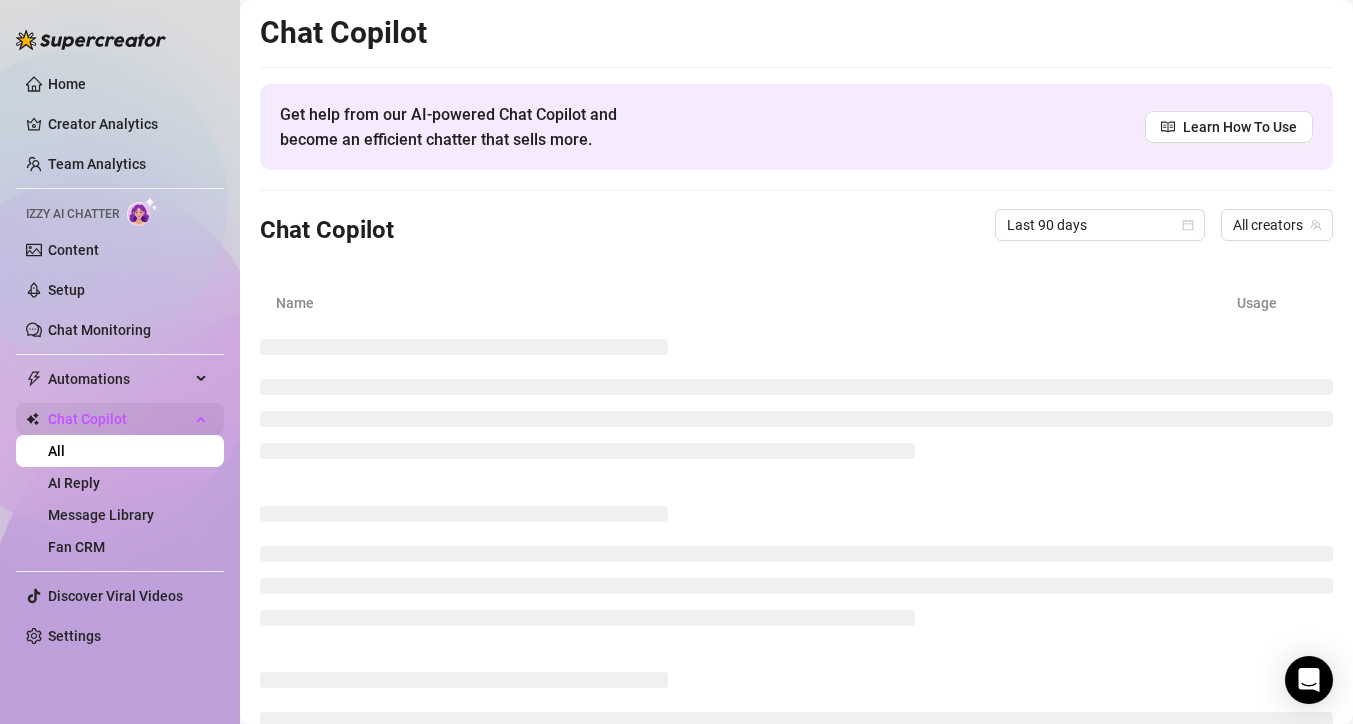 click on "Fan CRM" at bounding box center [76, 547] 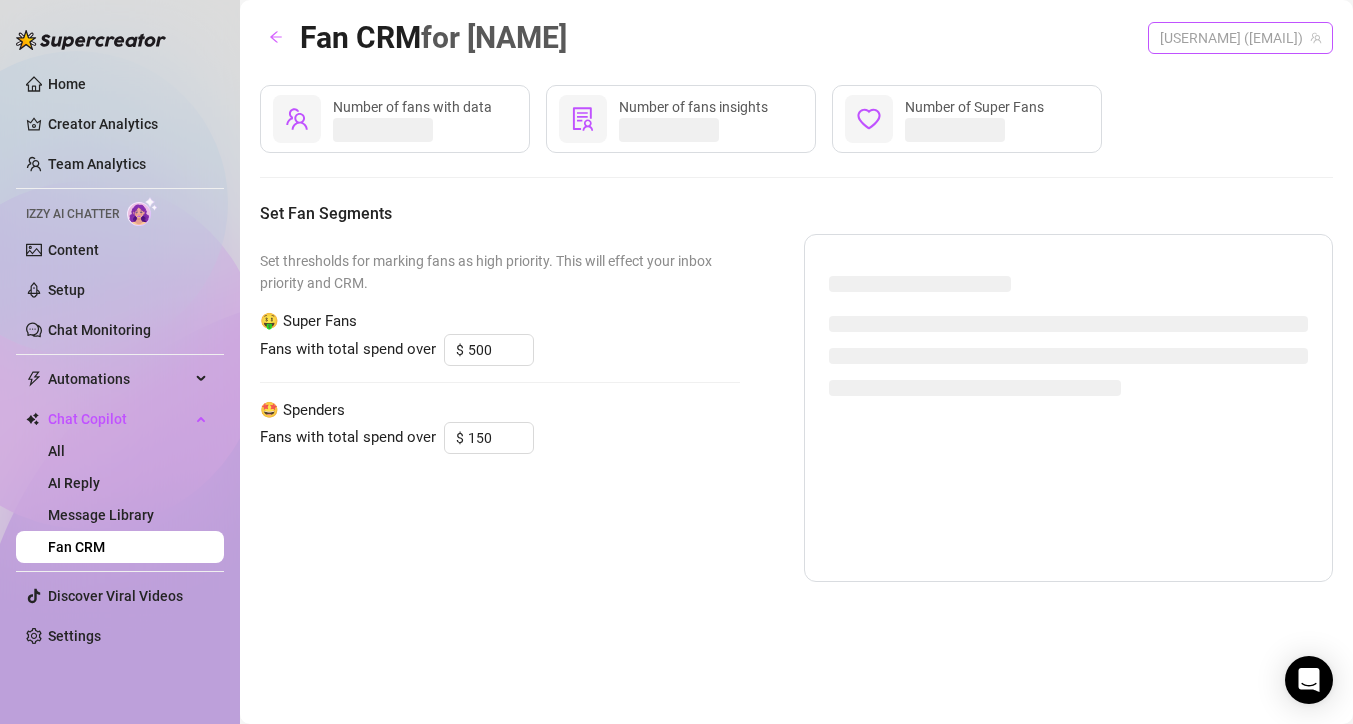 click on "[USERNAME] ([EMAIL])" at bounding box center [1240, 38] 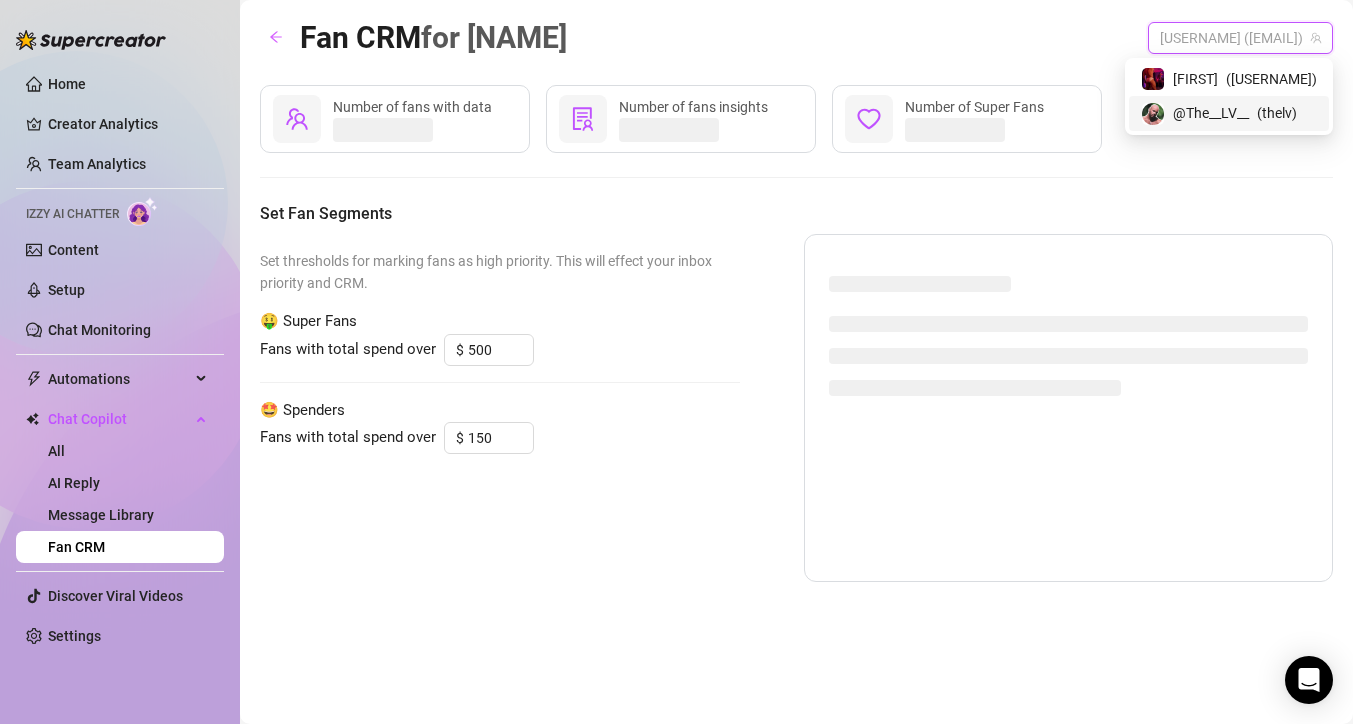 click on "@The__LV__" at bounding box center (1211, 113) 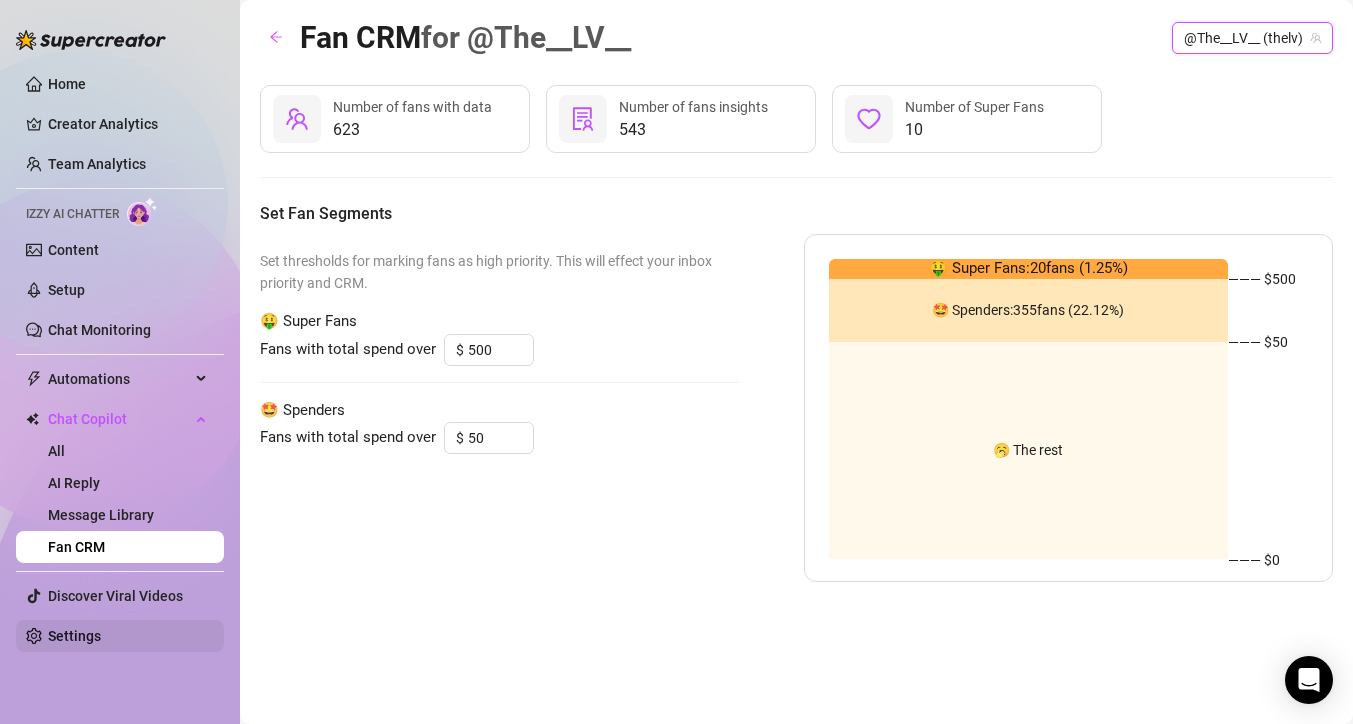 click on "Settings" at bounding box center [74, 636] 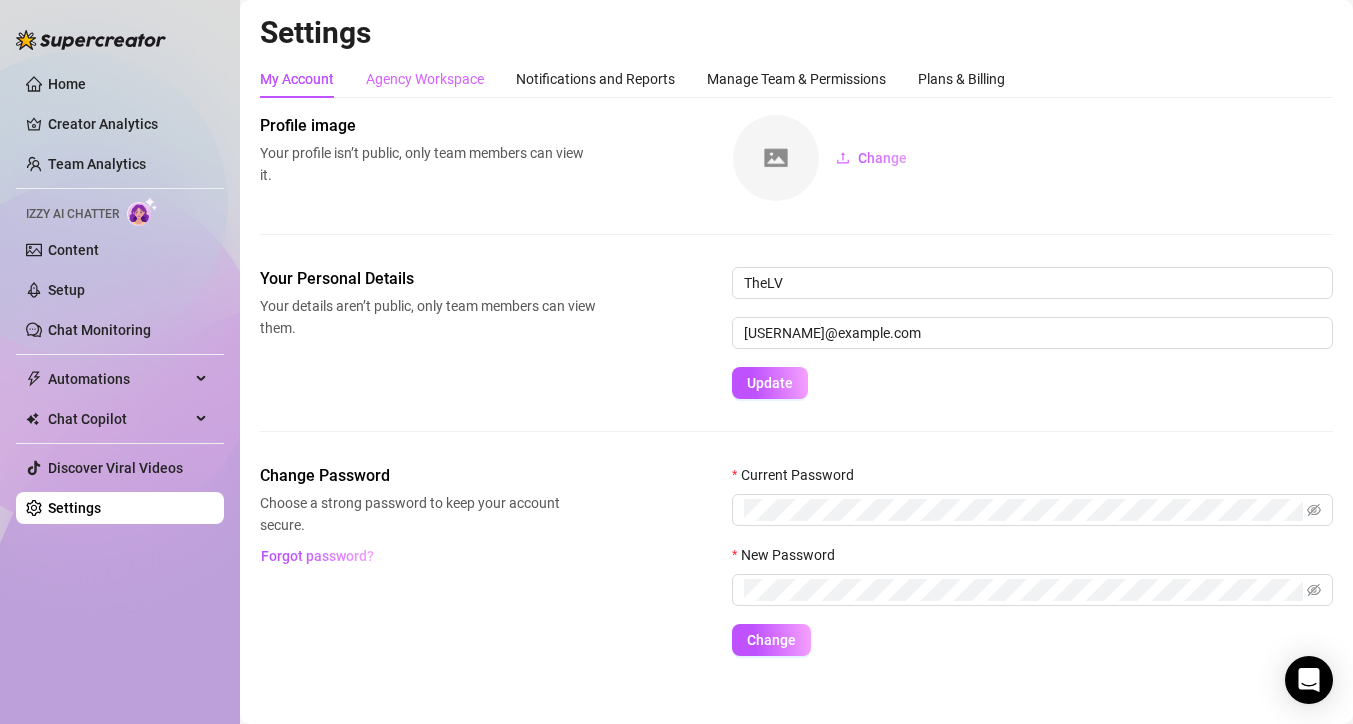 click on "Agency Workspace" at bounding box center (425, 79) 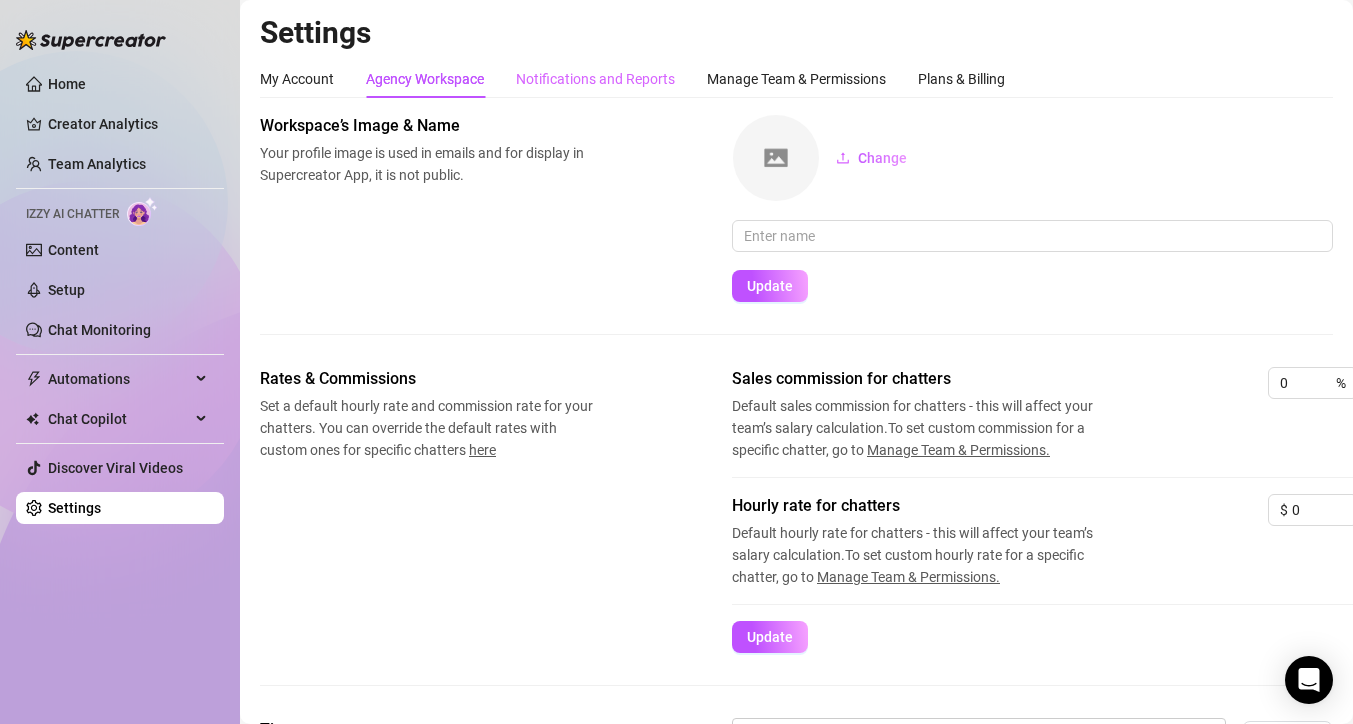 click on "Notifications and Reports" at bounding box center [595, 79] 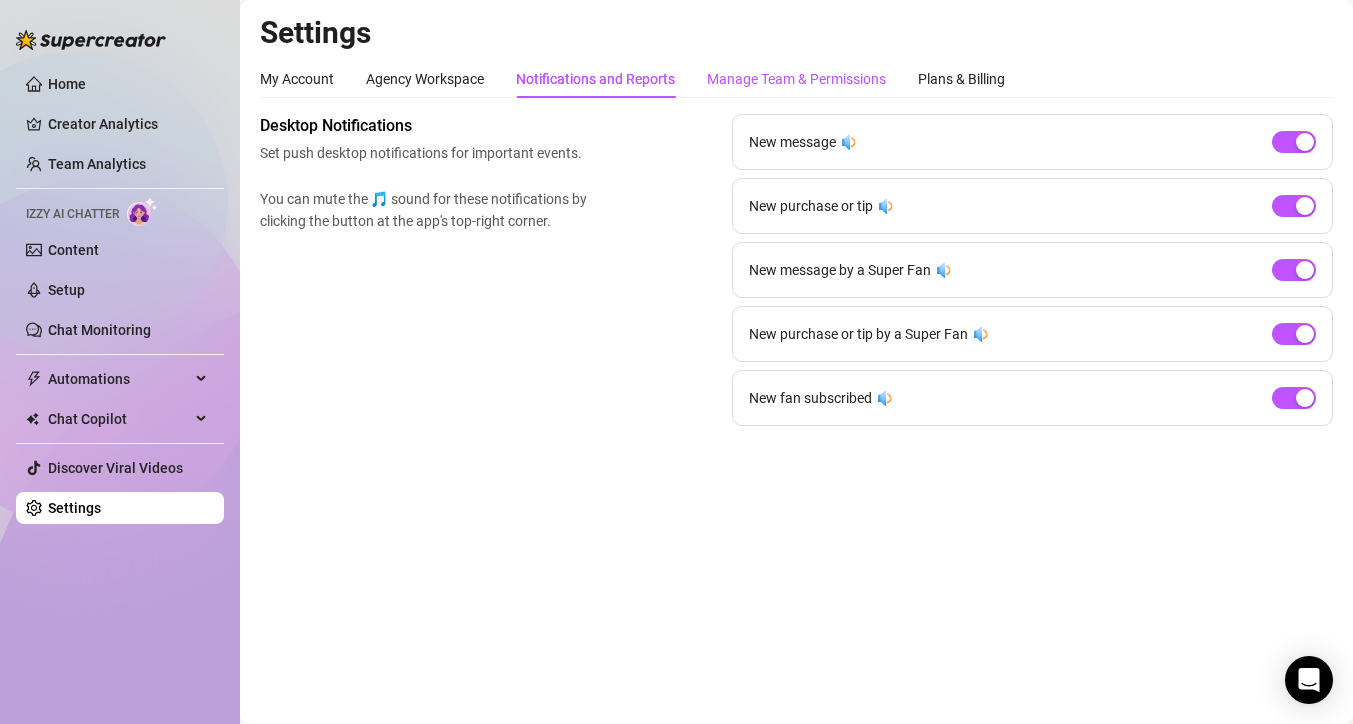 click on "Manage Team & Permissions" at bounding box center (796, 79) 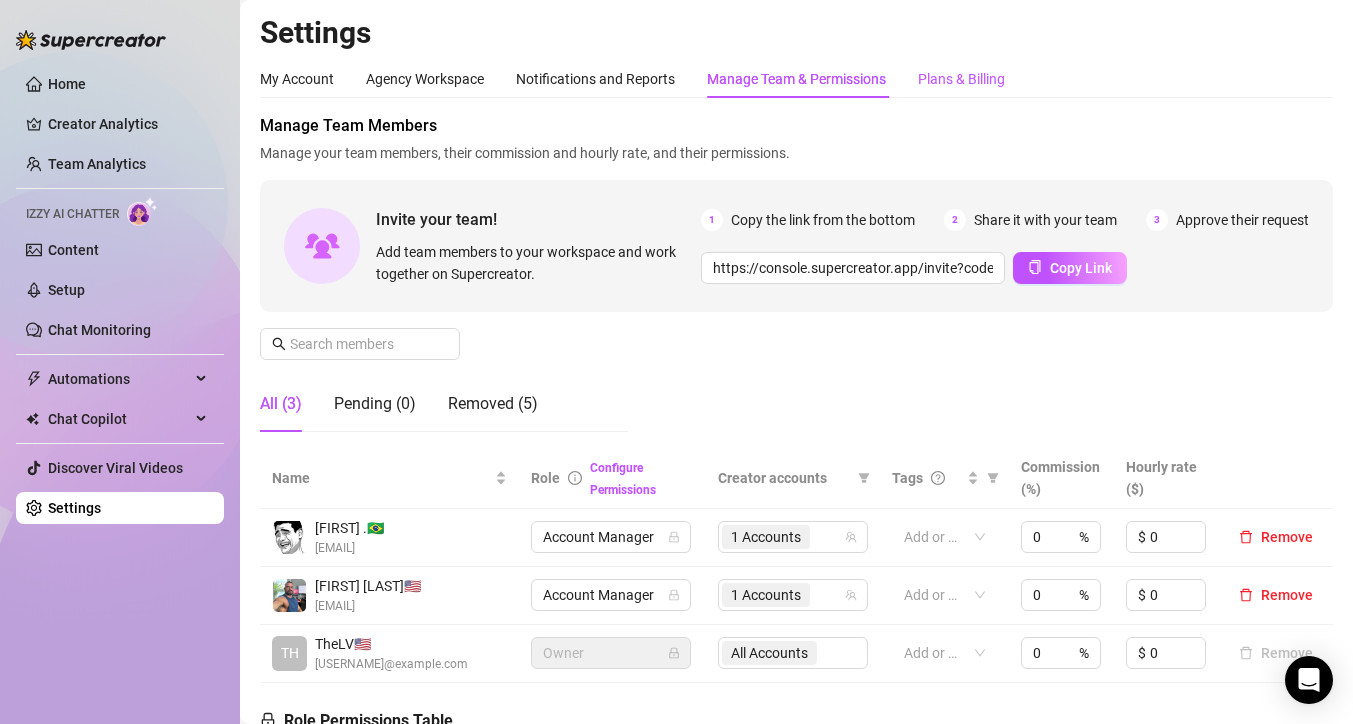click on "Plans & Billing" at bounding box center (961, 79) 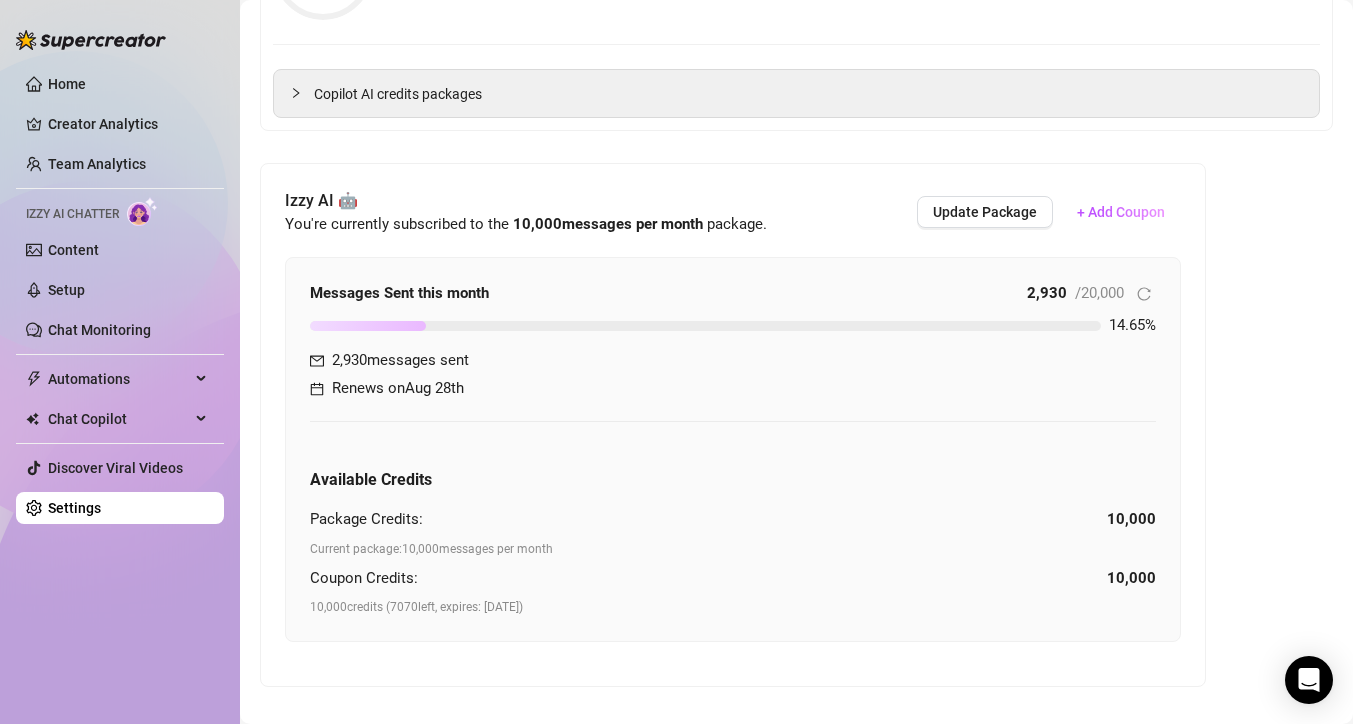 scroll, scrollTop: 375, scrollLeft: 0, axis: vertical 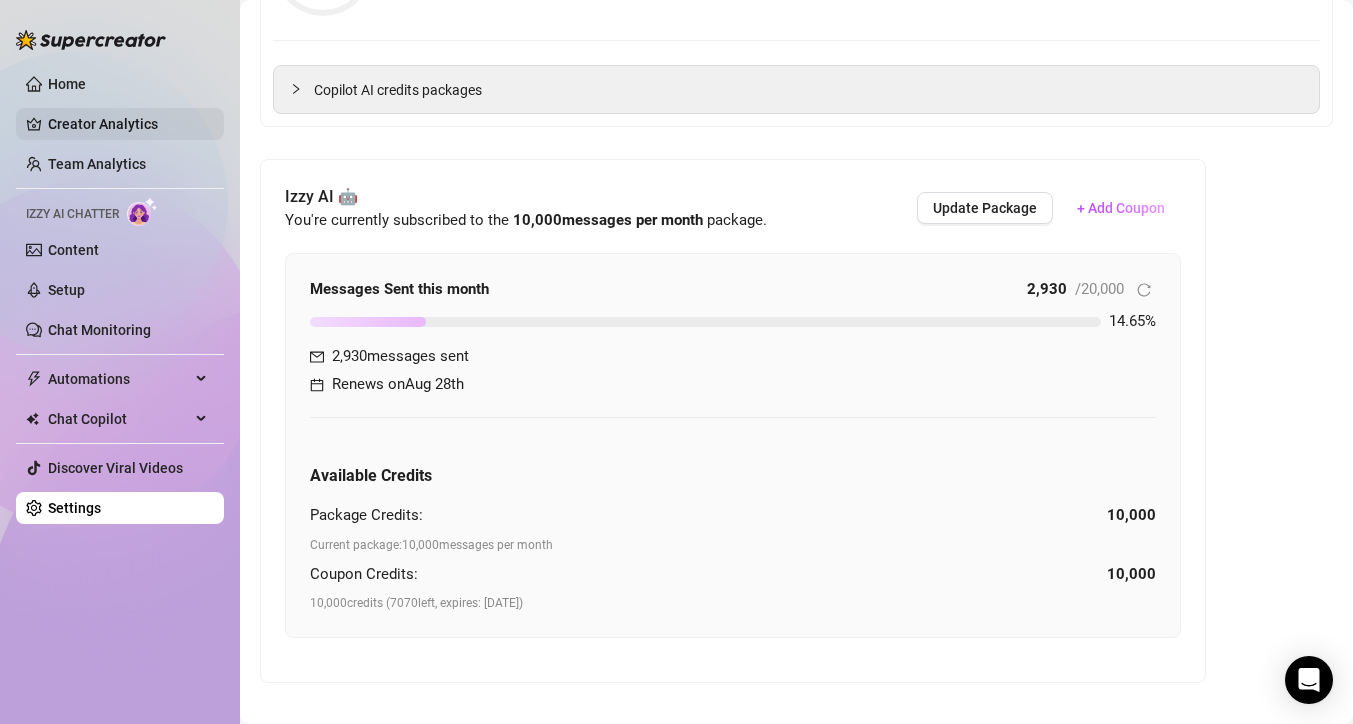 click on "Creator Analytics" at bounding box center [128, 124] 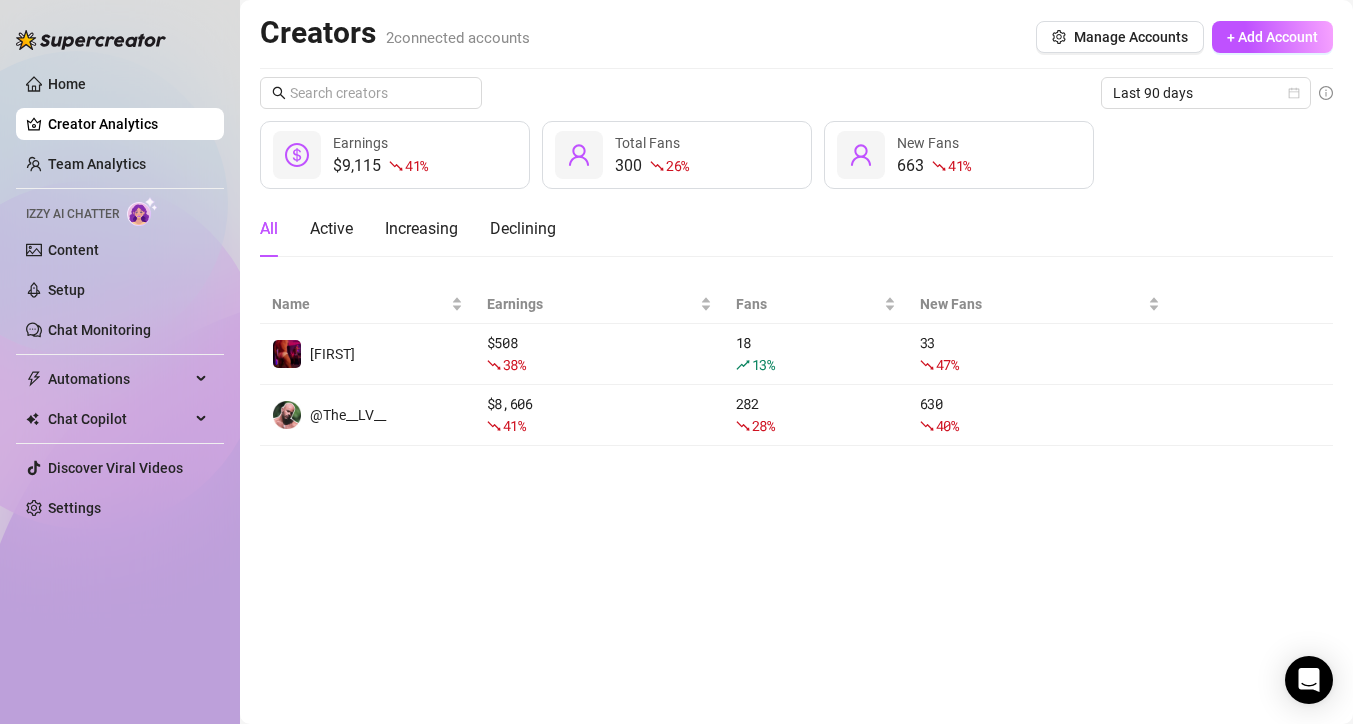 scroll, scrollTop: 0, scrollLeft: 0, axis: both 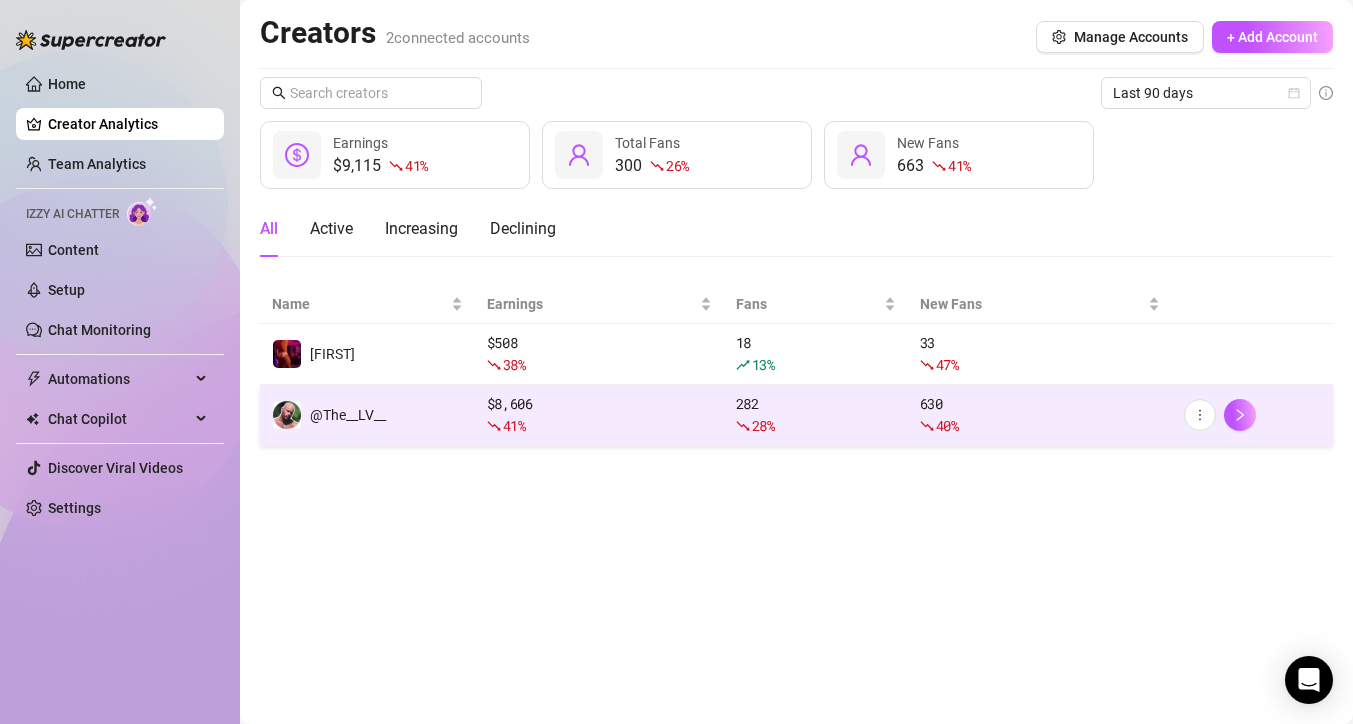 click on "@The__LV__" at bounding box center (367, 415) 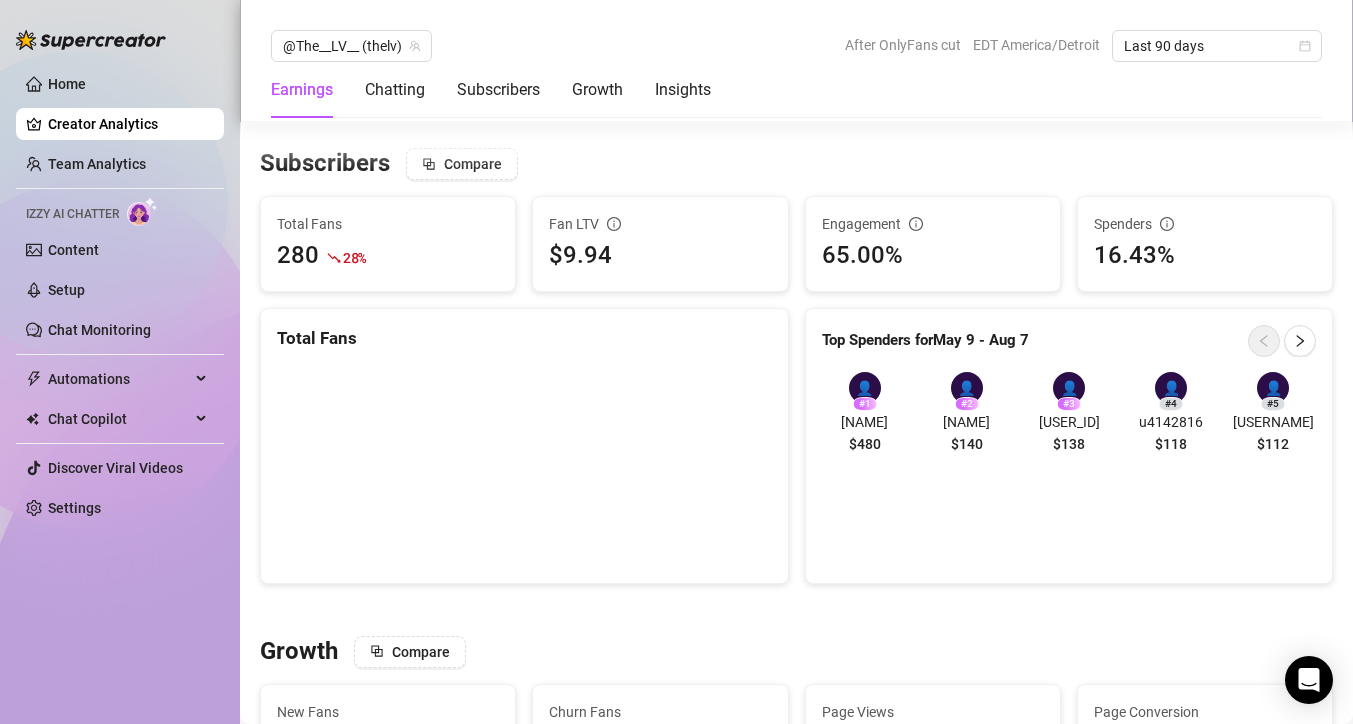 scroll, scrollTop: 1181, scrollLeft: 0, axis: vertical 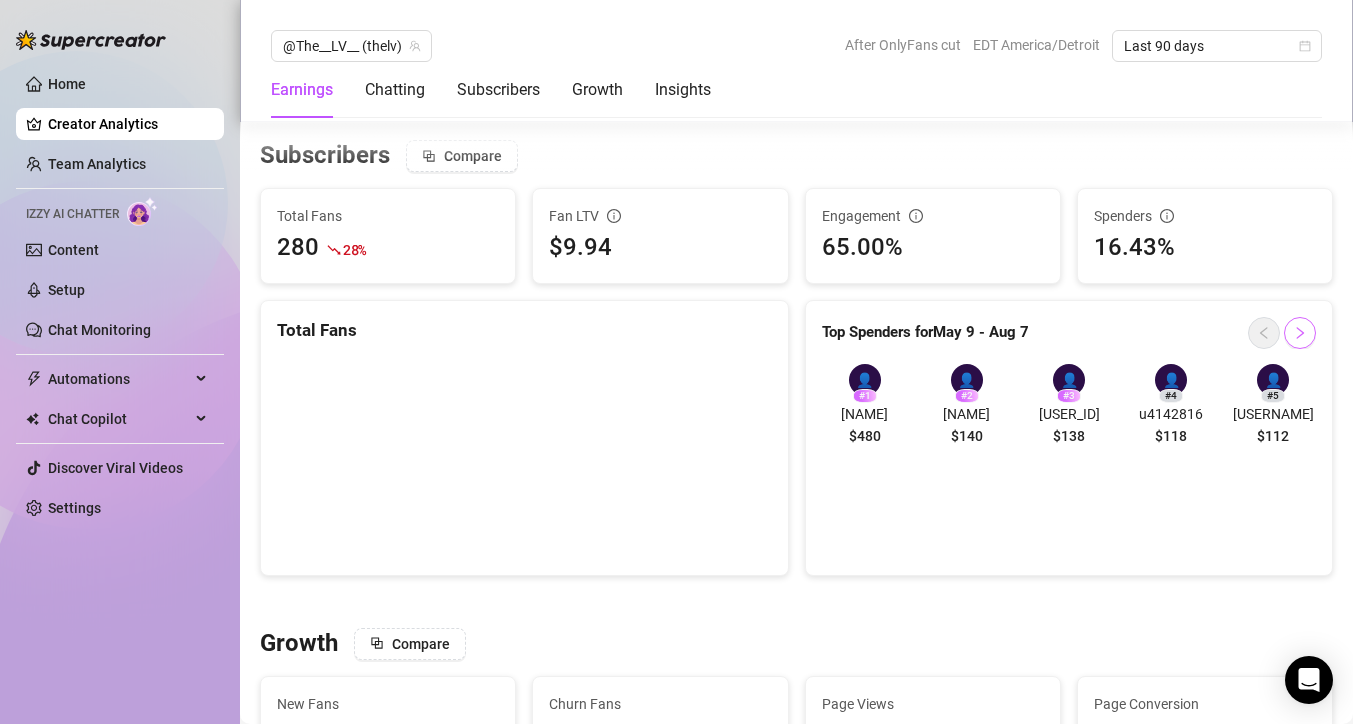 click at bounding box center (1282, 333) 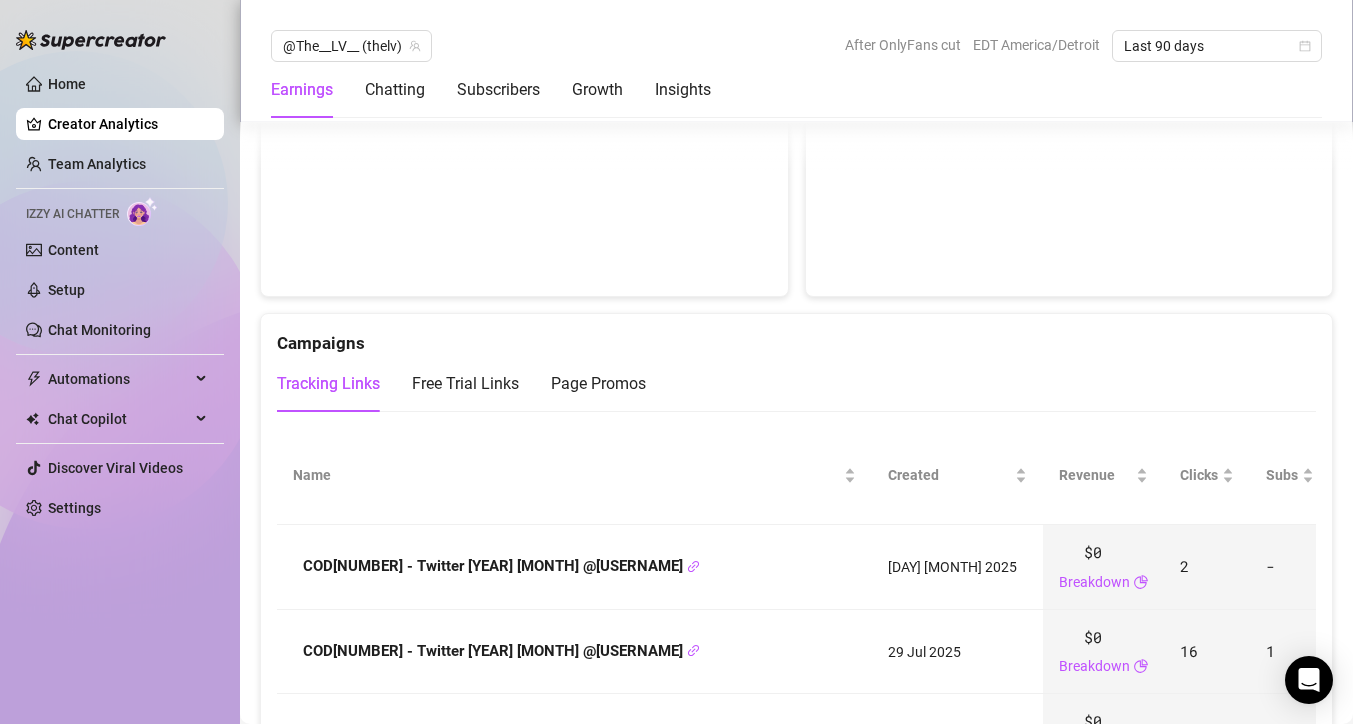 scroll, scrollTop: 2039, scrollLeft: 0, axis: vertical 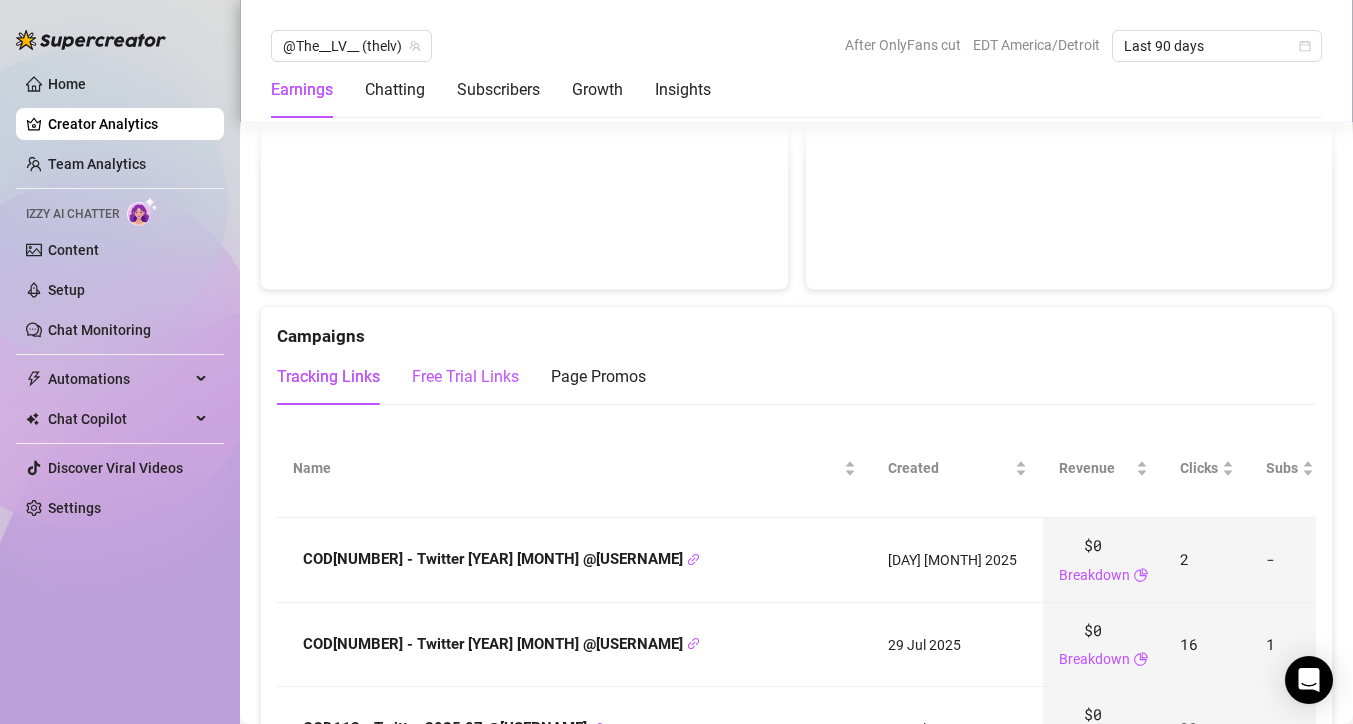 click on "Free Trial Links" at bounding box center [465, 377] 